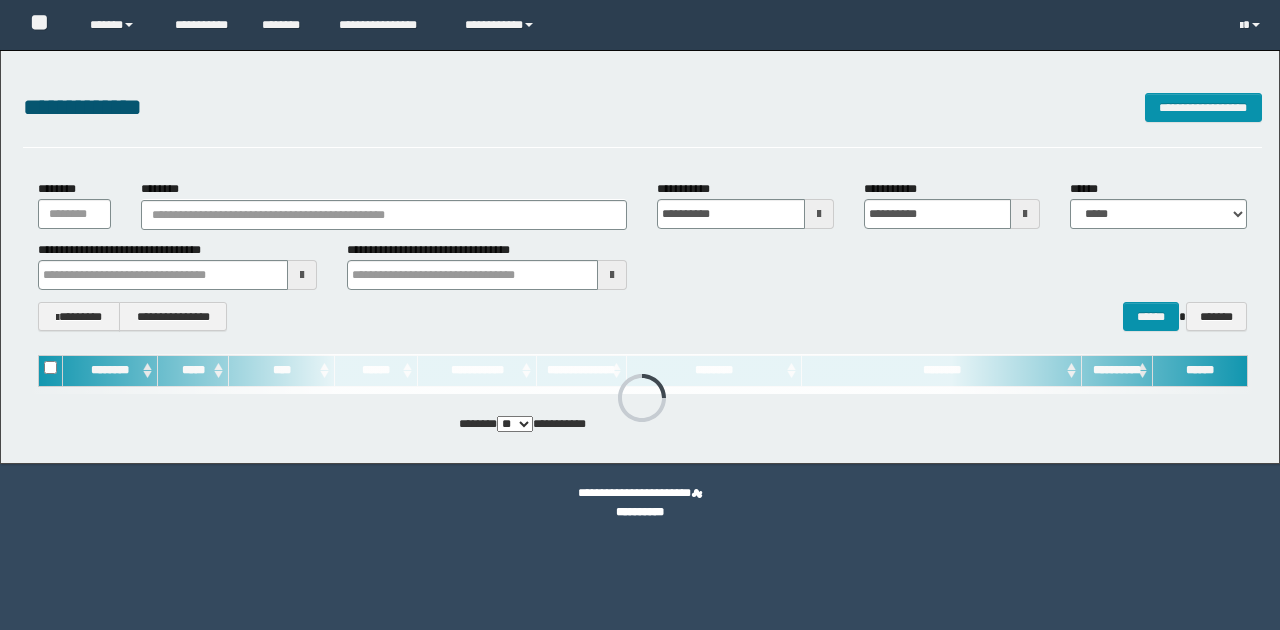 scroll, scrollTop: 0, scrollLeft: 0, axis: both 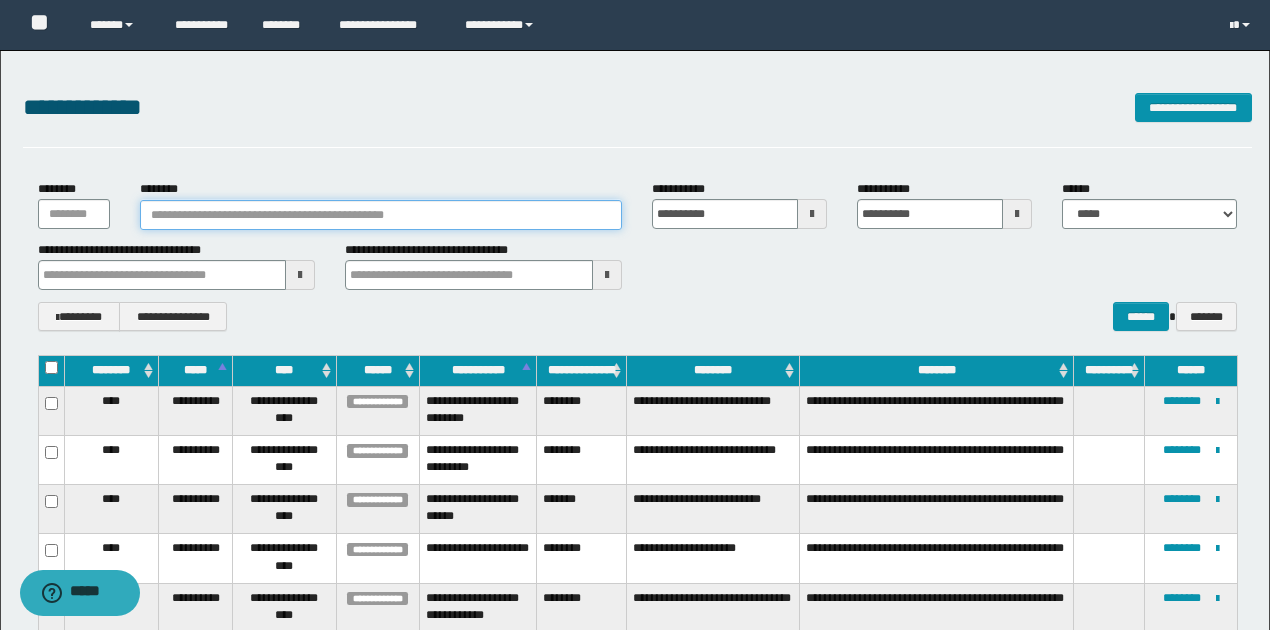 paste on "********" 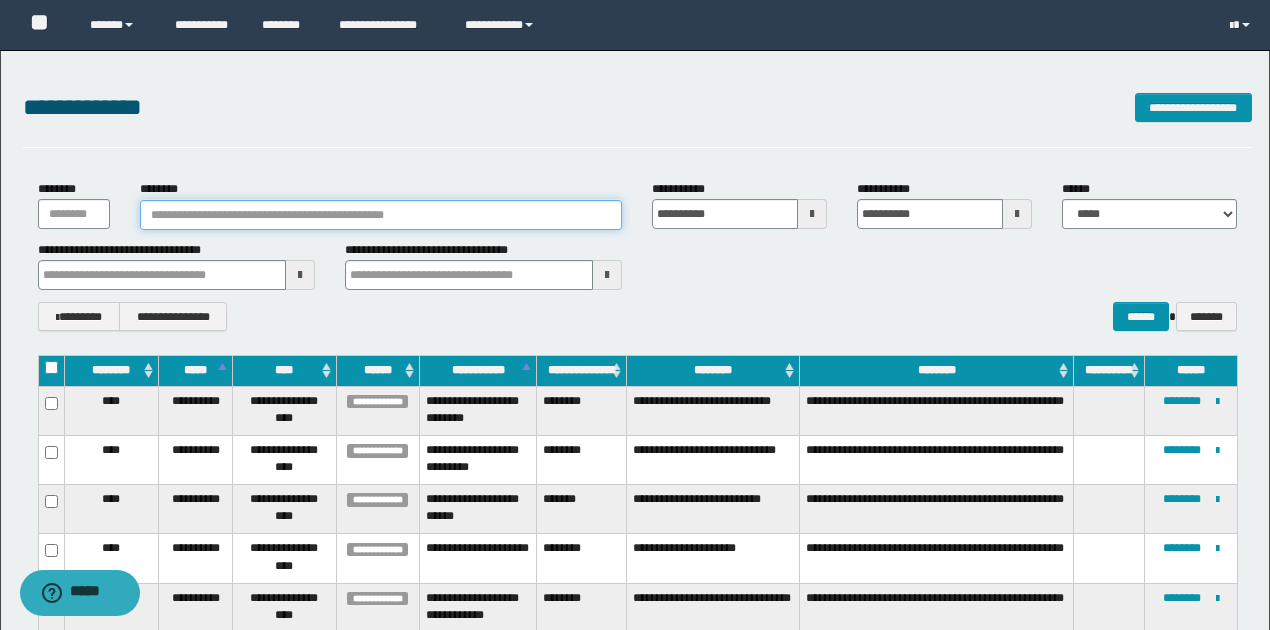 type on "********" 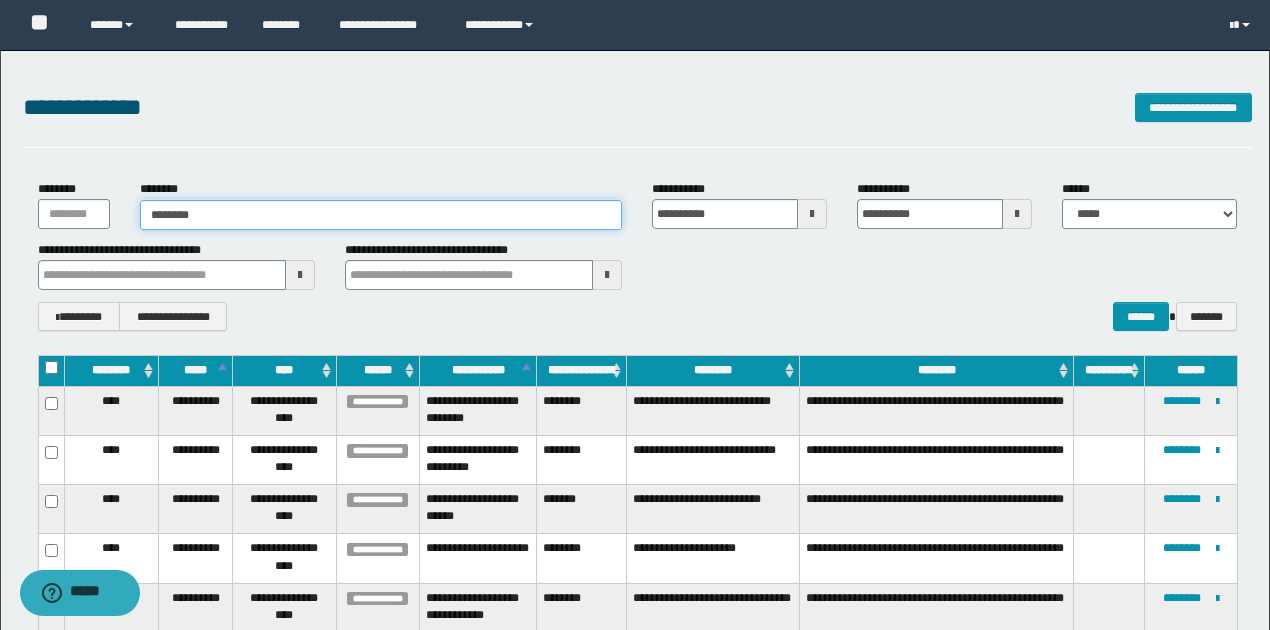 type on "********" 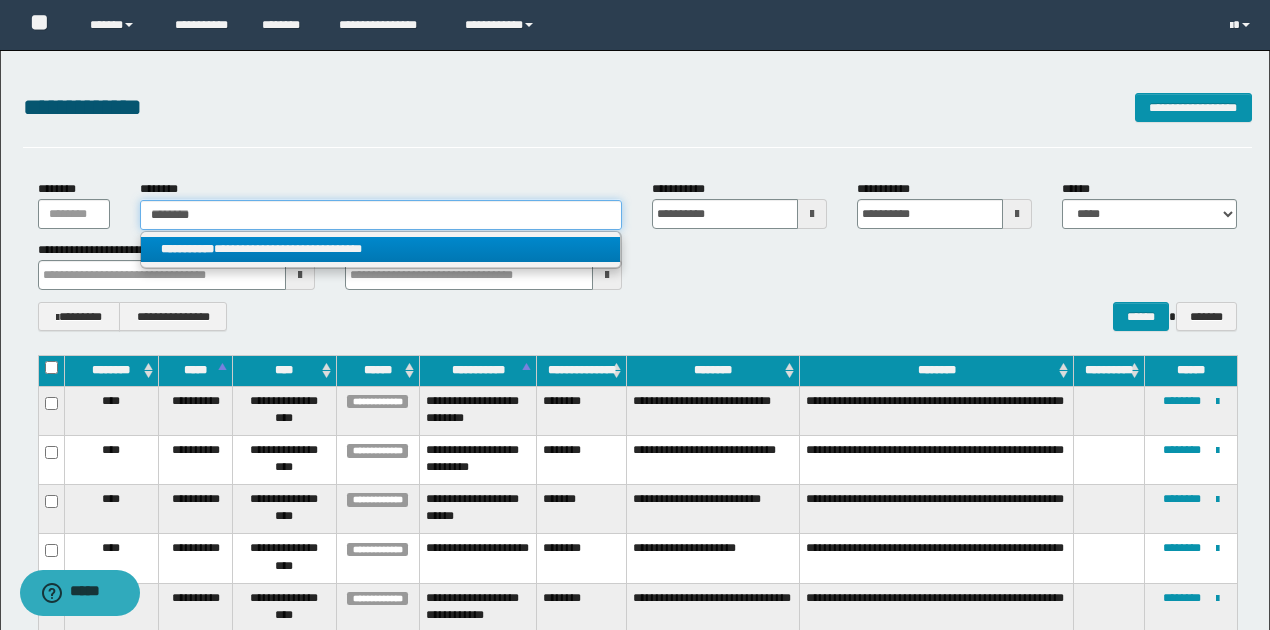 type on "********" 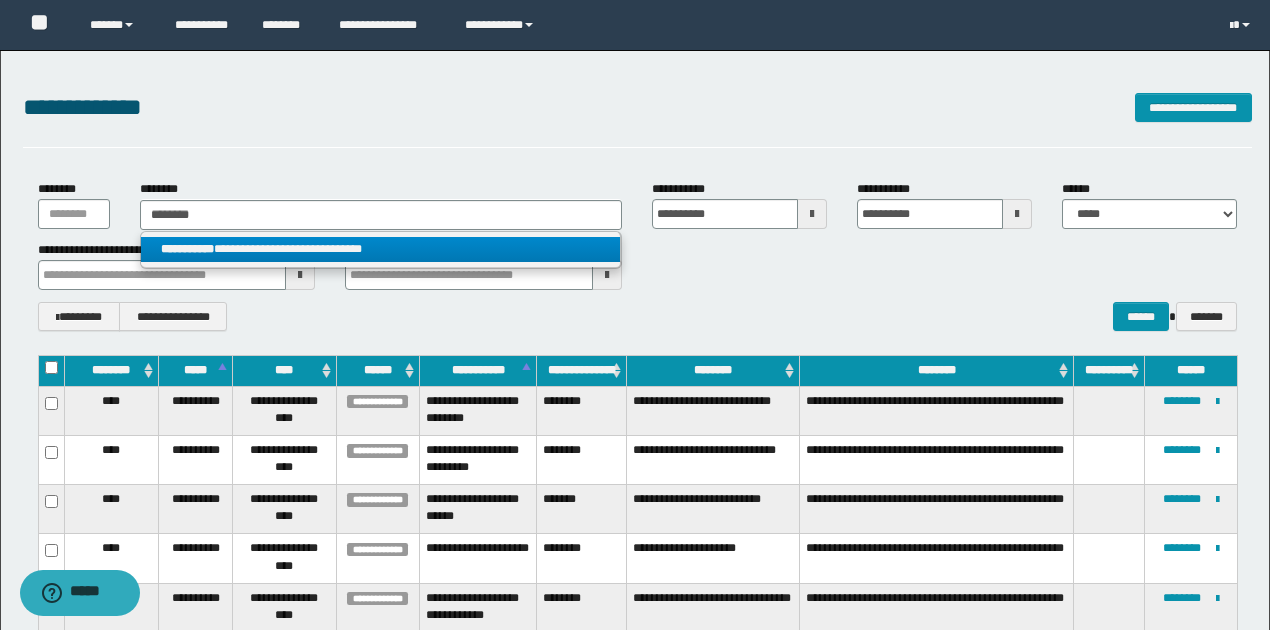 click on "**********" at bounding box center [380, 249] 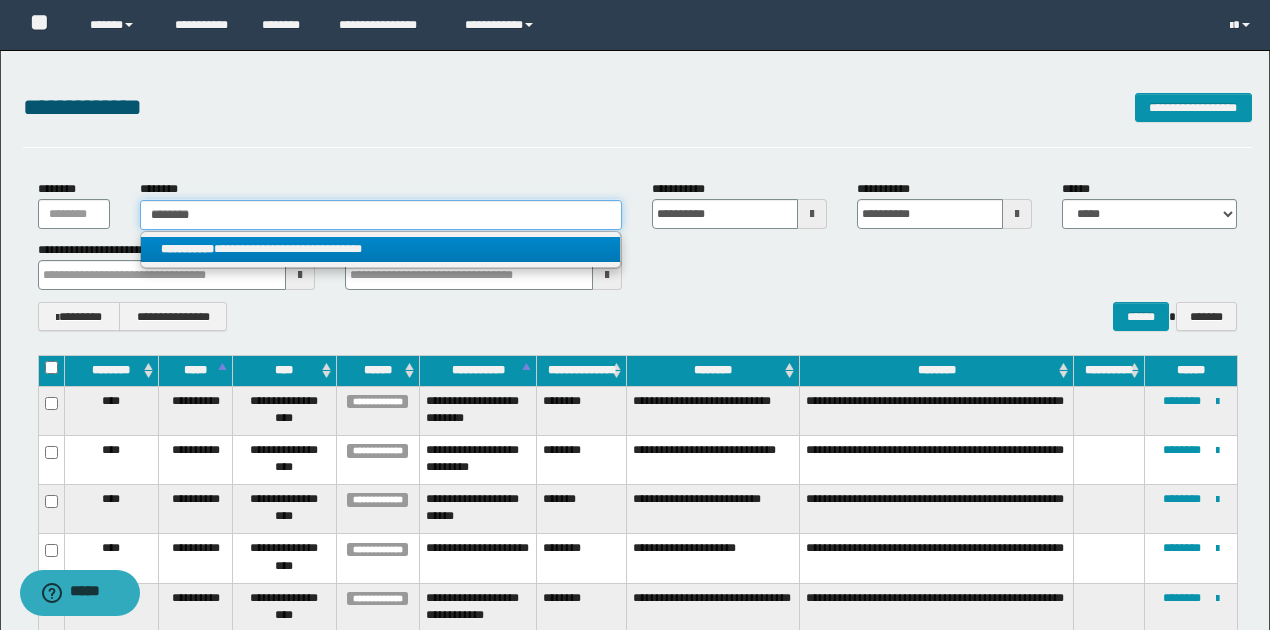 type 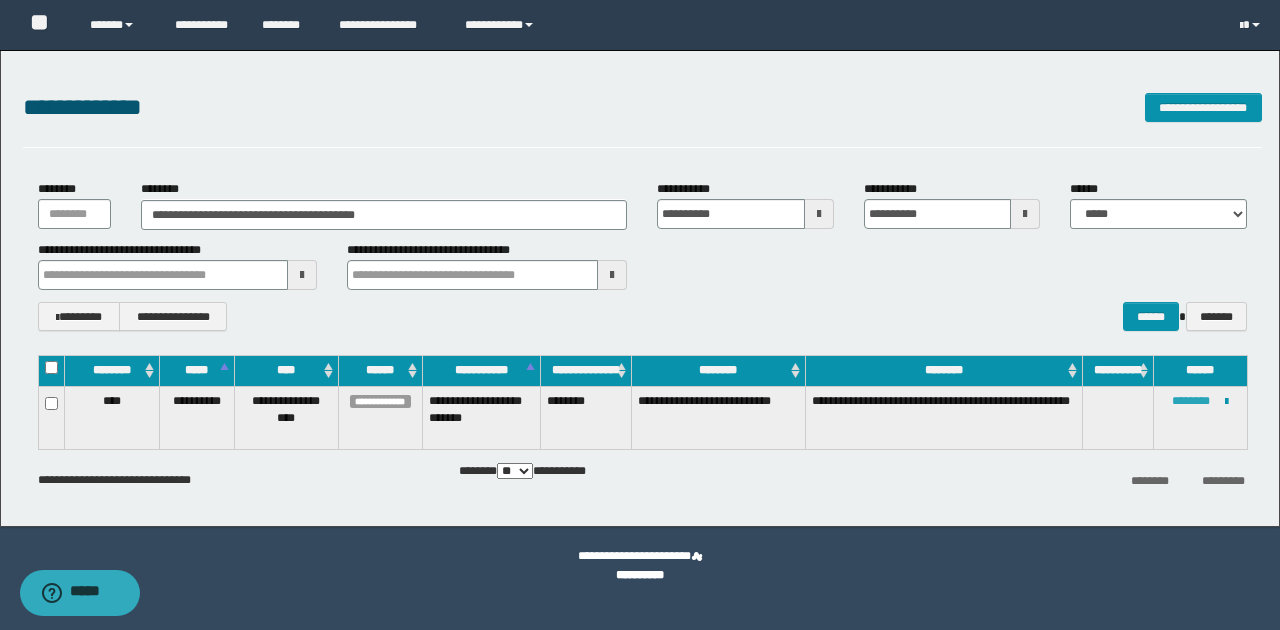 click on "********" at bounding box center [1191, 401] 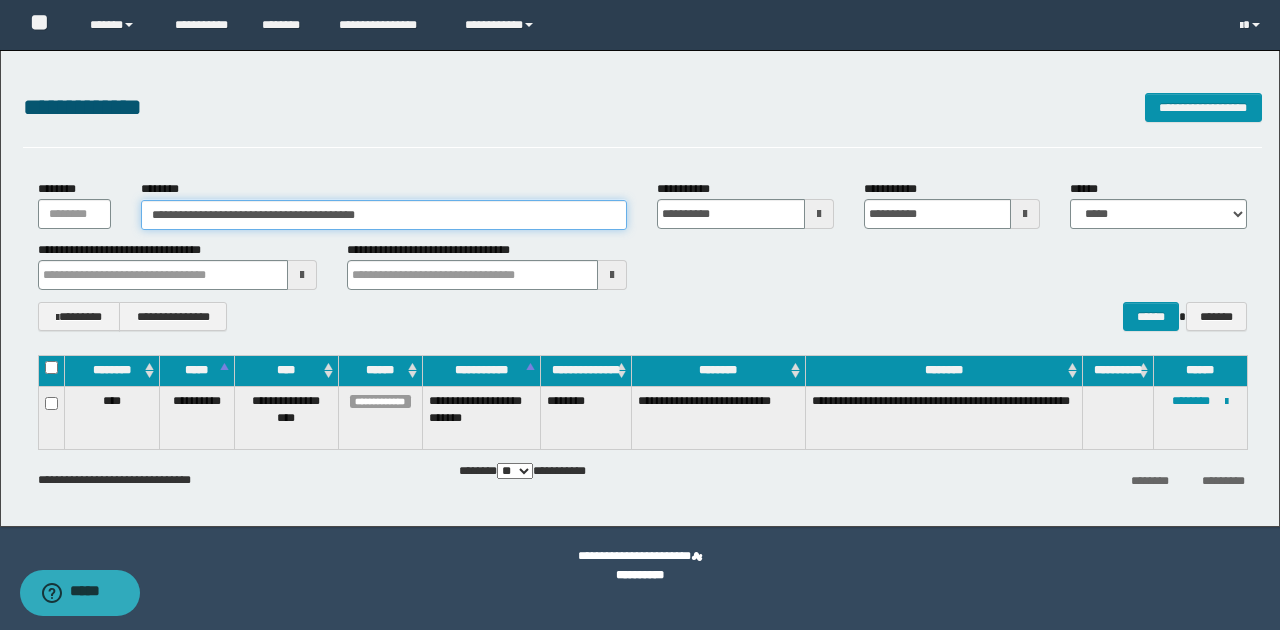 drag, startPoint x: 167, startPoint y: 215, endPoint x: 220, endPoint y: 214, distance: 53.009434 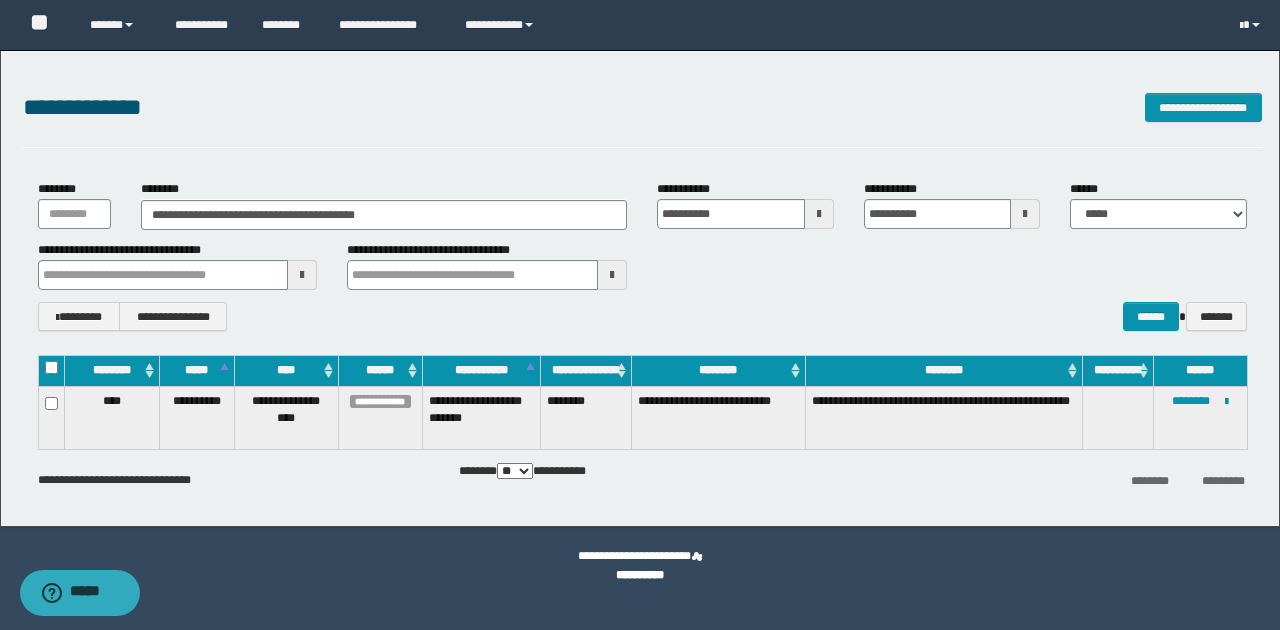 click on "**********" at bounding box center [642, 255] 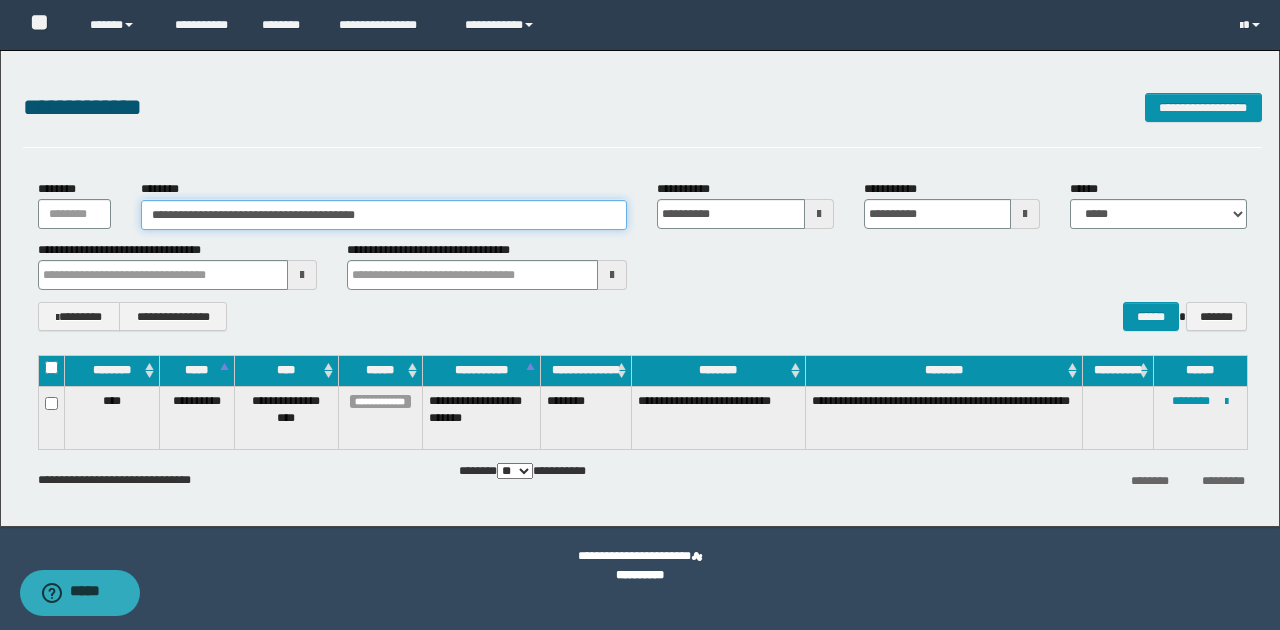 drag, startPoint x: 234, startPoint y: 214, endPoint x: 426, endPoint y: 218, distance: 192.04166 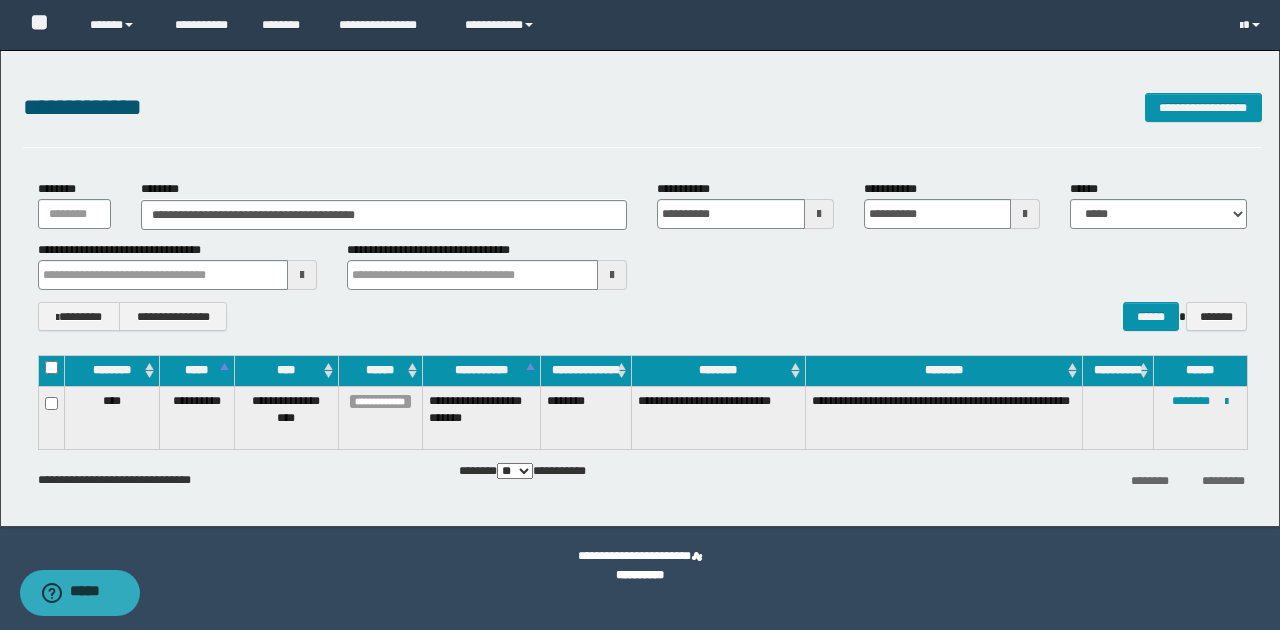 click on "**********" at bounding box center [178, 265] 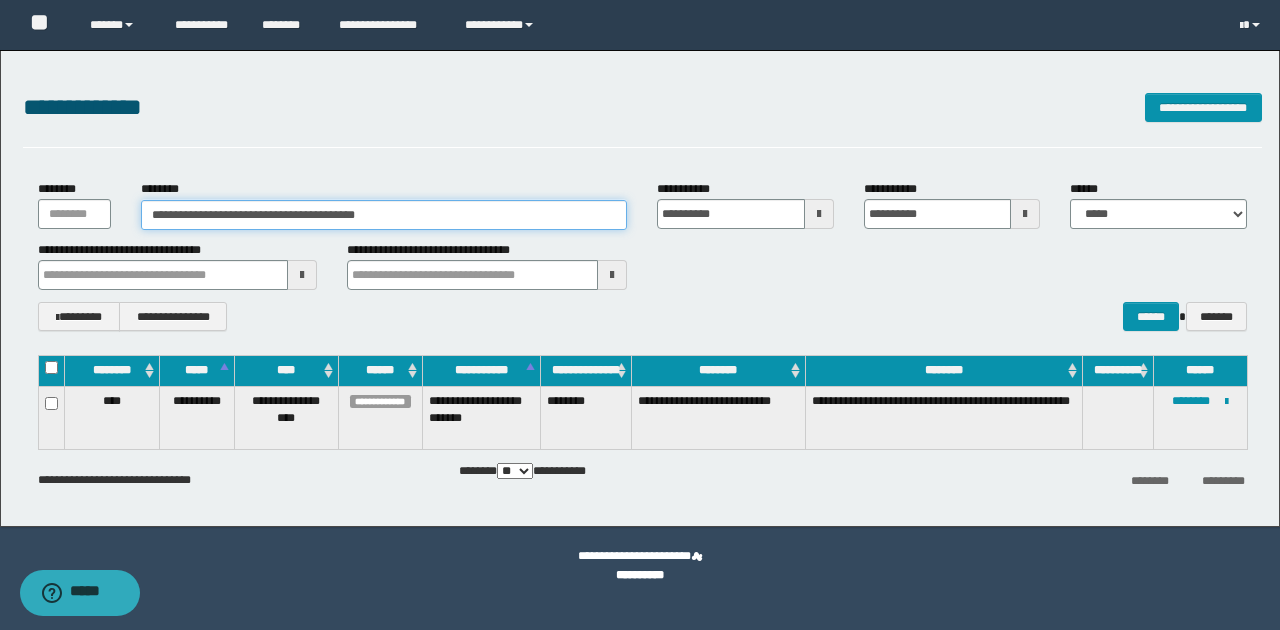 drag, startPoint x: 169, startPoint y: 214, endPoint x: 437, endPoint y: 218, distance: 268.02985 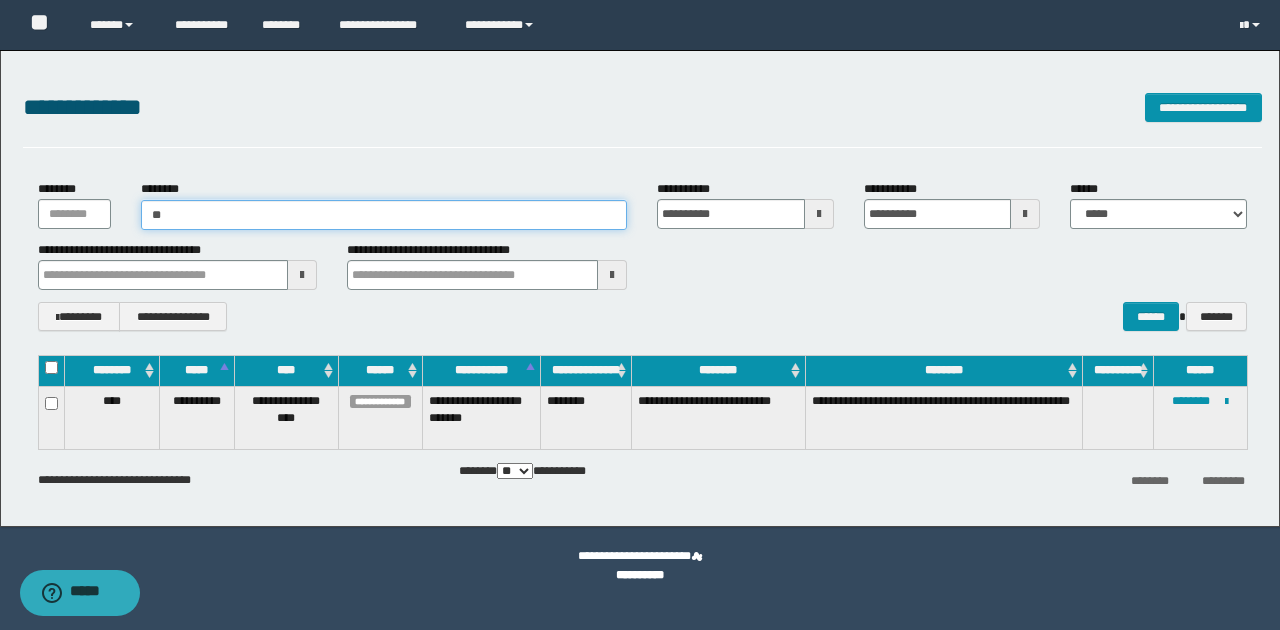 type on "*" 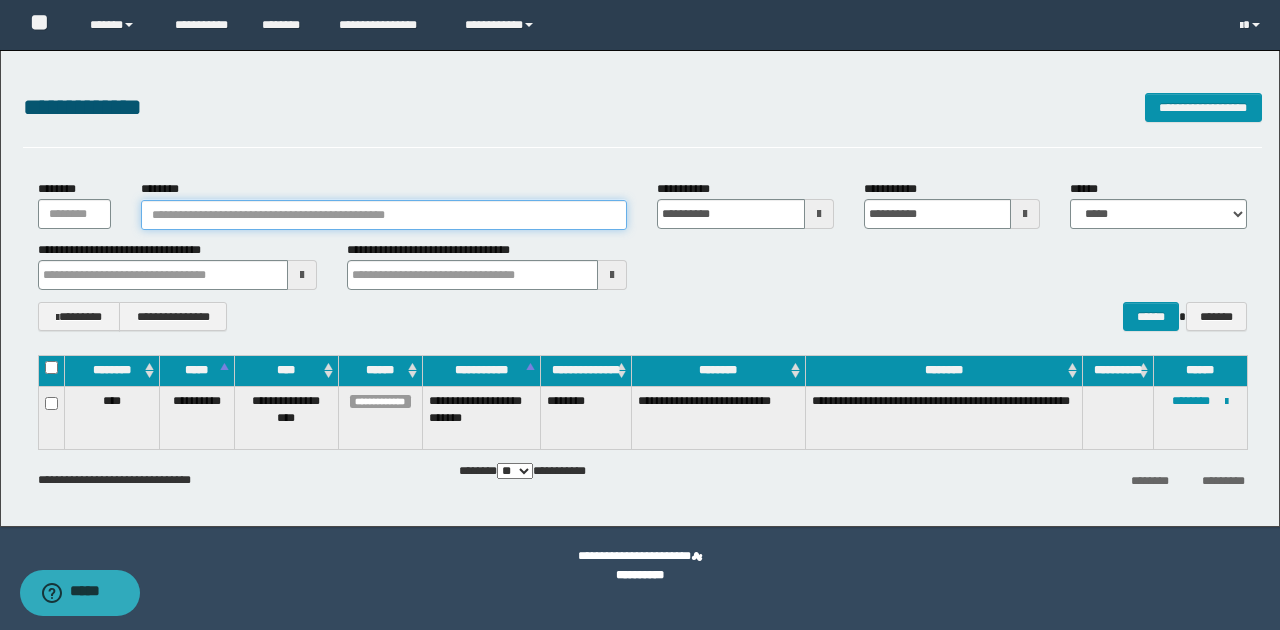 paste on "**********" 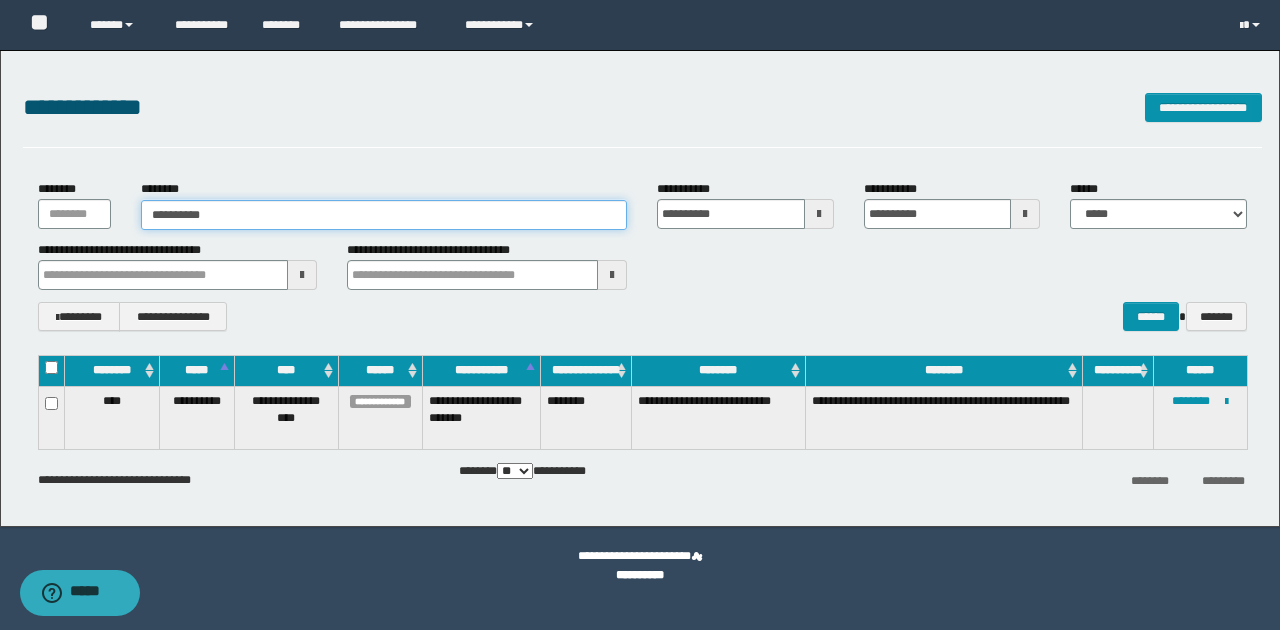 type on "**********" 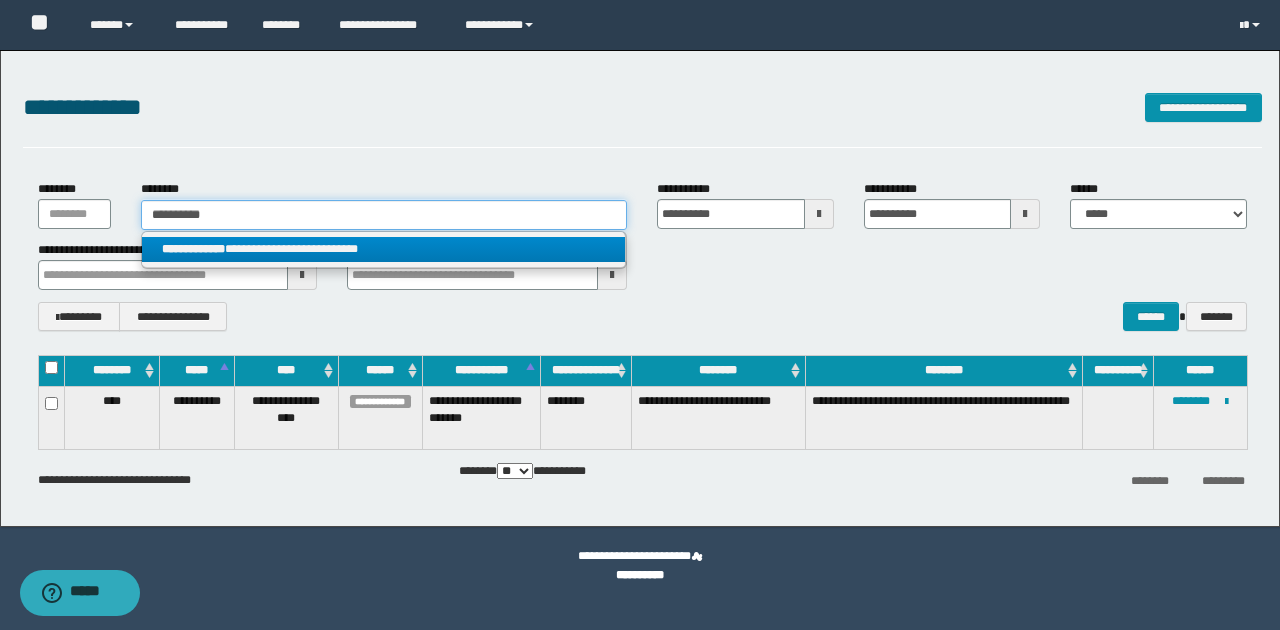 type on "**********" 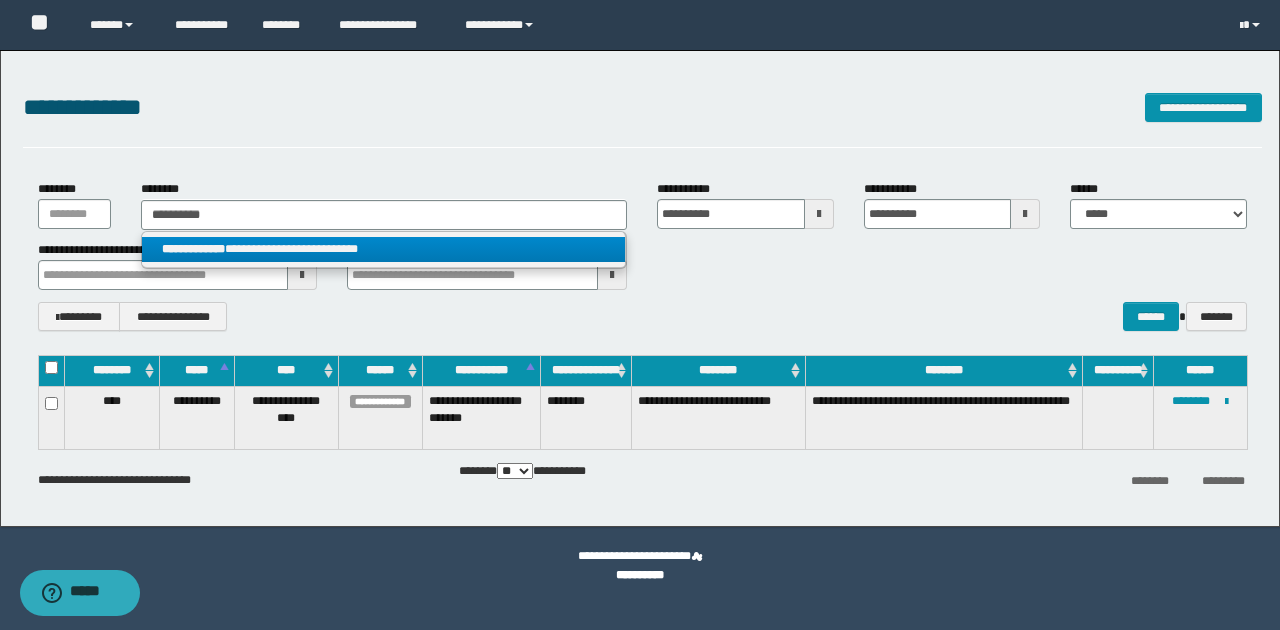 click on "**********" at bounding box center (384, 249) 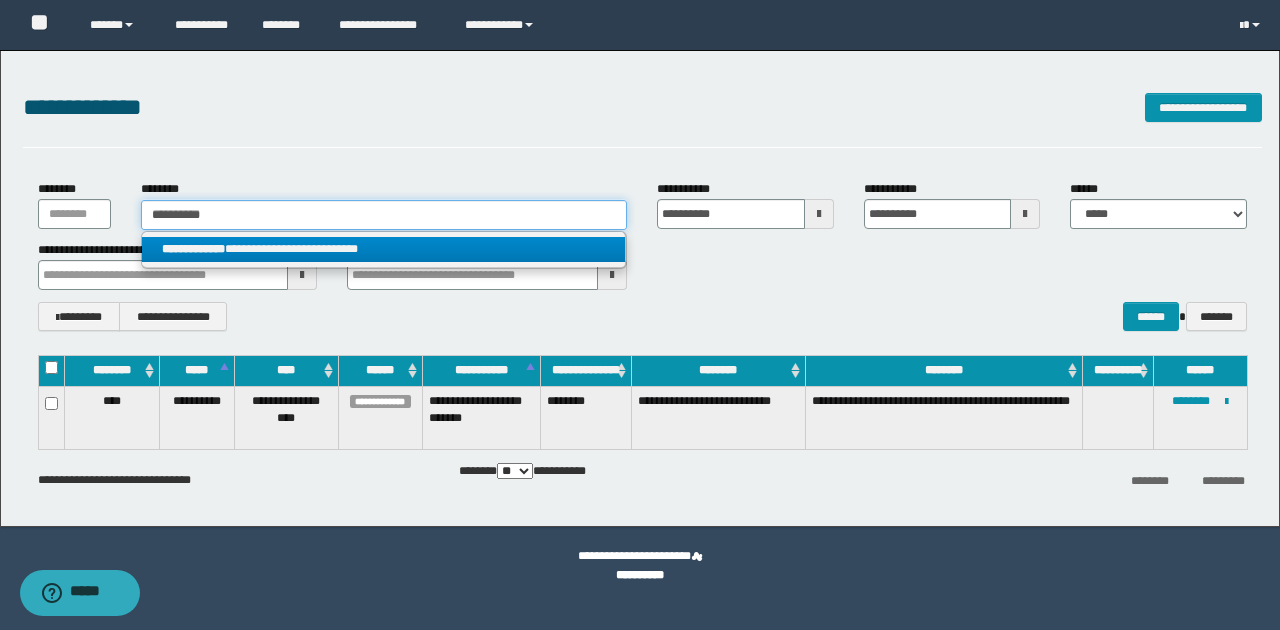 type 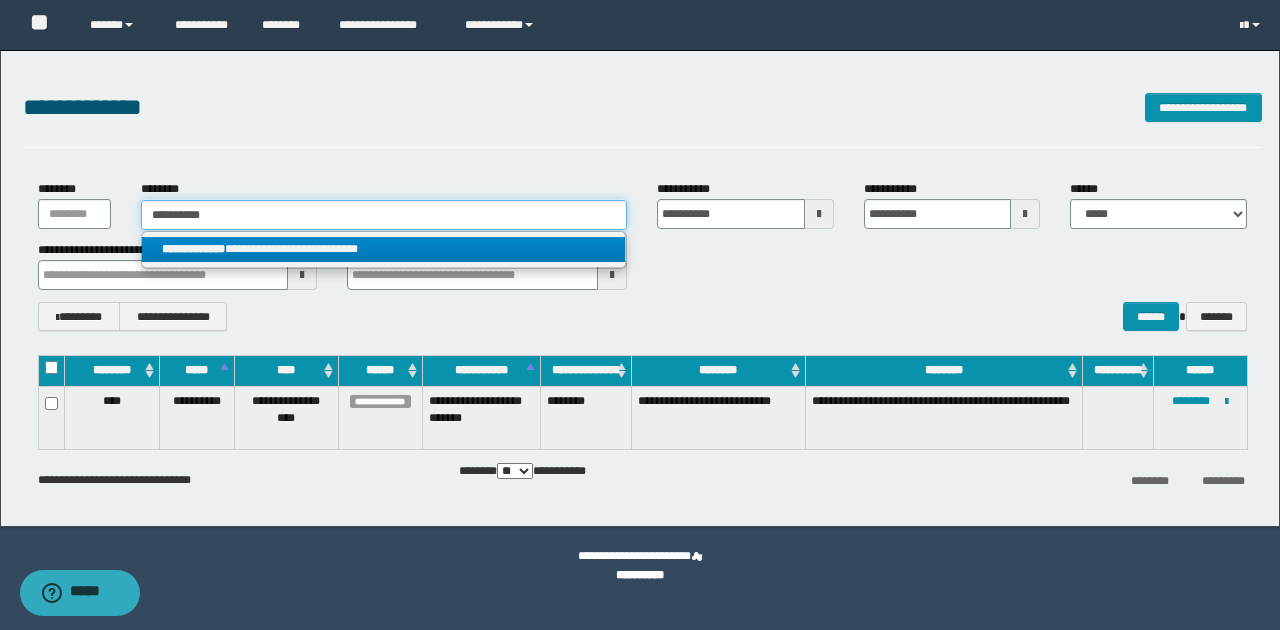 type on "**********" 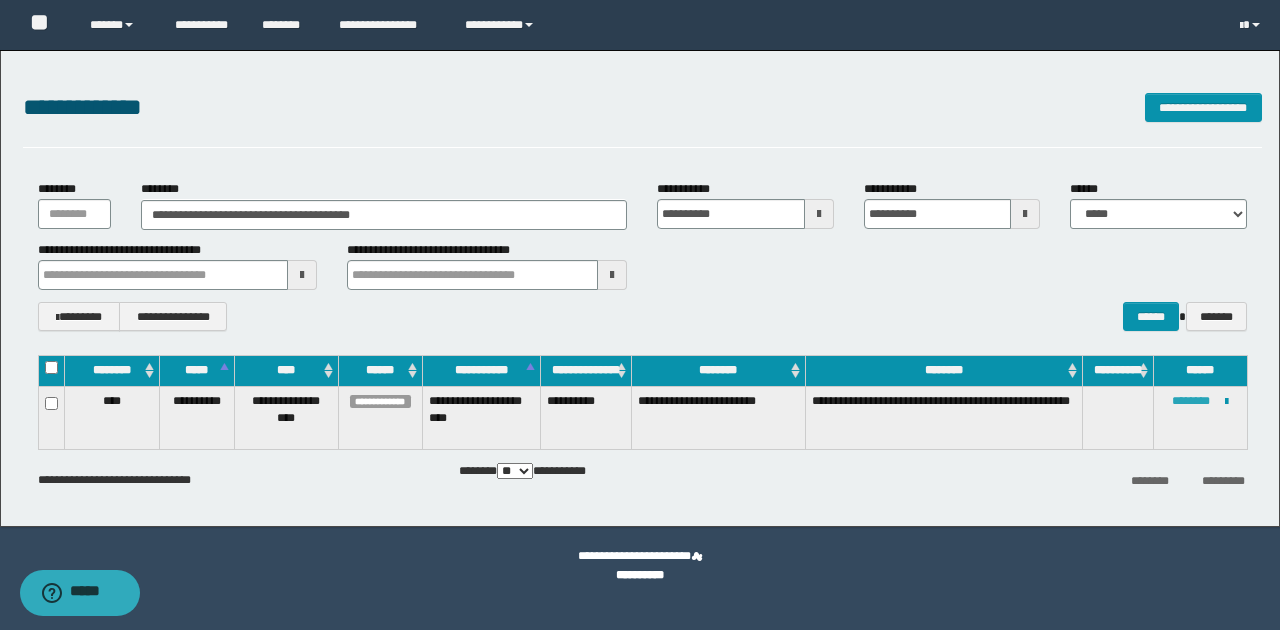 click on "********" at bounding box center (1191, 401) 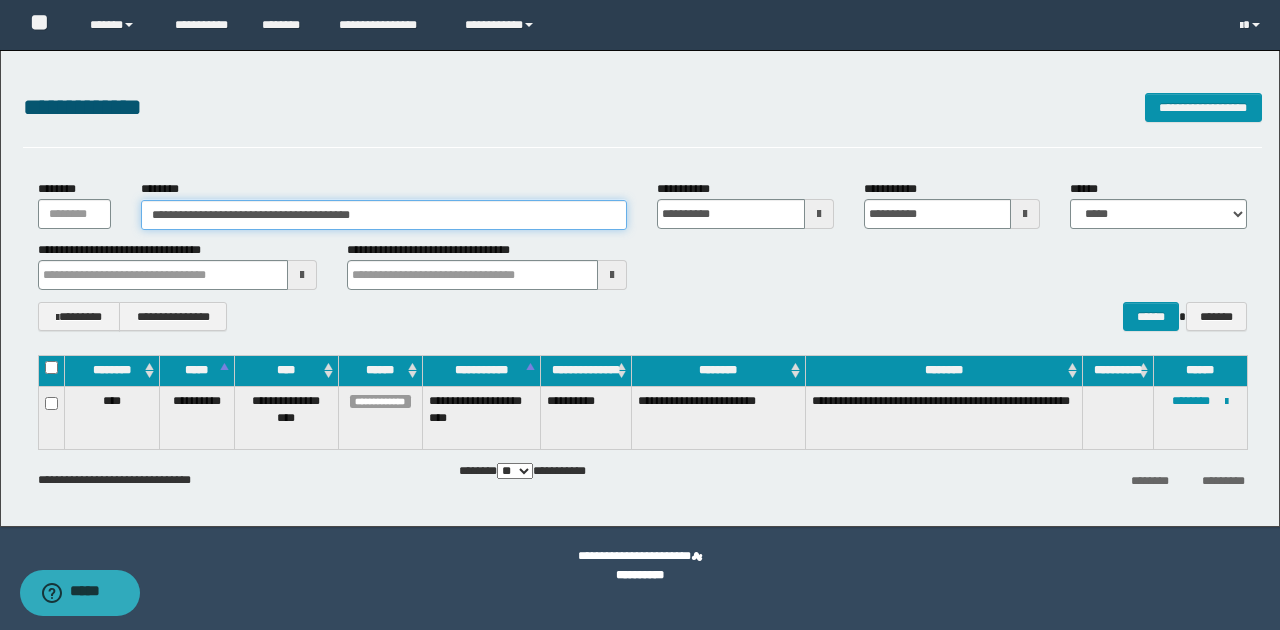 drag, startPoint x: 255, startPoint y: 214, endPoint x: 292, endPoint y: 217, distance: 37.12142 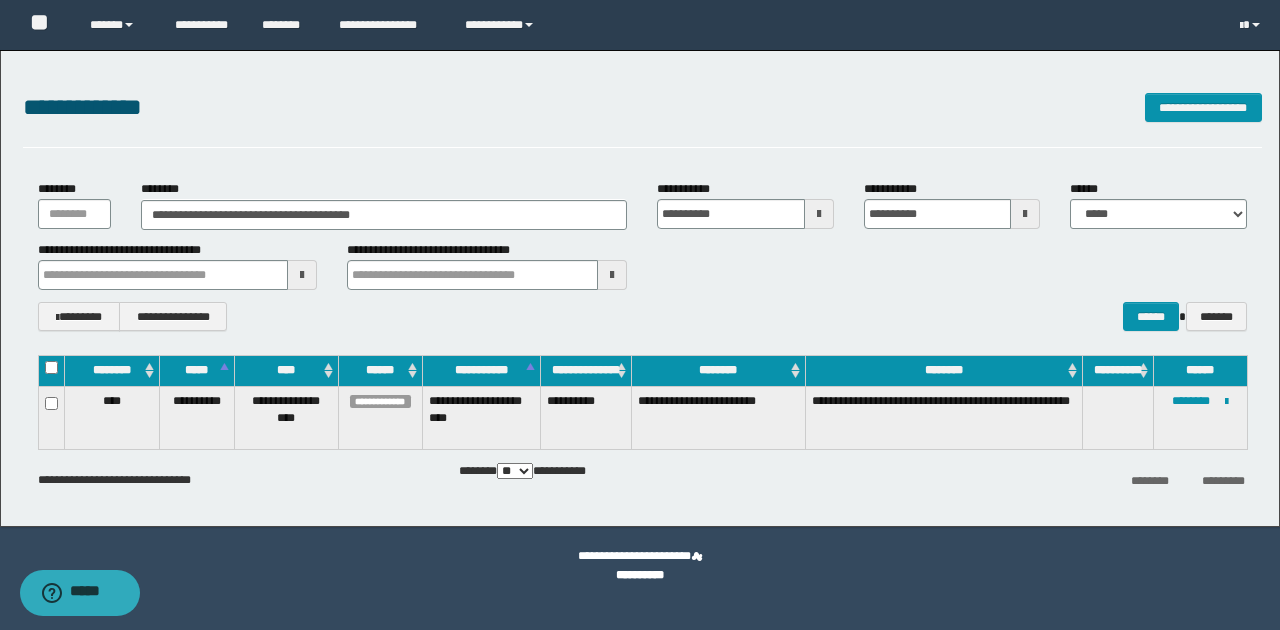 click on "**********" at bounding box center [642, 255] 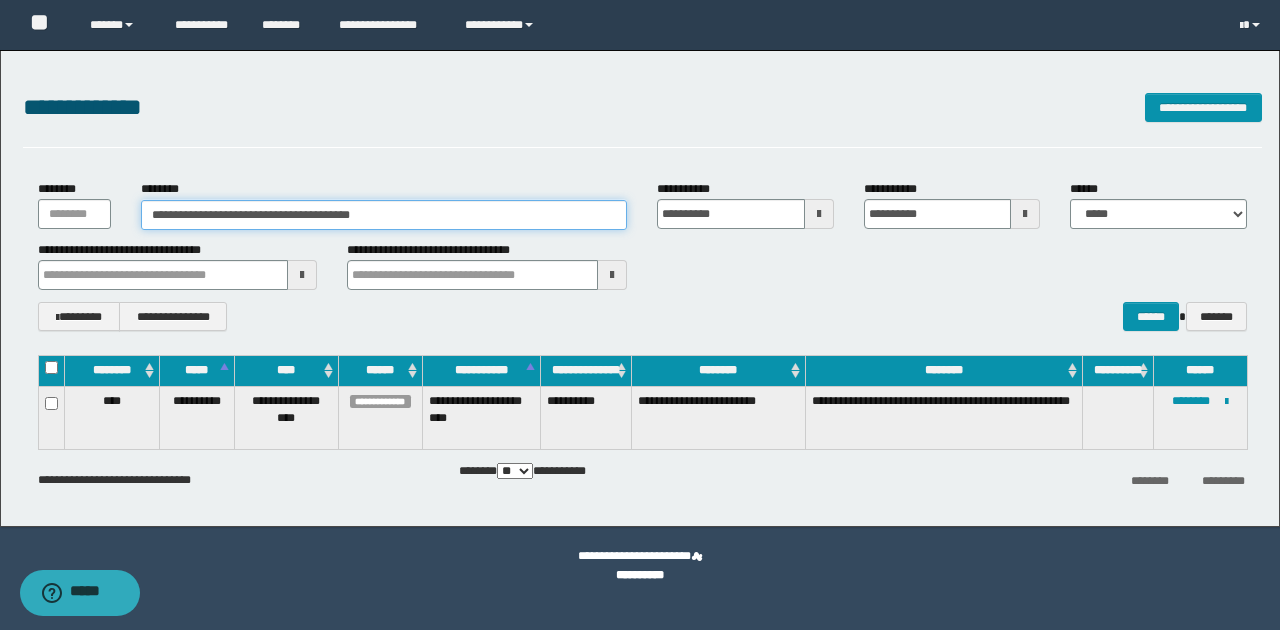 drag, startPoint x: 245, startPoint y: 212, endPoint x: 392, endPoint y: 212, distance: 147 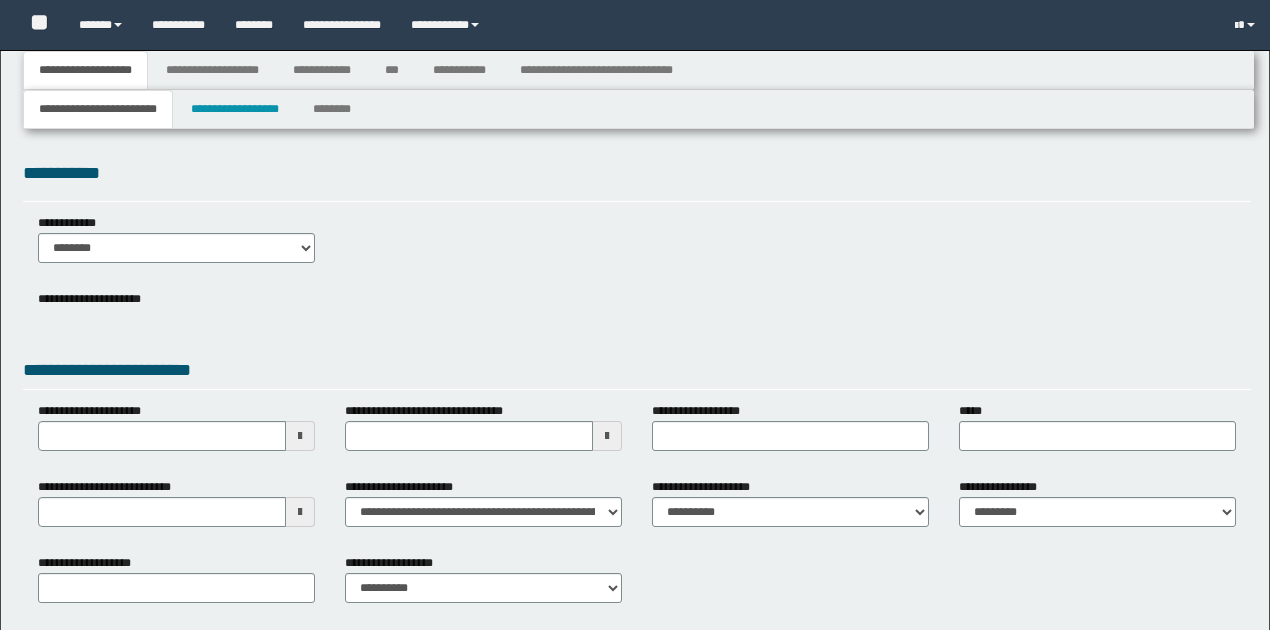 type 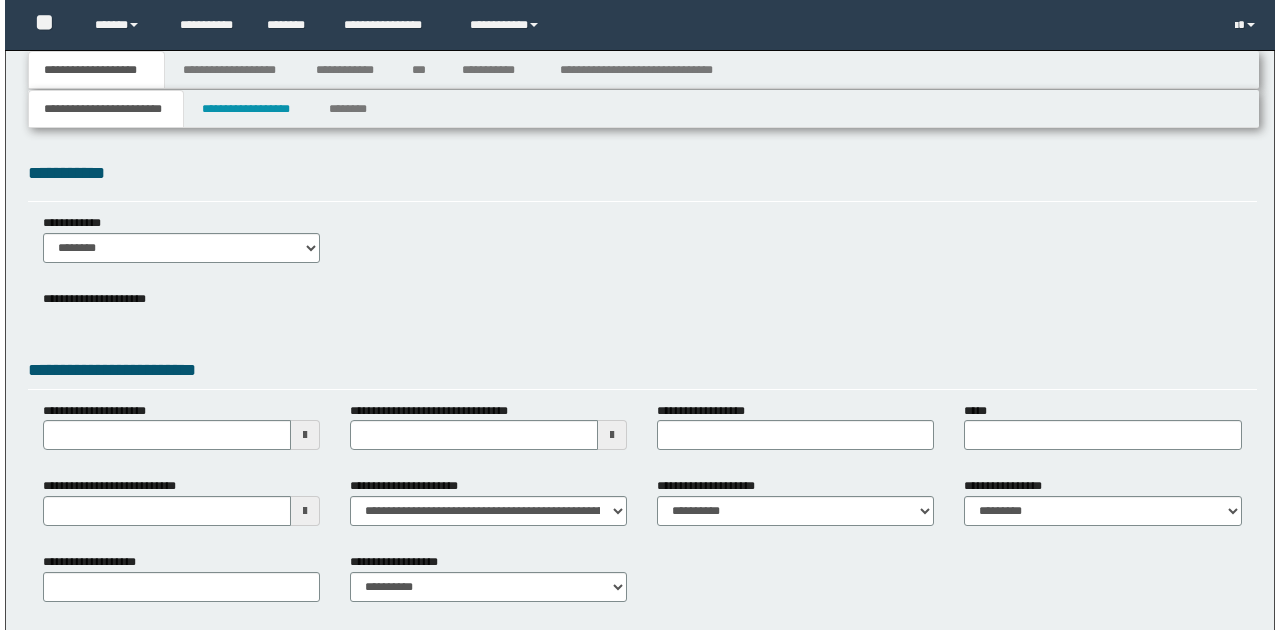 scroll, scrollTop: 0, scrollLeft: 0, axis: both 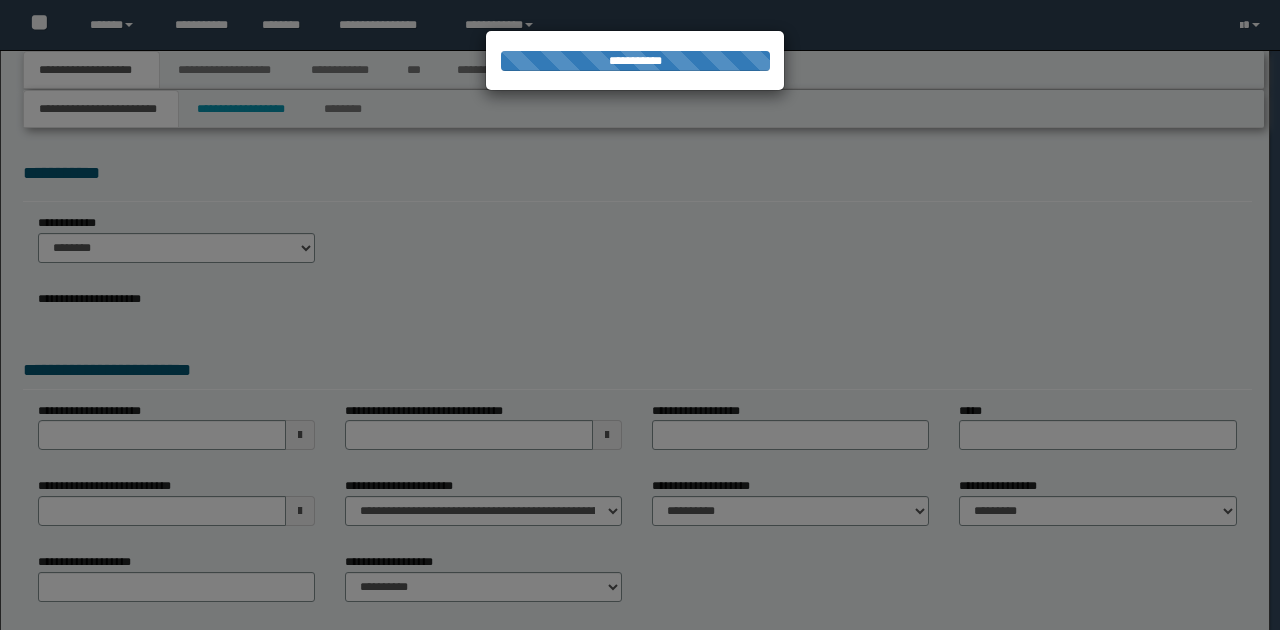 type on "**********" 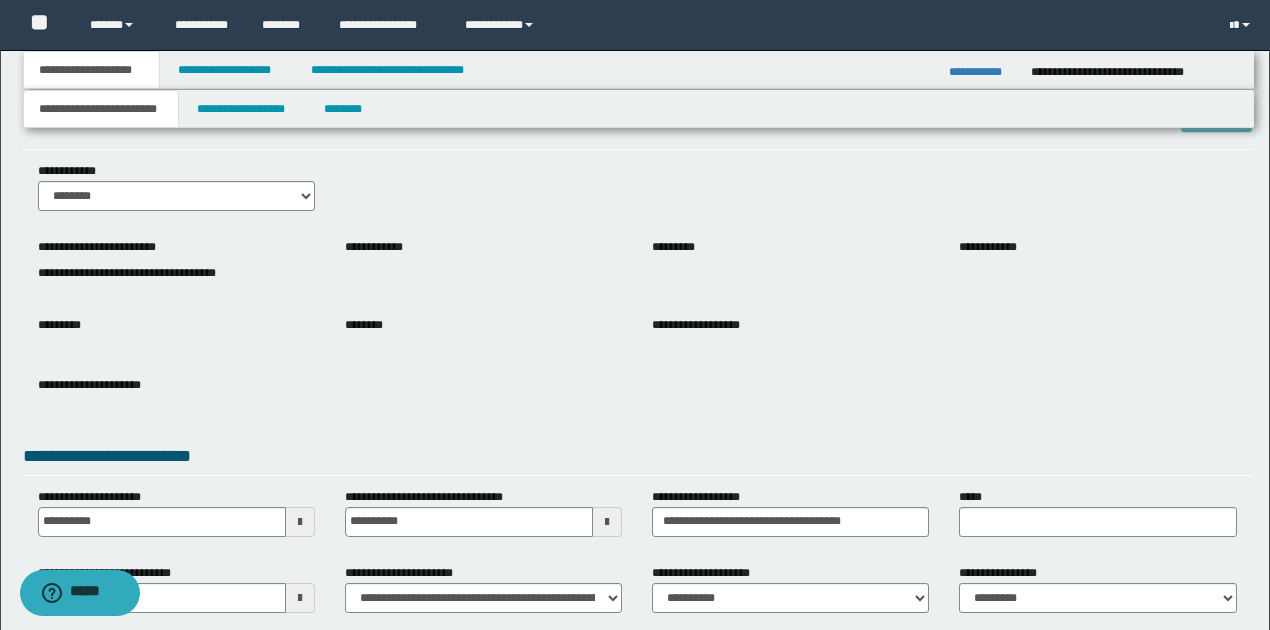 scroll, scrollTop: 133, scrollLeft: 0, axis: vertical 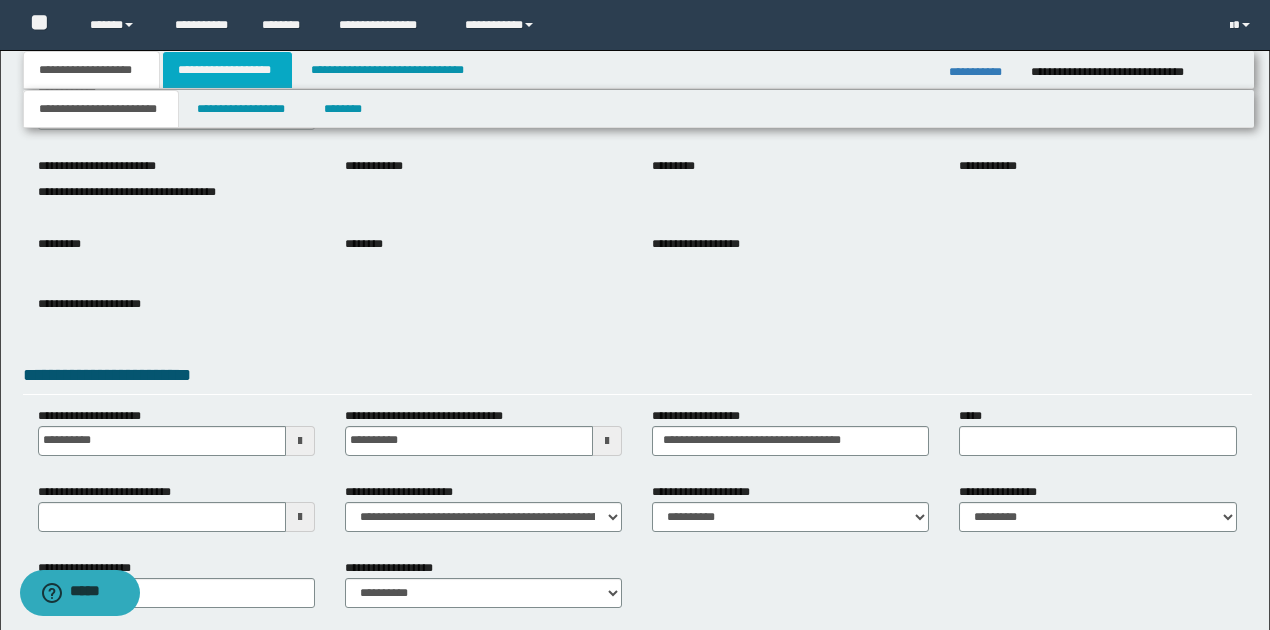 click on "**********" at bounding box center [227, 70] 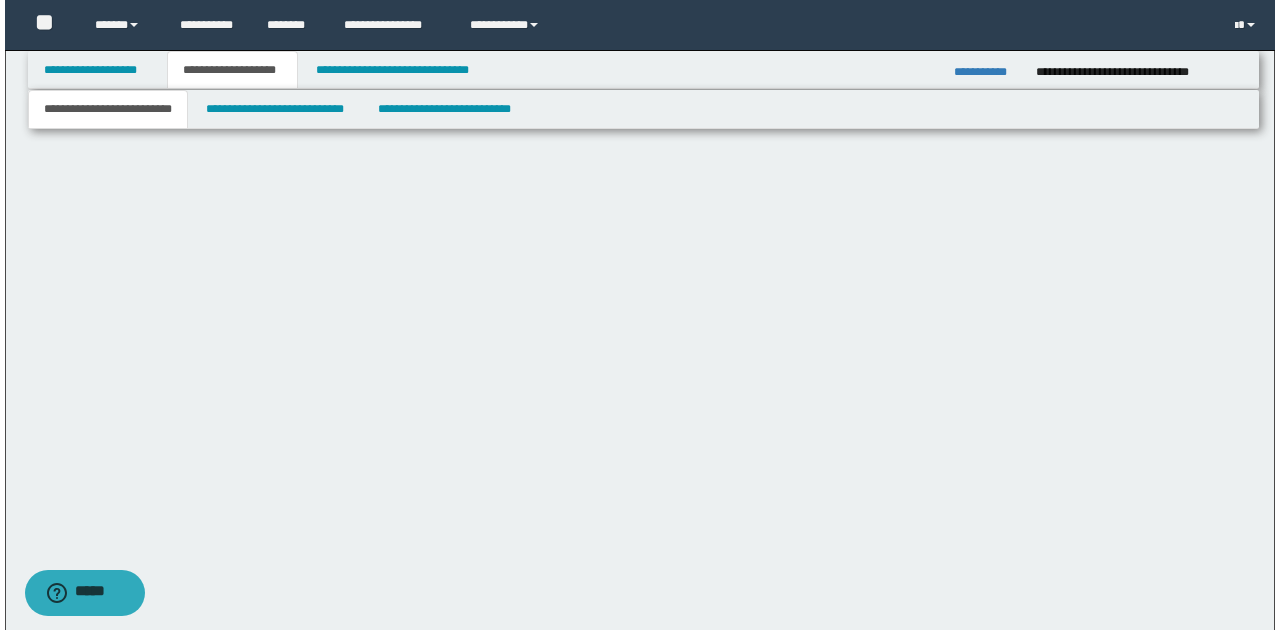 scroll, scrollTop: 0, scrollLeft: 0, axis: both 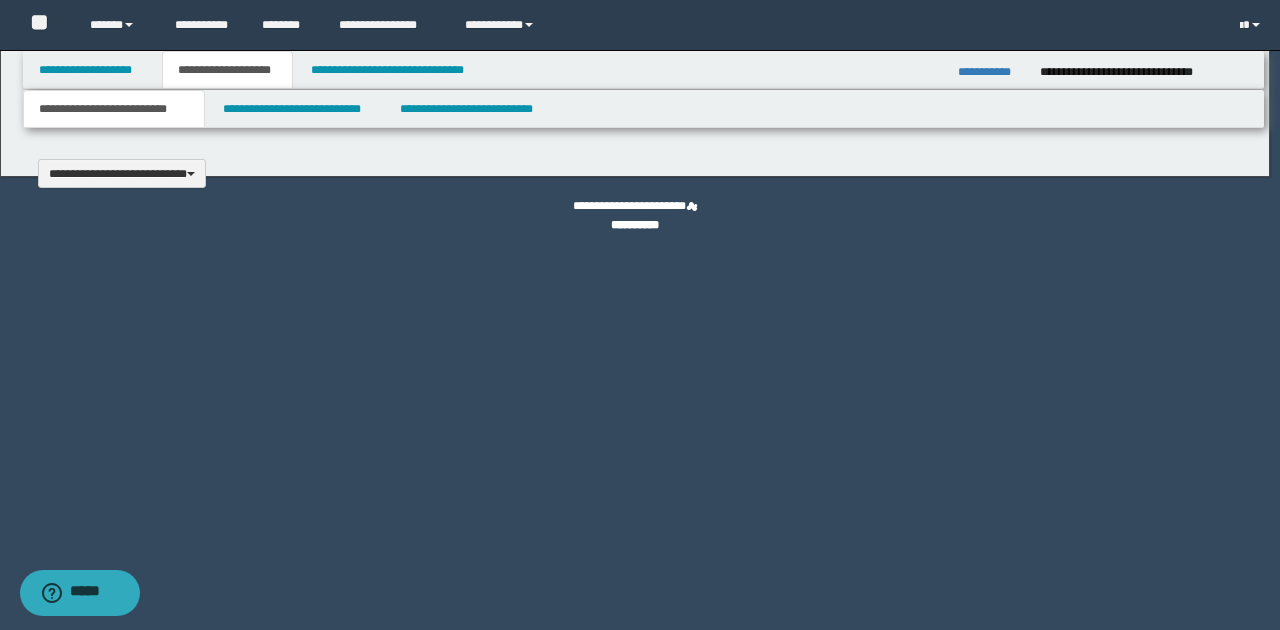 type 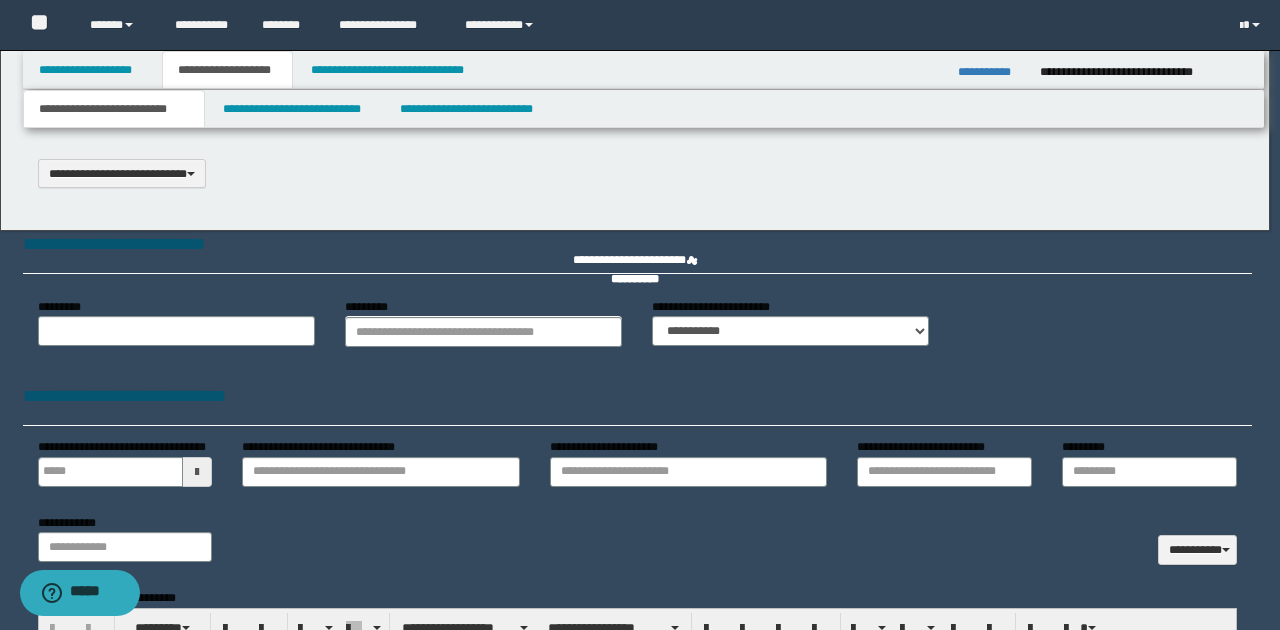 scroll, scrollTop: 0, scrollLeft: 0, axis: both 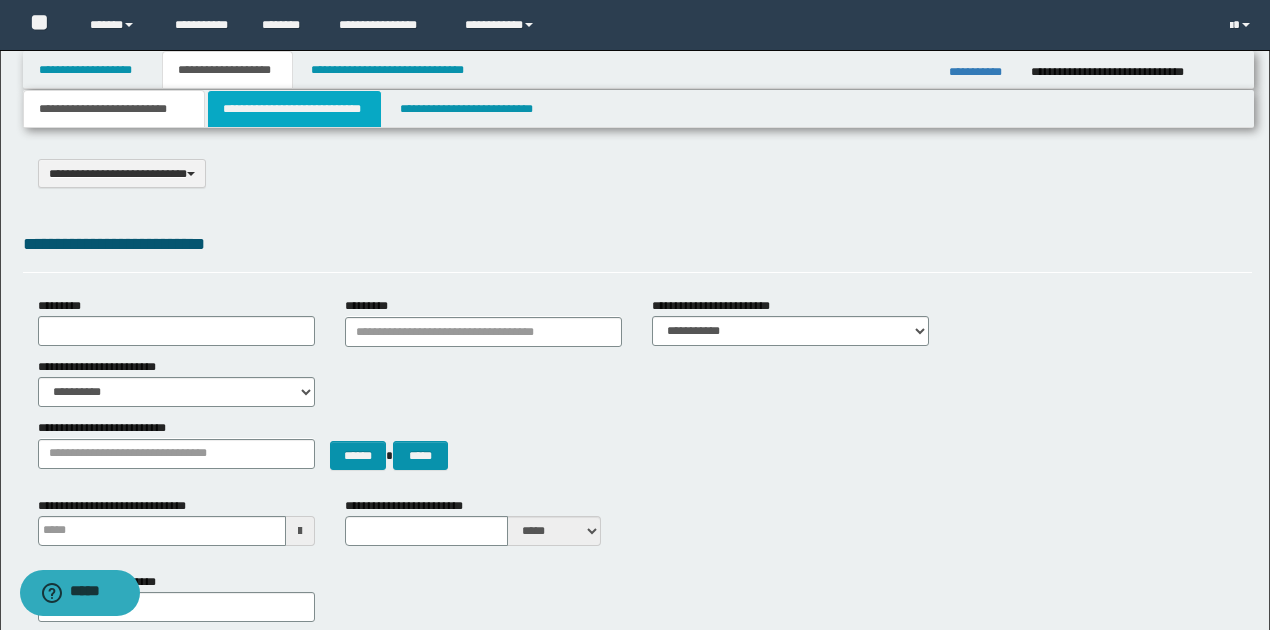 click on "**********" at bounding box center (294, 109) 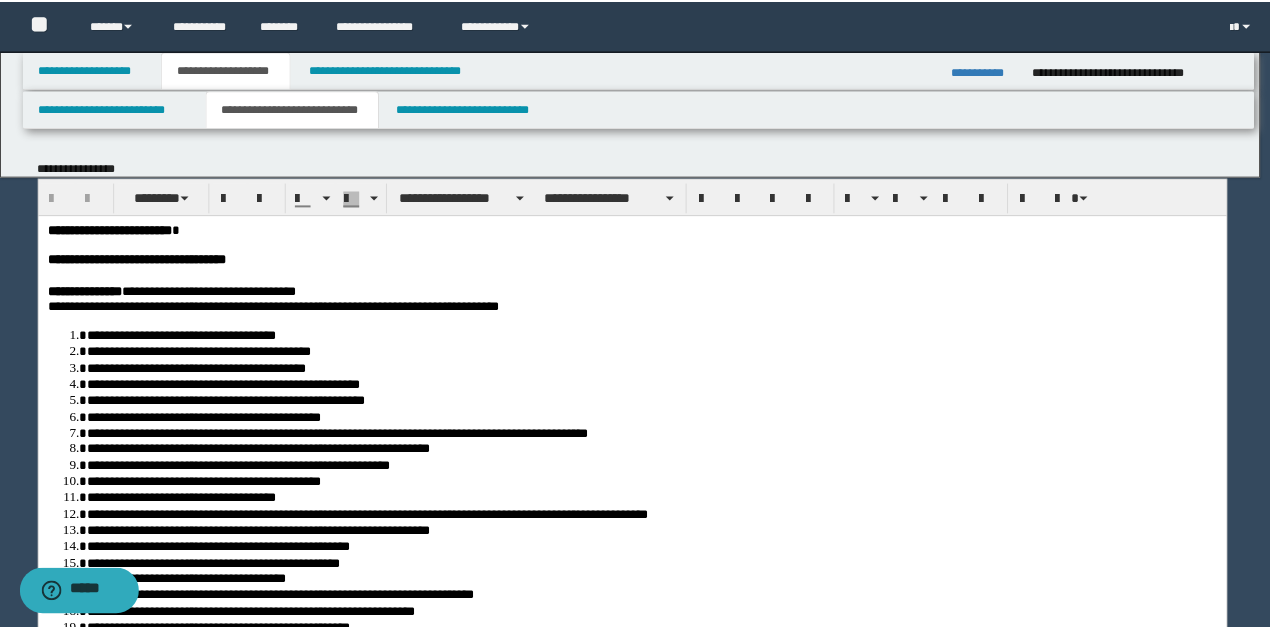scroll, scrollTop: 0, scrollLeft: 0, axis: both 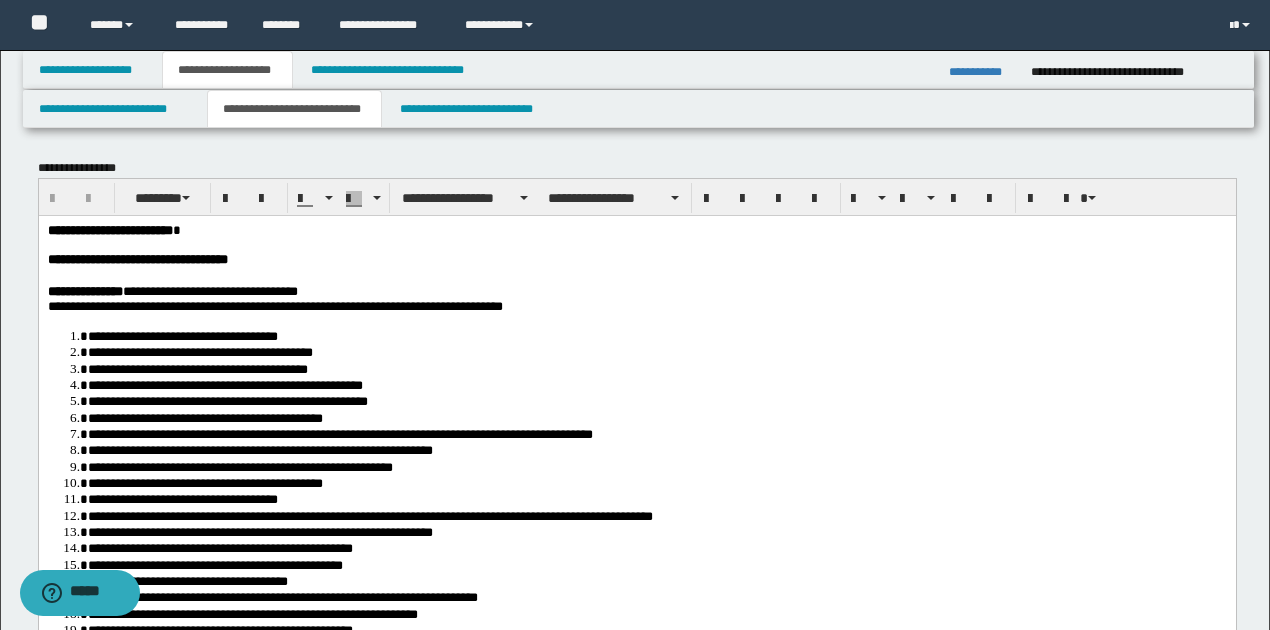 click on "**********" at bounding box center (636, 988) 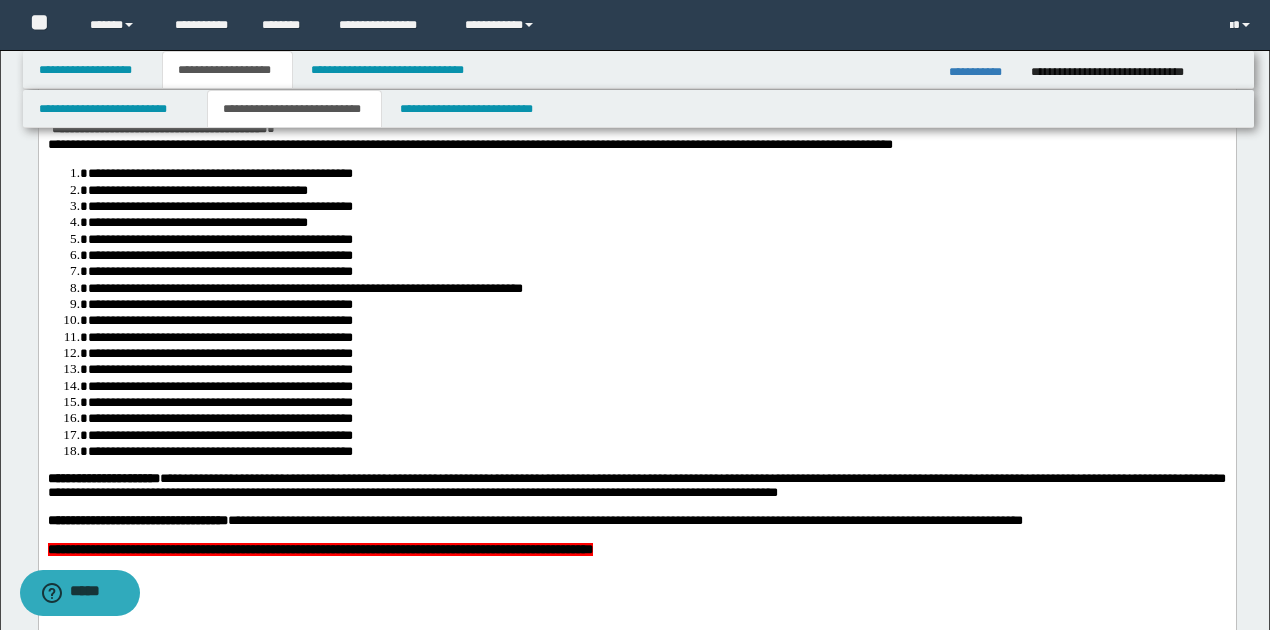 scroll, scrollTop: 1200, scrollLeft: 0, axis: vertical 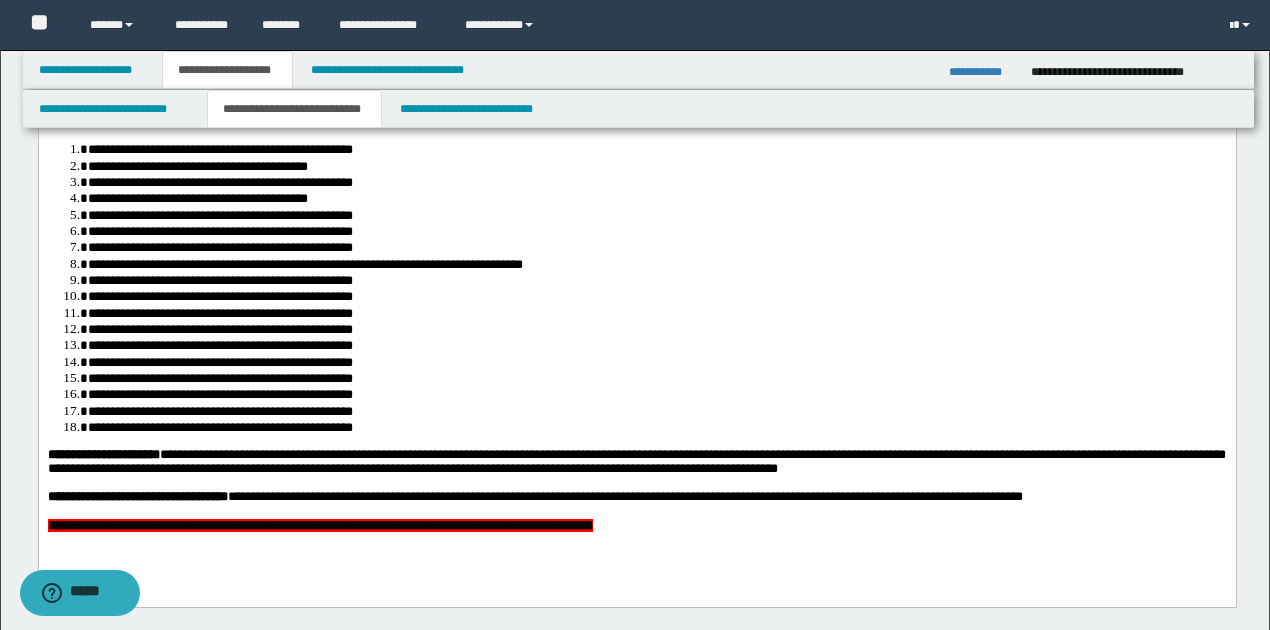 click on "**********" at bounding box center (636, 462) 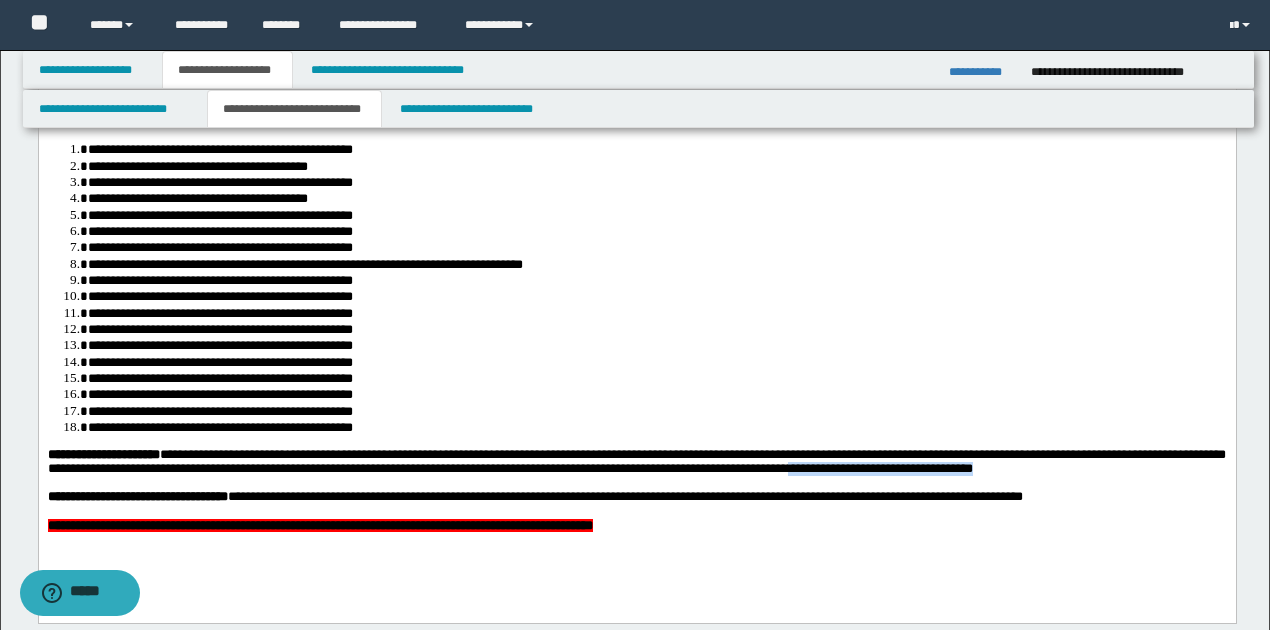 drag, startPoint x: 1000, startPoint y: 431, endPoint x: 107, endPoint y: 447, distance: 893.1433 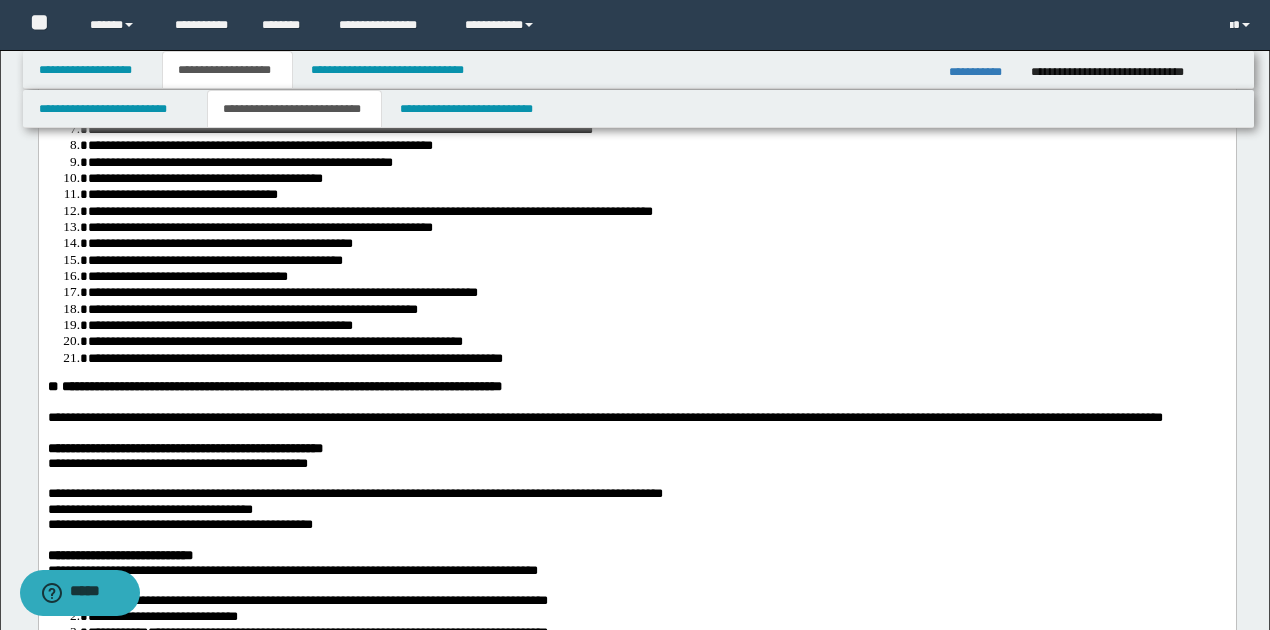 scroll, scrollTop: 0, scrollLeft: 0, axis: both 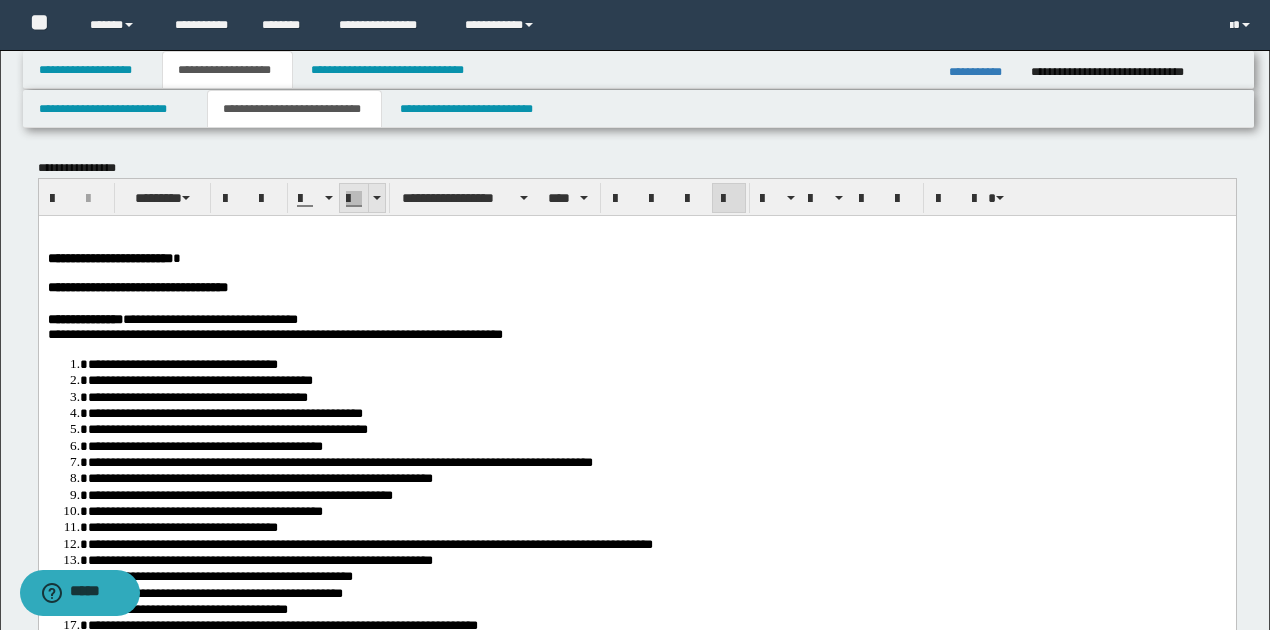 click at bounding box center (376, 198) 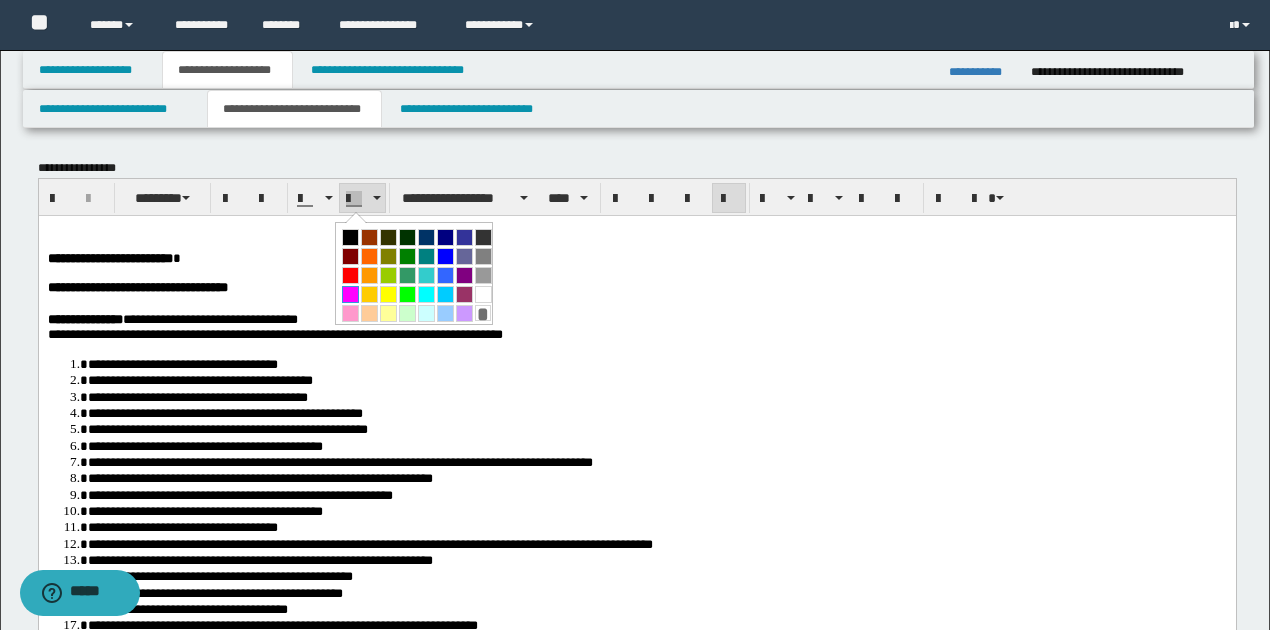 click at bounding box center (350, 294) 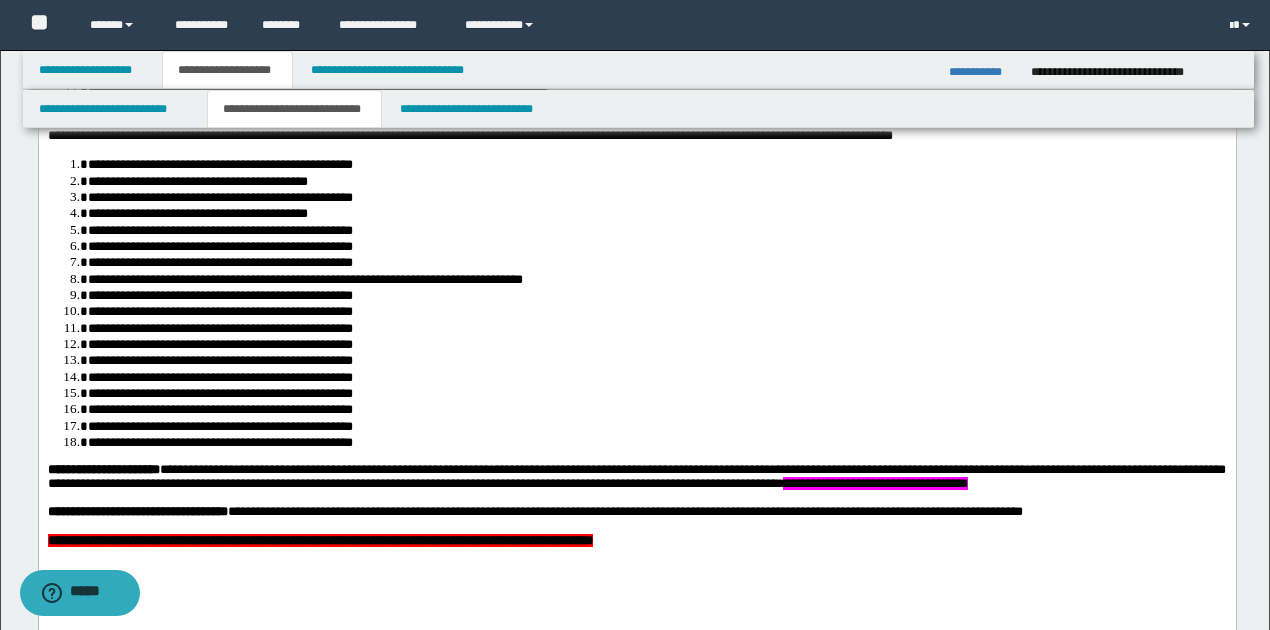 scroll, scrollTop: 1266, scrollLeft: 0, axis: vertical 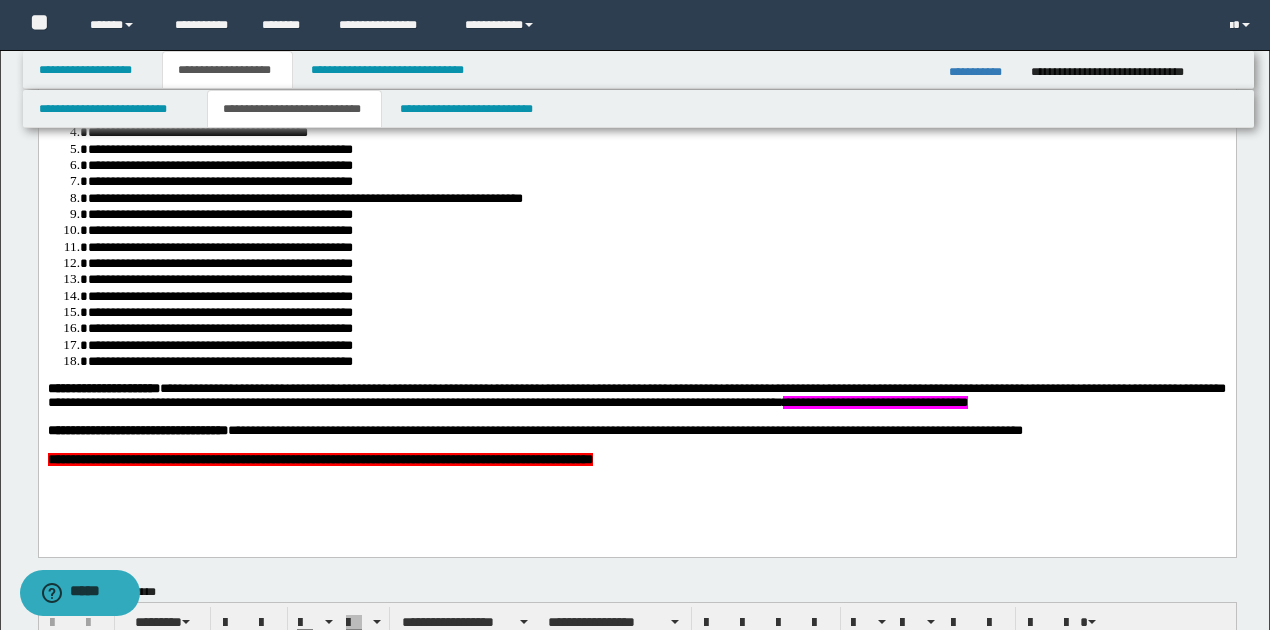 click on "**********" at bounding box center (874, 402) 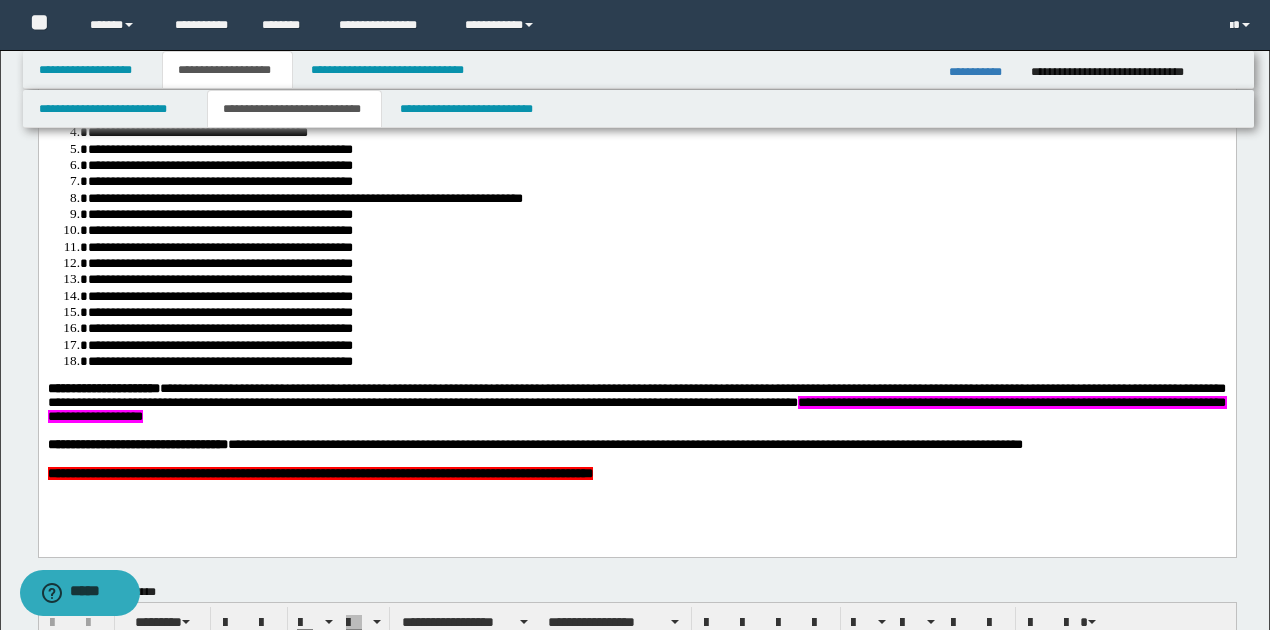 click on "**********" at bounding box center (319, 473) 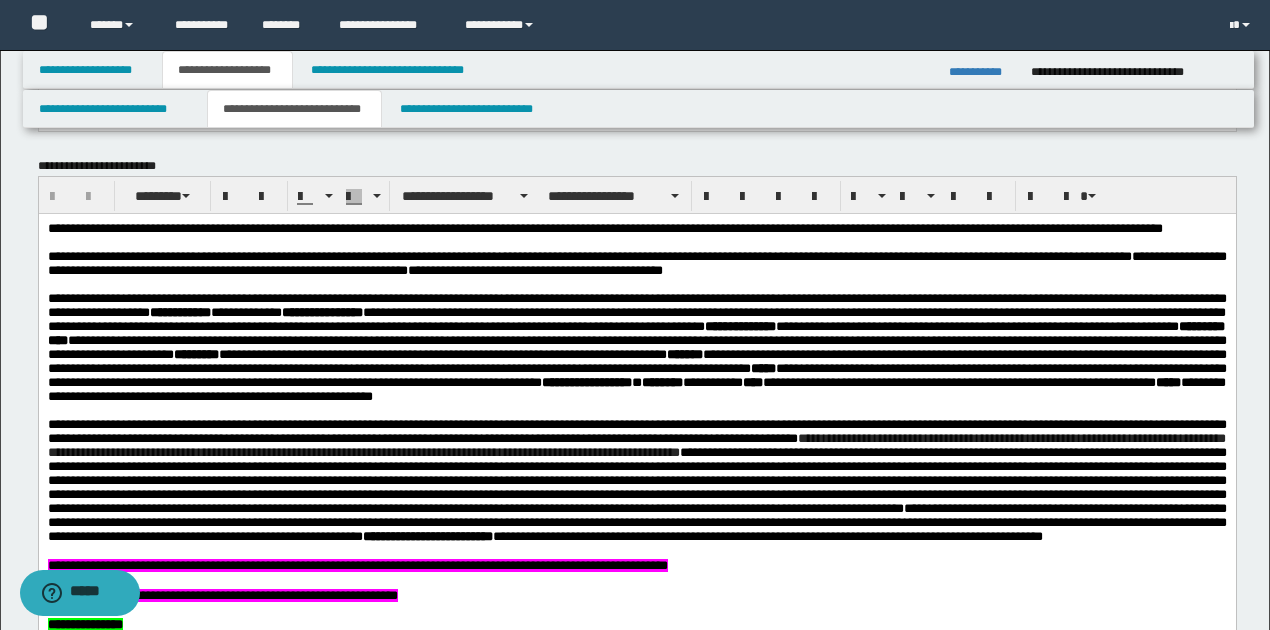 scroll, scrollTop: 1733, scrollLeft: 0, axis: vertical 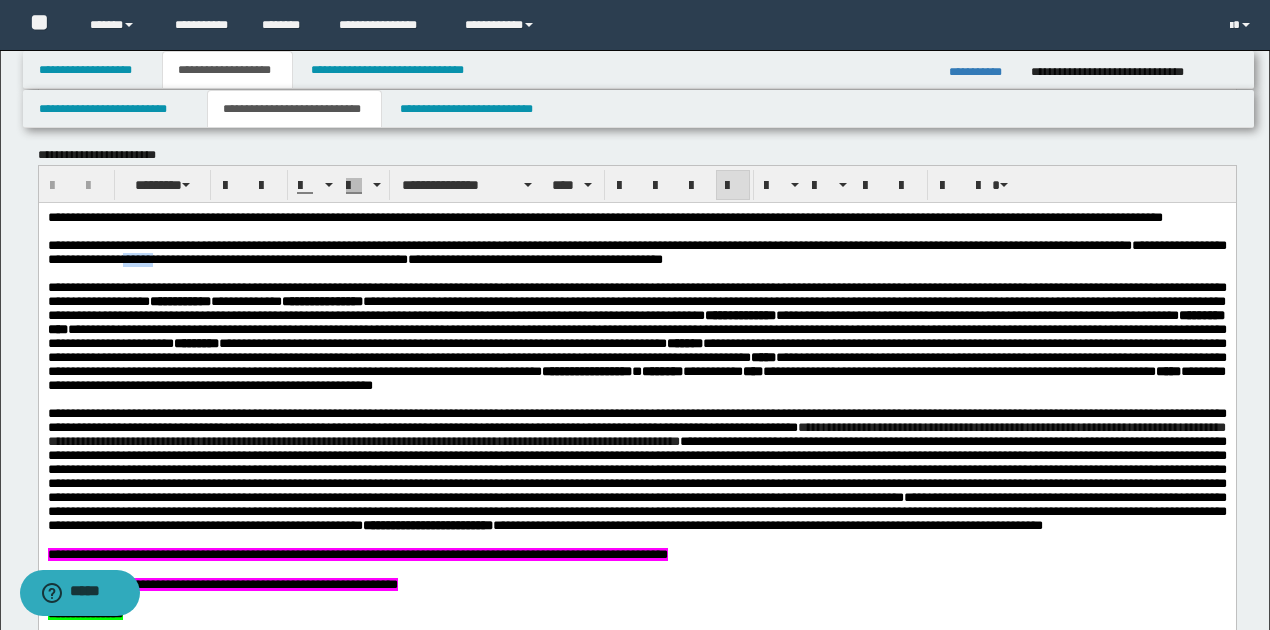 drag, startPoint x: 303, startPoint y: 279, endPoint x: 347, endPoint y: 280, distance: 44.011364 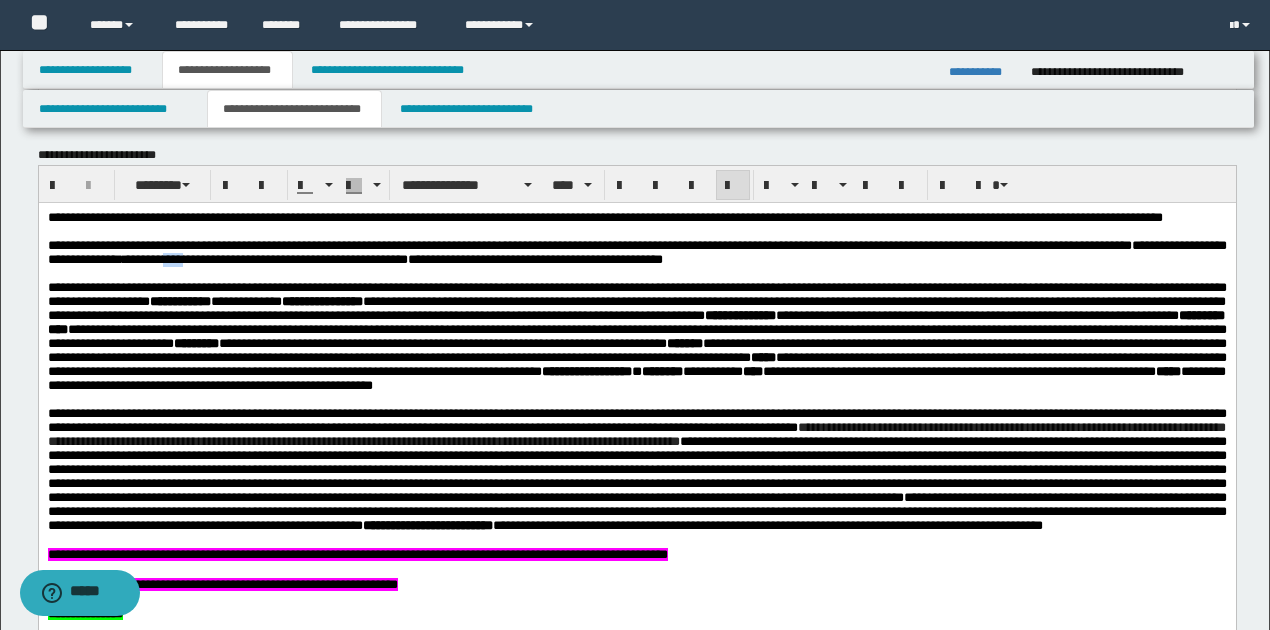 drag, startPoint x: 353, startPoint y: 281, endPoint x: 382, endPoint y: 283, distance: 29.068884 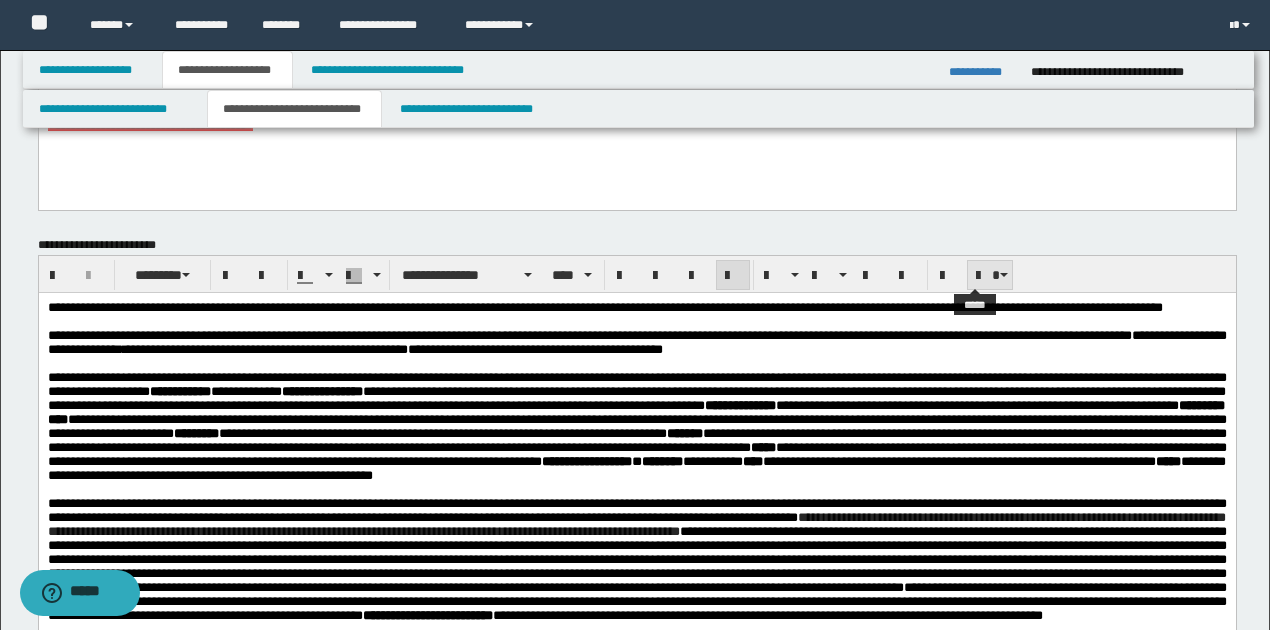 scroll, scrollTop: 1666, scrollLeft: 0, axis: vertical 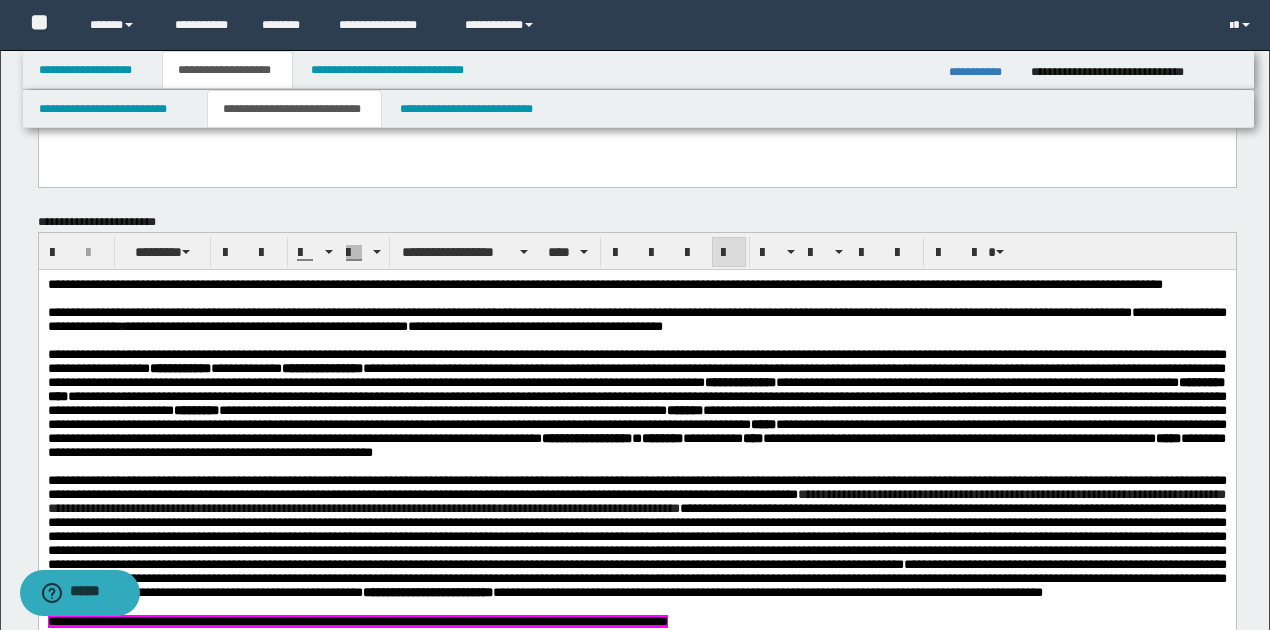 click on "**********" at bounding box center (636, 319) 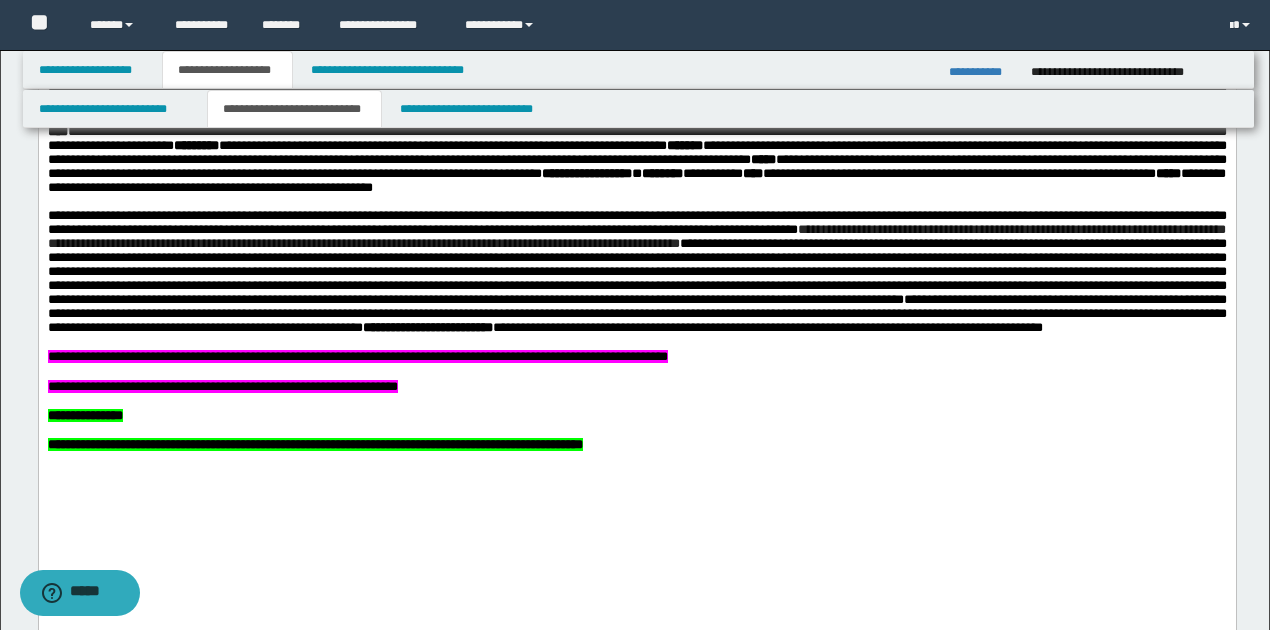 scroll, scrollTop: 1933, scrollLeft: 0, axis: vertical 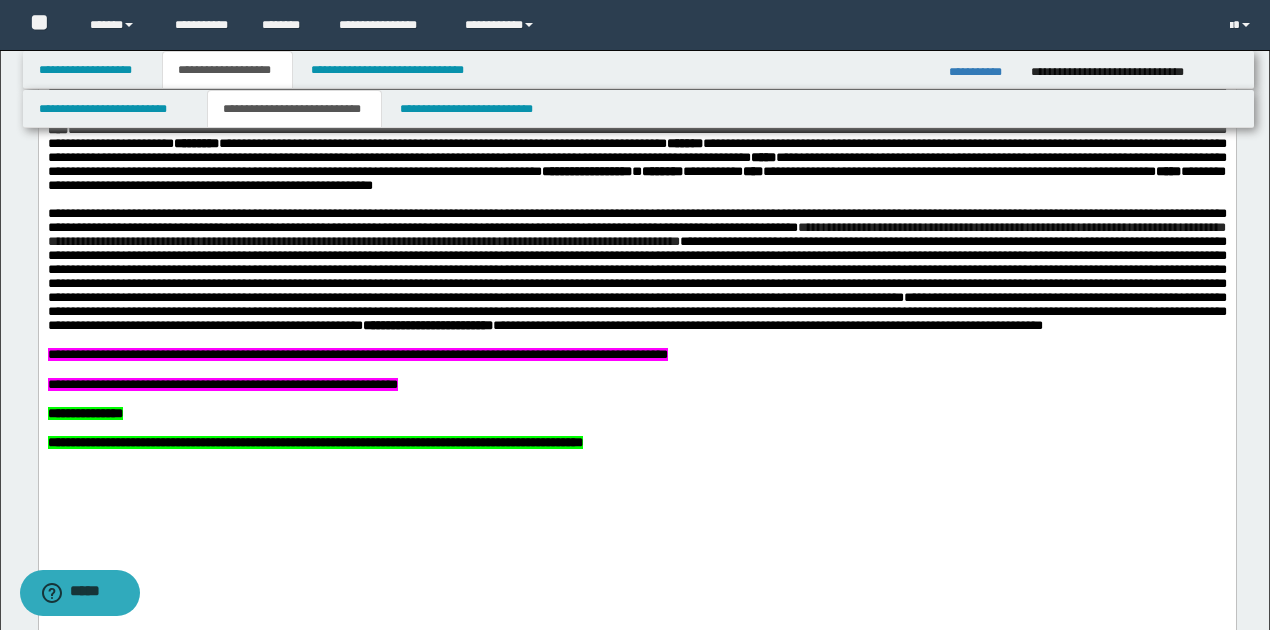 click on "**********" at bounding box center [982, 72] 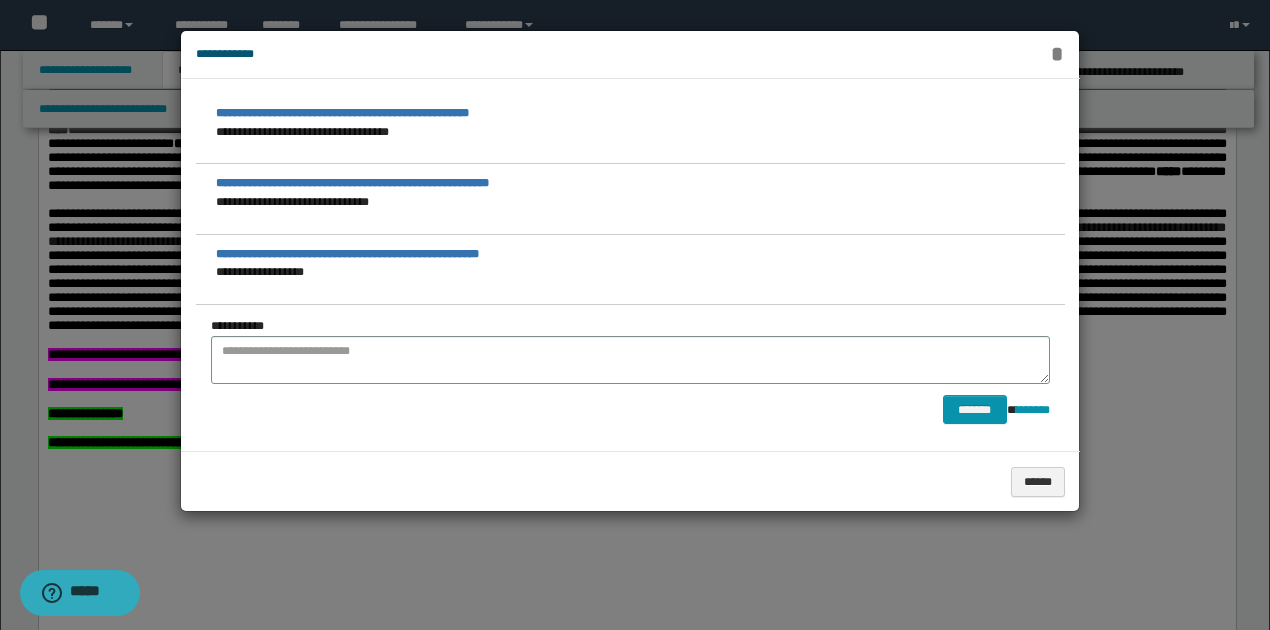 click on "*" at bounding box center [1057, 54] 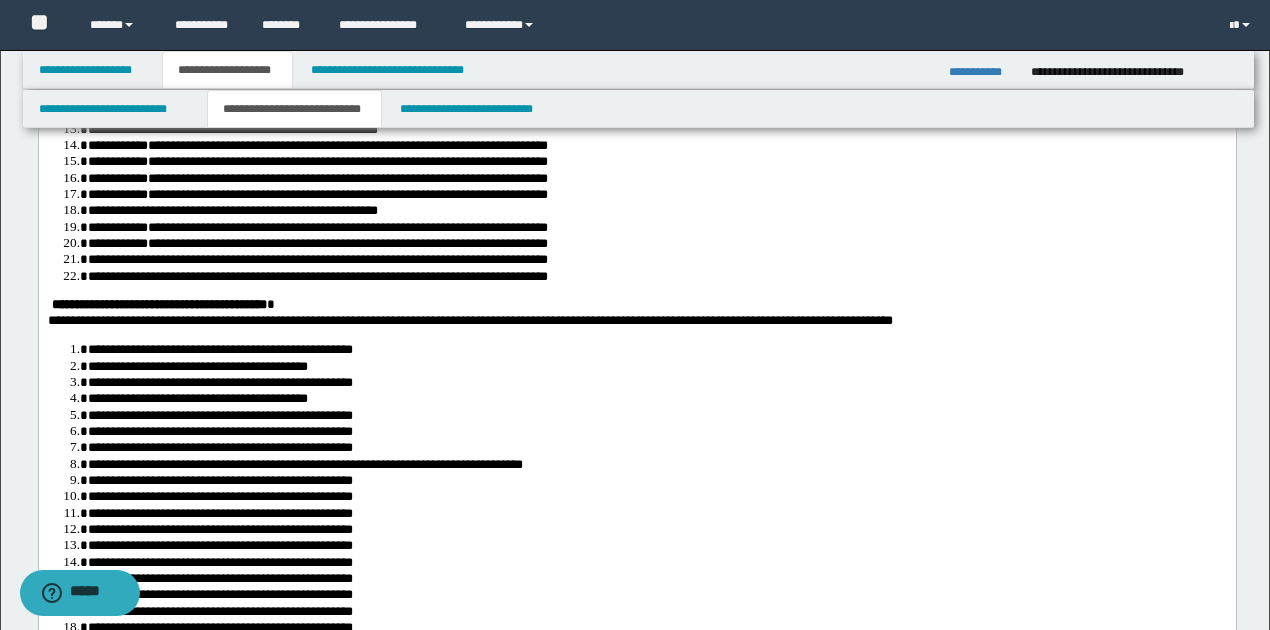 scroll, scrollTop: 1000, scrollLeft: 0, axis: vertical 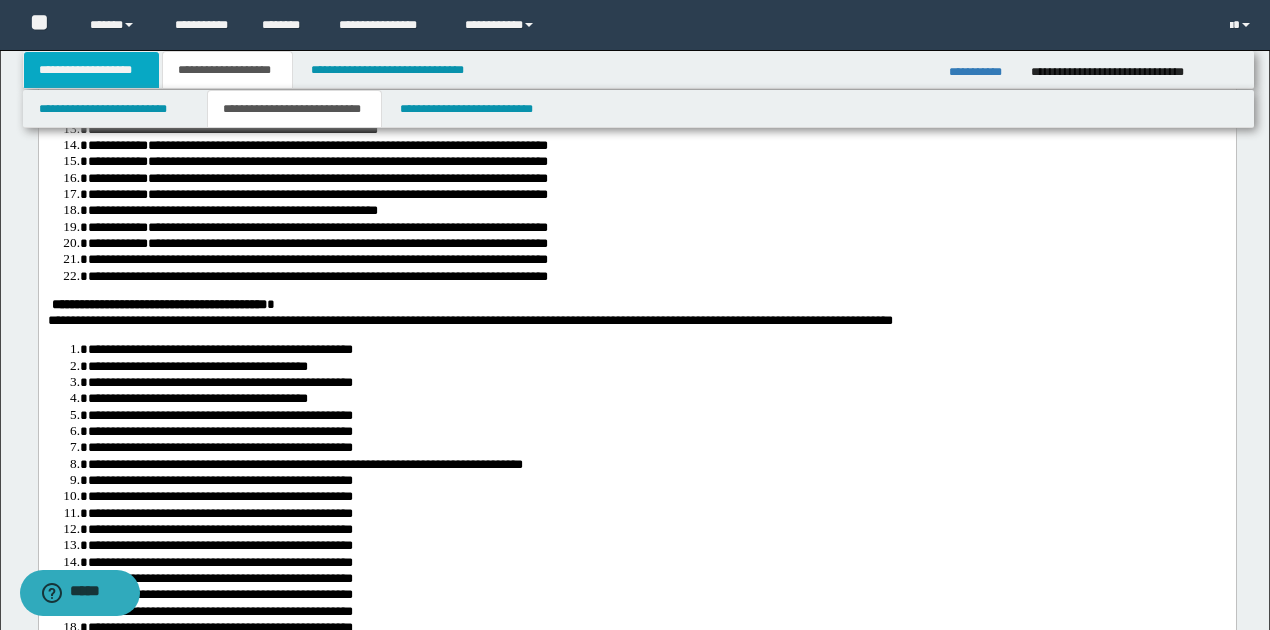 click on "**********" at bounding box center [92, 70] 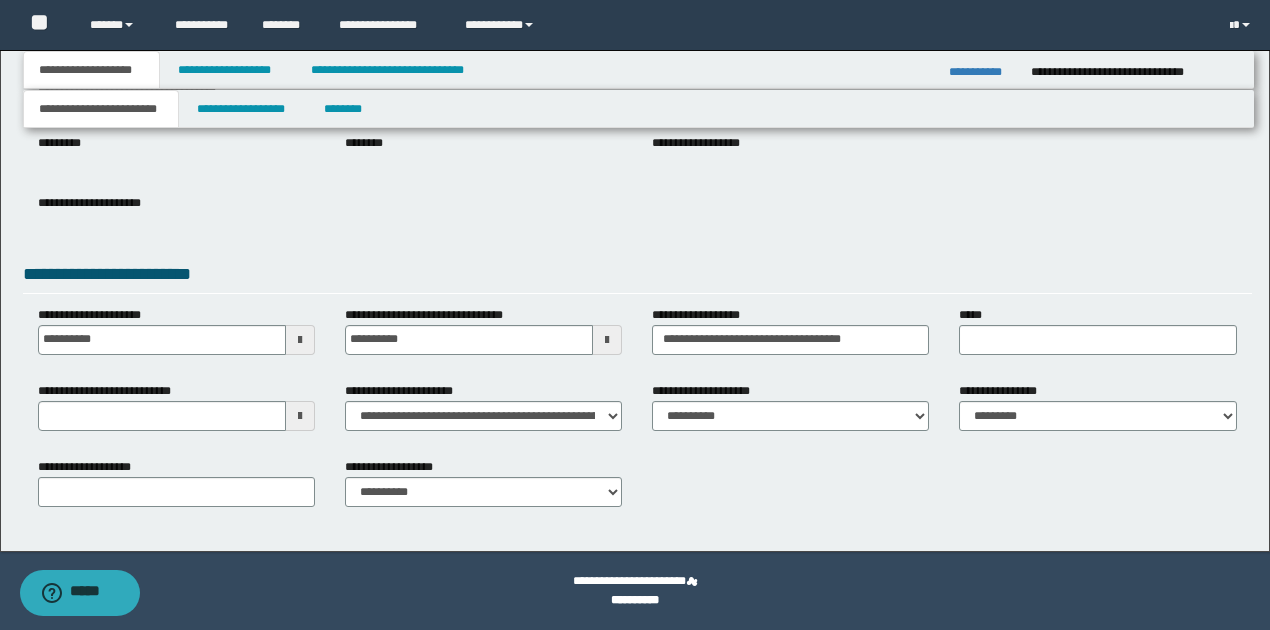 scroll, scrollTop: 234, scrollLeft: 0, axis: vertical 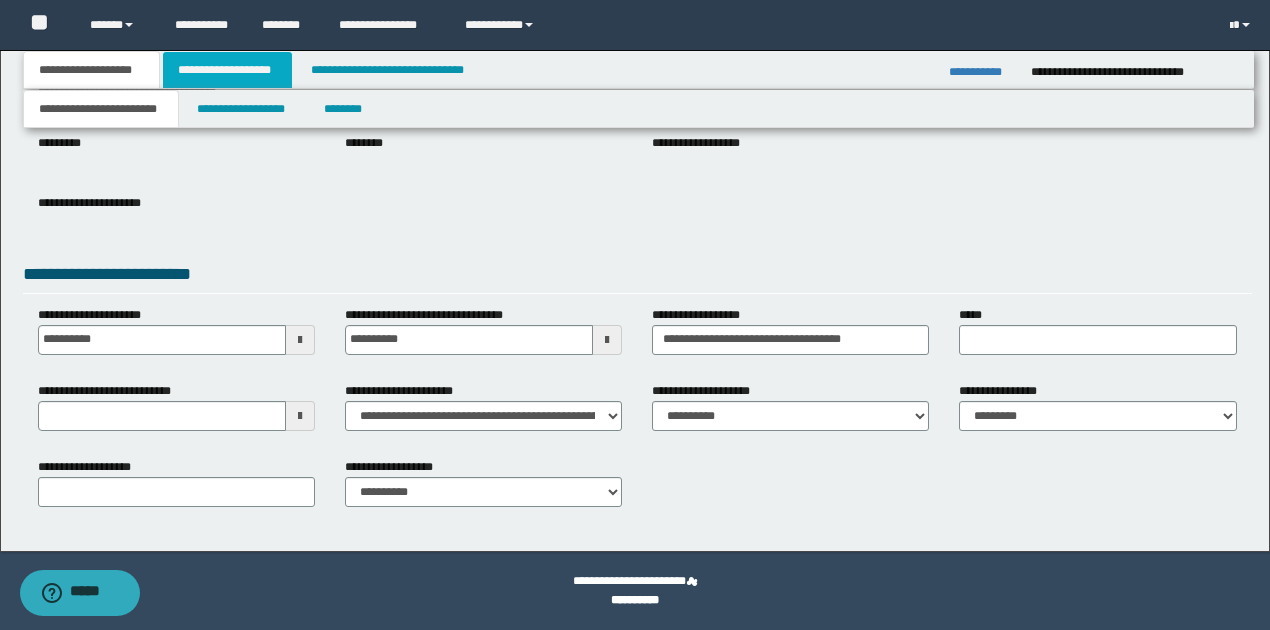 click on "**********" at bounding box center [227, 70] 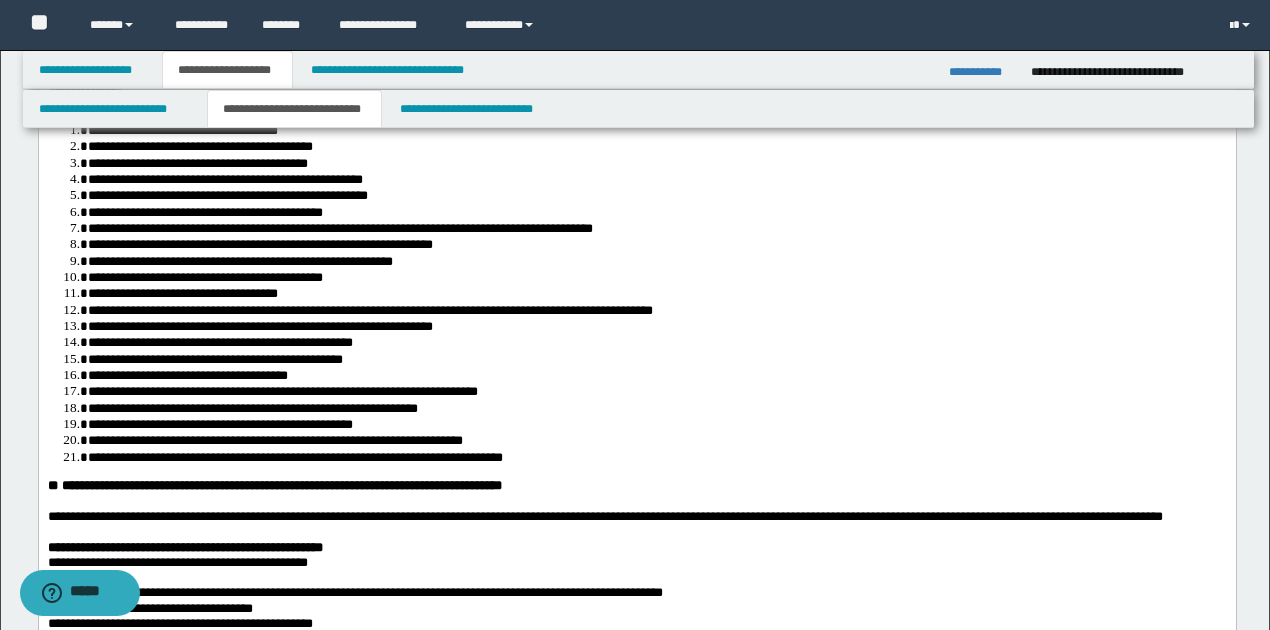 click on "**********" at bounding box center [294, 109] 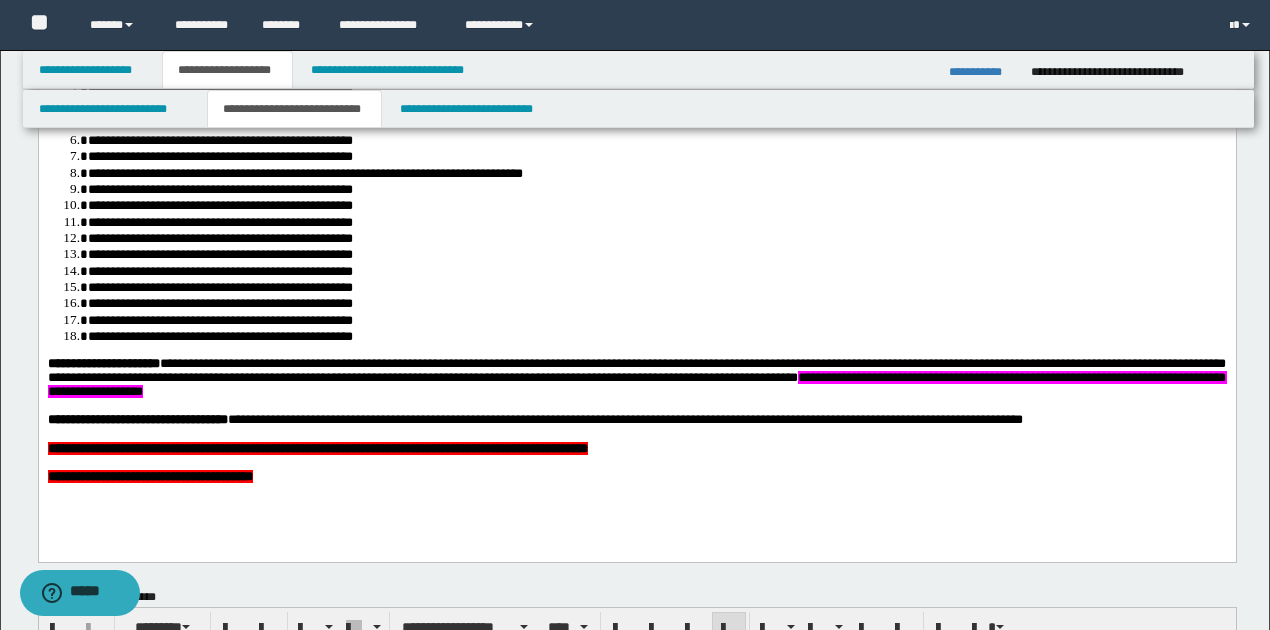 scroll, scrollTop: 1367, scrollLeft: 0, axis: vertical 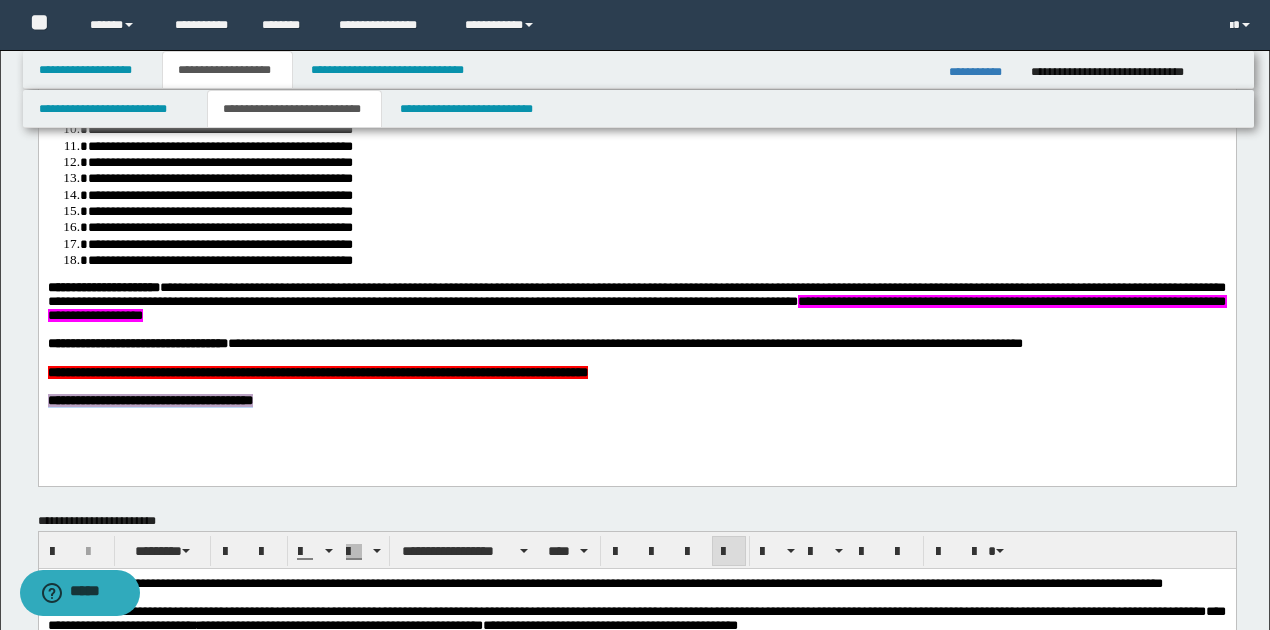 drag, startPoint x: 50, startPoint y: 373, endPoint x: 427, endPoint y: 370, distance: 377.01193 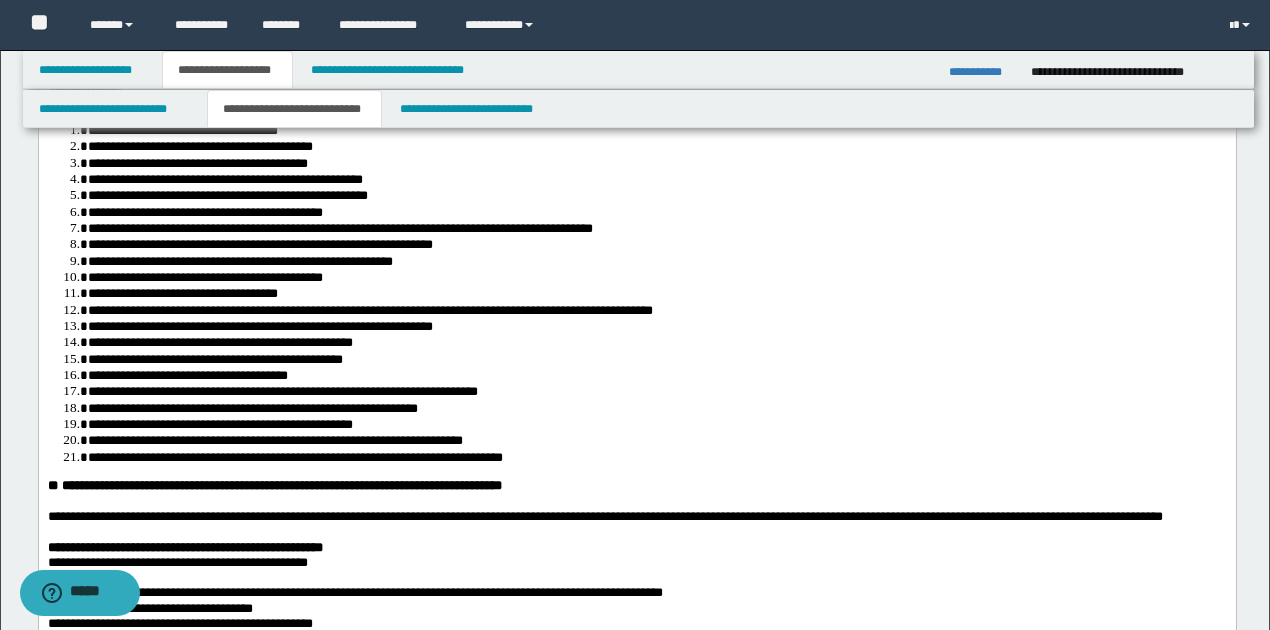 scroll, scrollTop: 0, scrollLeft: 0, axis: both 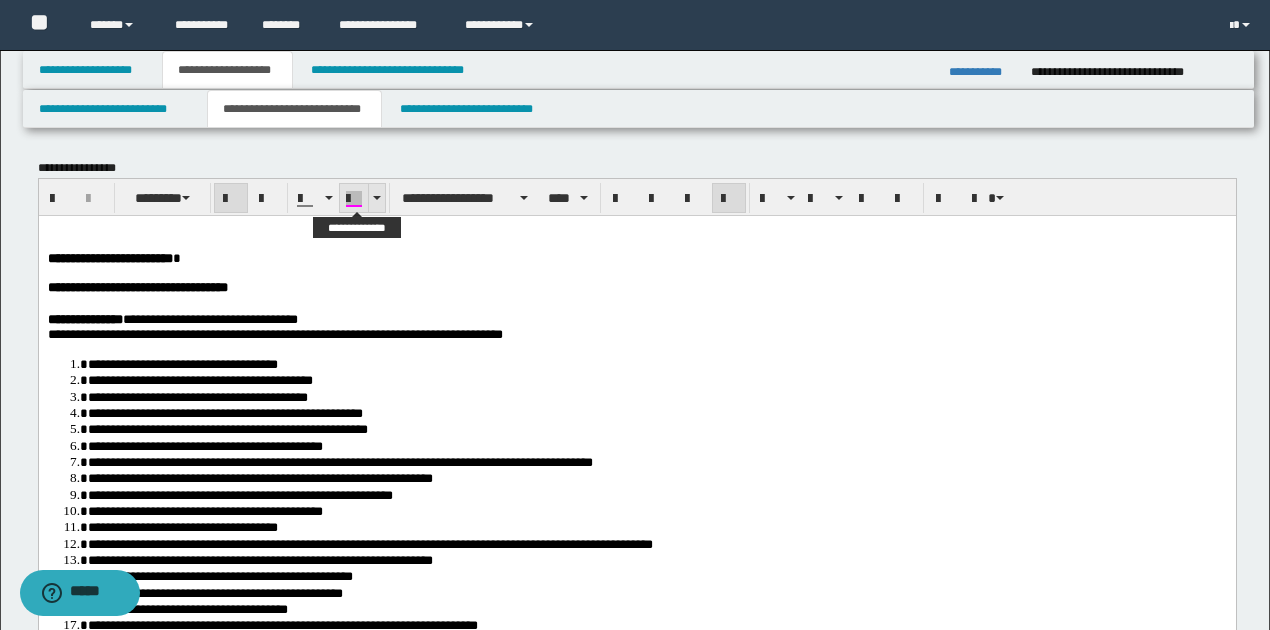 click at bounding box center [376, 198] 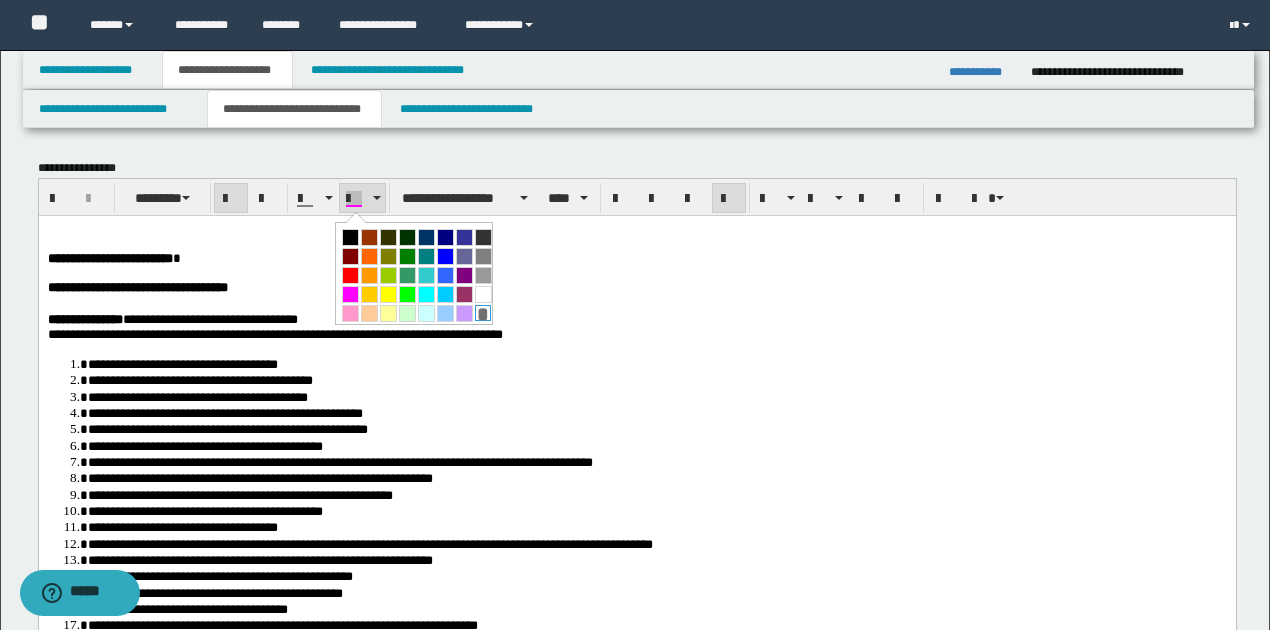 click on "*" at bounding box center (483, 313) 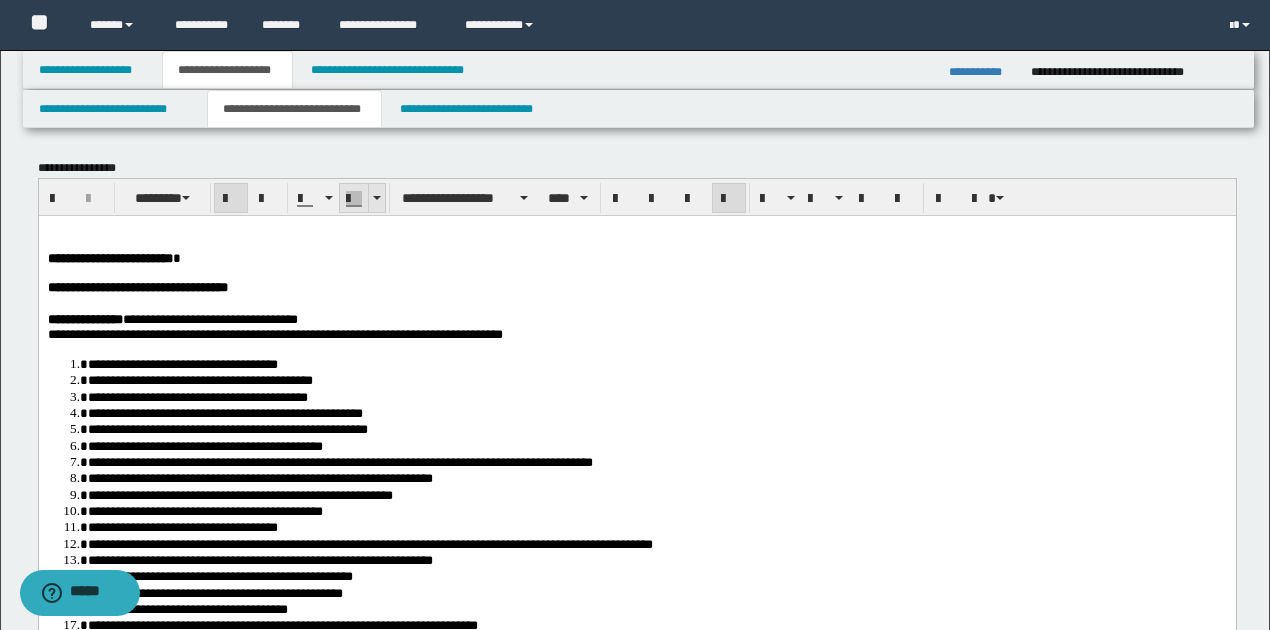 click at bounding box center (376, 198) 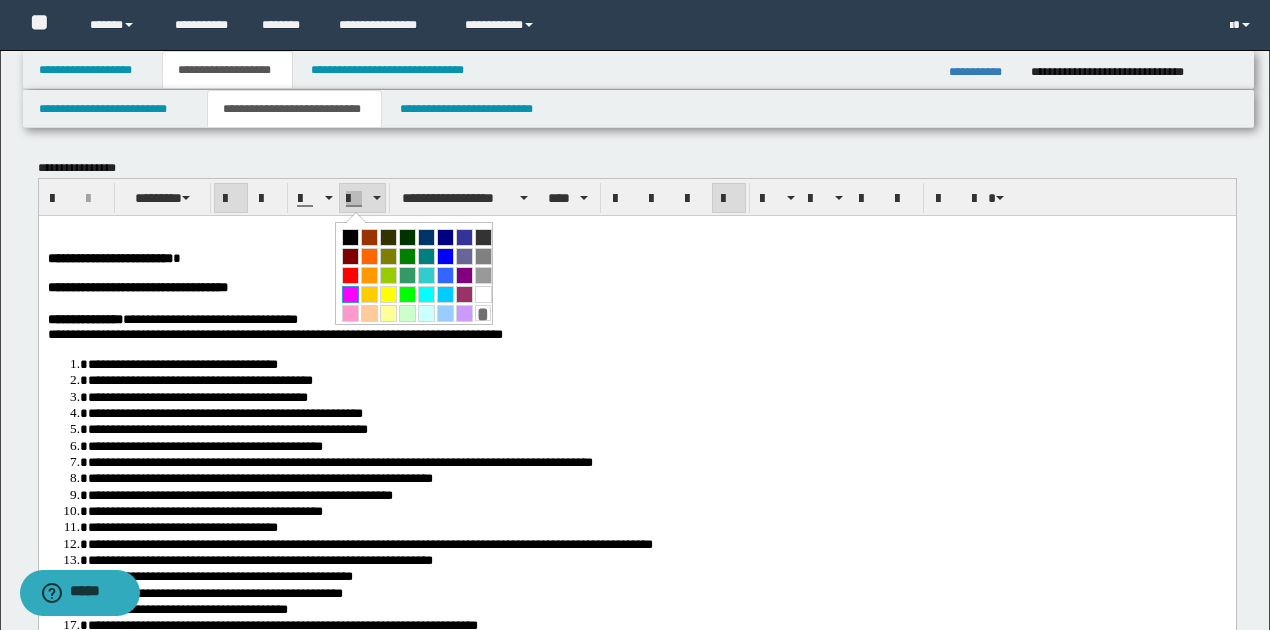 click at bounding box center (350, 294) 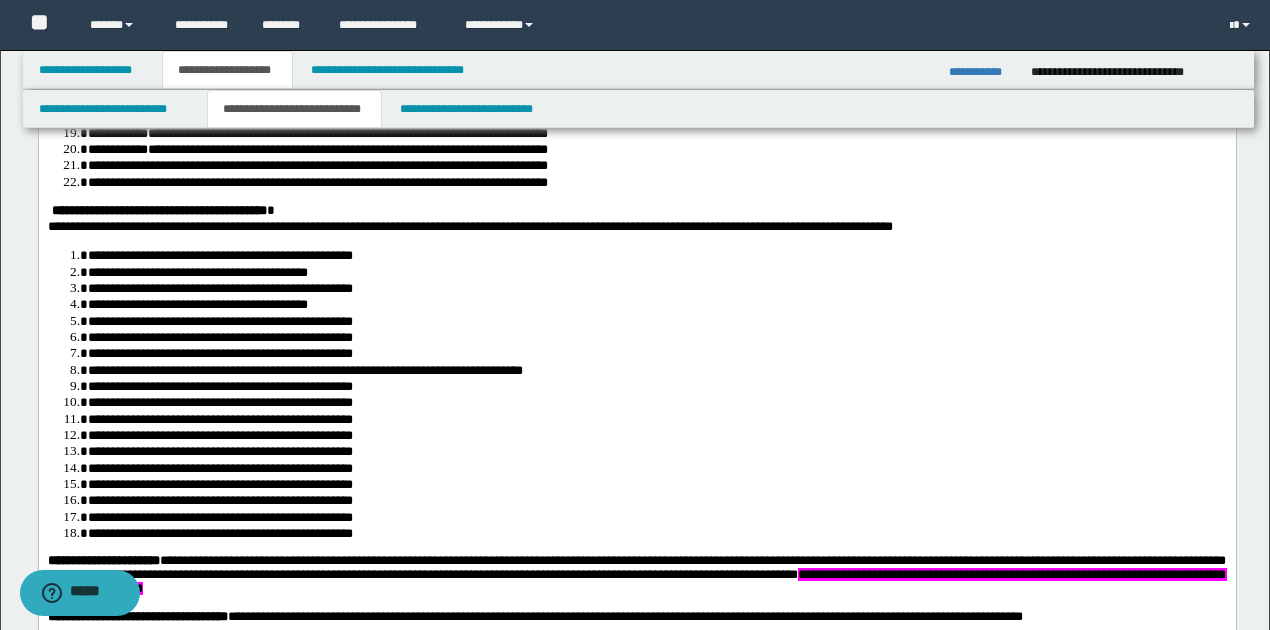 scroll, scrollTop: 1333, scrollLeft: 0, axis: vertical 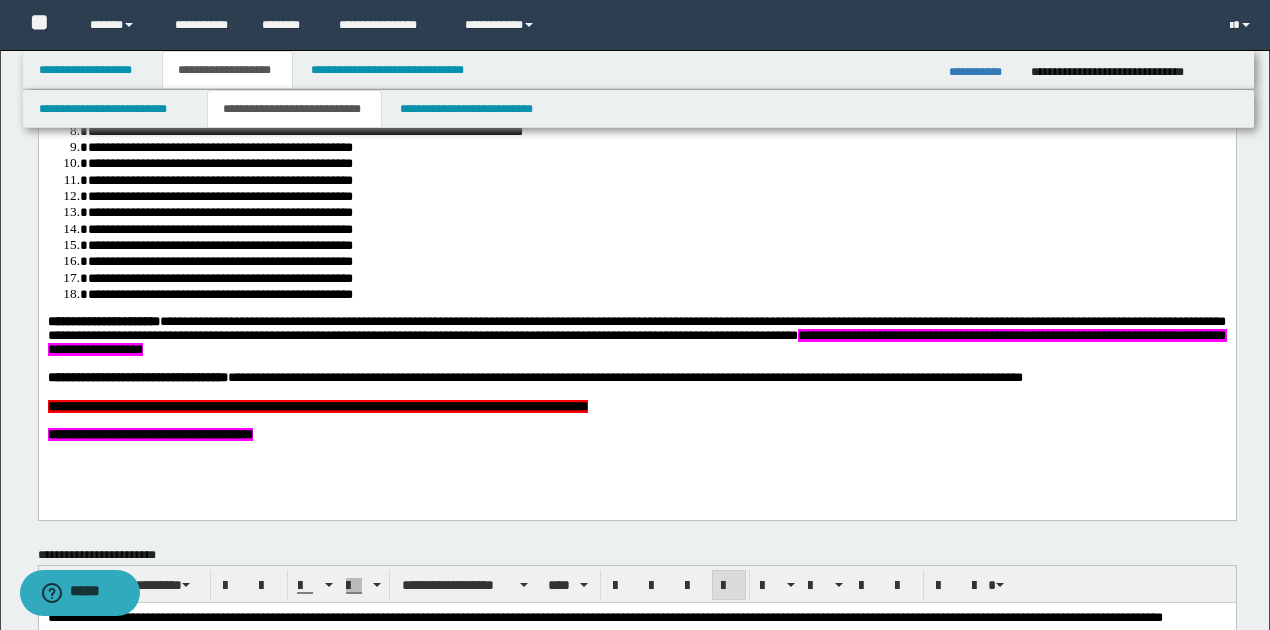 click on "**********" at bounding box center [636, -309] 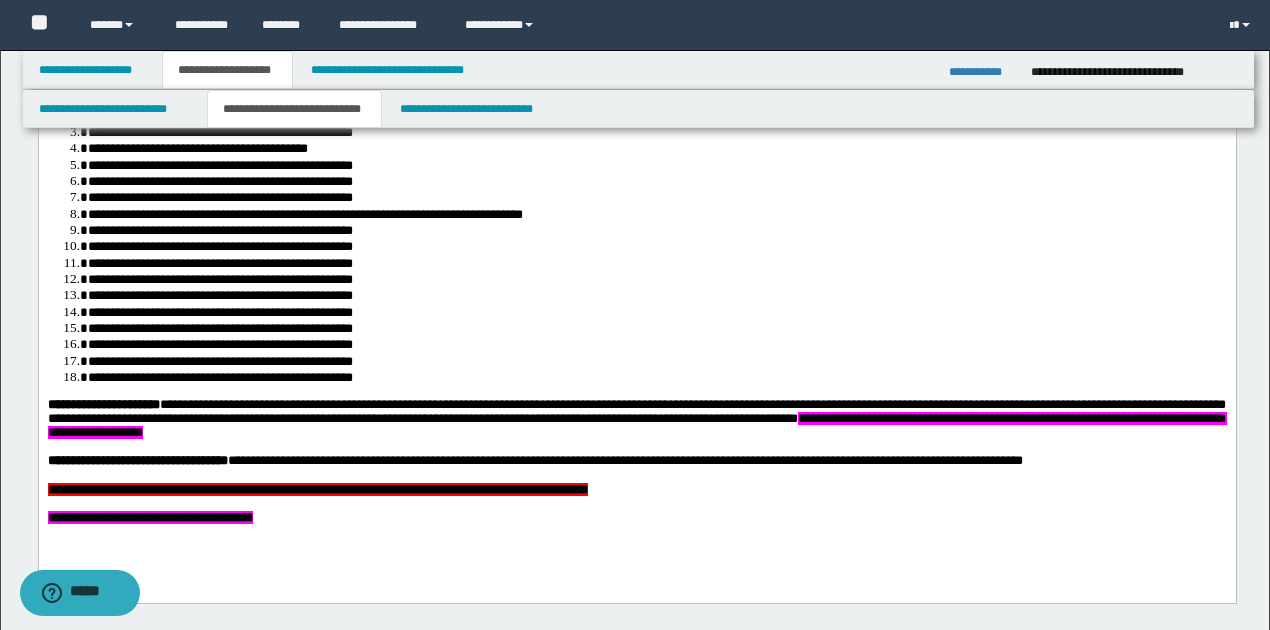 scroll, scrollTop: 1066, scrollLeft: 0, axis: vertical 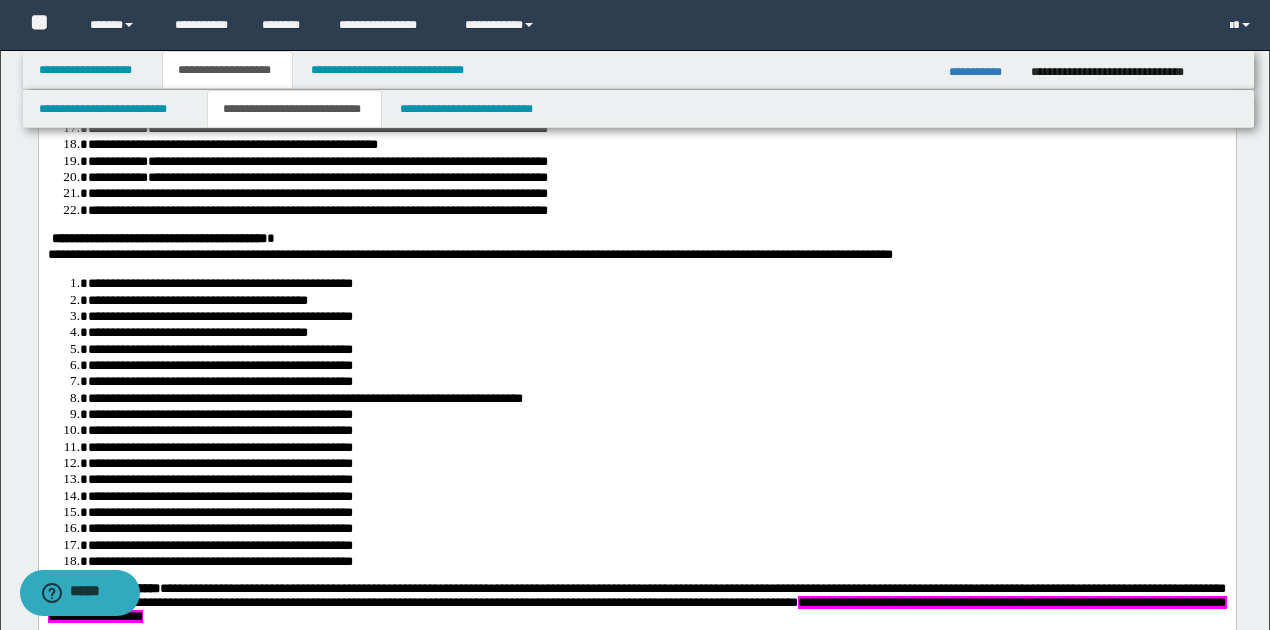 click on "**********" at bounding box center [982, 72] 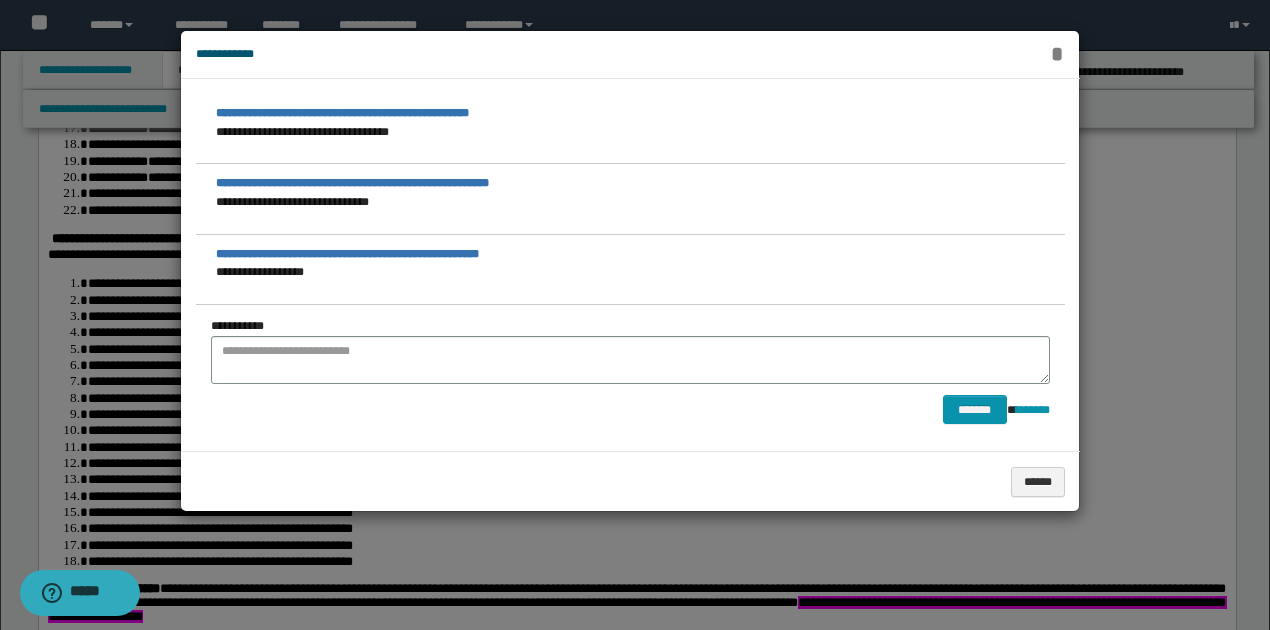 click on "*" at bounding box center [1057, 54] 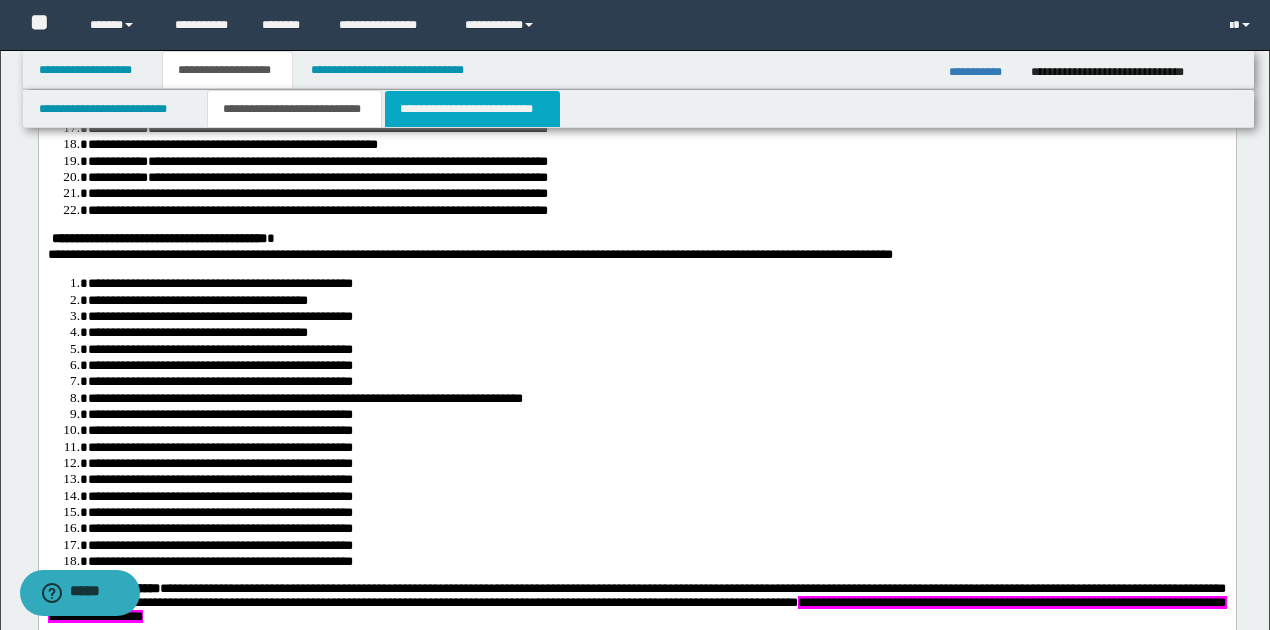 click on "**********" at bounding box center (472, 109) 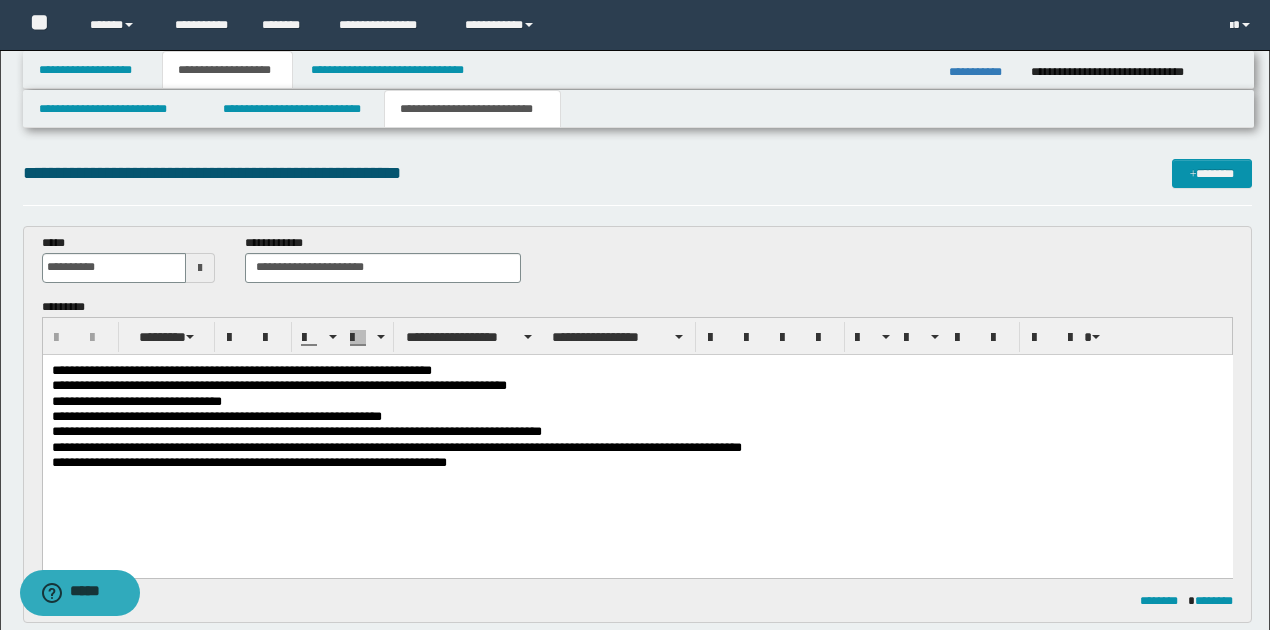 scroll, scrollTop: 0, scrollLeft: 0, axis: both 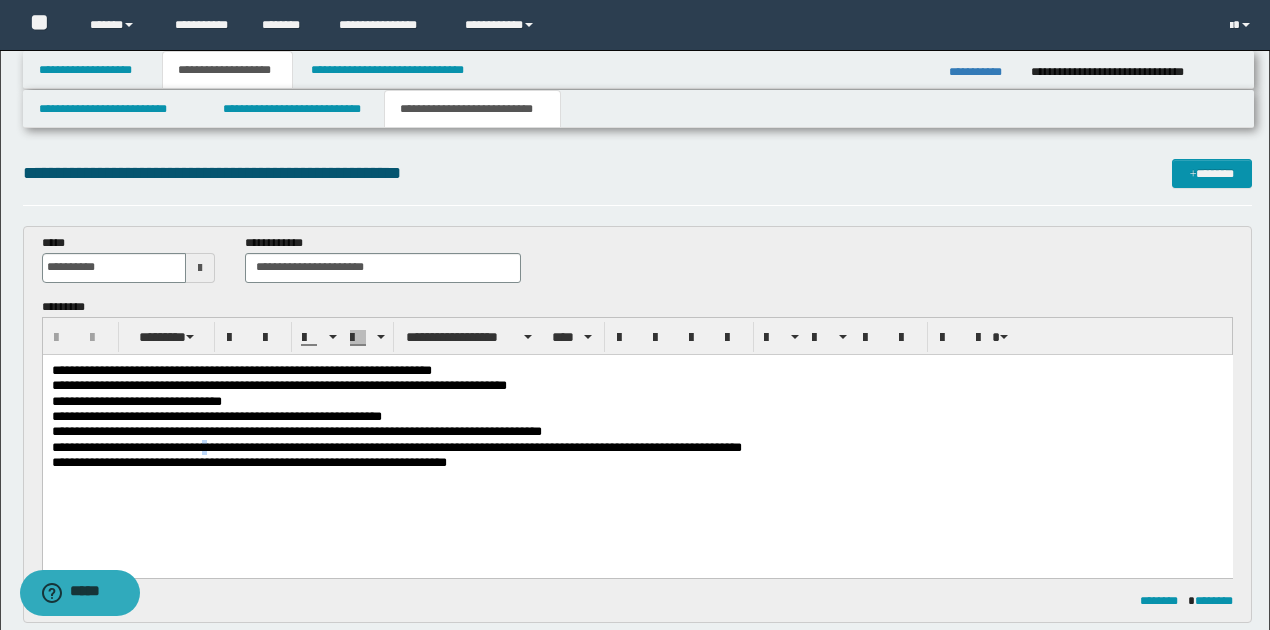 click on "**********" at bounding box center (396, 446) 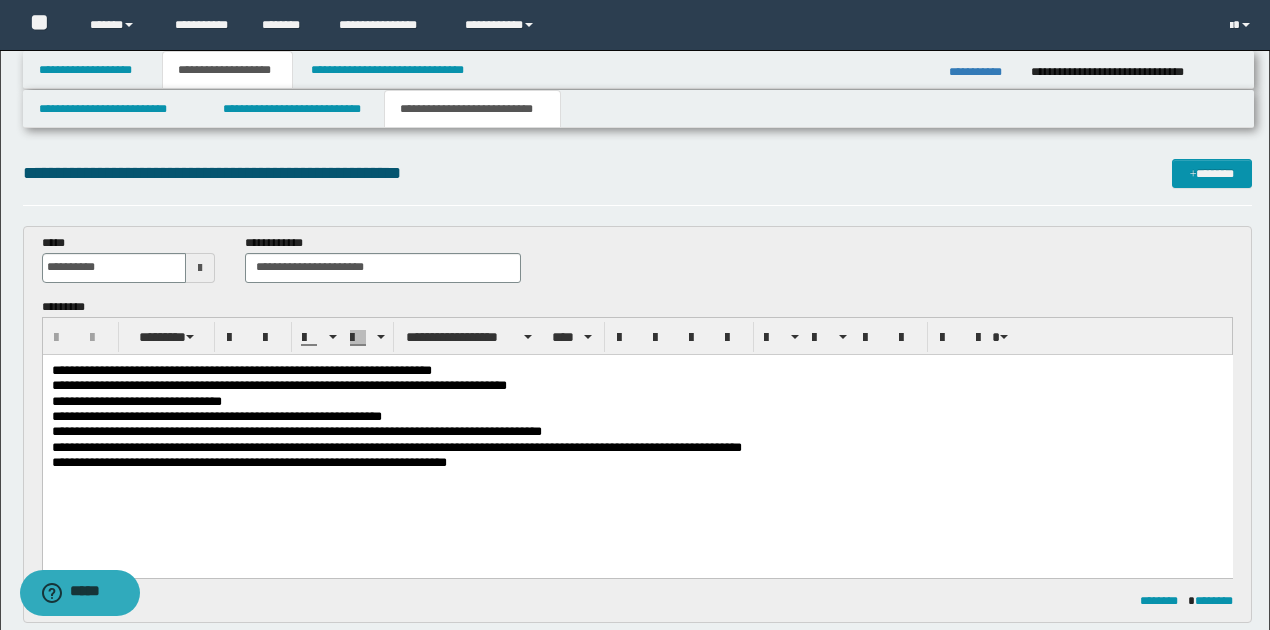 type 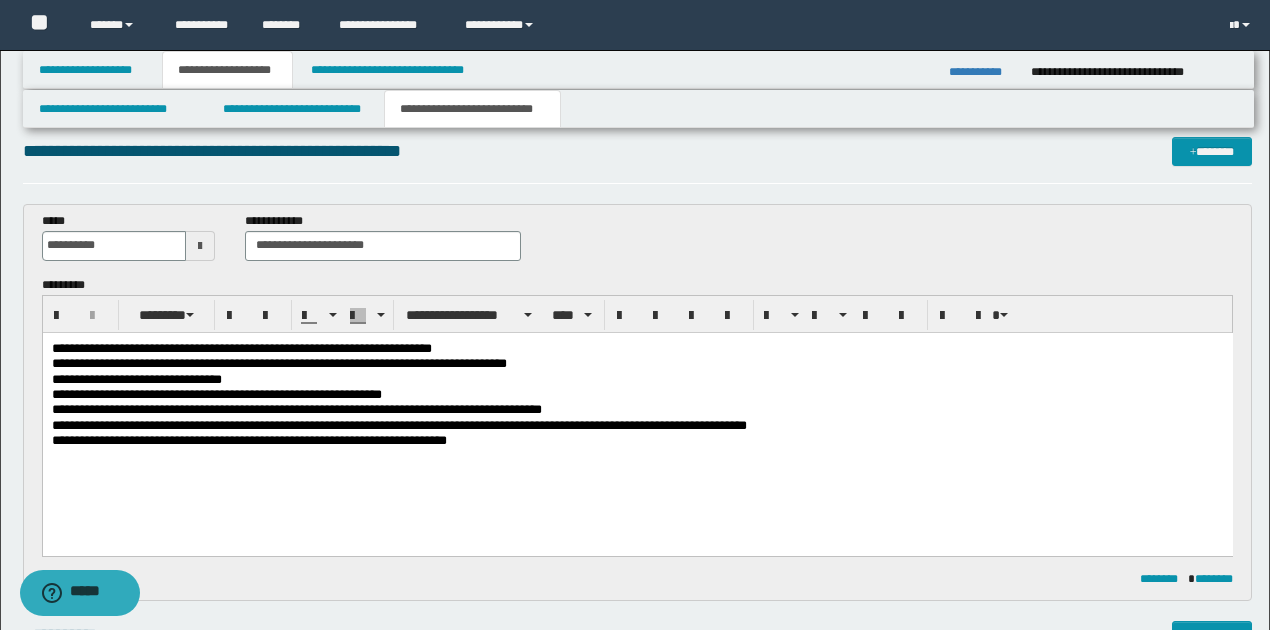 scroll, scrollTop: 0, scrollLeft: 0, axis: both 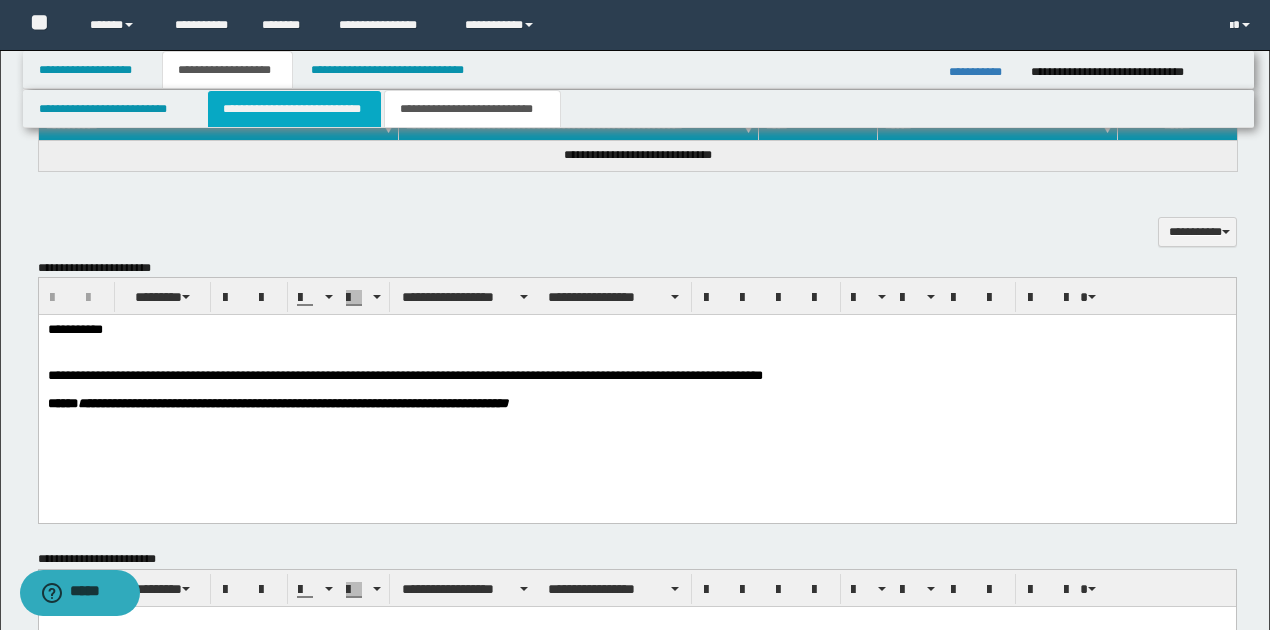 click on "**********" at bounding box center (294, 109) 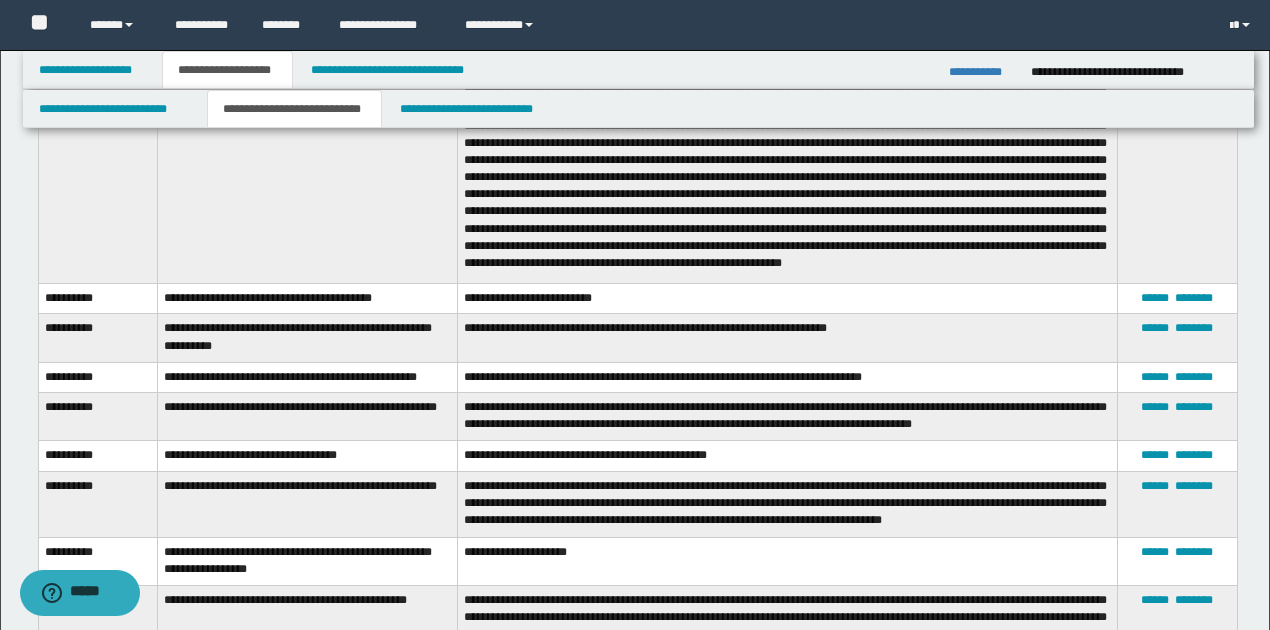 scroll, scrollTop: 5866, scrollLeft: 0, axis: vertical 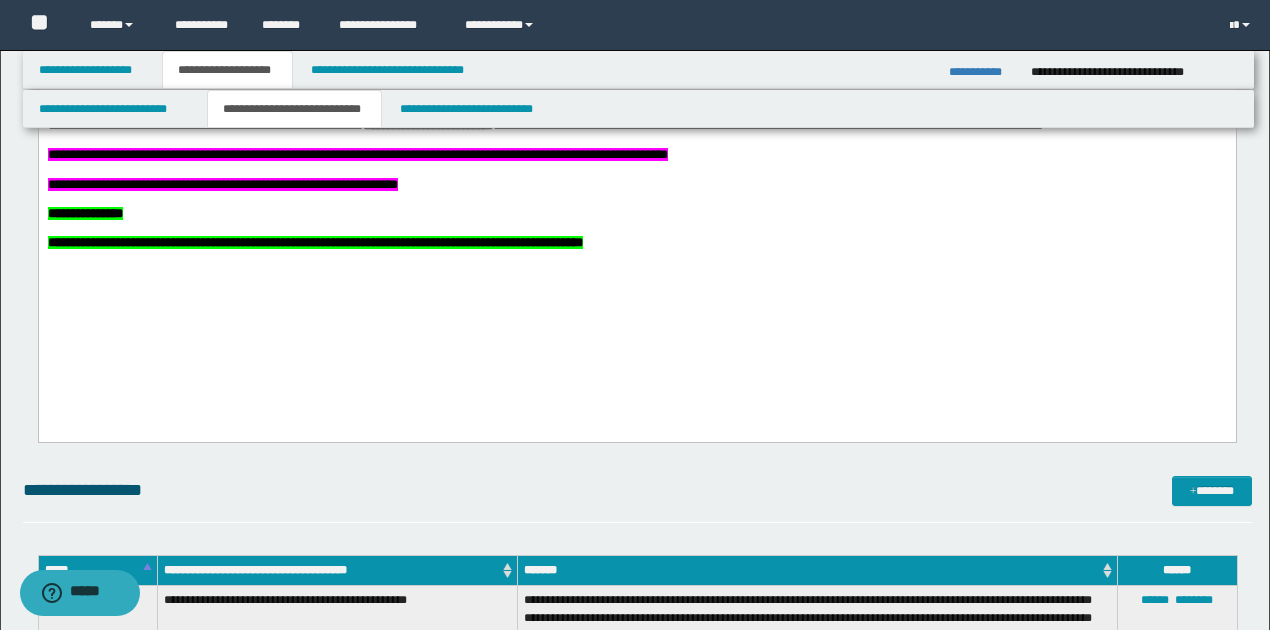 click on "**********" at bounding box center [636, 244] 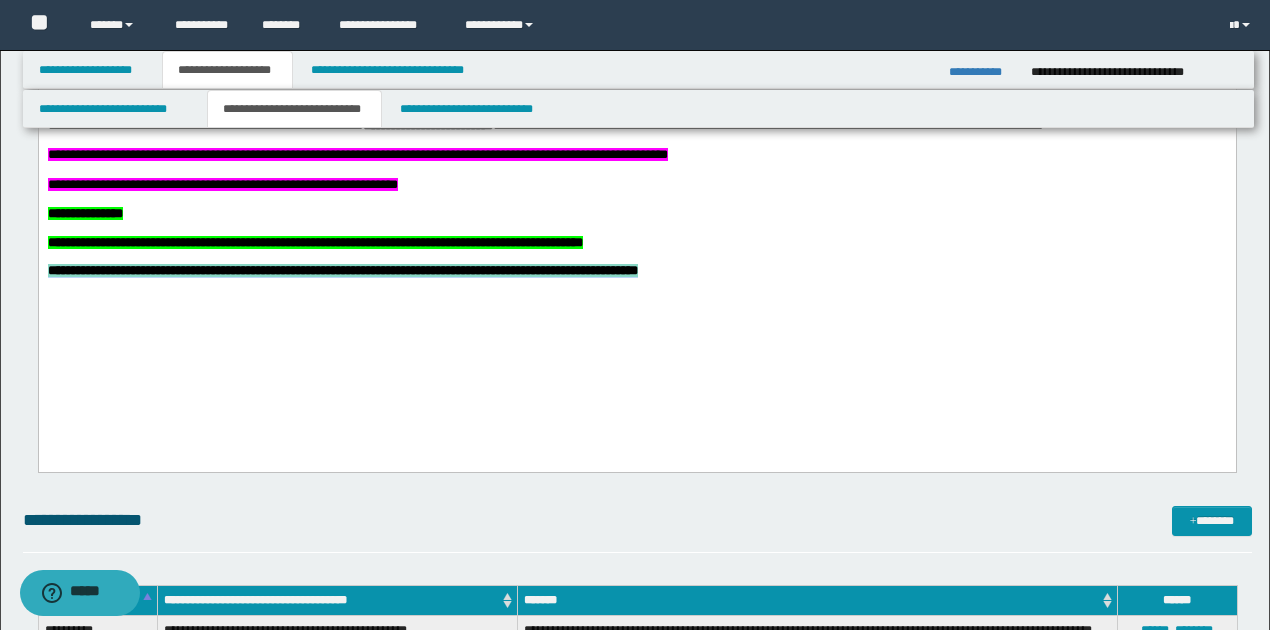 drag, startPoint x: 46, startPoint y: 342, endPoint x: 936, endPoint y: 338, distance: 890.009 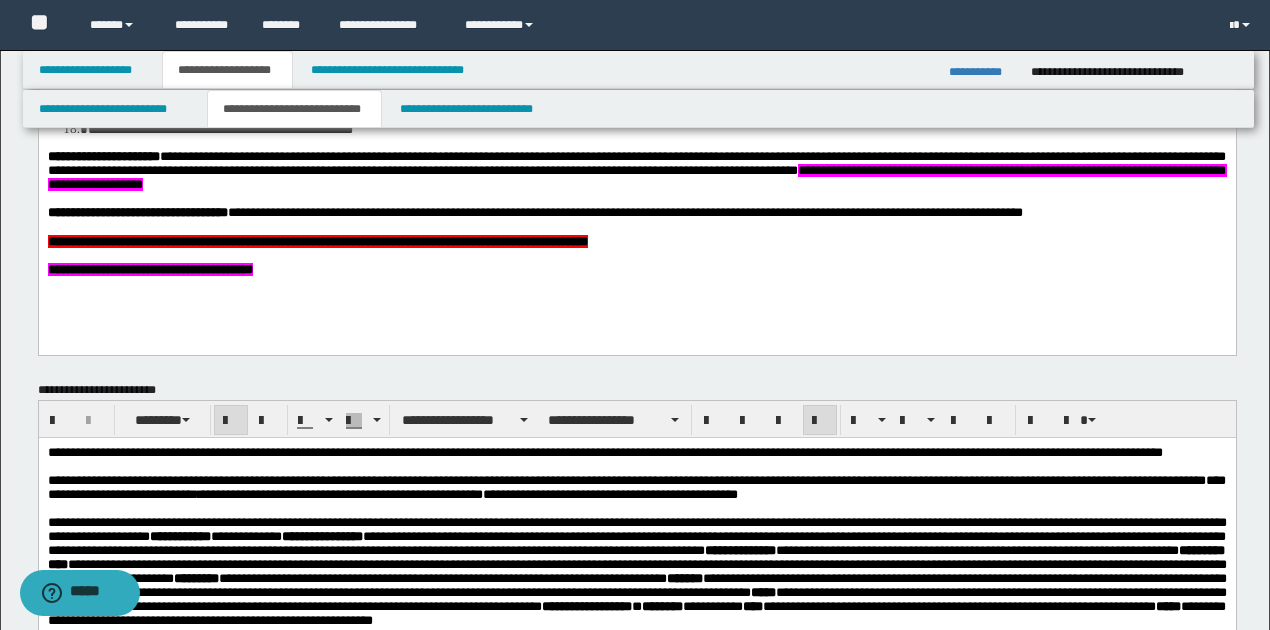scroll, scrollTop: 1466, scrollLeft: 0, axis: vertical 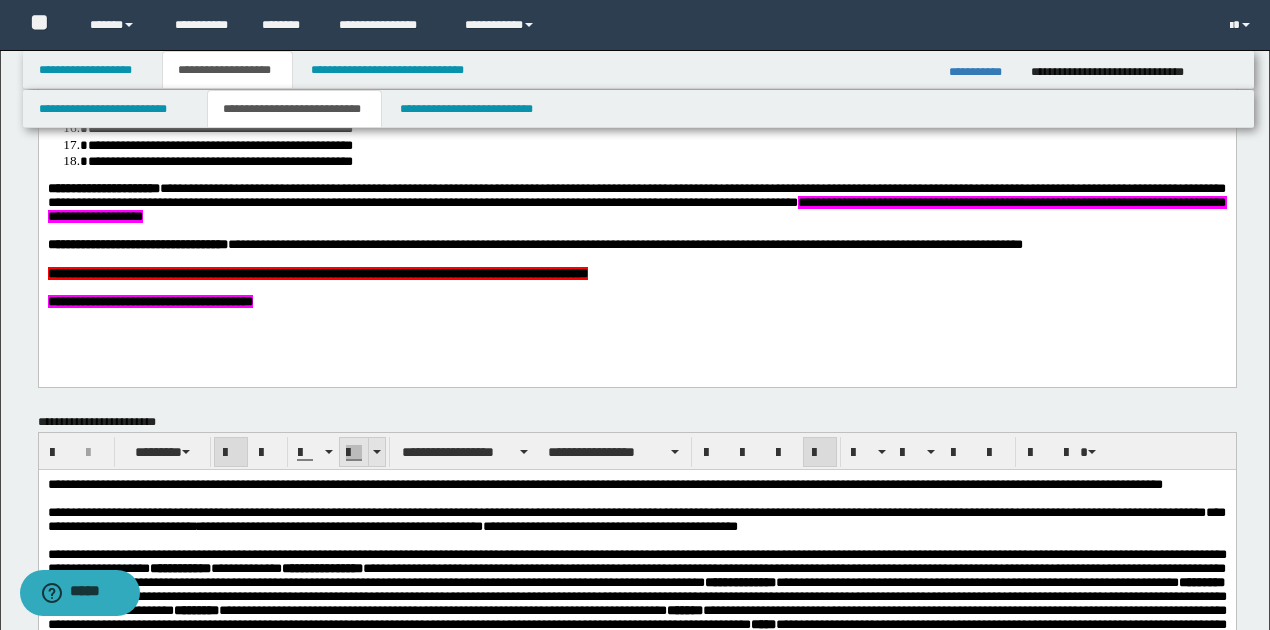 click at bounding box center (377, 452) 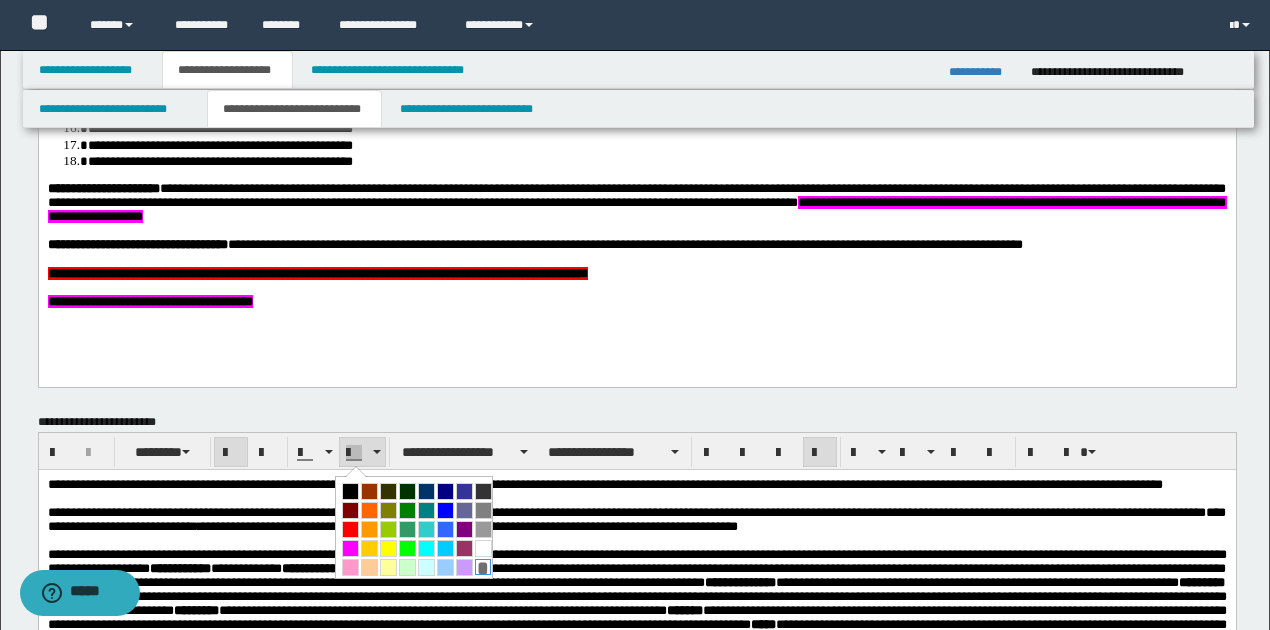 click on "*" at bounding box center [483, 567] 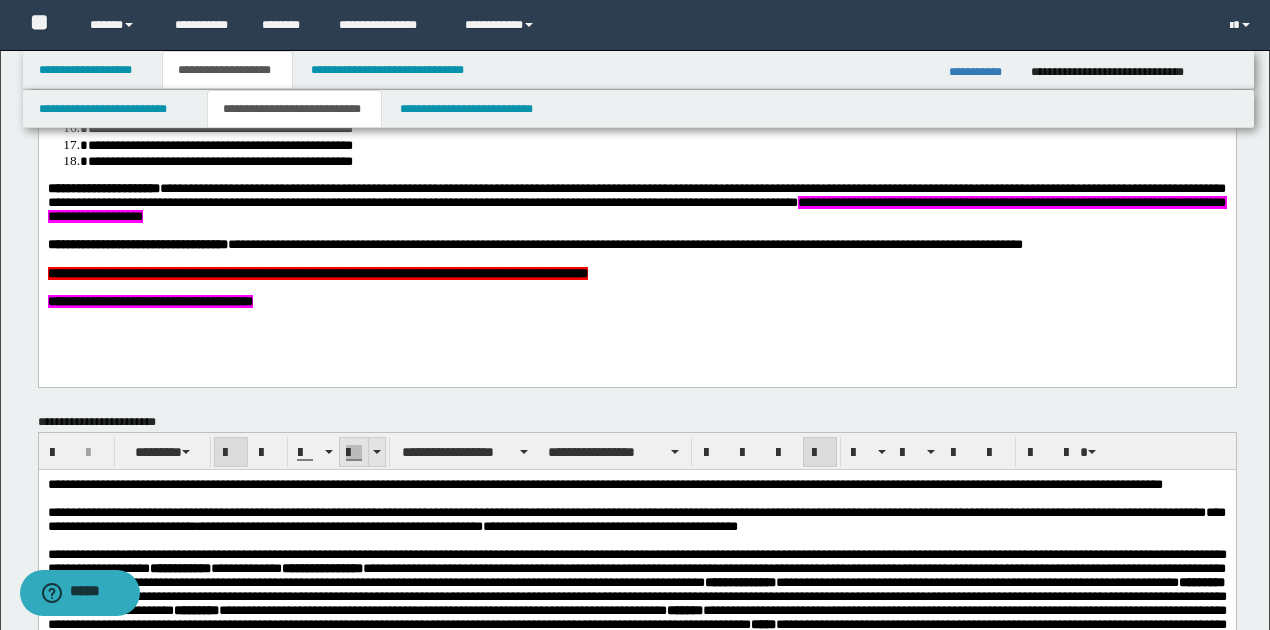 click at bounding box center (377, 452) 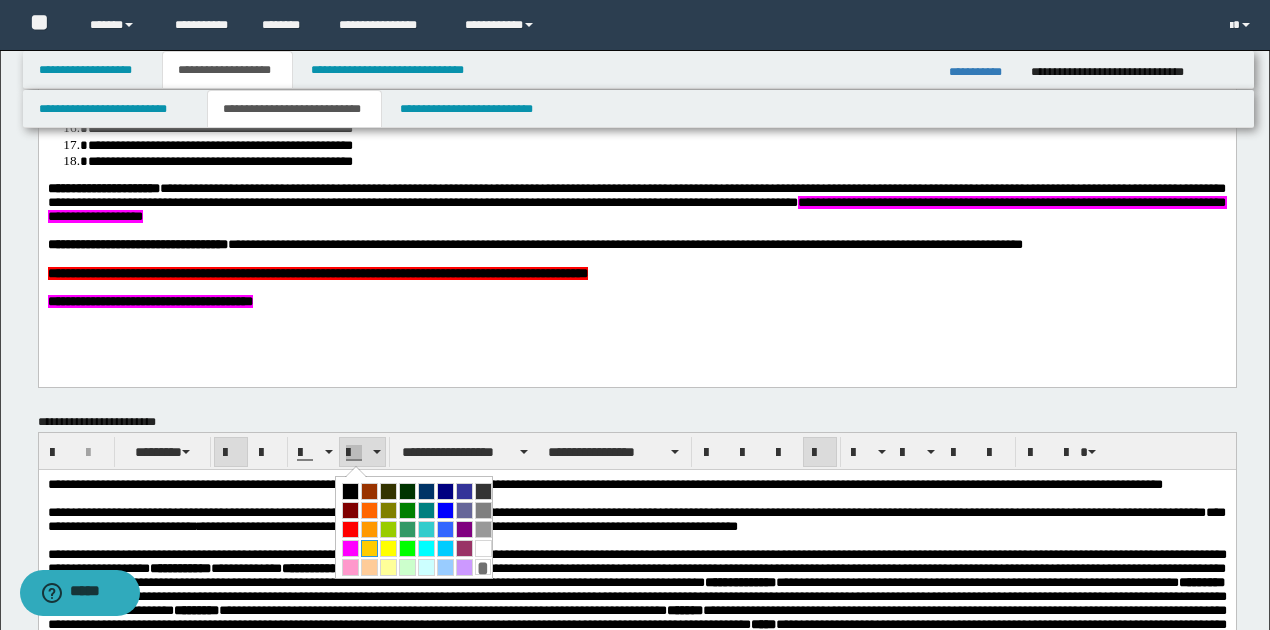 click at bounding box center [369, 548] 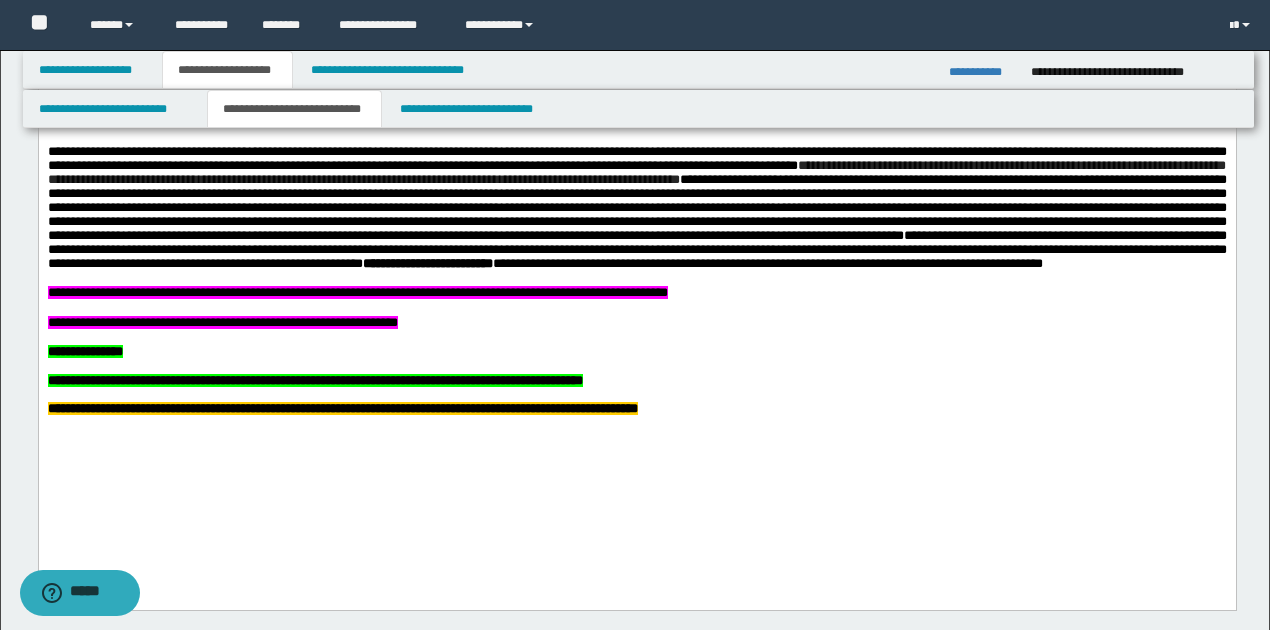 scroll, scrollTop: 2000, scrollLeft: 0, axis: vertical 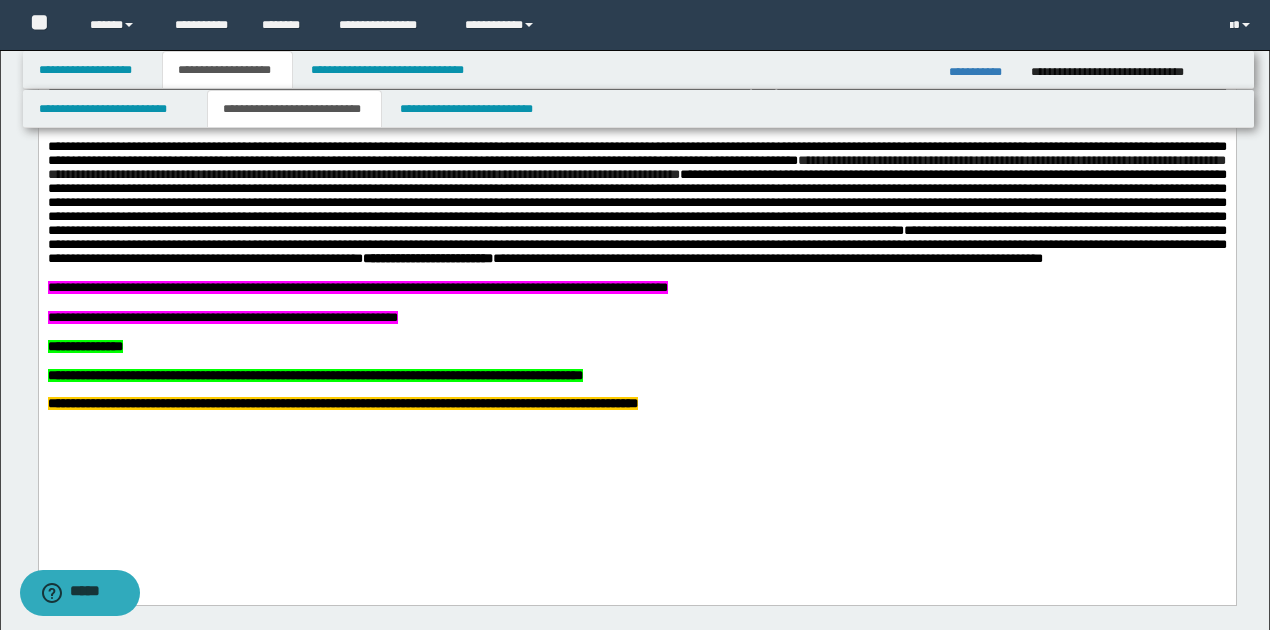 click on "**********" at bounding box center [636, 211] 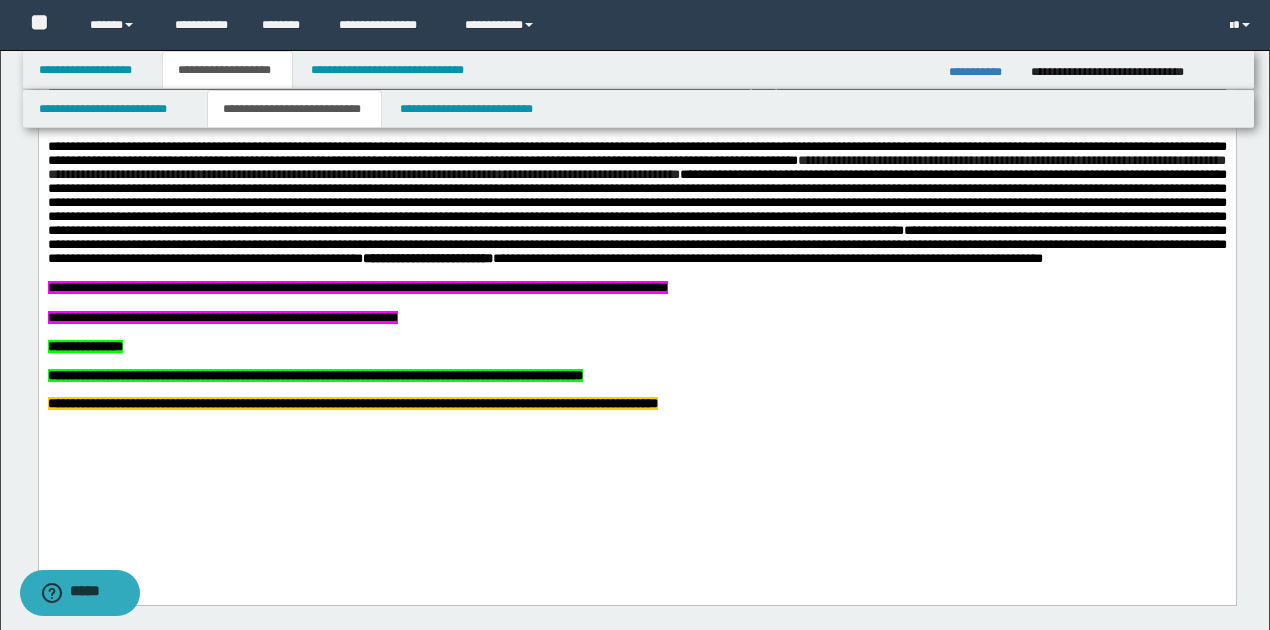 click on "**********" at bounding box center (352, 404) 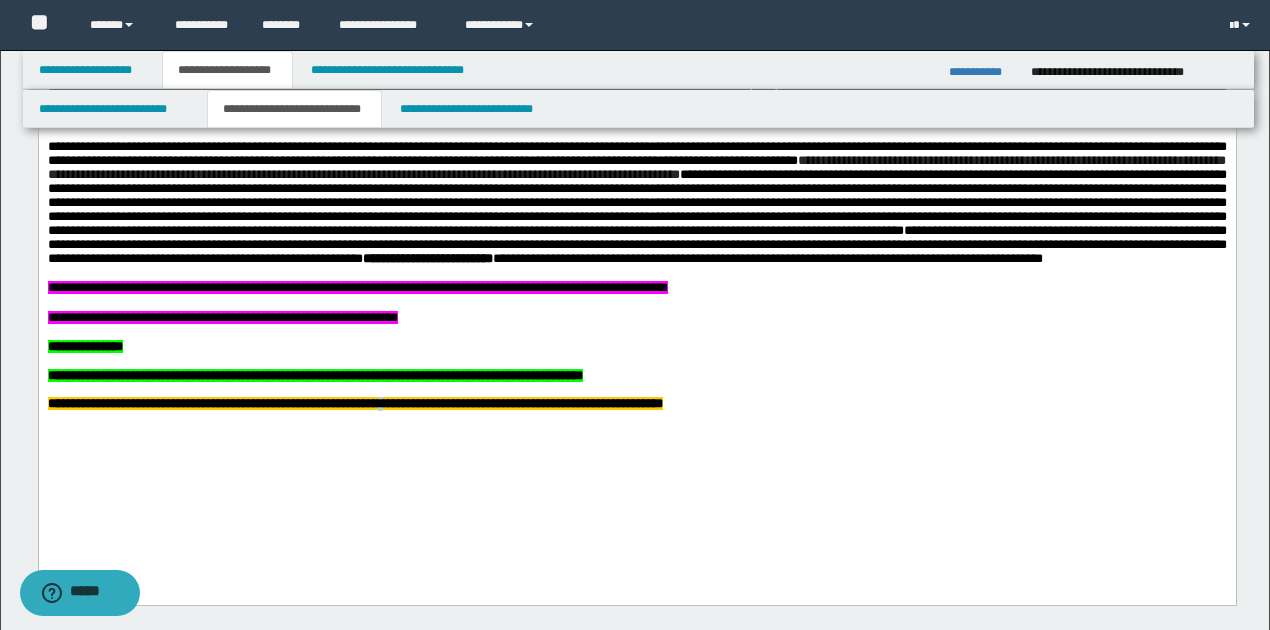 click on "**********" at bounding box center (354, 404) 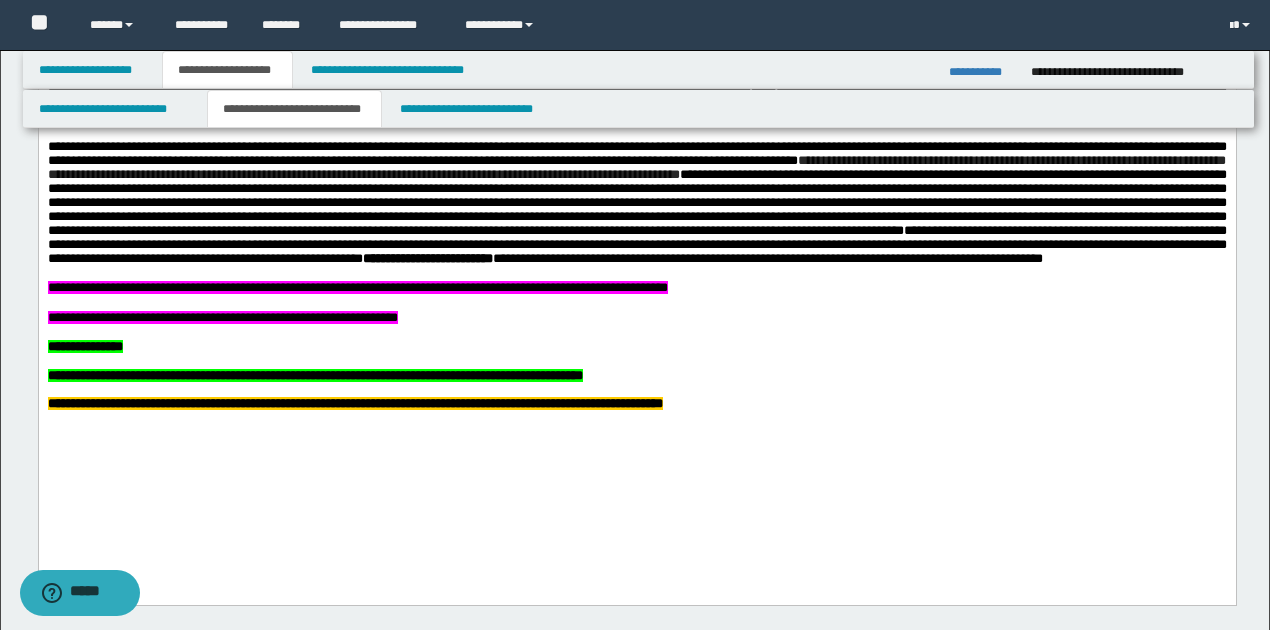 scroll, scrollTop: 1800, scrollLeft: 0, axis: vertical 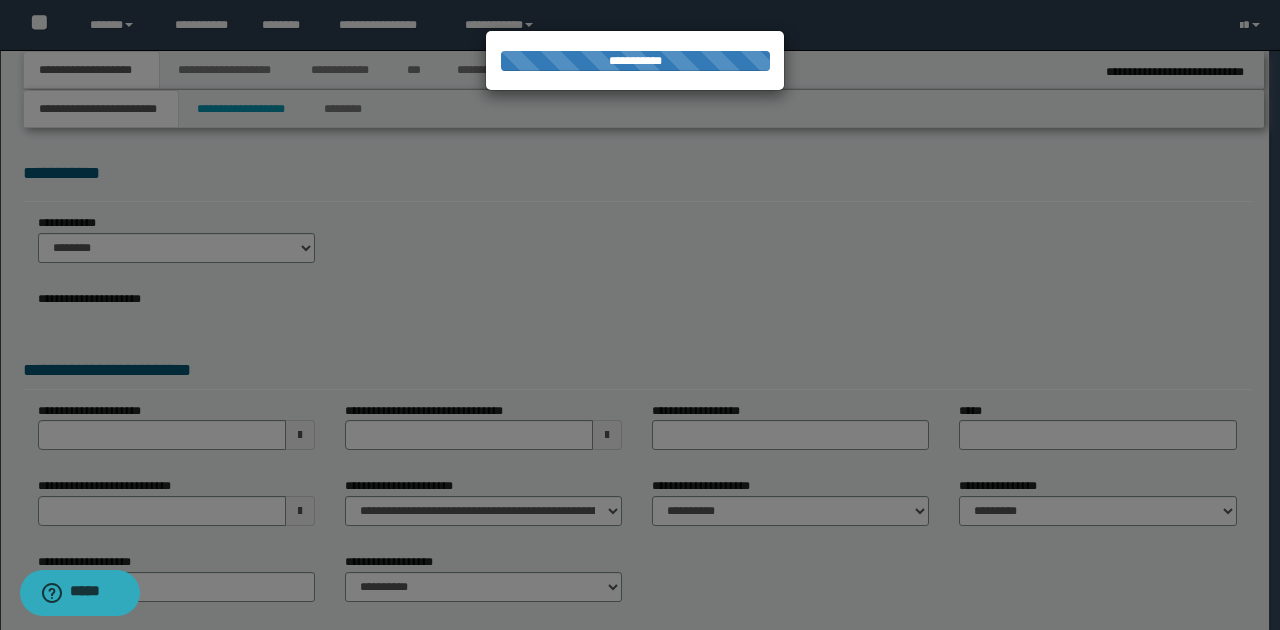 type on "**********" 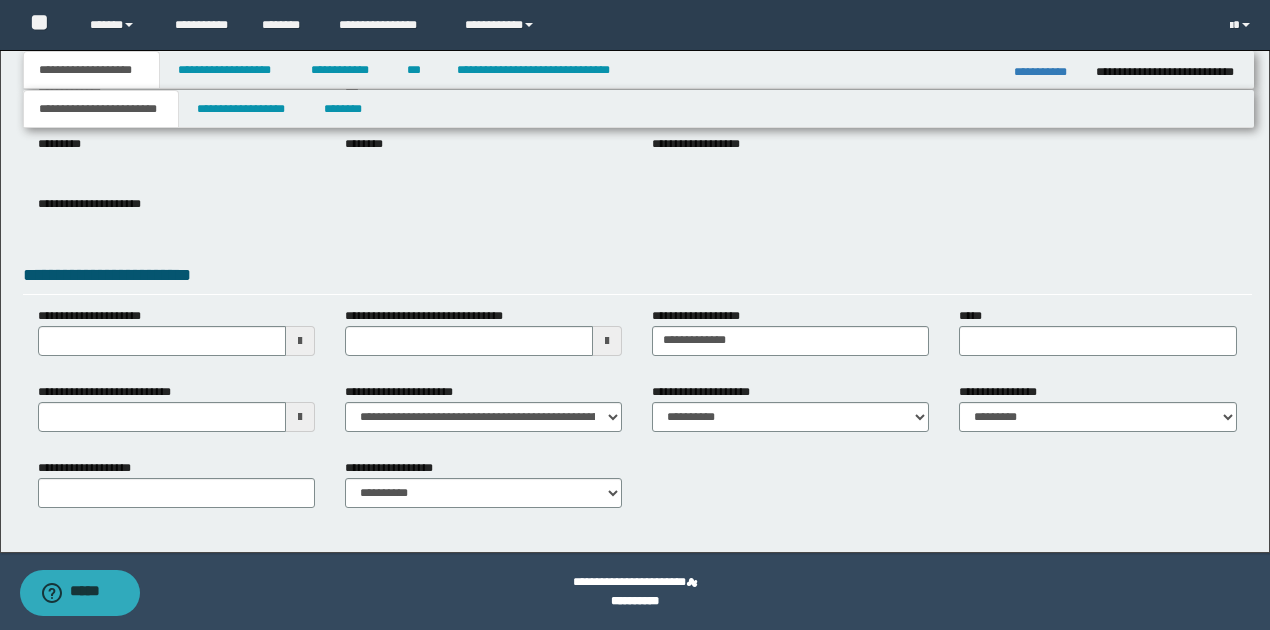 scroll, scrollTop: 234, scrollLeft: 0, axis: vertical 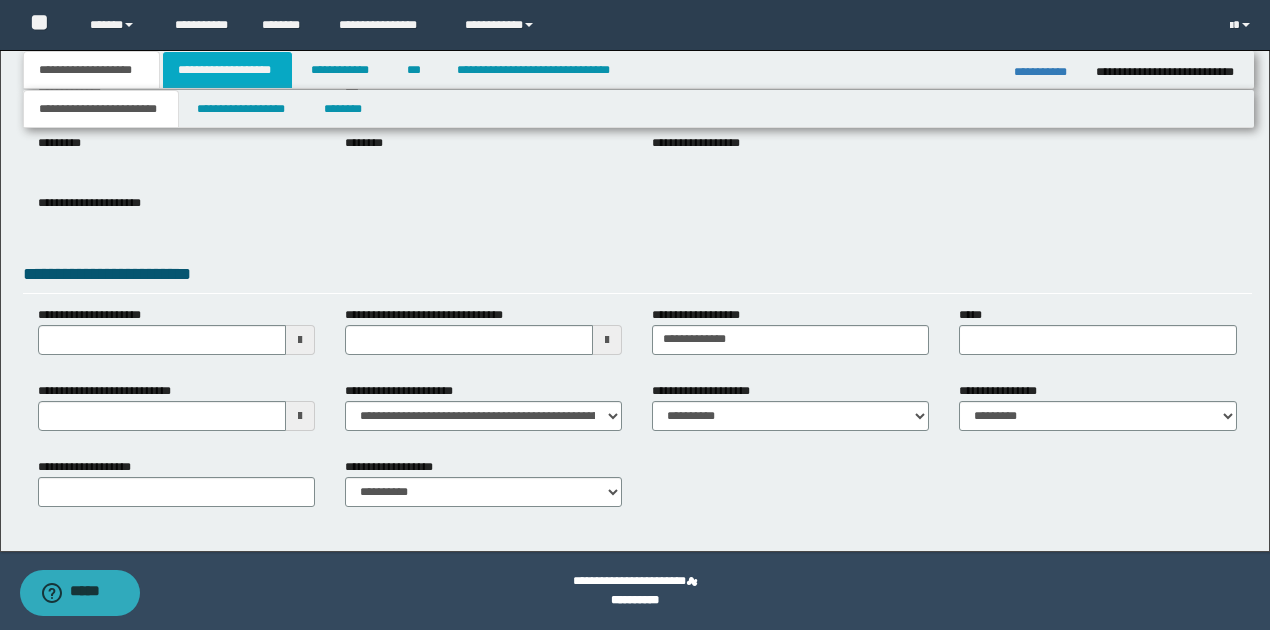 click on "**********" at bounding box center (227, 70) 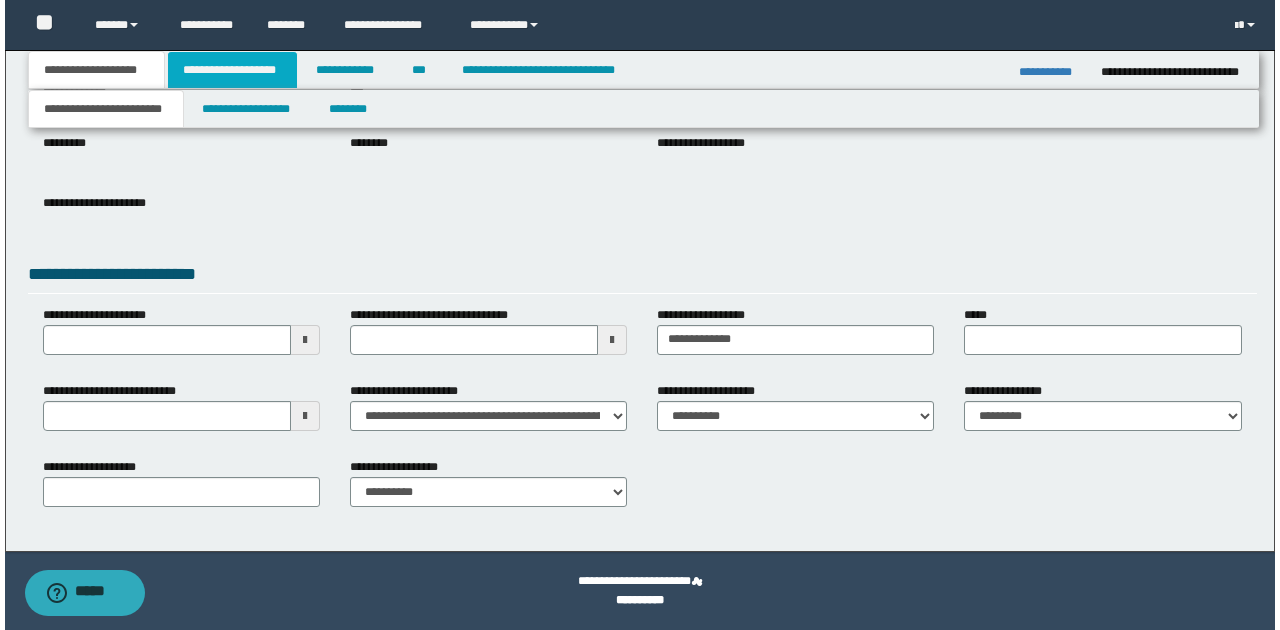 scroll, scrollTop: 0, scrollLeft: 0, axis: both 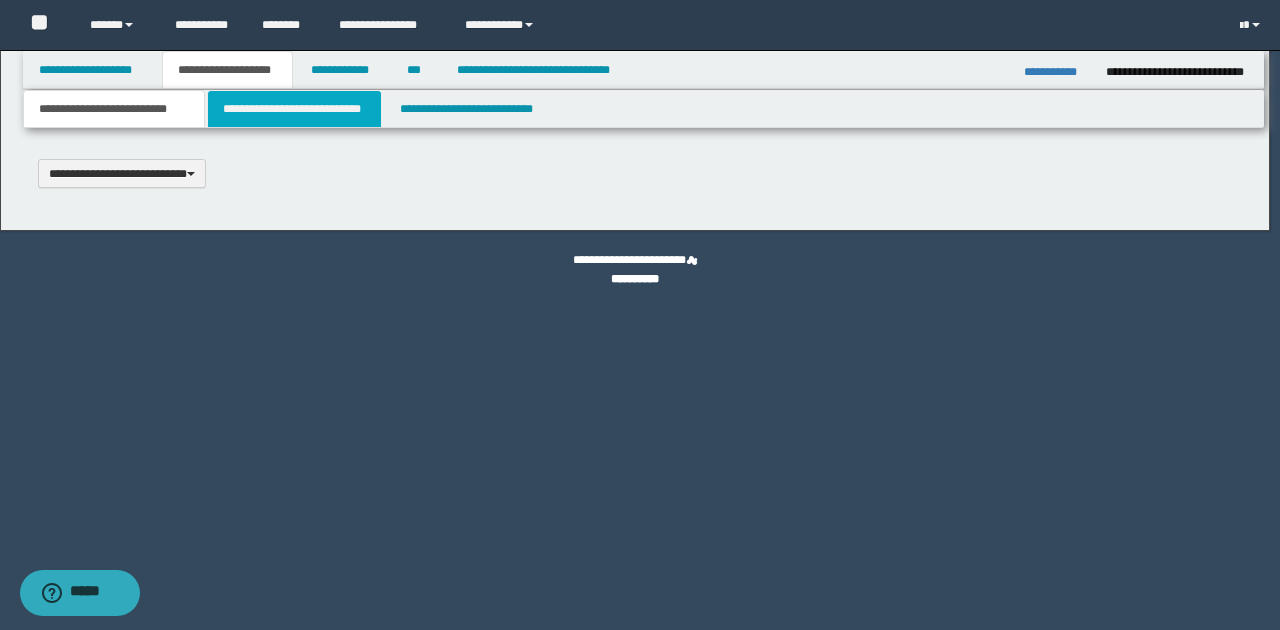 type 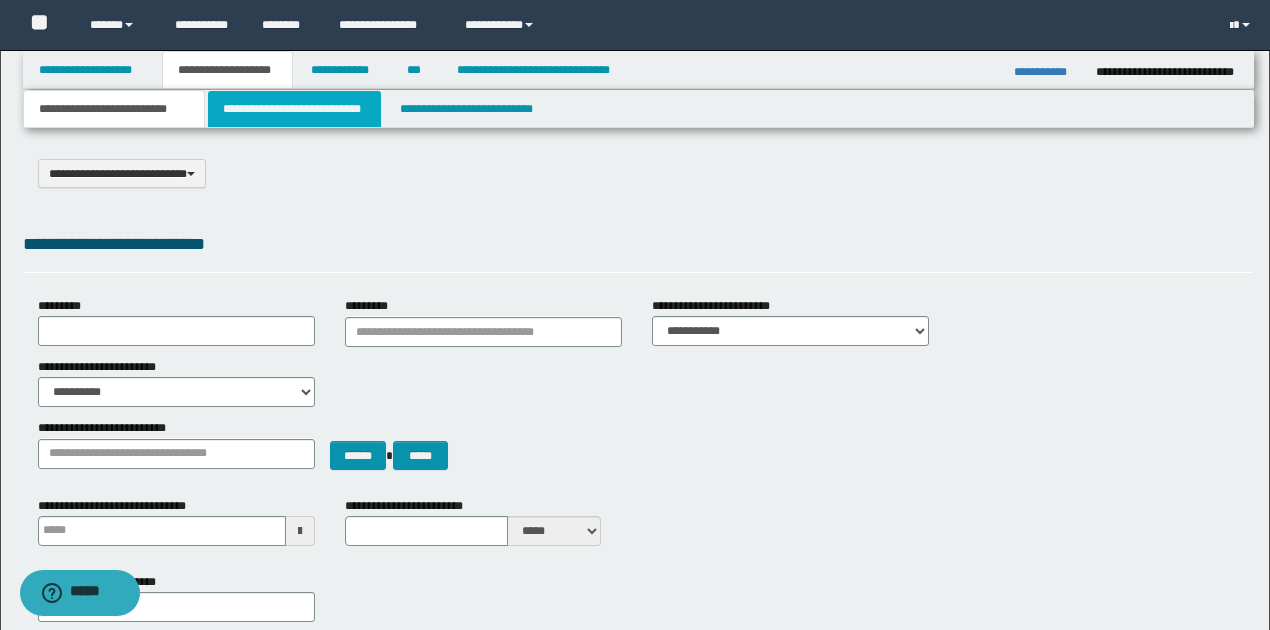 click on "**********" at bounding box center [294, 109] 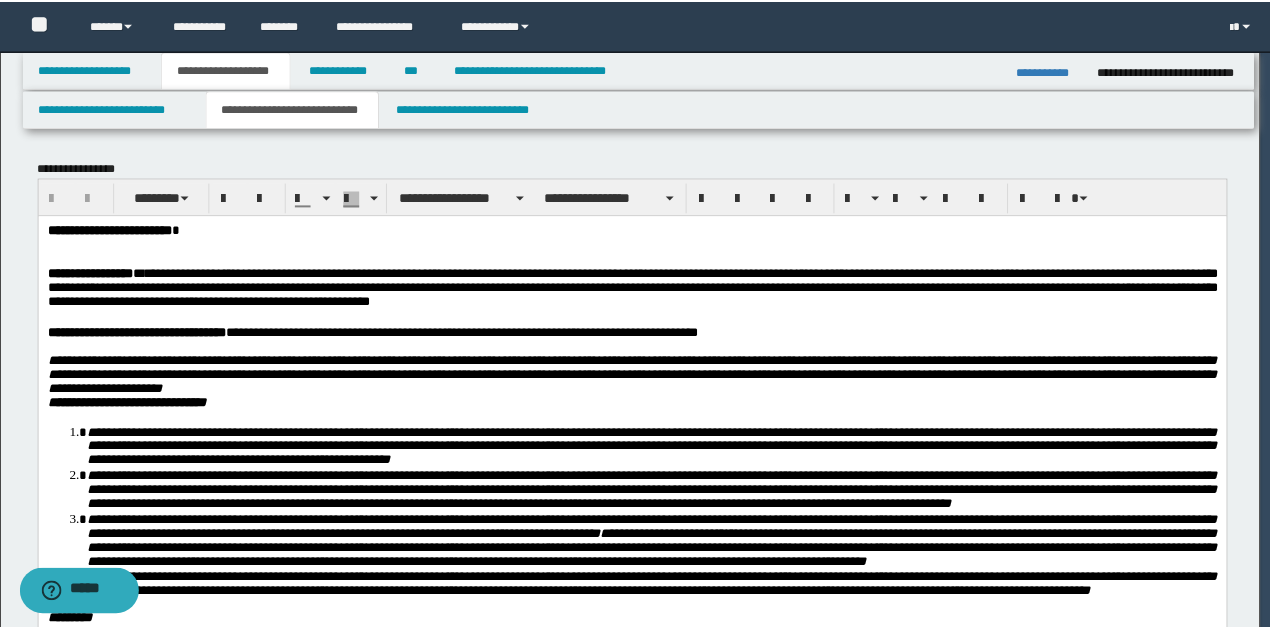 scroll, scrollTop: 0, scrollLeft: 0, axis: both 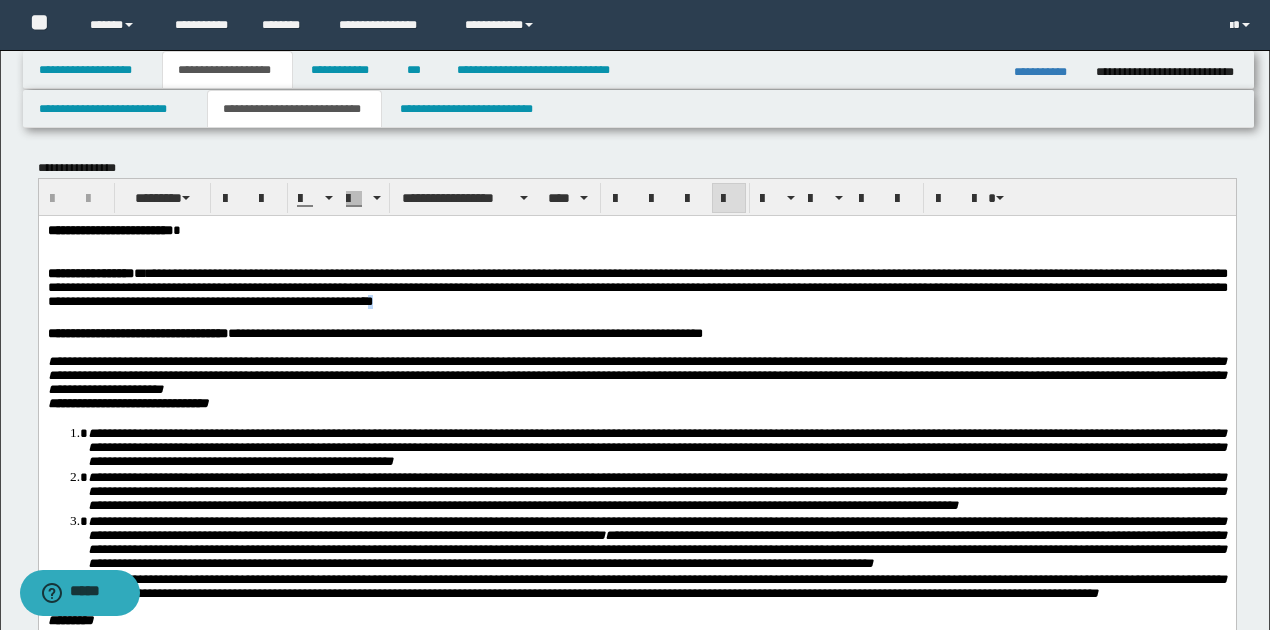 click on "**********" at bounding box center (637, 289) 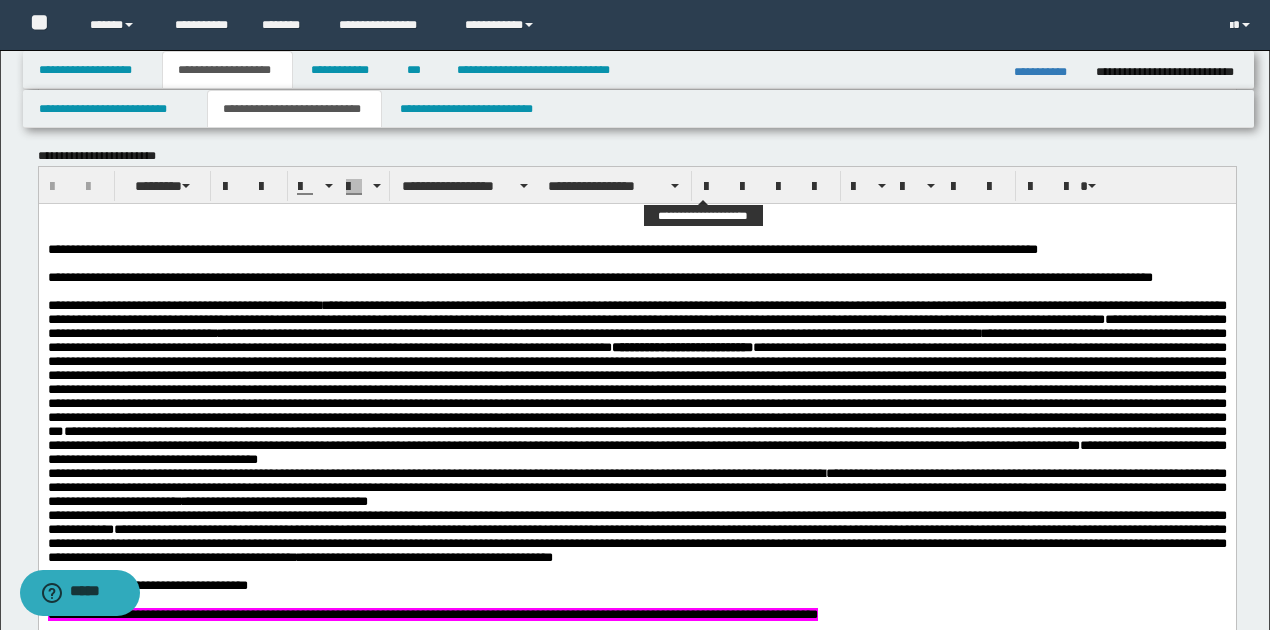 scroll, scrollTop: 733, scrollLeft: 0, axis: vertical 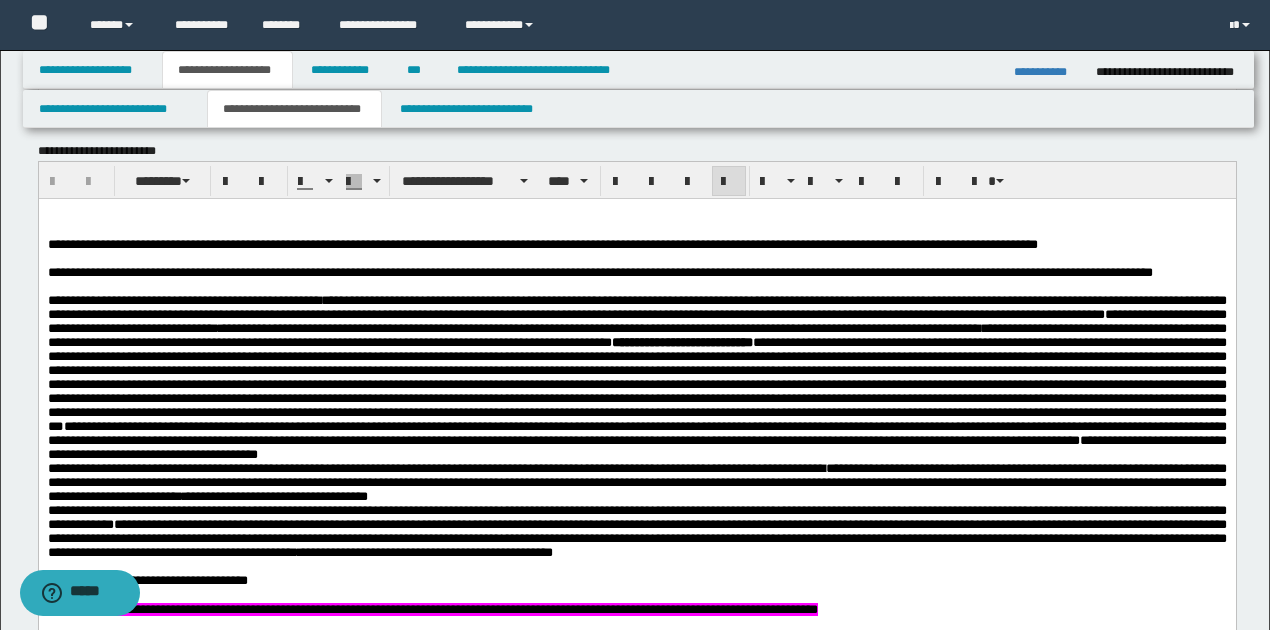click on "**********" at bounding box center (599, 272) 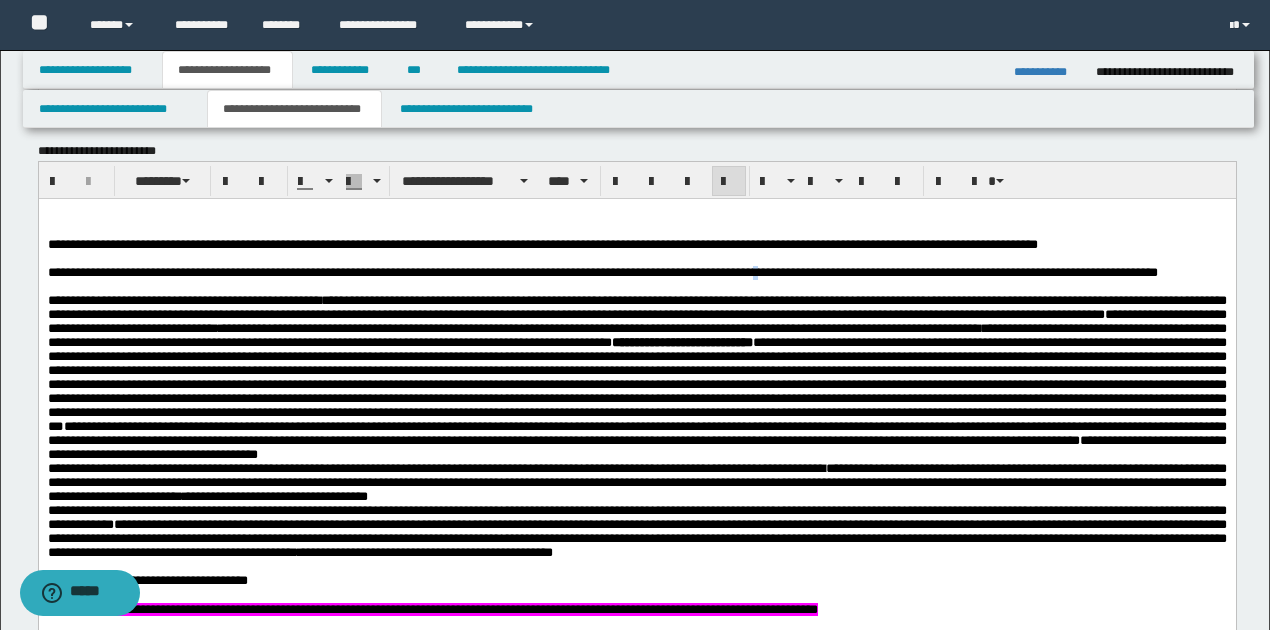 click on "**********" at bounding box center (602, 272) 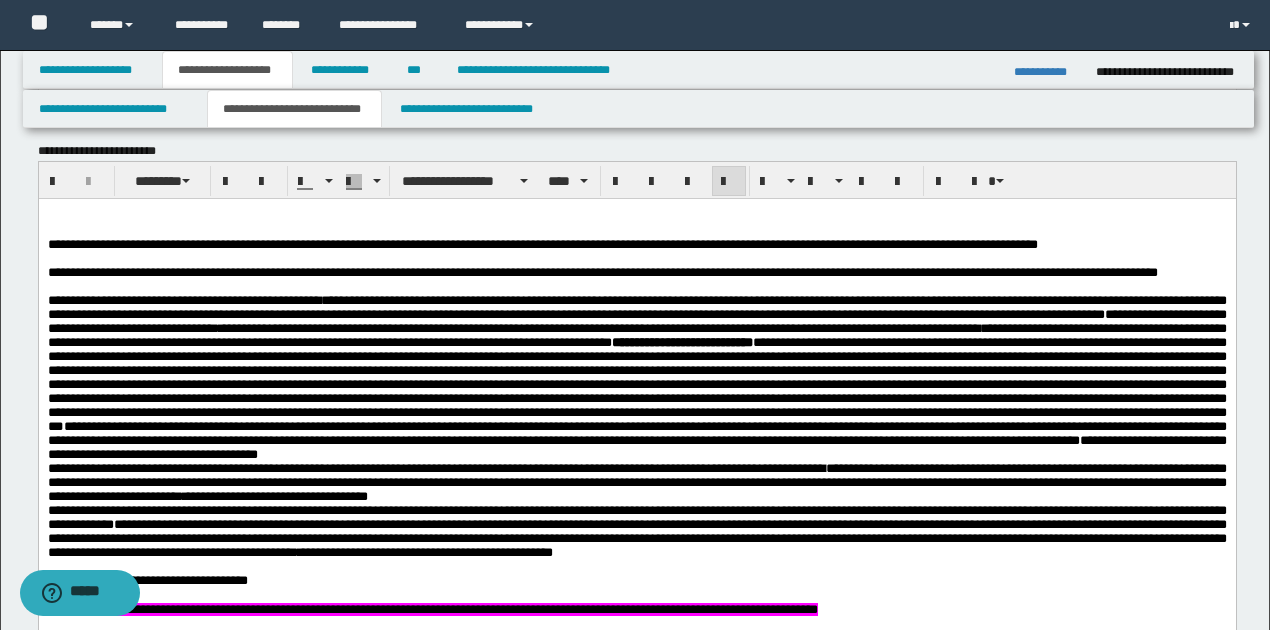 click on "**********" at bounding box center [636, 273] 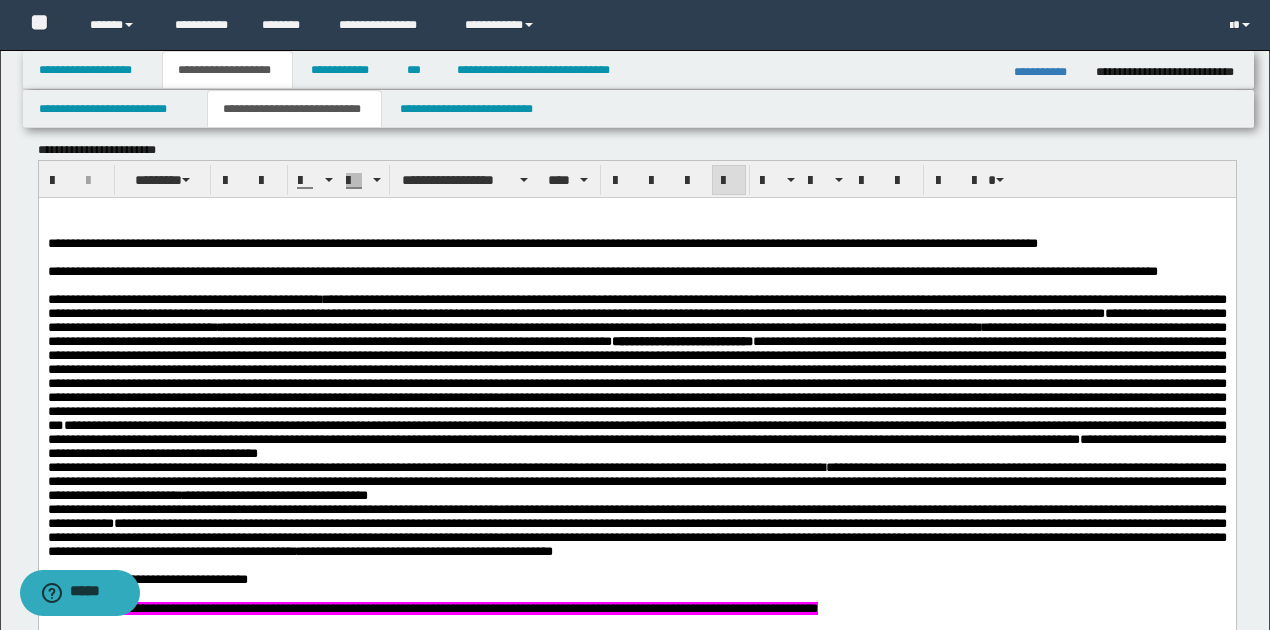 scroll, scrollTop: 733, scrollLeft: 0, axis: vertical 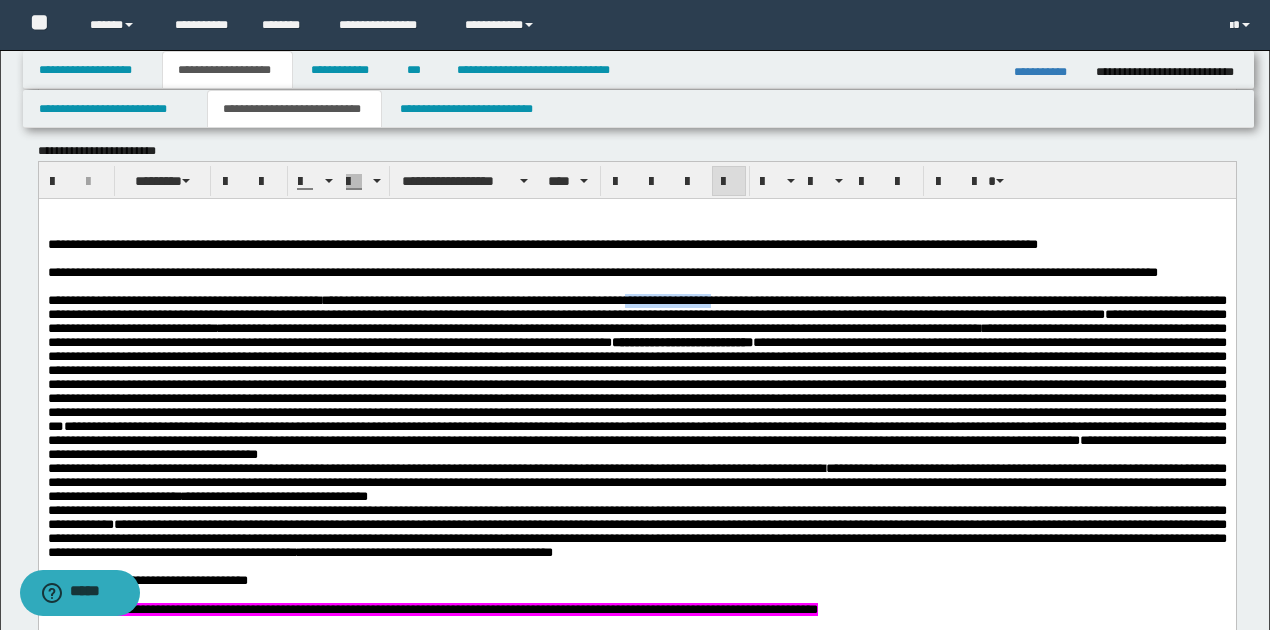 drag, startPoint x: 677, startPoint y: 322, endPoint x: 776, endPoint y: 319, distance: 99.04544 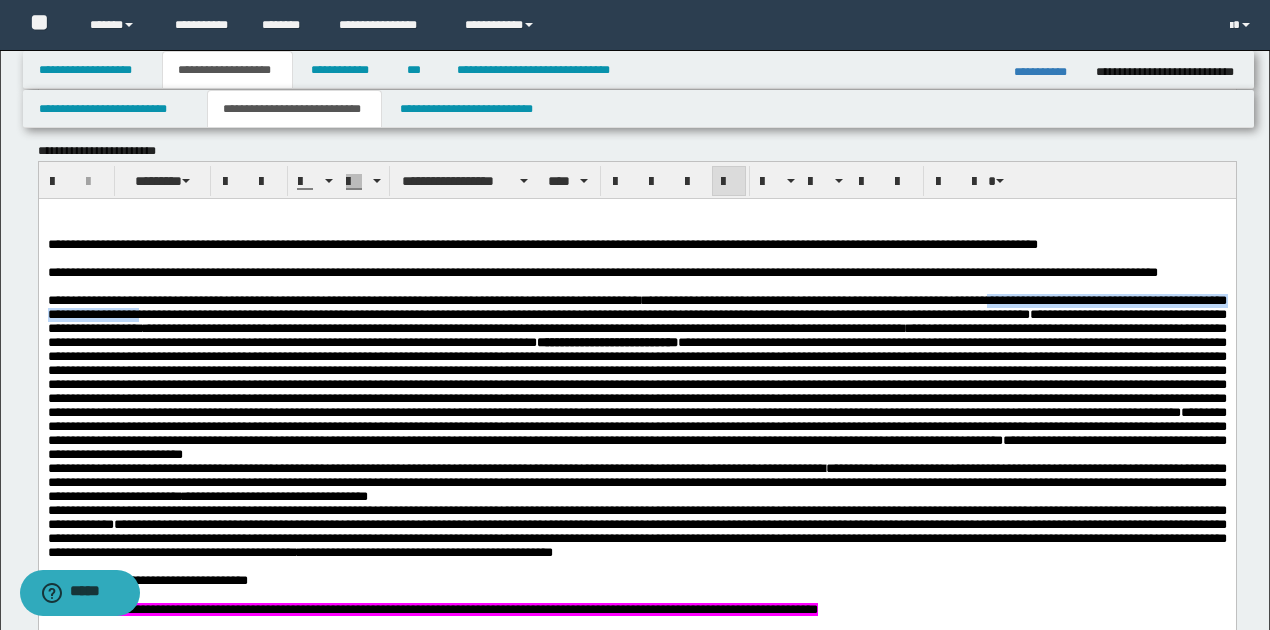 drag, startPoint x: 1049, startPoint y: 323, endPoint x: 204, endPoint y: 337, distance: 845.11597 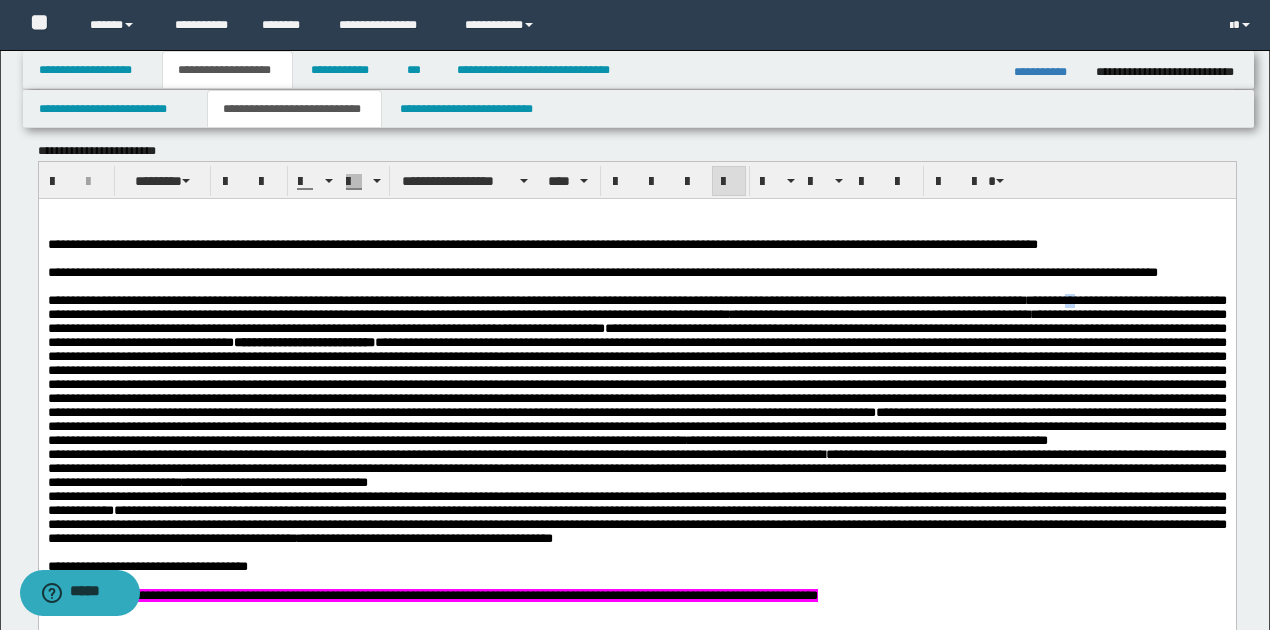 click on "**********" at bounding box center [636, 307] 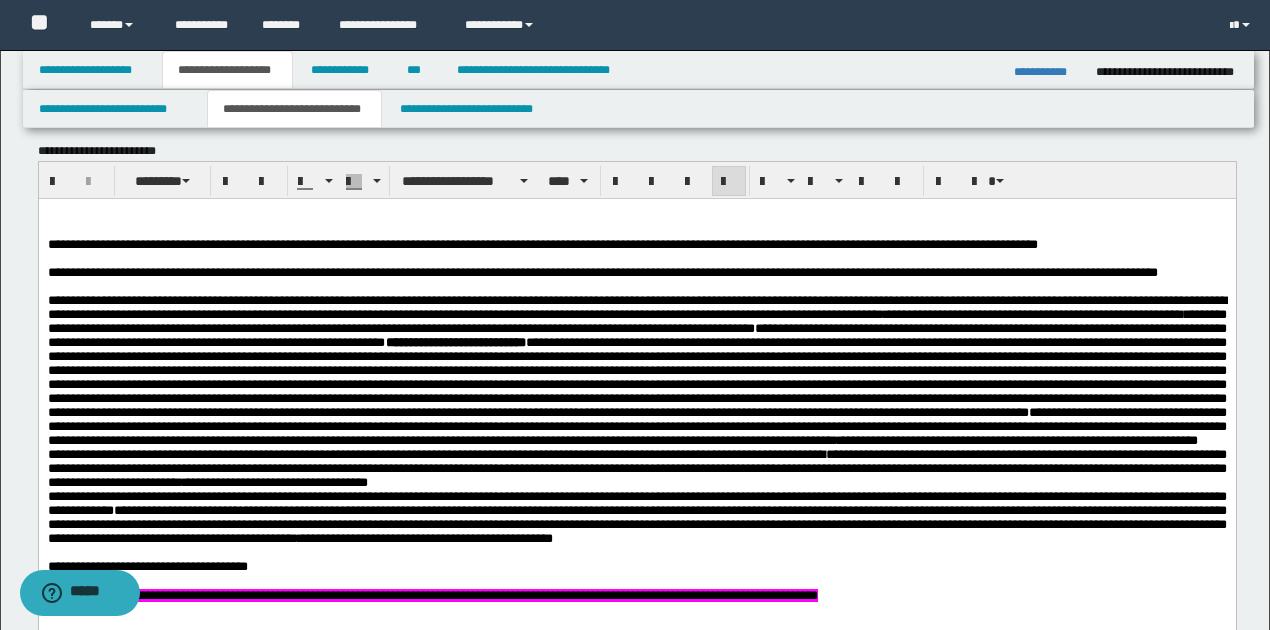 click on "**********" at bounding box center (636, 307) 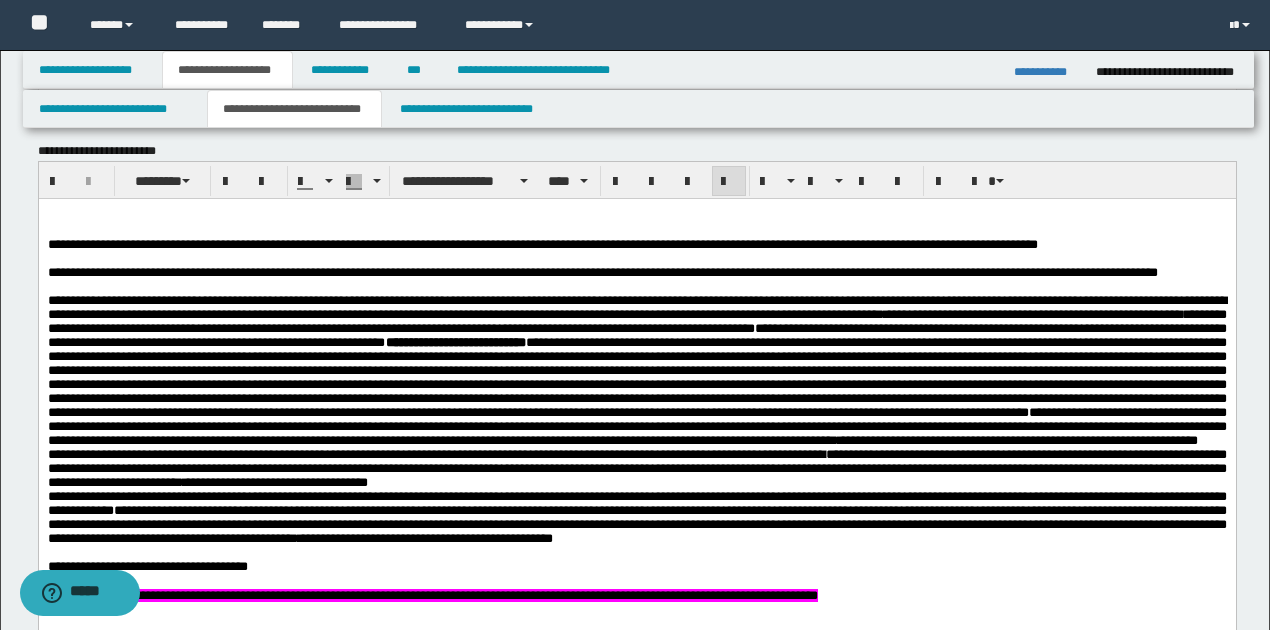 click on "**********" at bounding box center (636, 307) 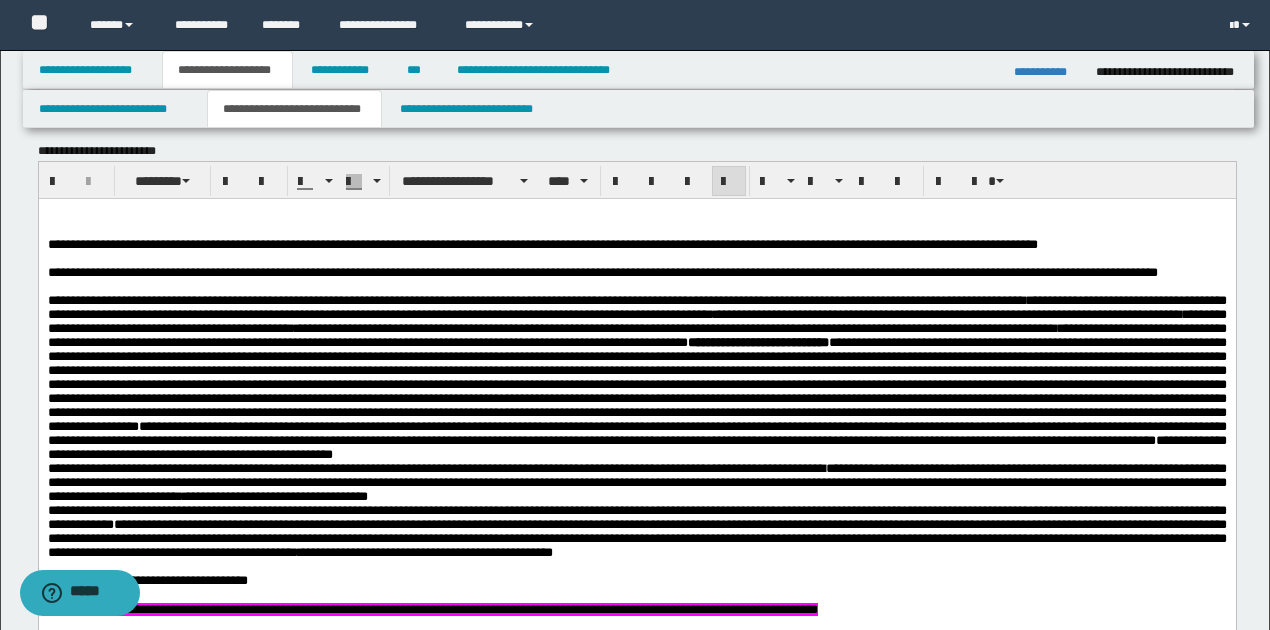 click on "**********" at bounding box center [636, 307] 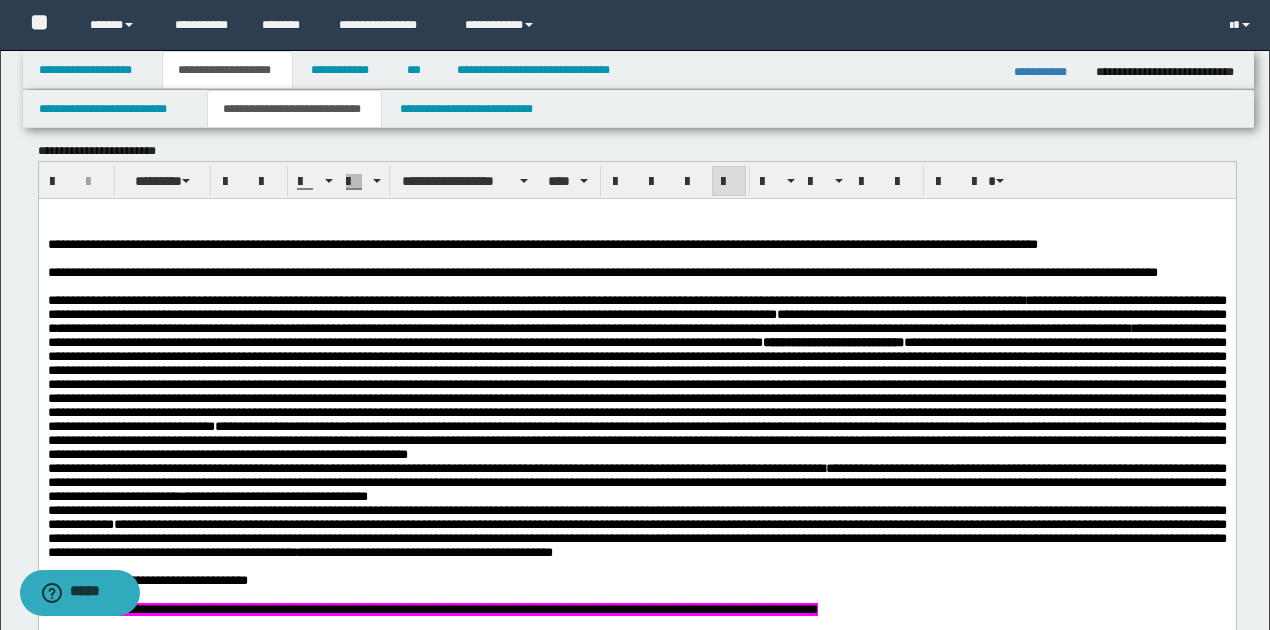 click on "**********" at bounding box center (636, 314) 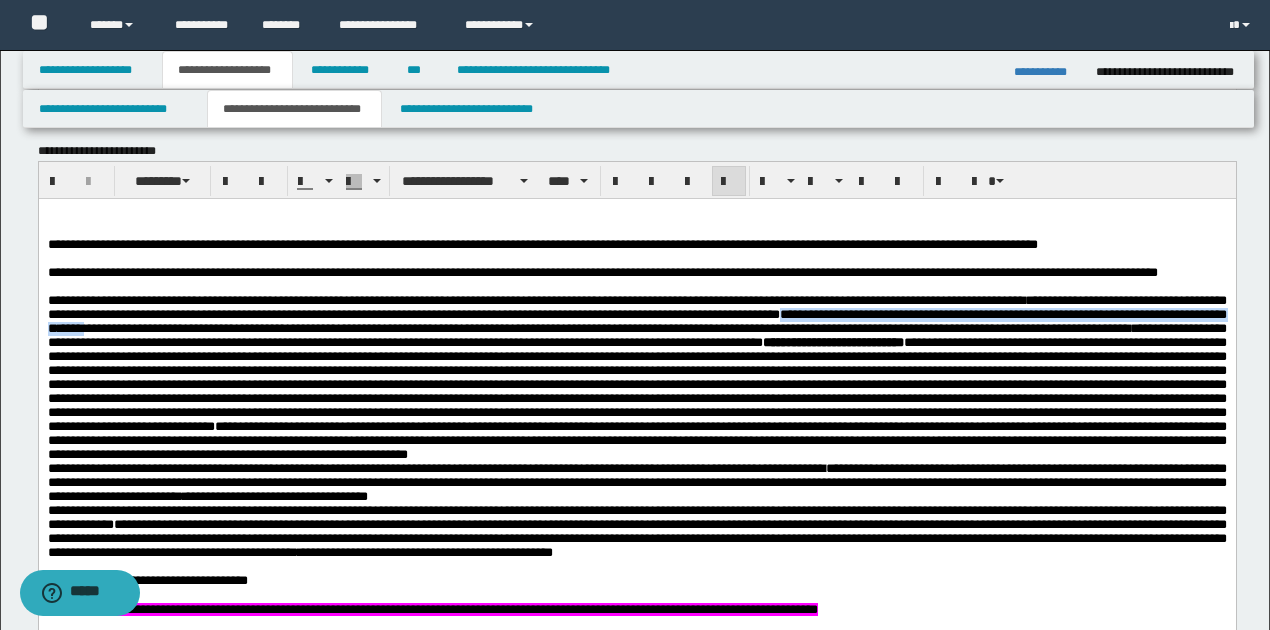 drag, startPoint x: 931, startPoint y: 341, endPoint x: 284, endPoint y: 352, distance: 647.0935 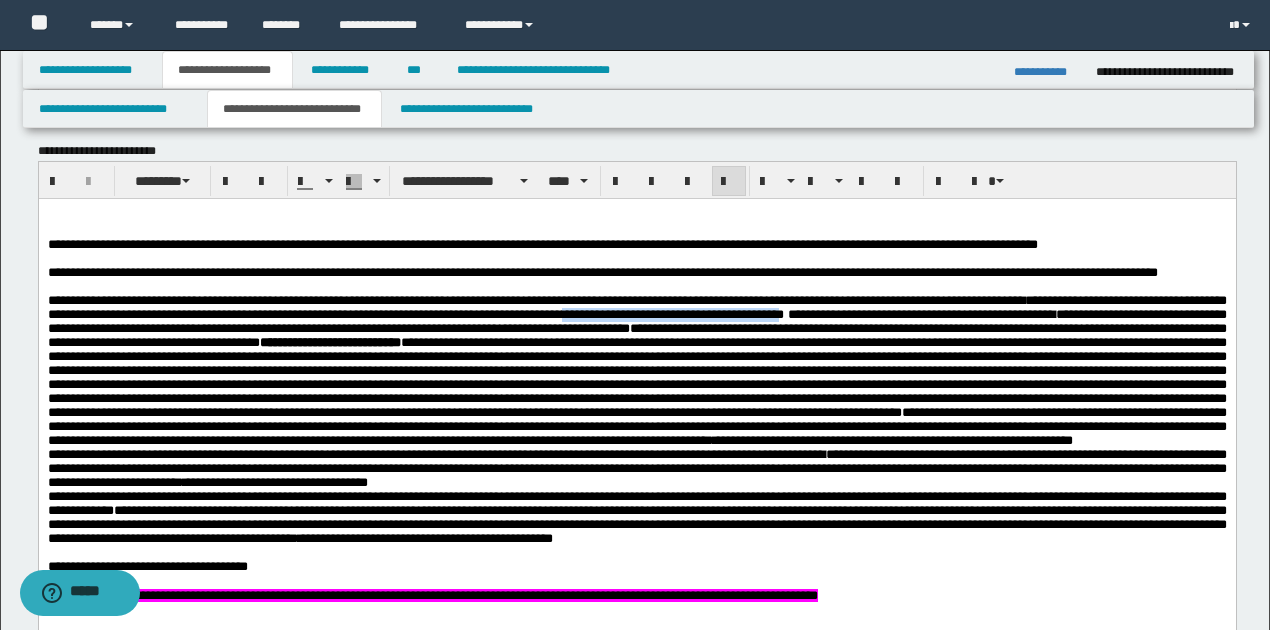 drag, startPoint x: 692, startPoint y: 337, endPoint x: 922, endPoint y: 334, distance: 230.01956 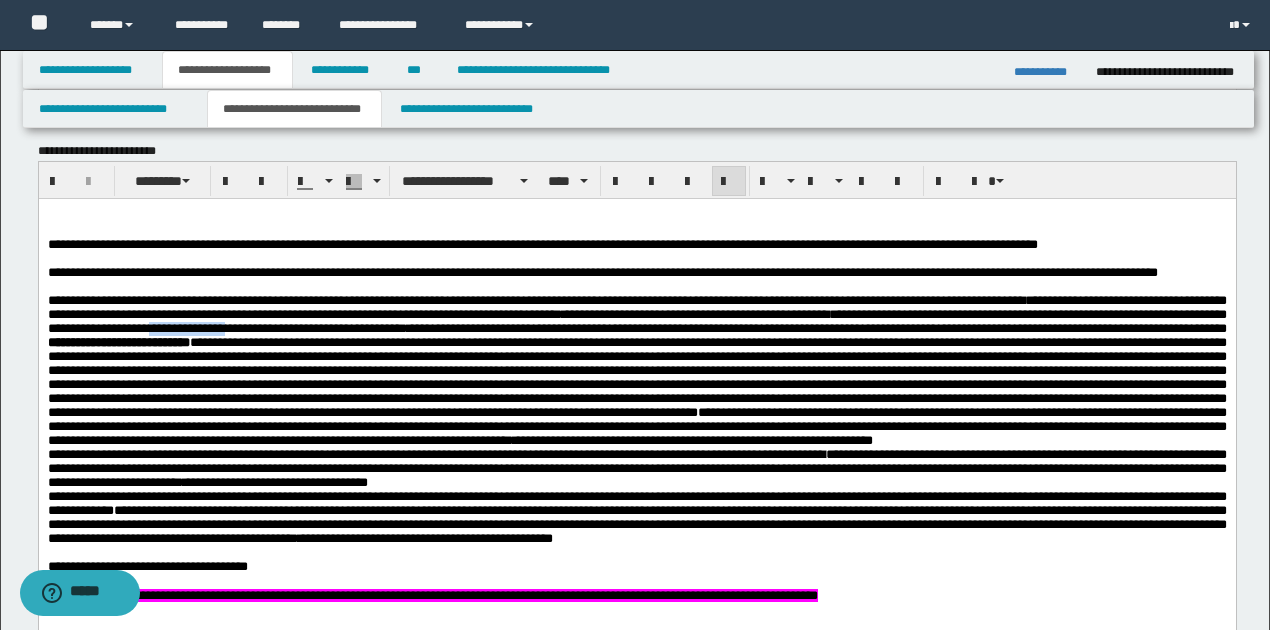 drag, startPoint x: 355, startPoint y: 351, endPoint x: 438, endPoint y: 347, distance: 83.09633 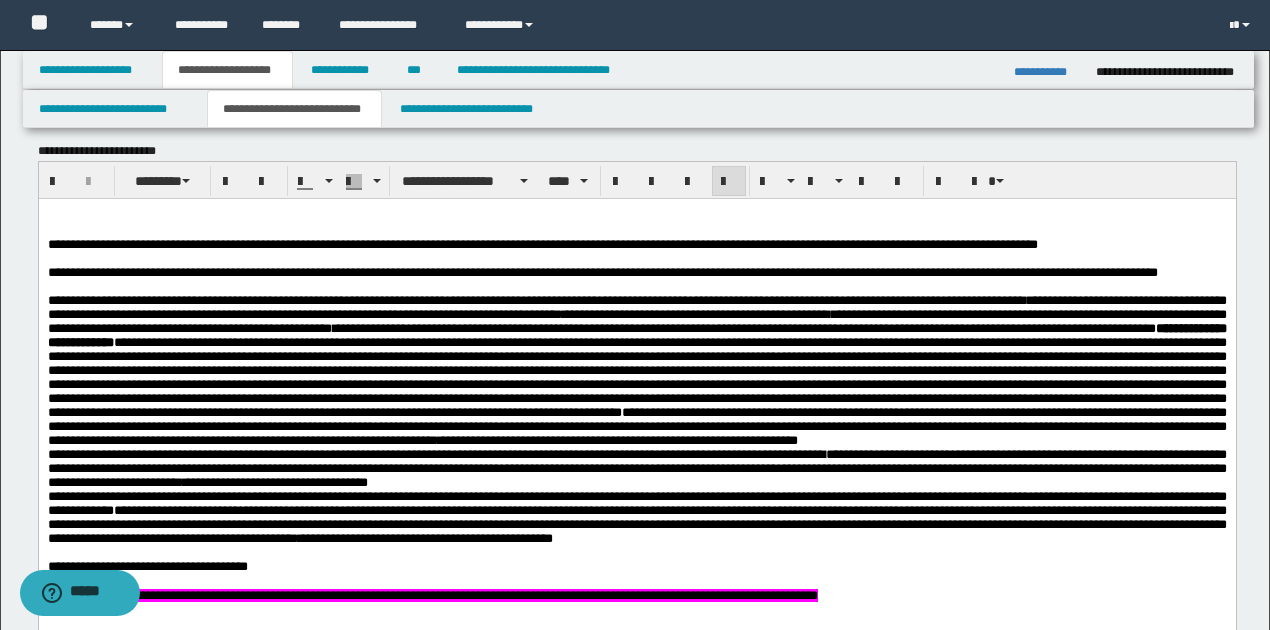 click on "**********" at bounding box center (636, 307) 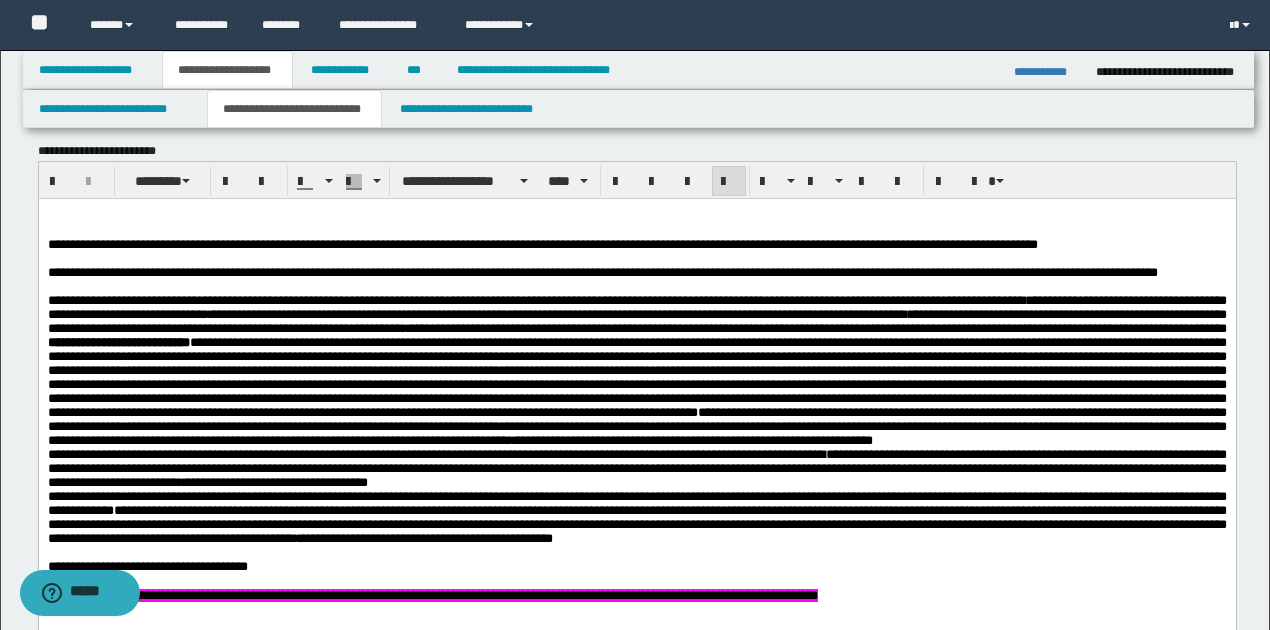 click on "**********" at bounding box center [636, 307] 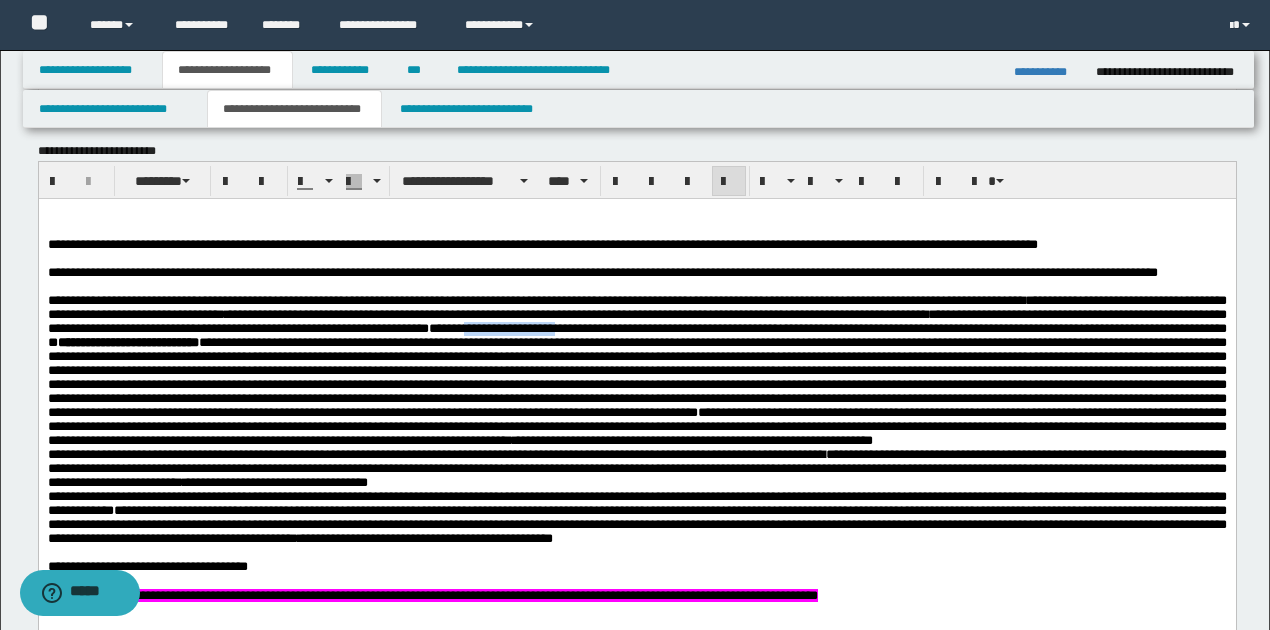 drag, startPoint x: 685, startPoint y: 355, endPoint x: 777, endPoint y: 353, distance: 92.021736 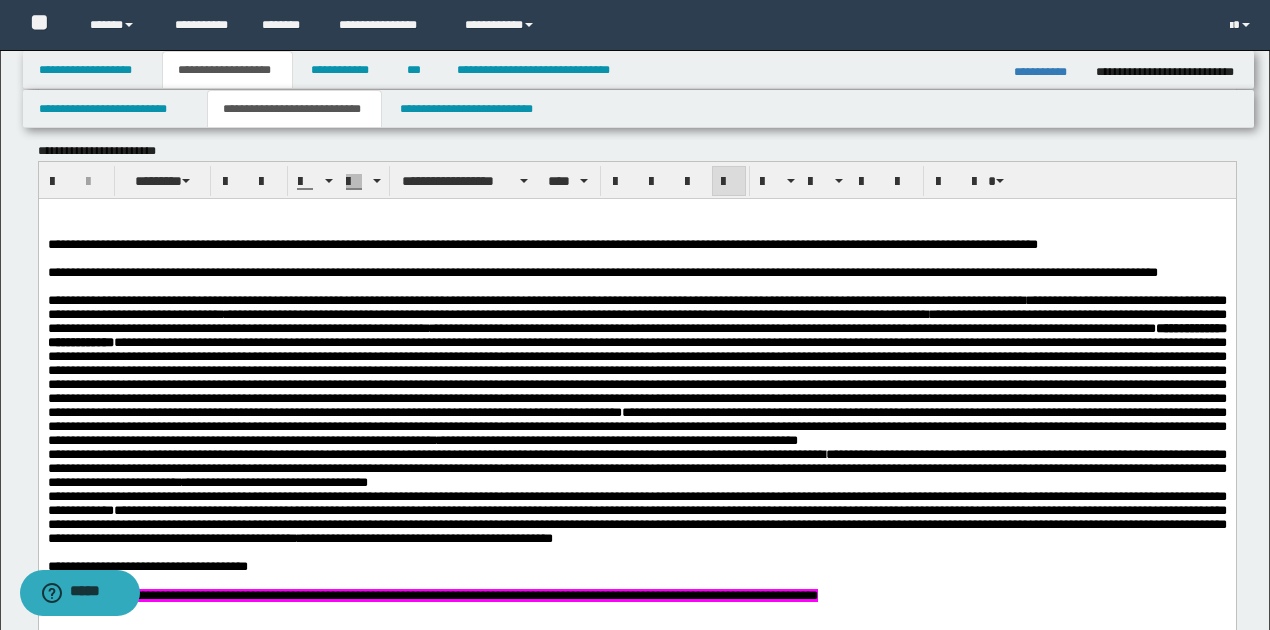 click on "**********" at bounding box center [636, 307] 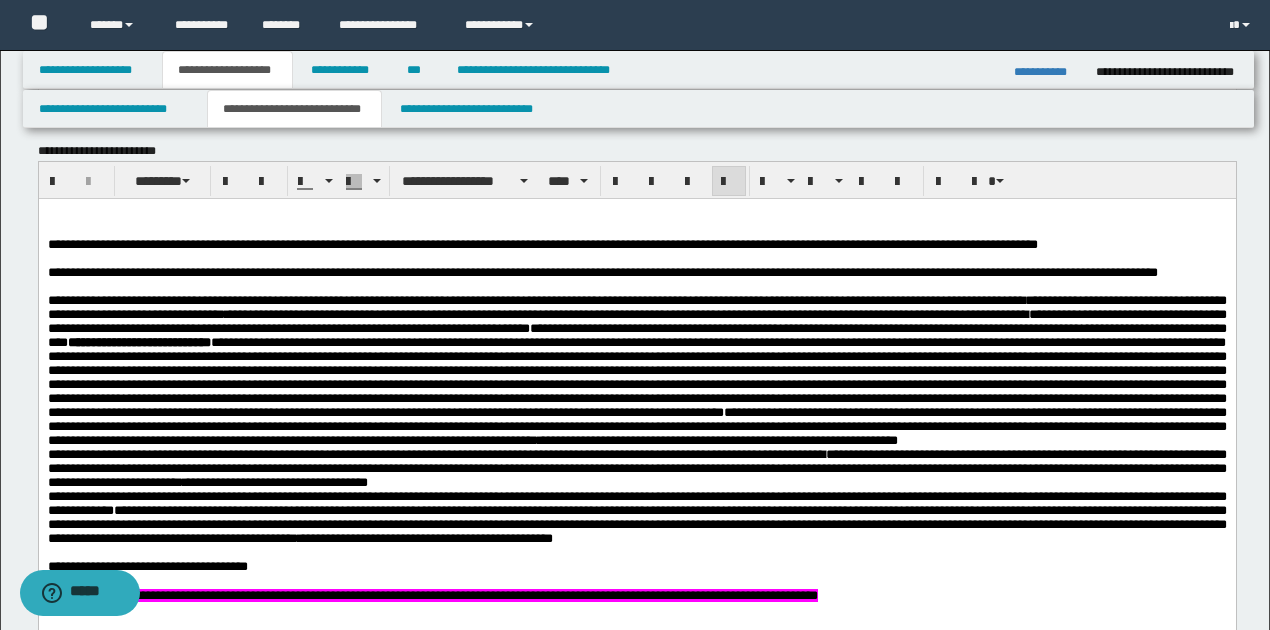 click on "**********" at bounding box center (636, 307) 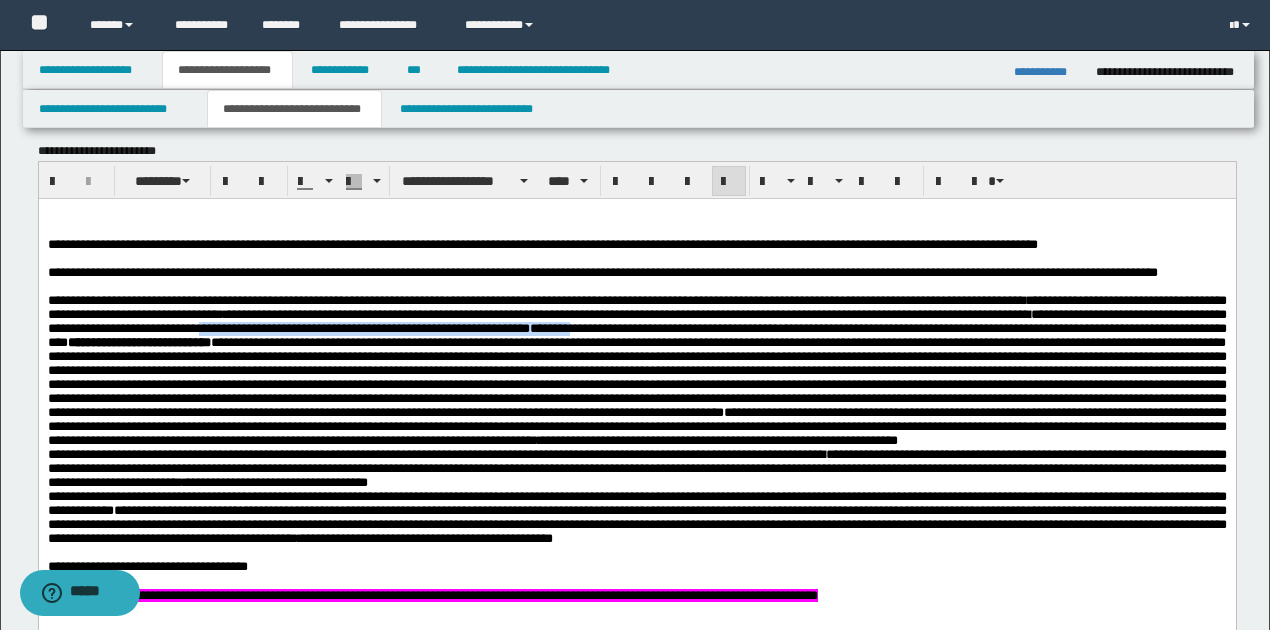 drag, startPoint x: 382, startPoint y: 352, endPoint x: 780, endPoint y: 367, distance: 398.28256 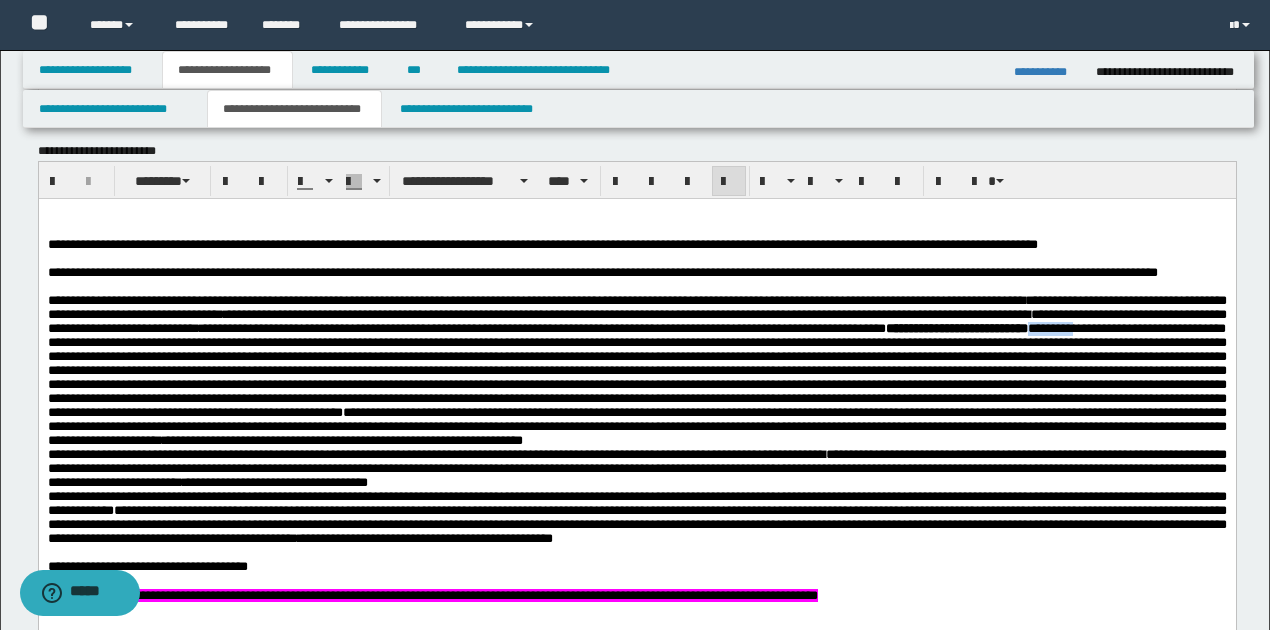 drag, startPoint x: 111, startPoint y: 369, endPoint x: 162, endPoint y: 373, distance: 51.156624 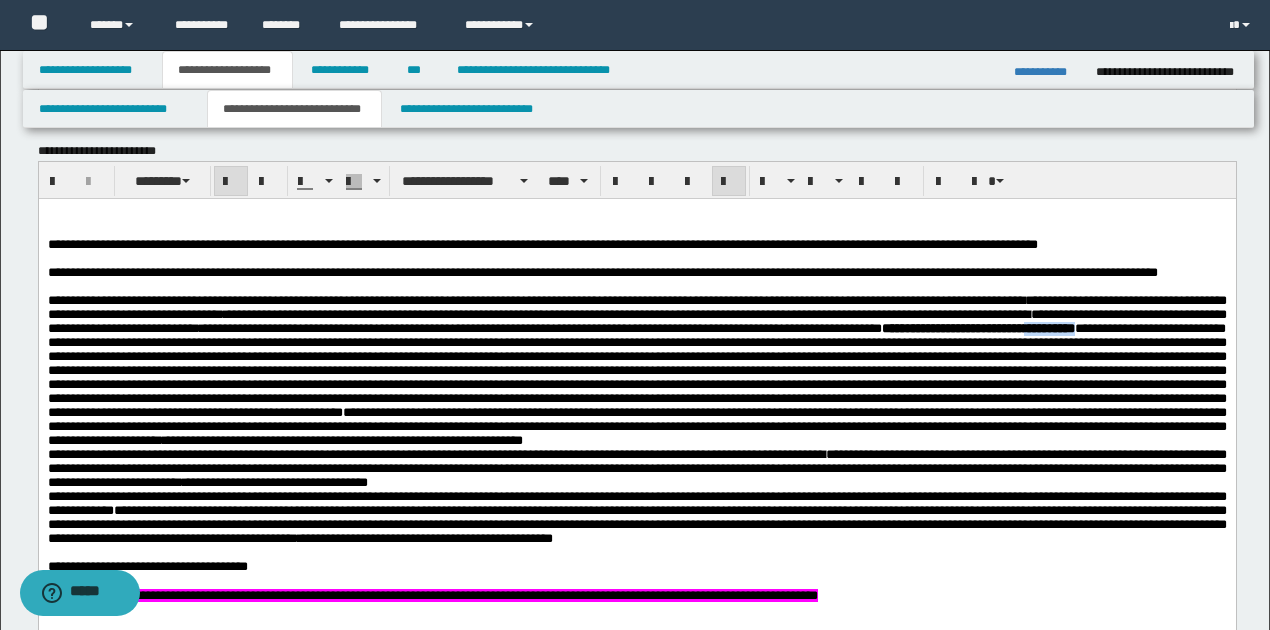 drag, startPoint x: 111, startPoint y: 367, endPoint x: 175, endPoint y: 369, distance: 64.03124 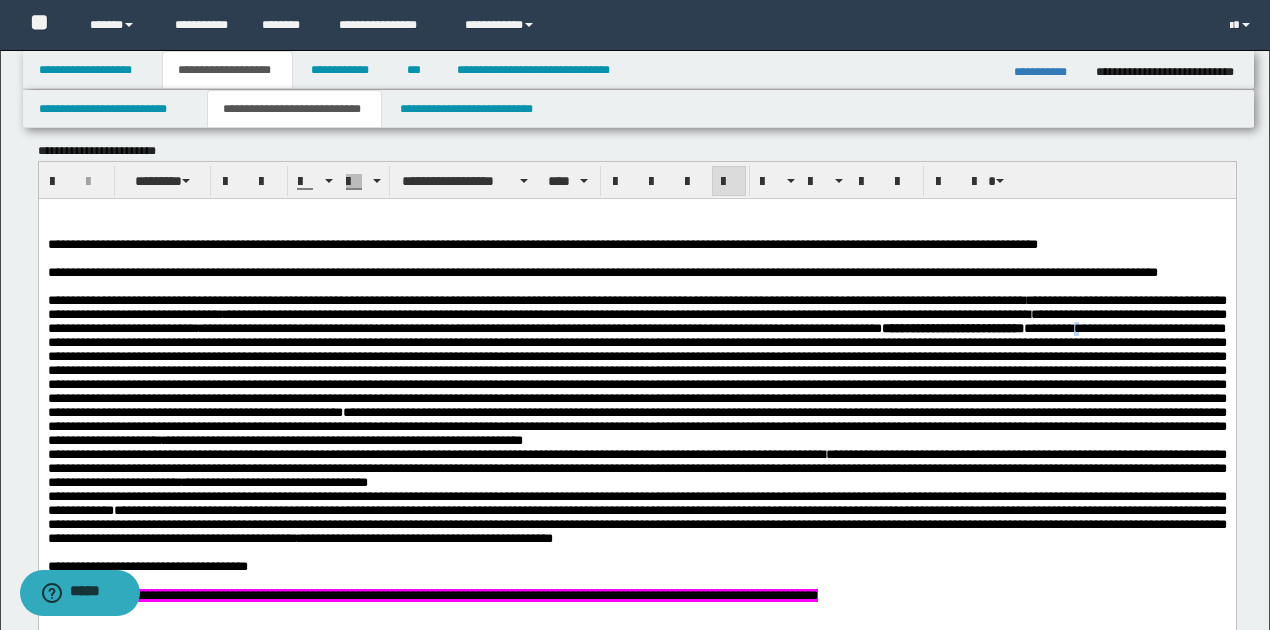 click at bounding box center [636, 370] 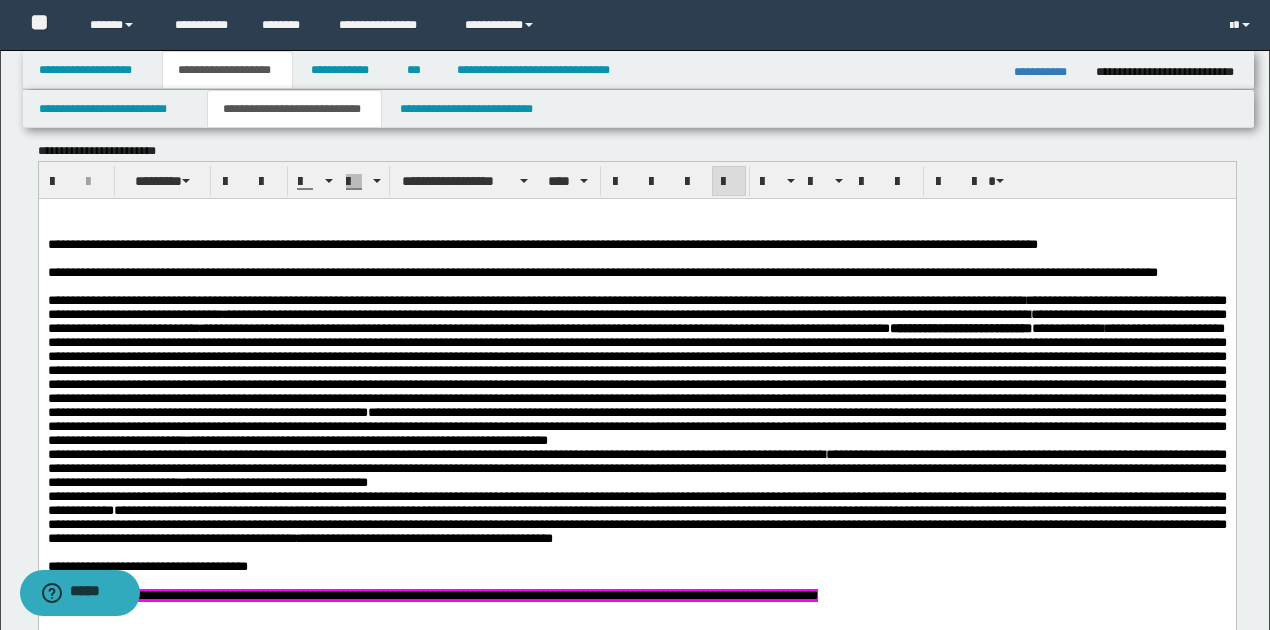 click at bounding box center (636, 370) 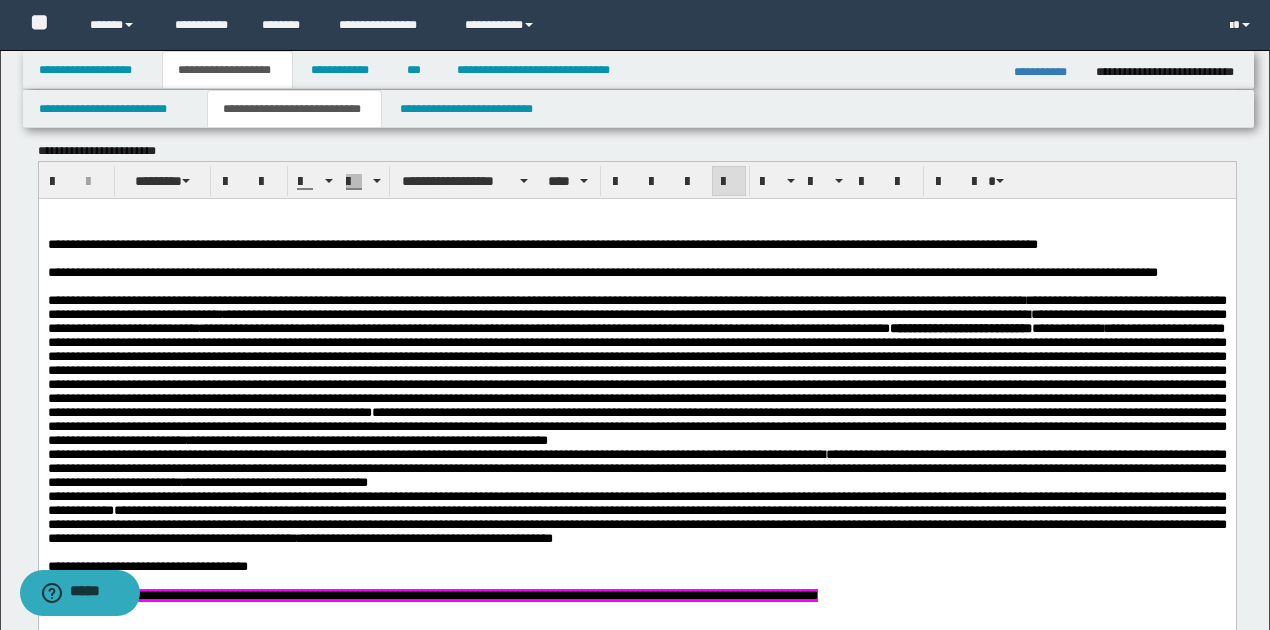 click on "**********" at bounding box center (636, 371) 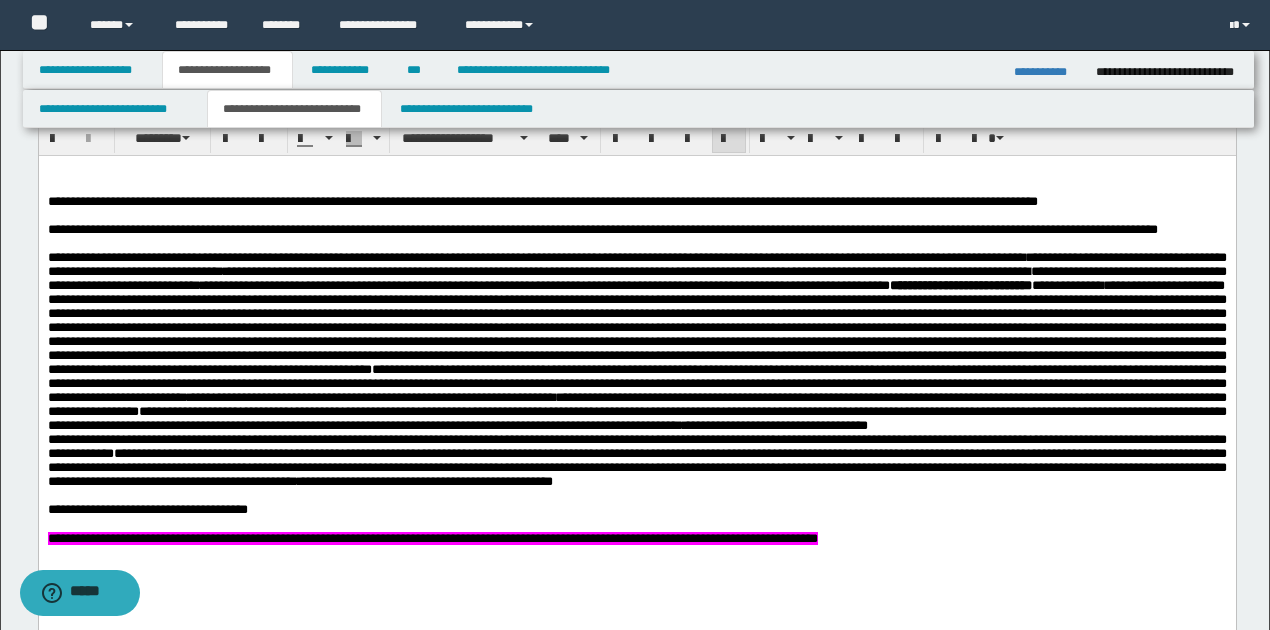 scroll, scrollTop: 800, scrollLeft: 0, axis: vertical 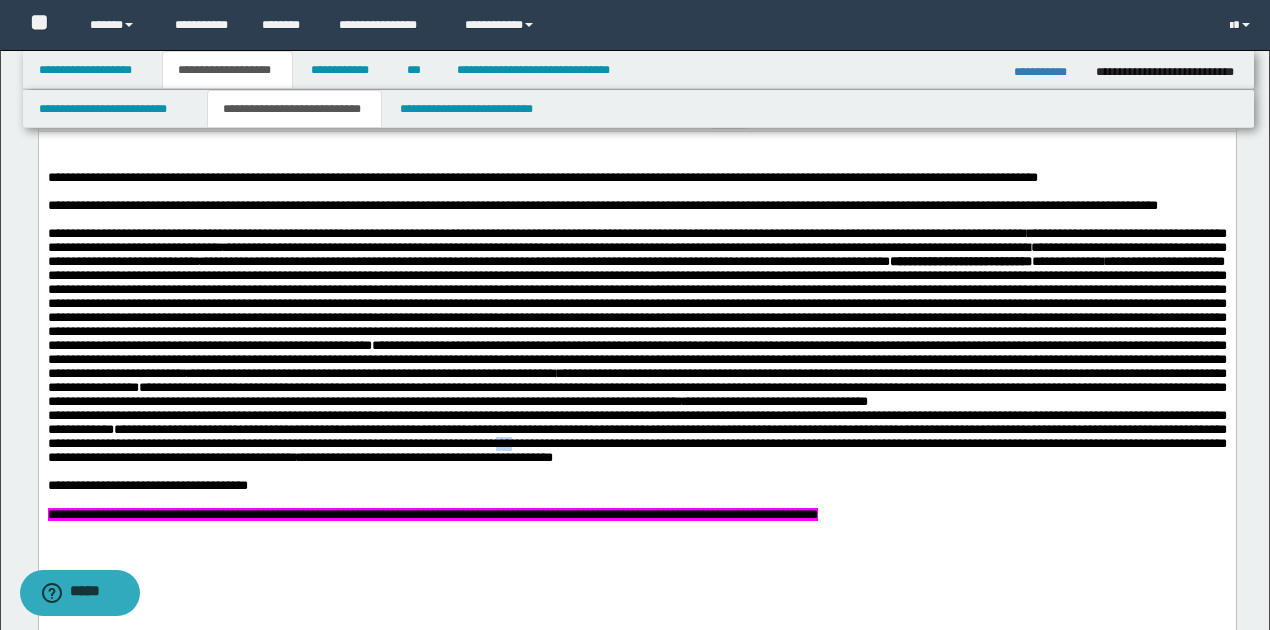 drag, startPoint x: 806, startPoint y: 500, endPoint x: 823, endPoint y: 501, distance: 17.029387 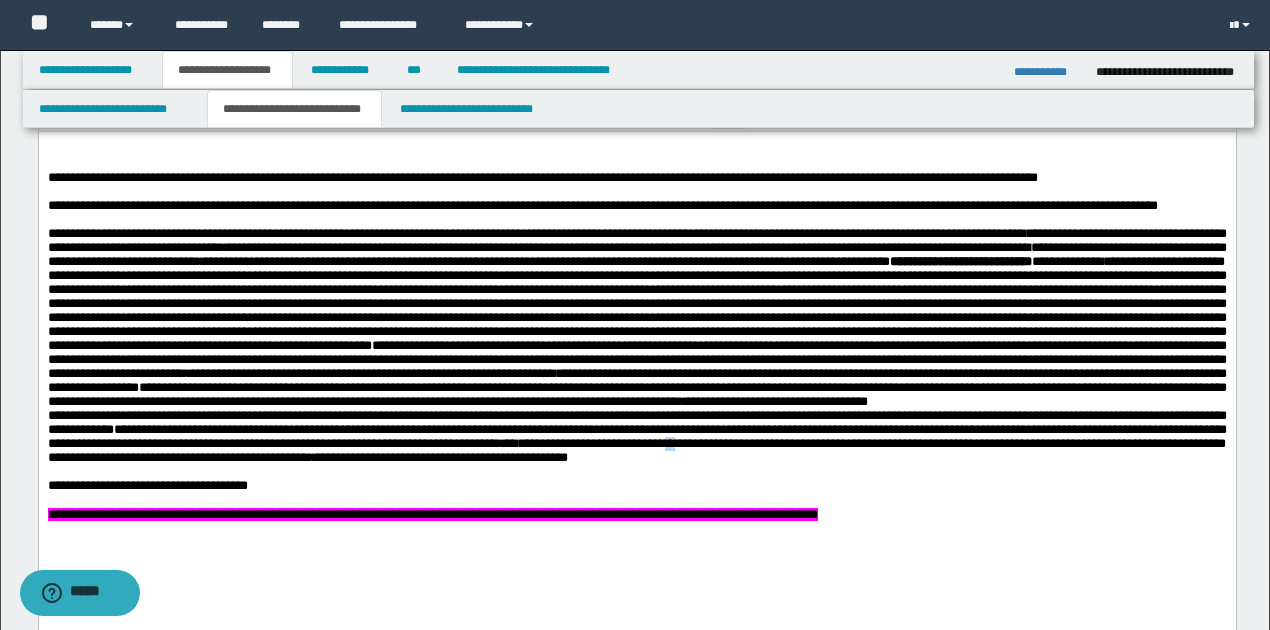 click on "**********" at bounding box center [636, 443] 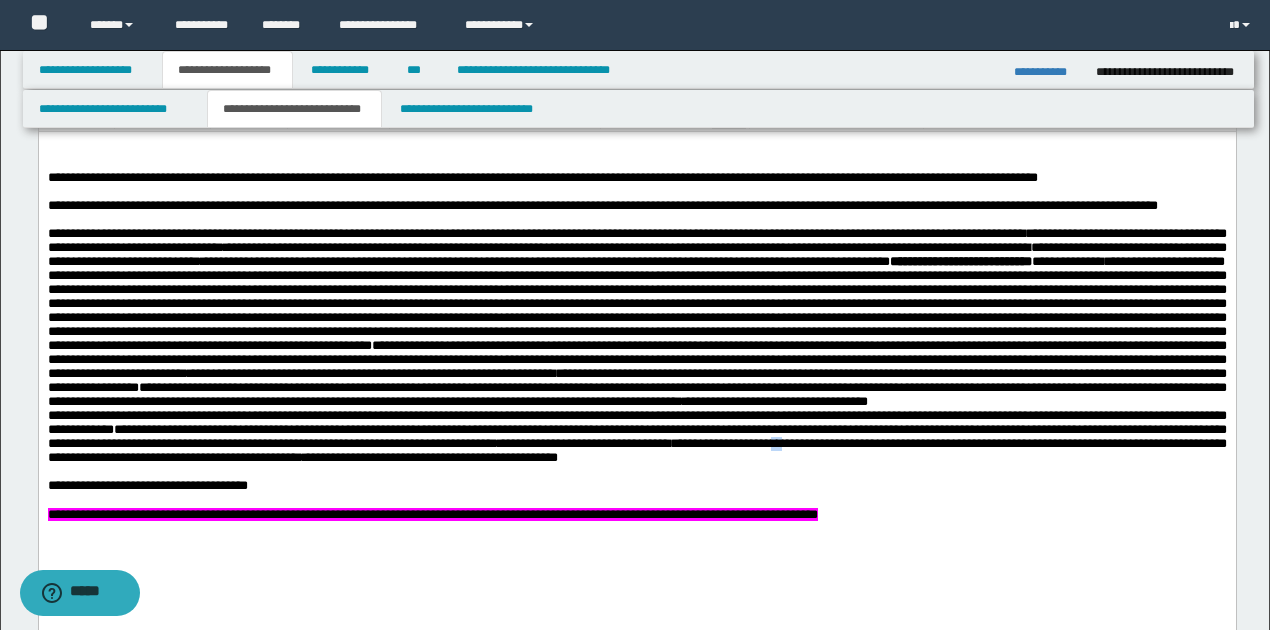 click on "**********" at bounding box center [636, 443] 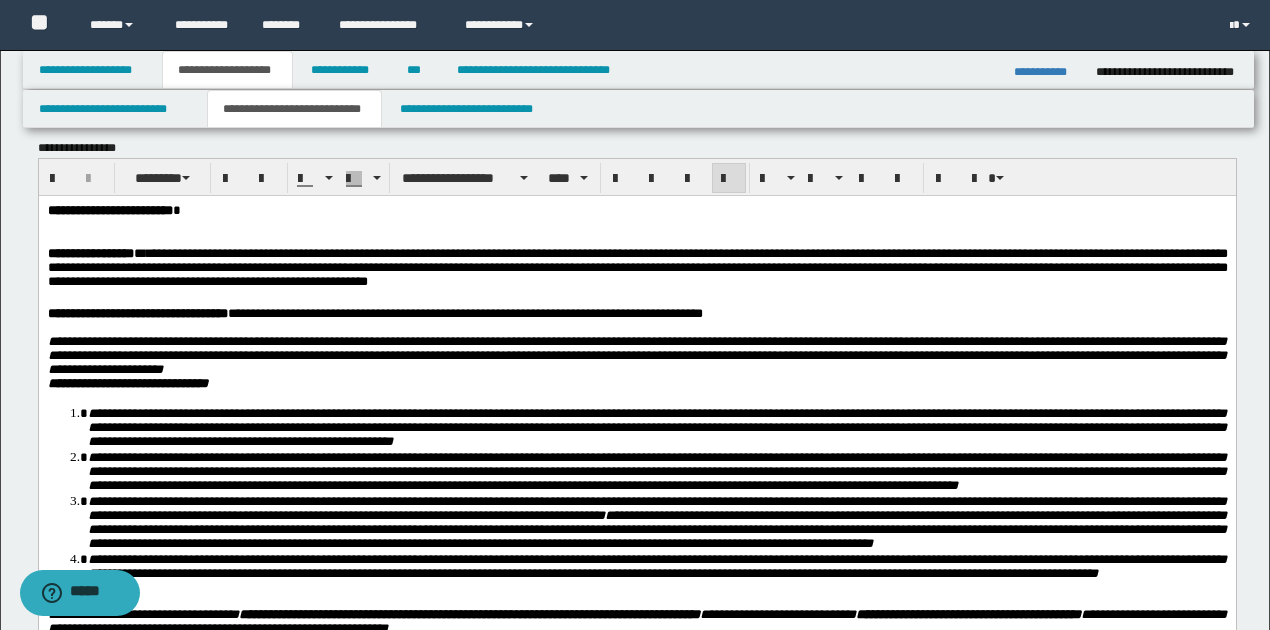 scroll, scrollTop: 0, scrollLeft: 0, axis: both 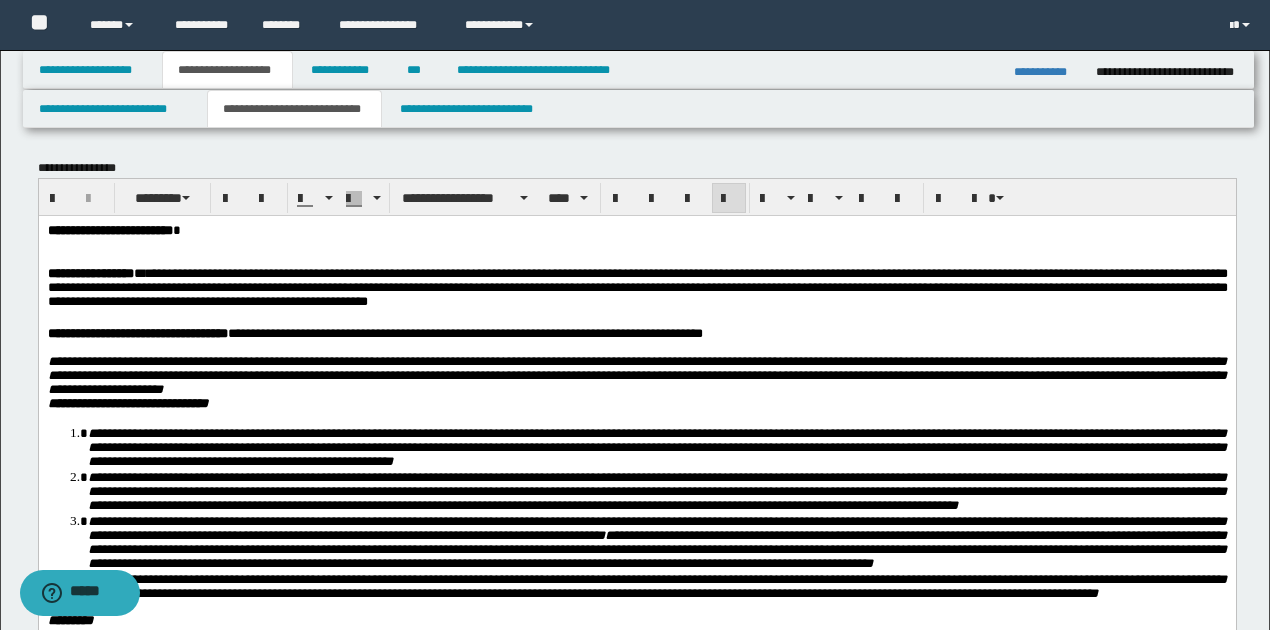 click on "**********" at bounding box center (1047, 72) 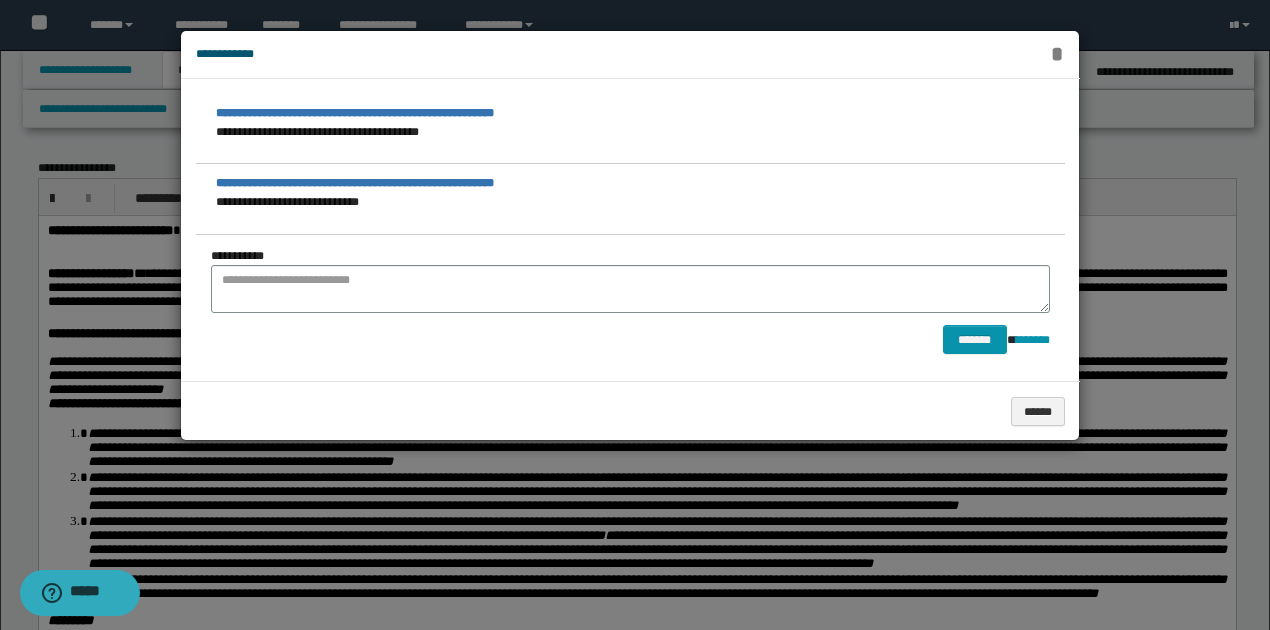 click on "*" at bounding box center (1057, 54) 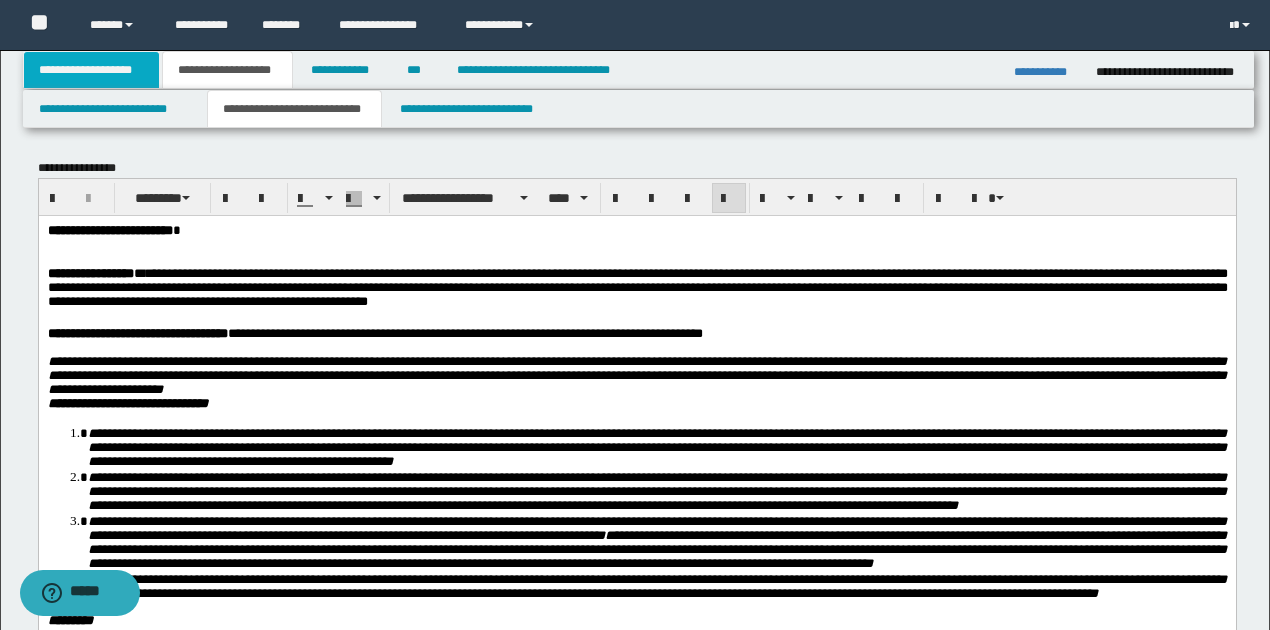 click on "**********" at bounding box center (92, 70) 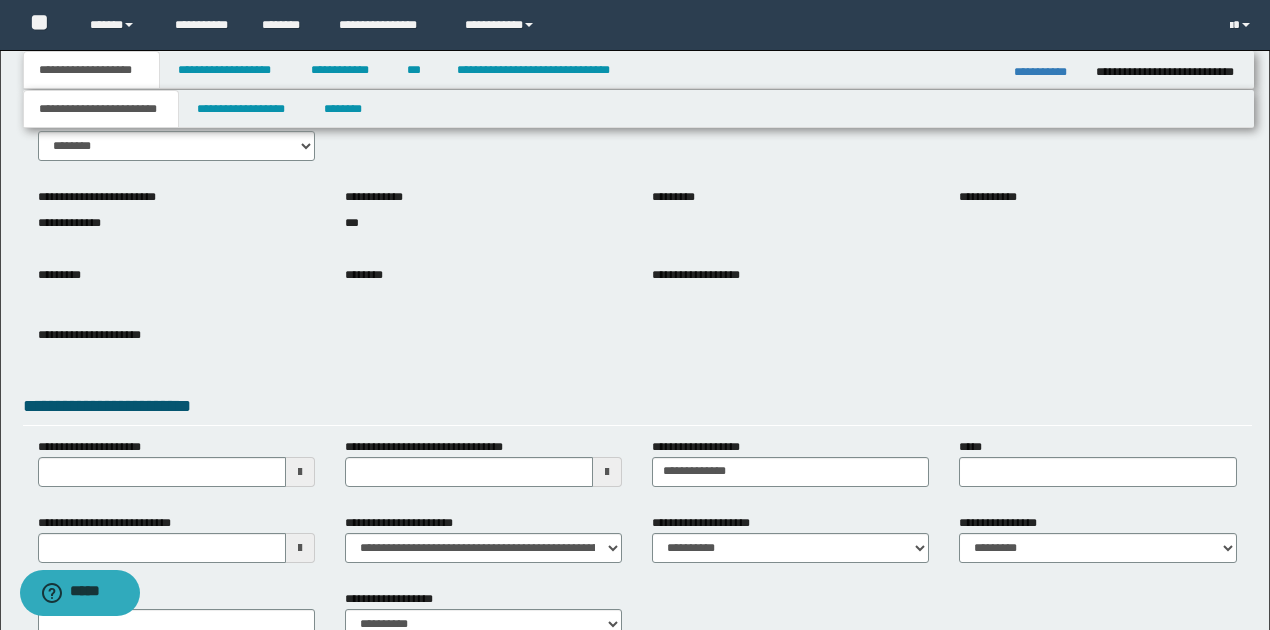 scroll, scrollTop: 133, scrollLeft: 0, axis: vertical 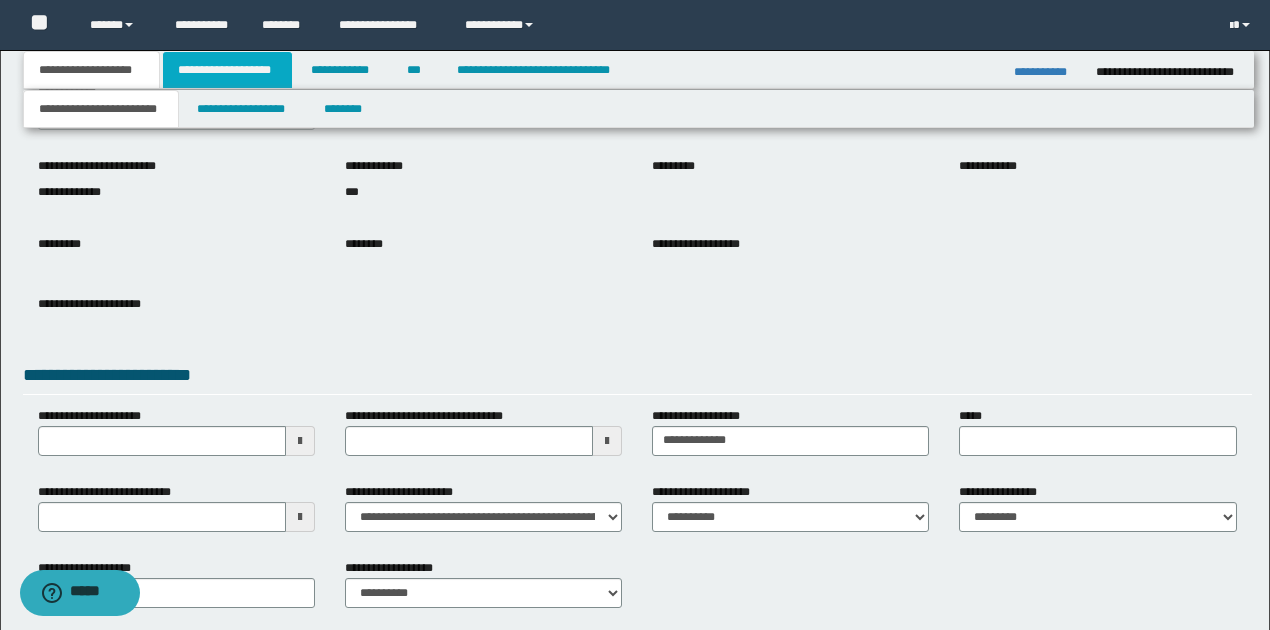 click on "**********" at bounding box center (227, 70) 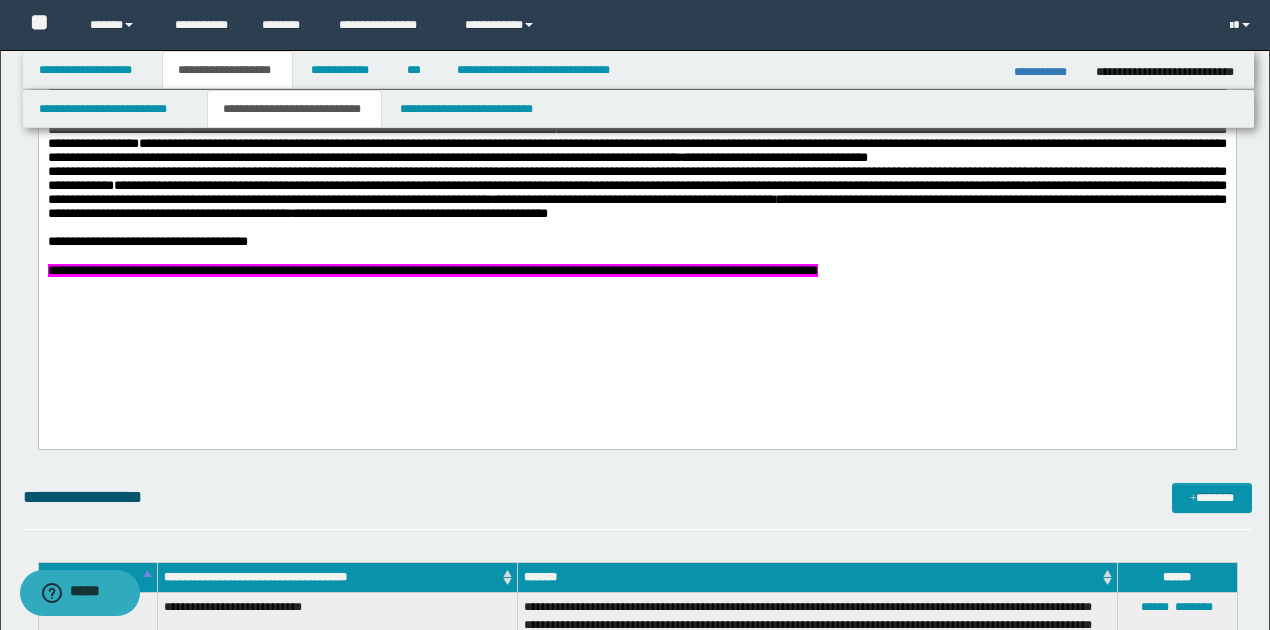 scroll, scrollTop: 1066, scrollLeft: 0, axis: vertical 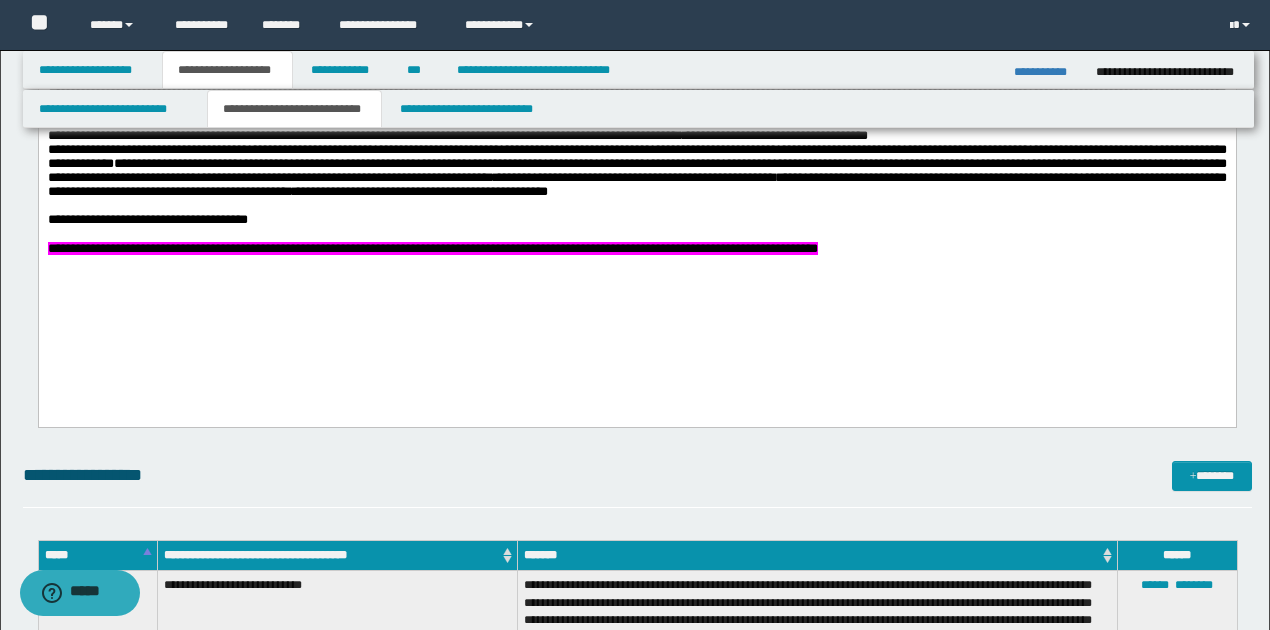 click on "**********" at bounding box center (636, 250) 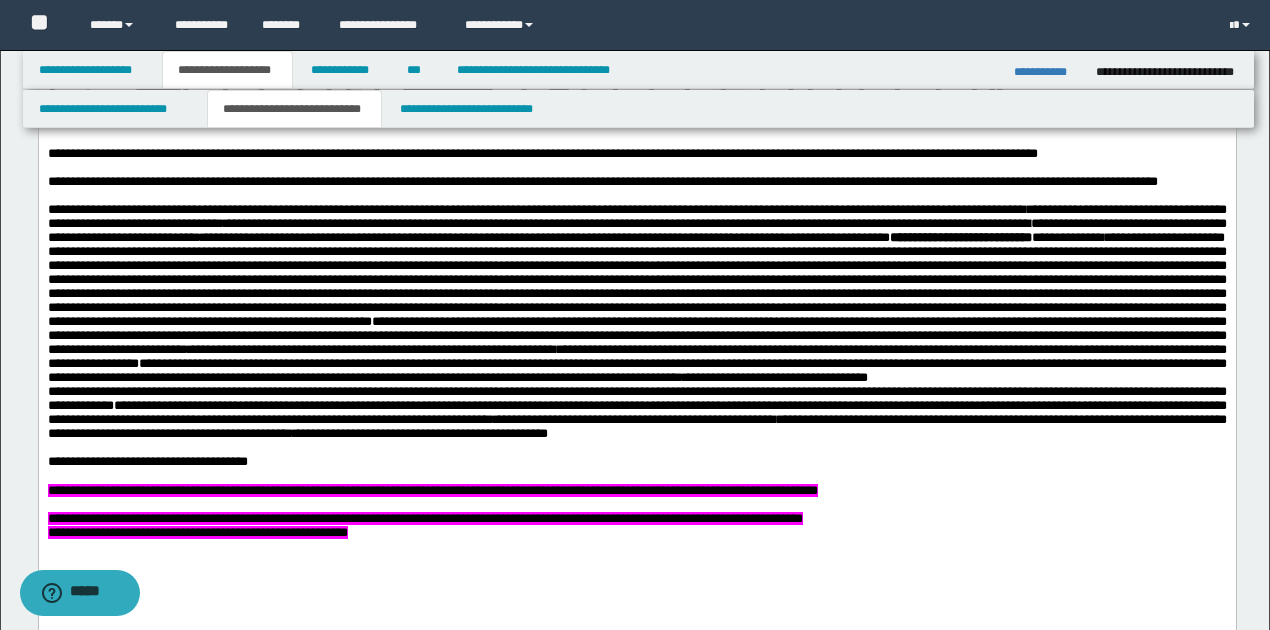 scroll, scrollTop: 800, scrollLeft: 0, axis: vertical 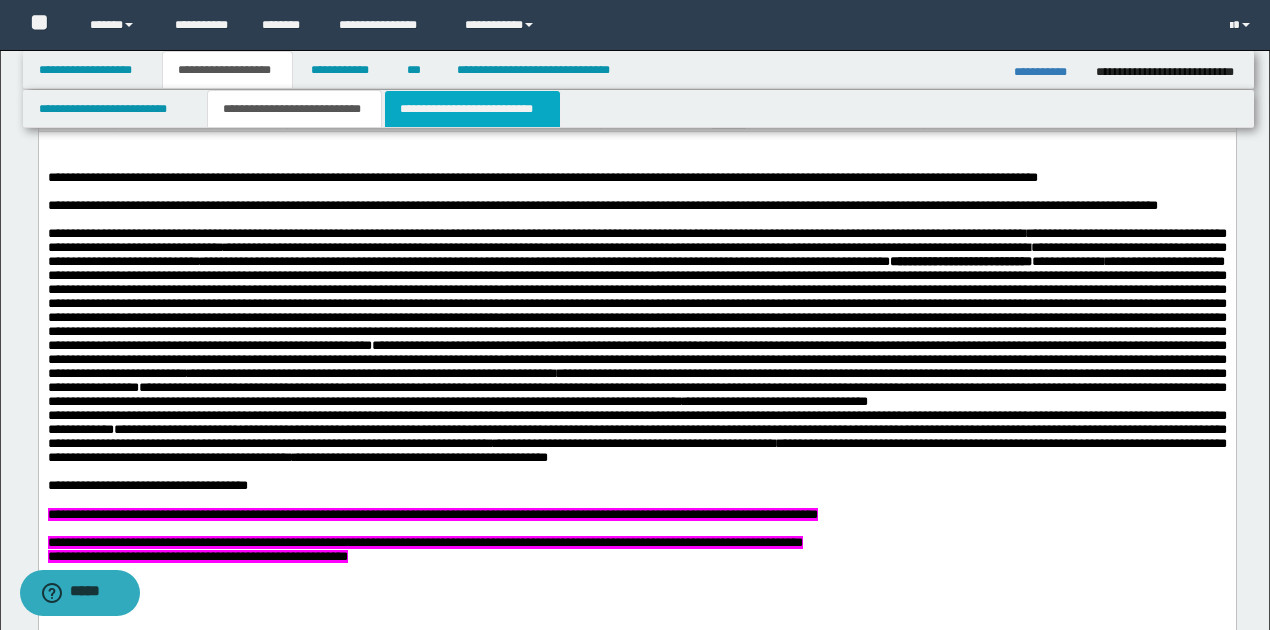 click on "**********" at bounding box center (472, 109) 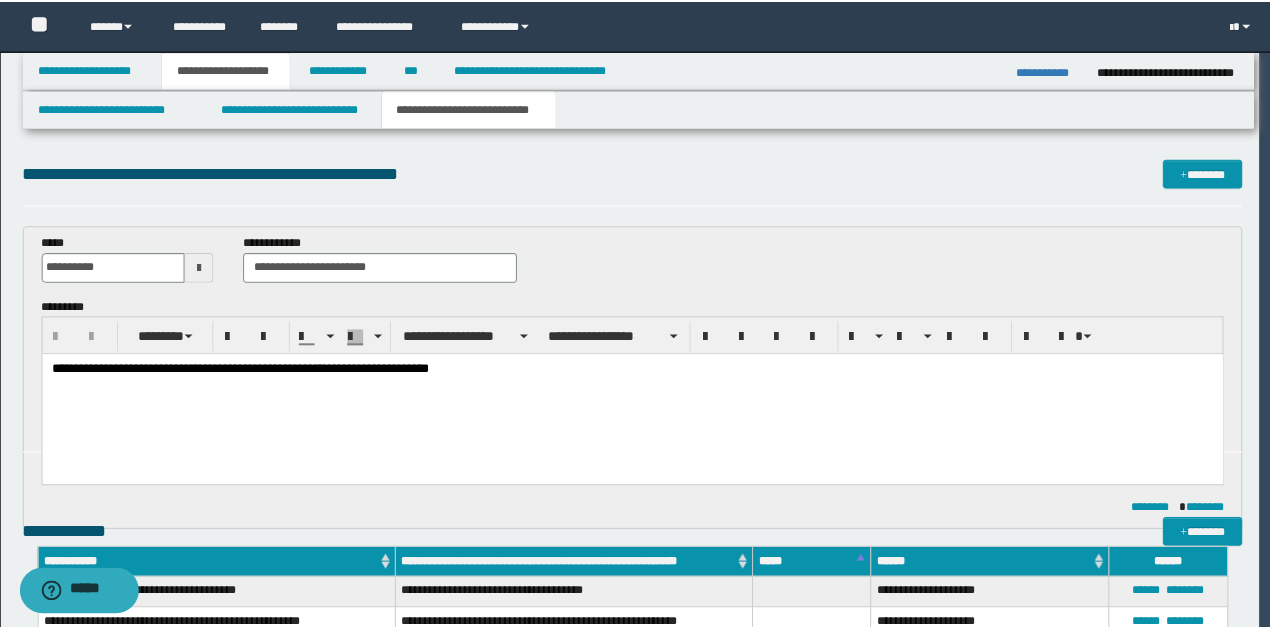 scroll, scrollTop: 0, scrollLeft: 0, axis: both 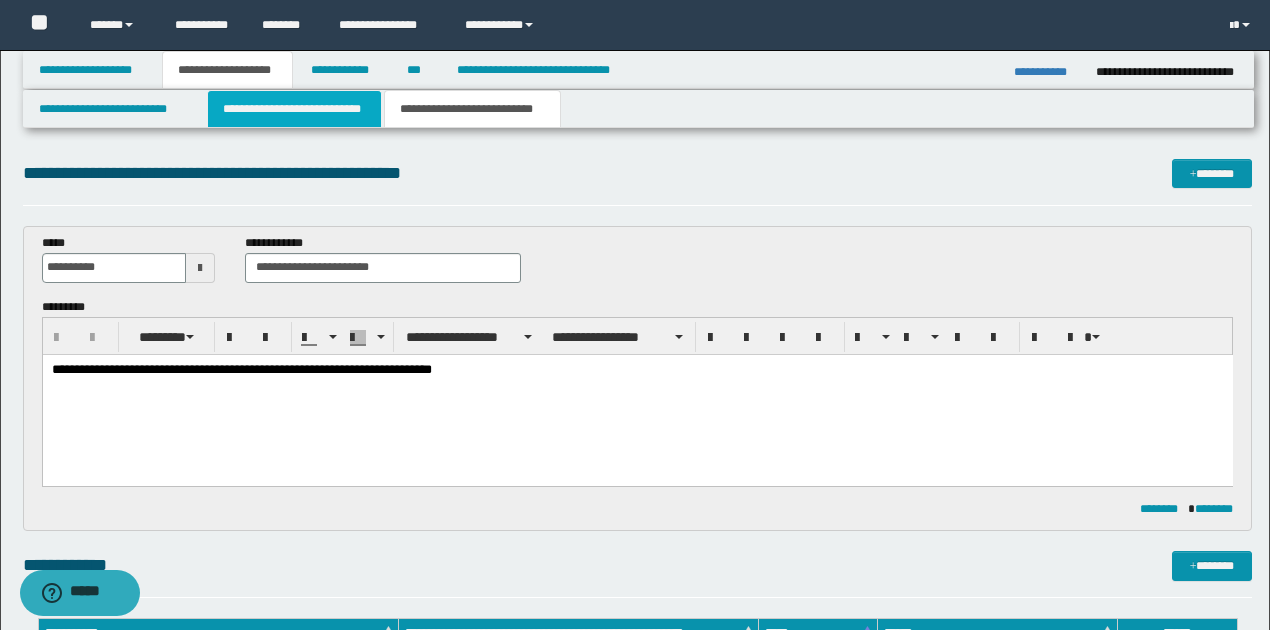 click on "**********" at bounding box center (294, 109) 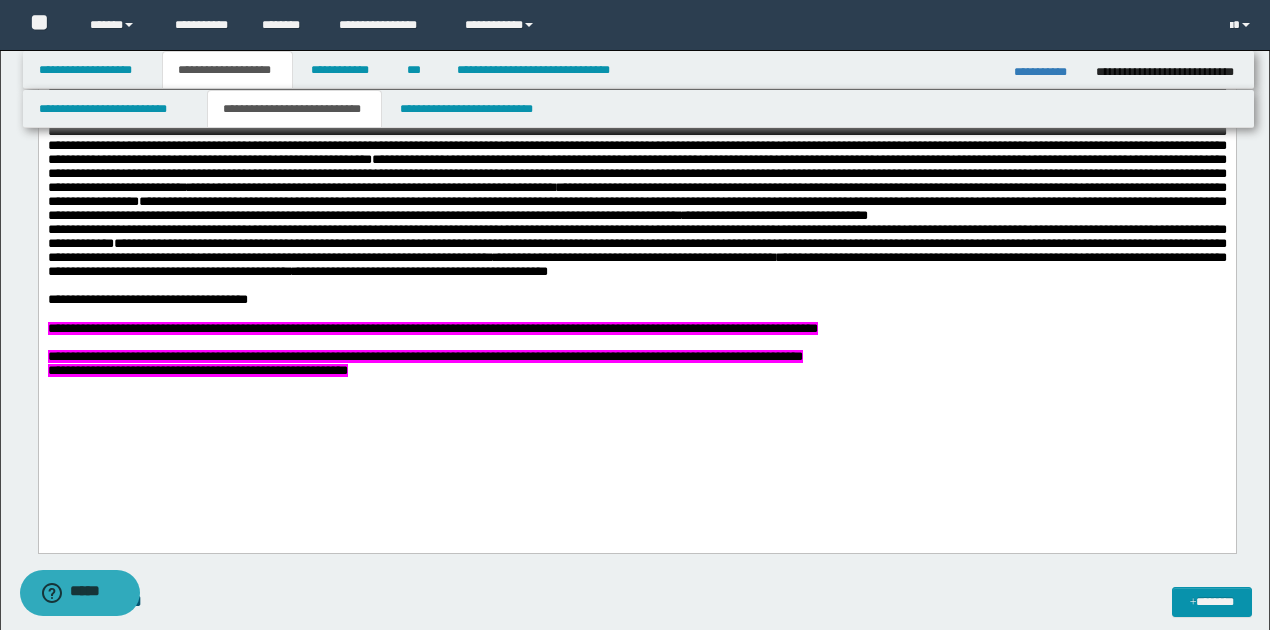 scroll, scrollTop: 1000, scrollLeft: 0, axis: vertical 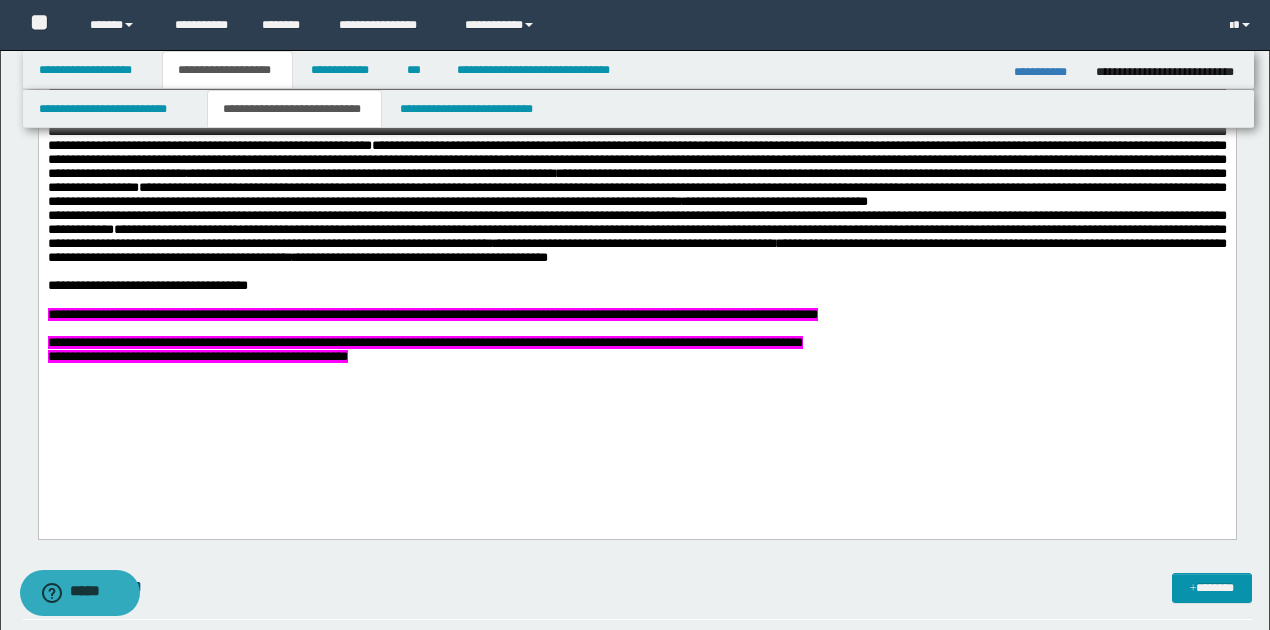 click on "**********" at bounding box center [432, 315] 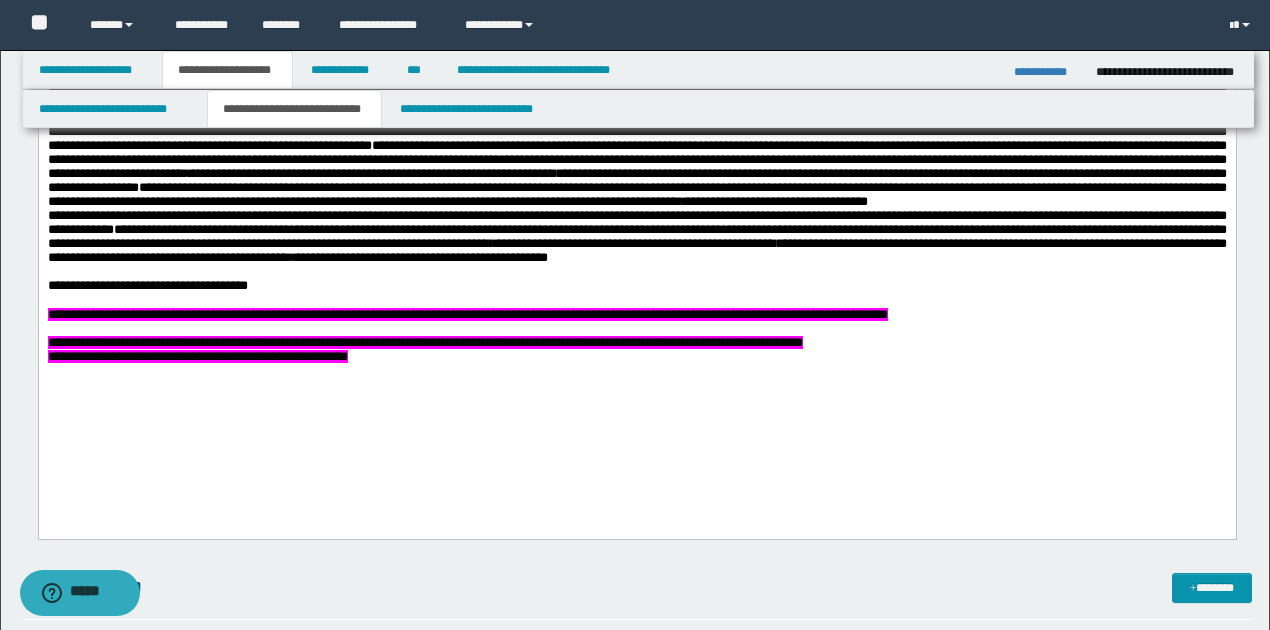 click on "**********" at bounding box center (424, 343) 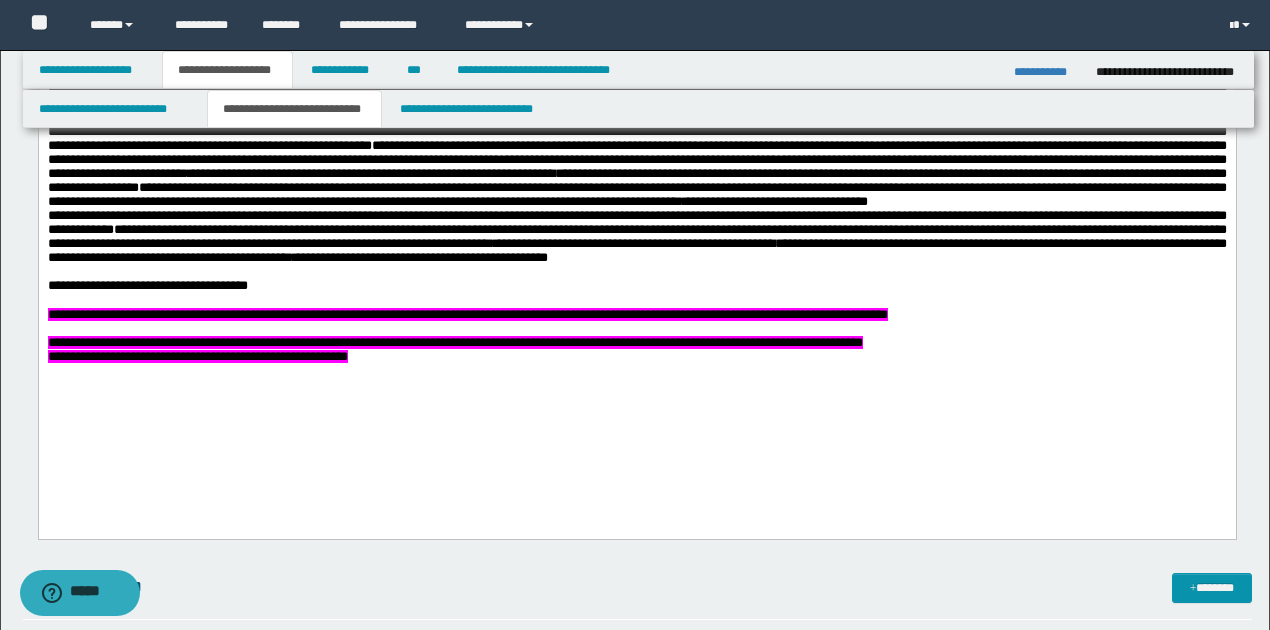 click on "**********" at bounding box center [454, 343] 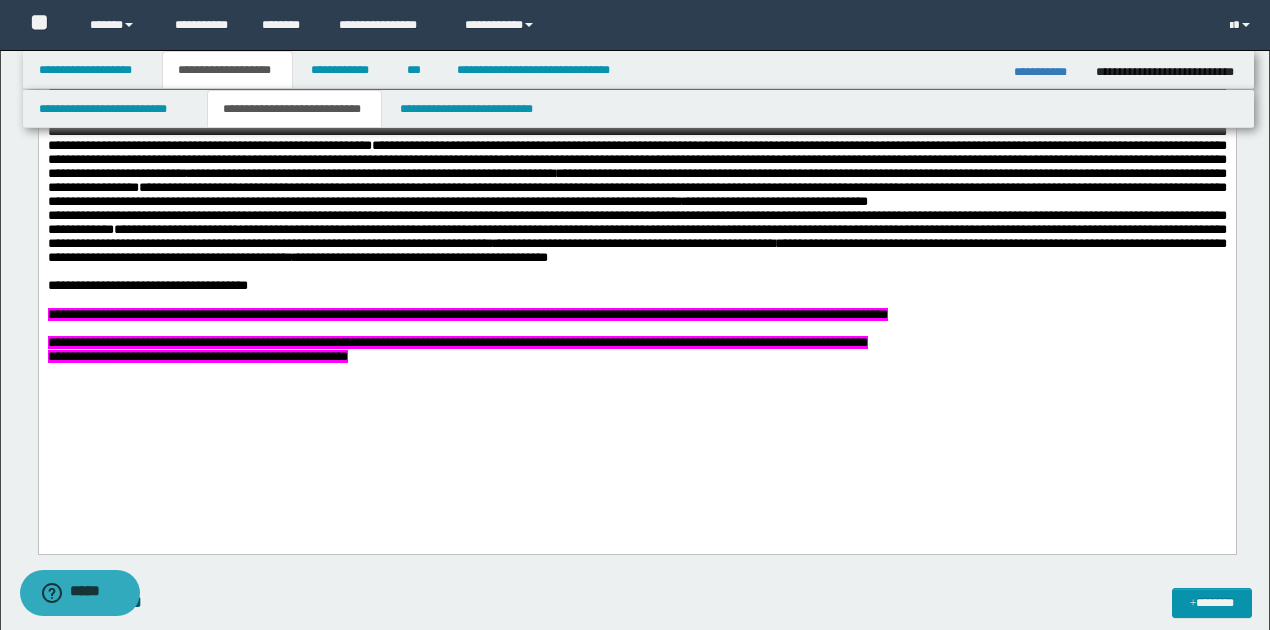 click on "**********" at bounding box center (1047, 72) 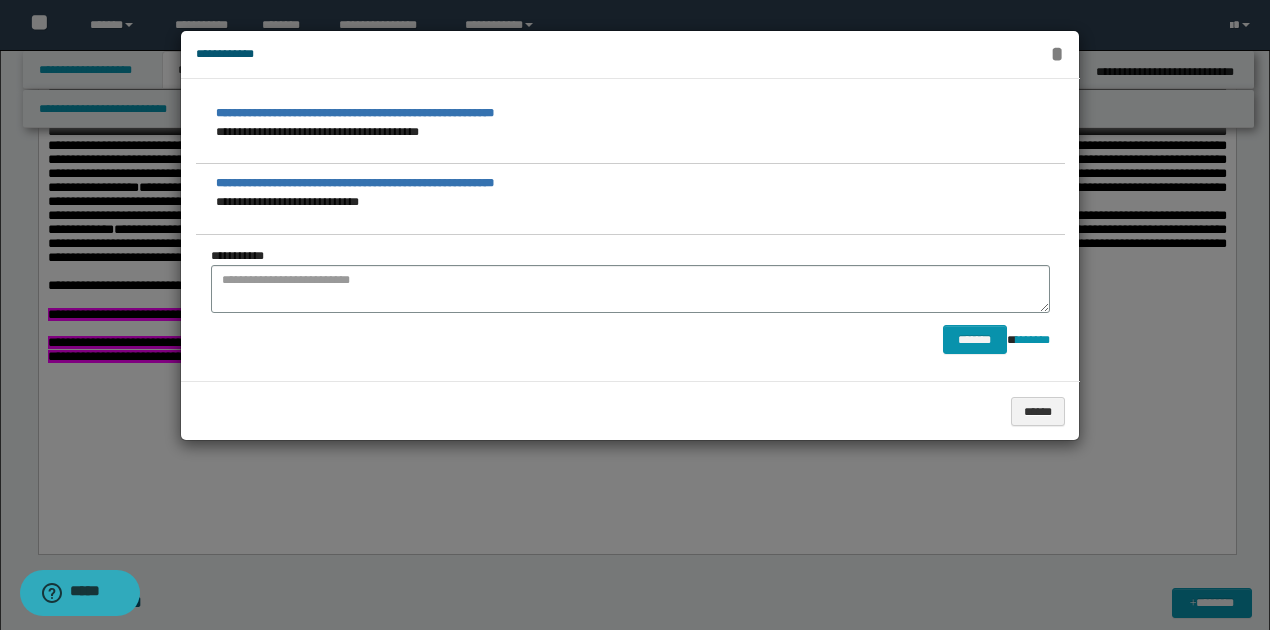click on "*" at bounding box center (1057, 54) 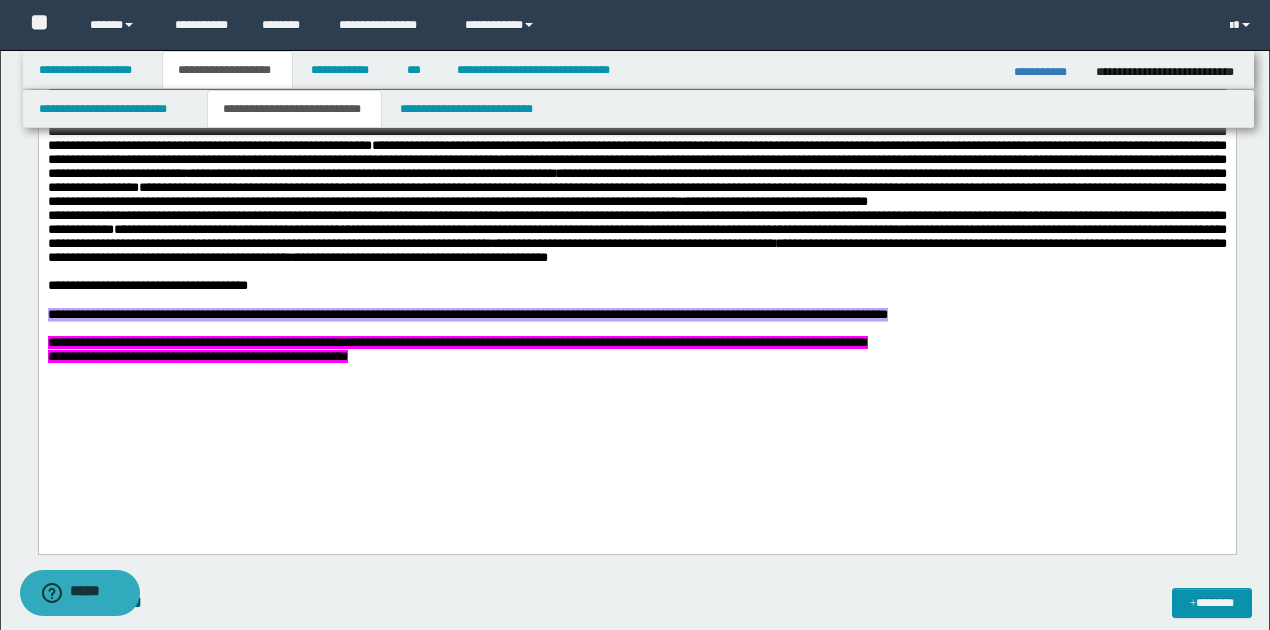 drag, startPoint x: 48, startPoint y: 379, endPoint x: 1109, endPoint y: 359, distance: 1061.1885 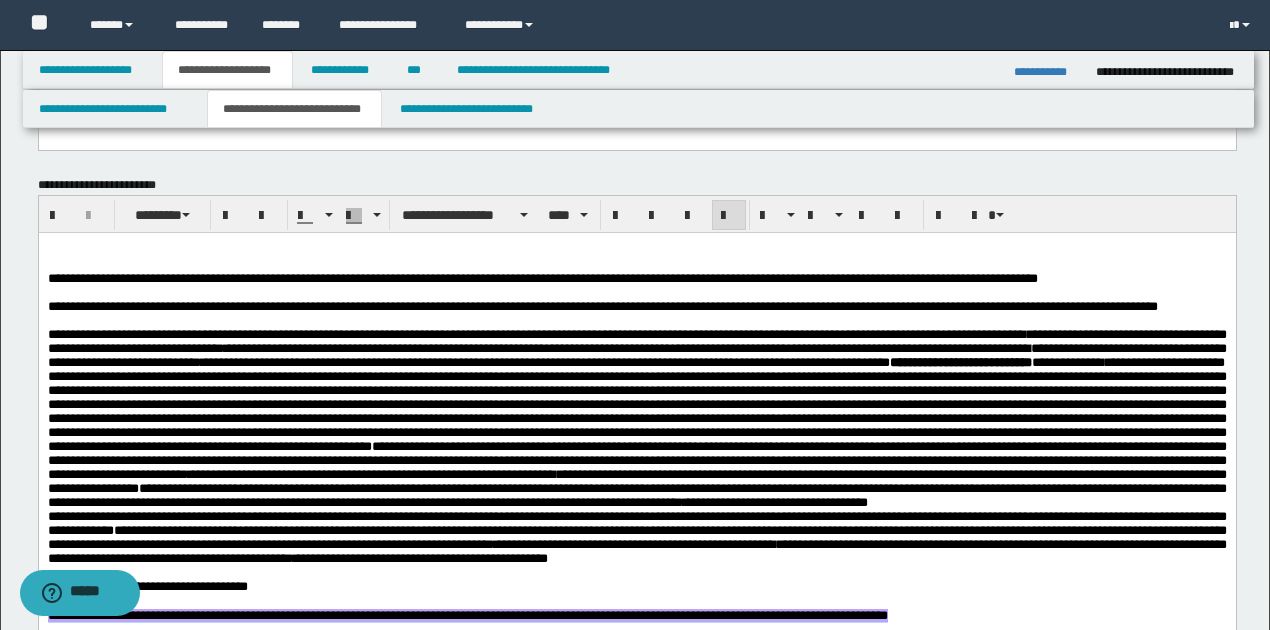 scroll, scrollTop: 666, scrollLeft: 0, axis: vertical 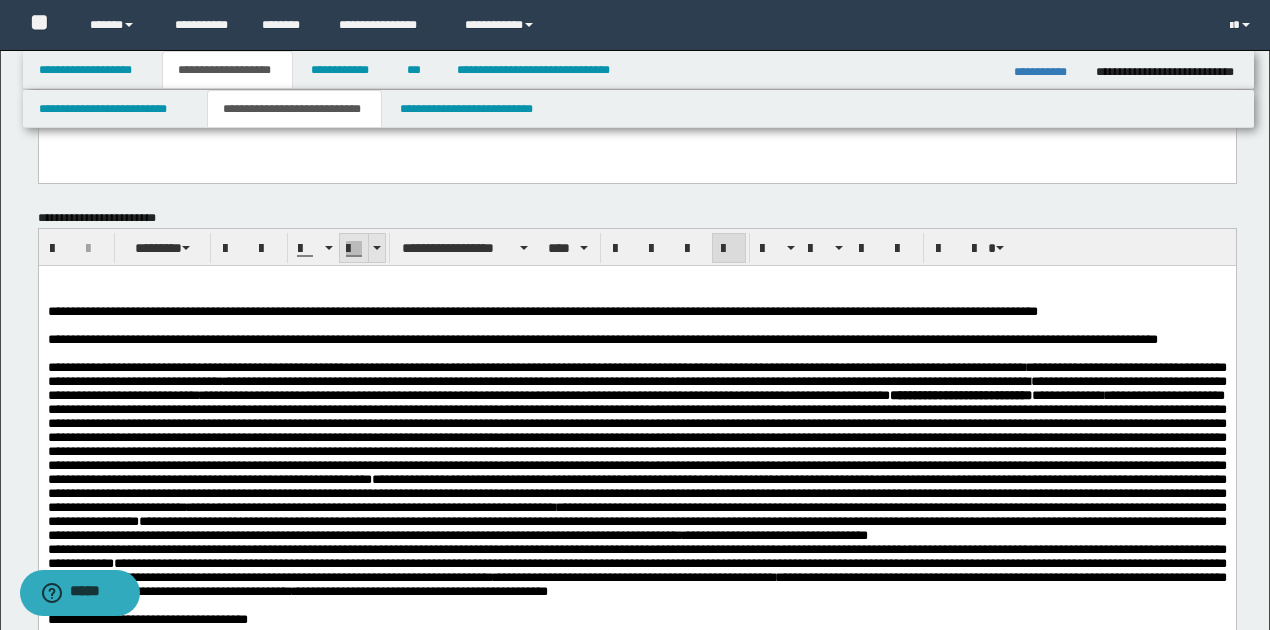 click at bounding box center (376, 248) 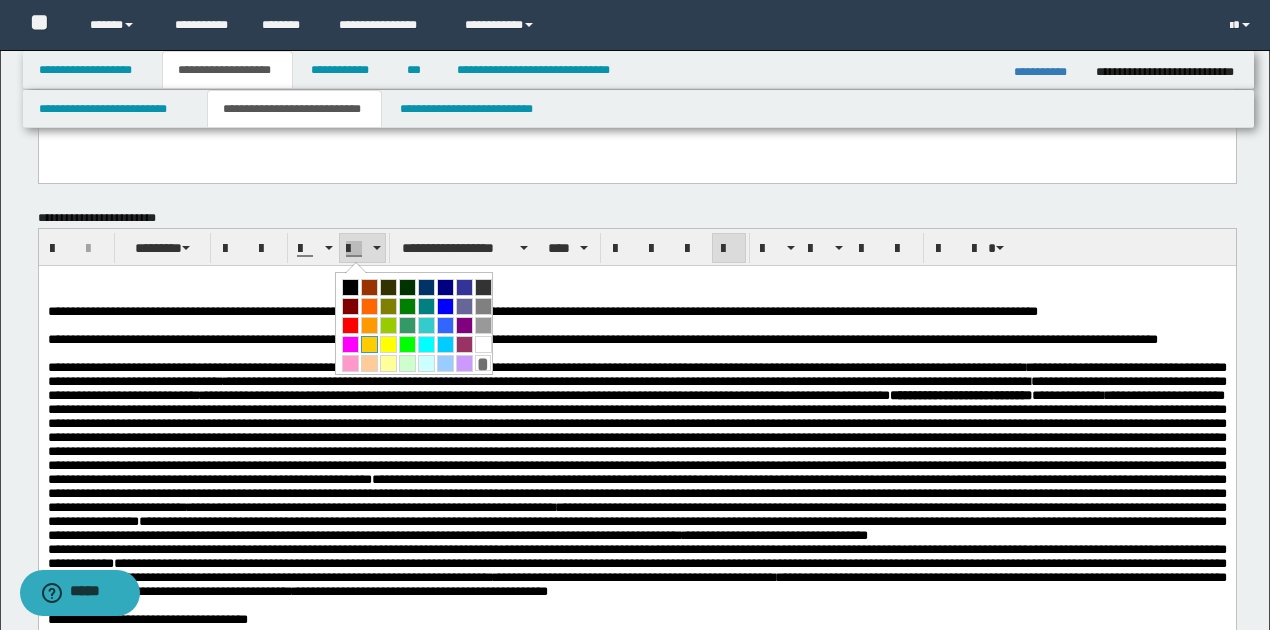click at bounding box center (369, 344) 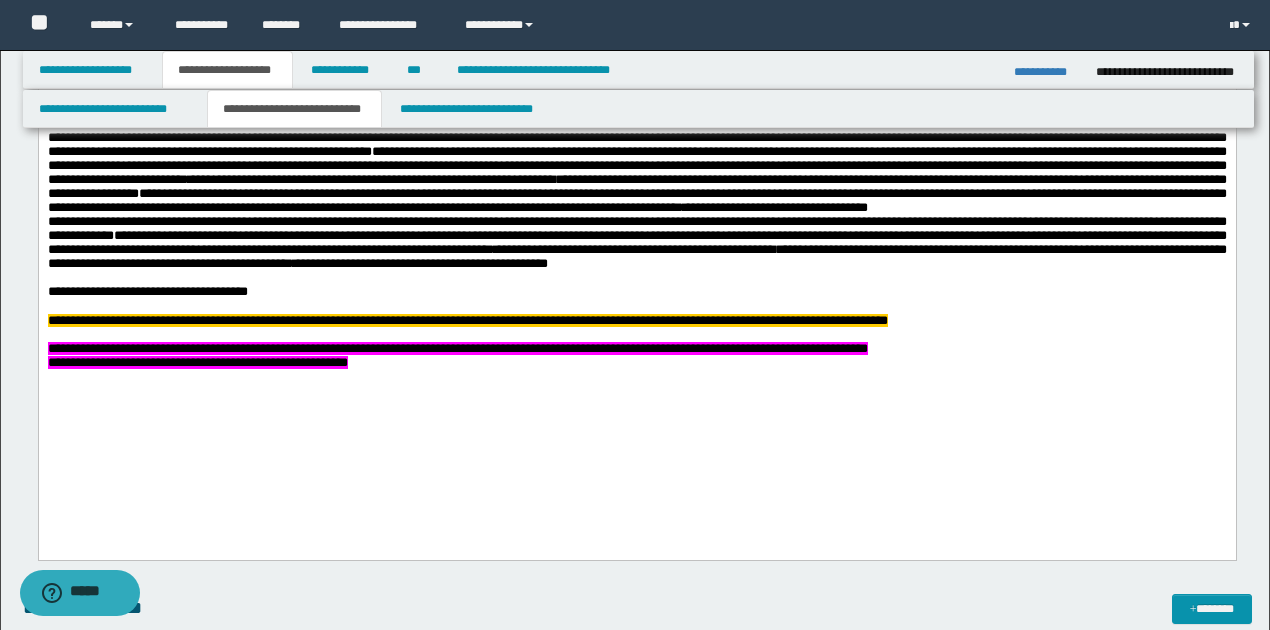 scroll, scrollTop: 1000, scrollLeft: 0, axis: vertical 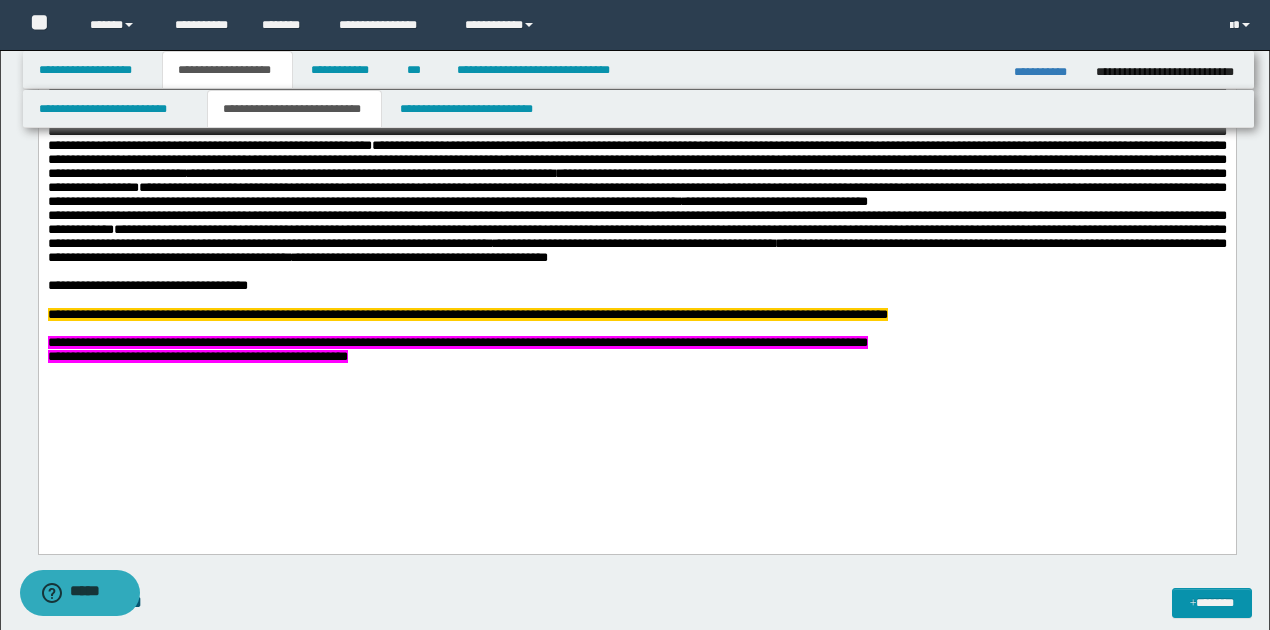 click on "**********" at bounding box center (636, 178) 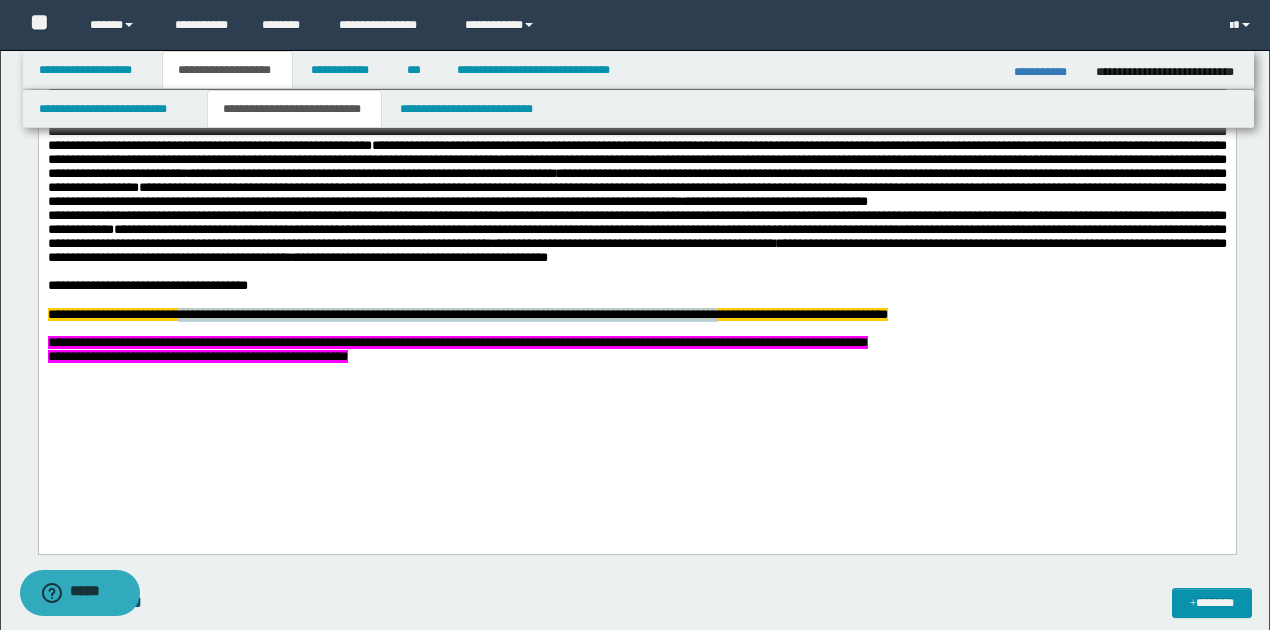 drag, startPoint x: 203, startPoint y: 375, endPoint x: 896, endPoint y: 375, distance: 693 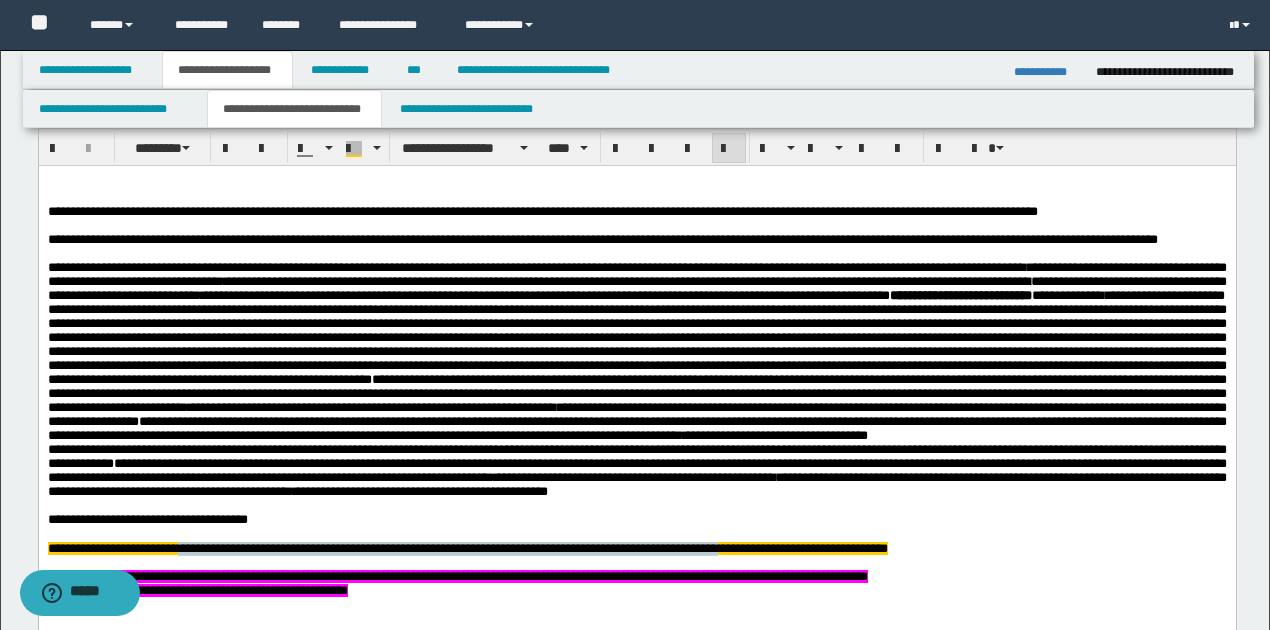 scroll, scrollTop: 733, scrollLeft: 0, axis: vertical 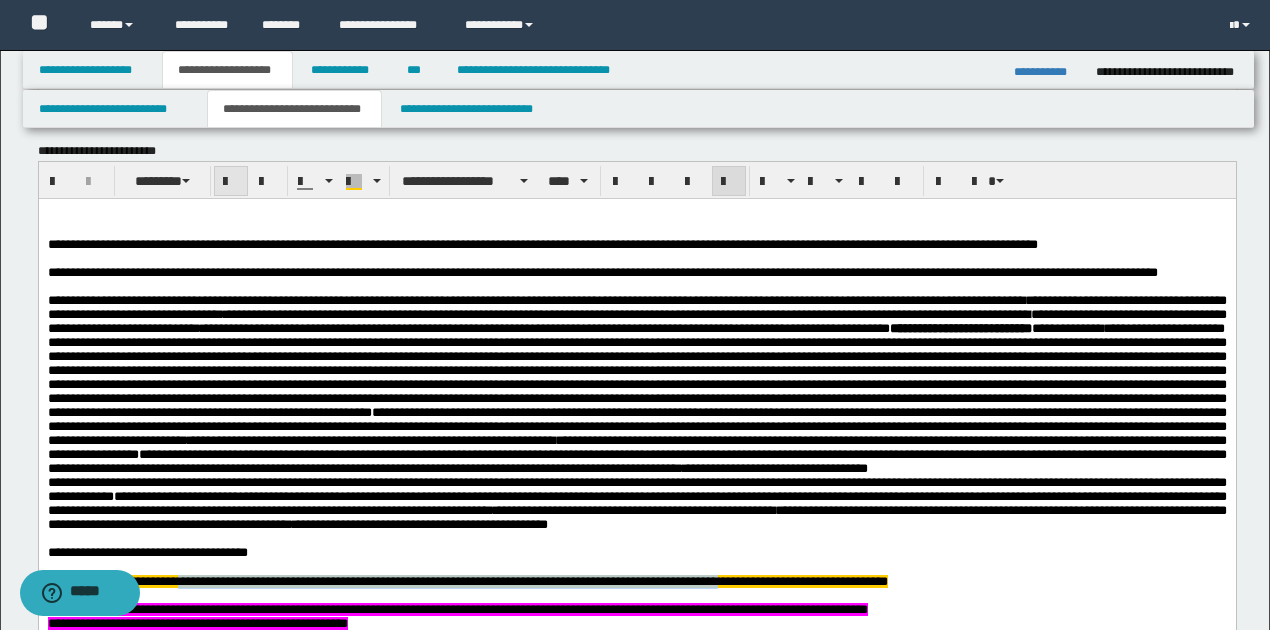 click at bounding box center [231, 182] 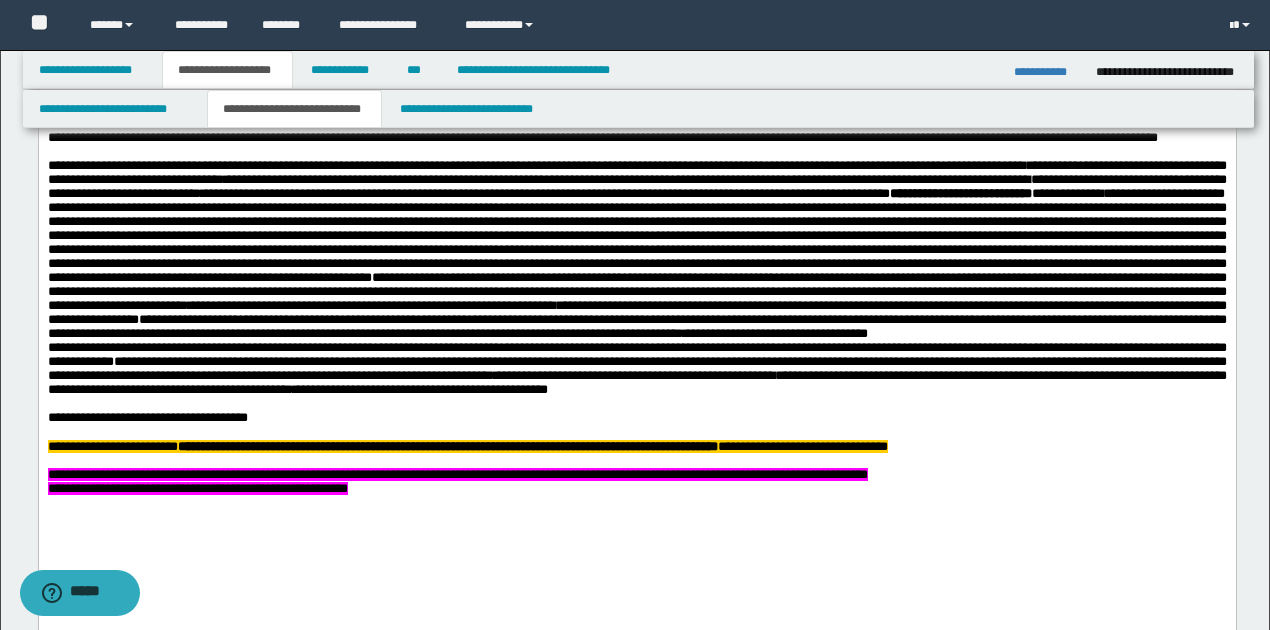 scroll, scrollTop: 1133, scrollLeft: 0, axis: vertical 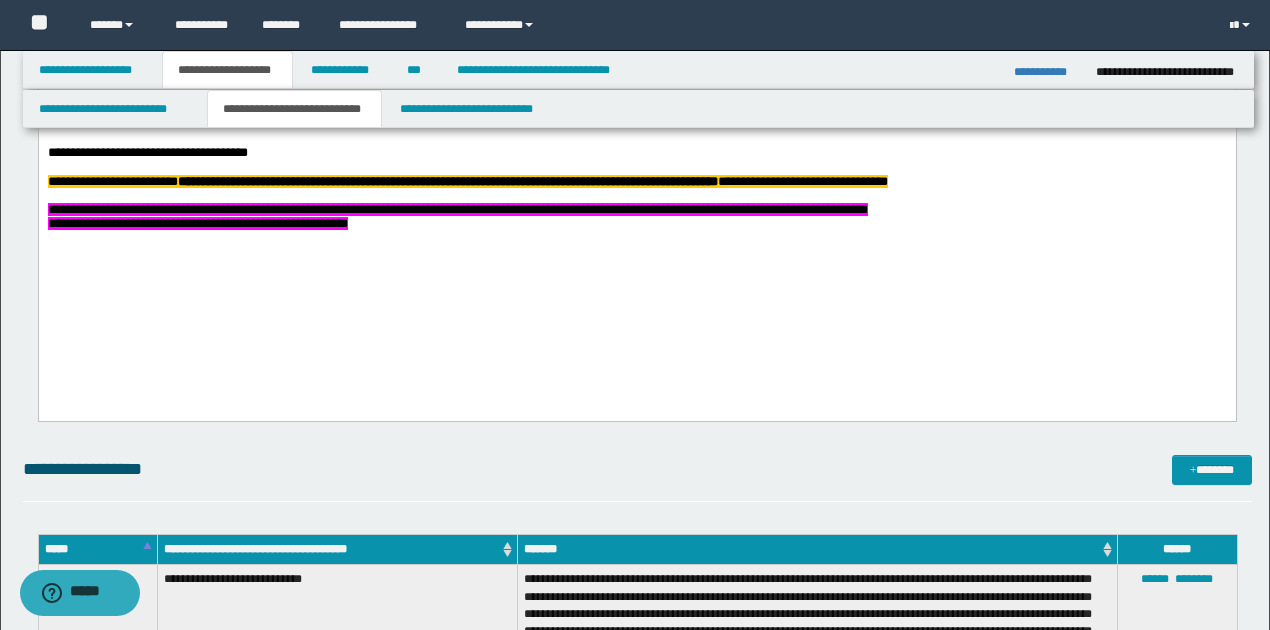 click on "**********" at bounding box center [636, 45] 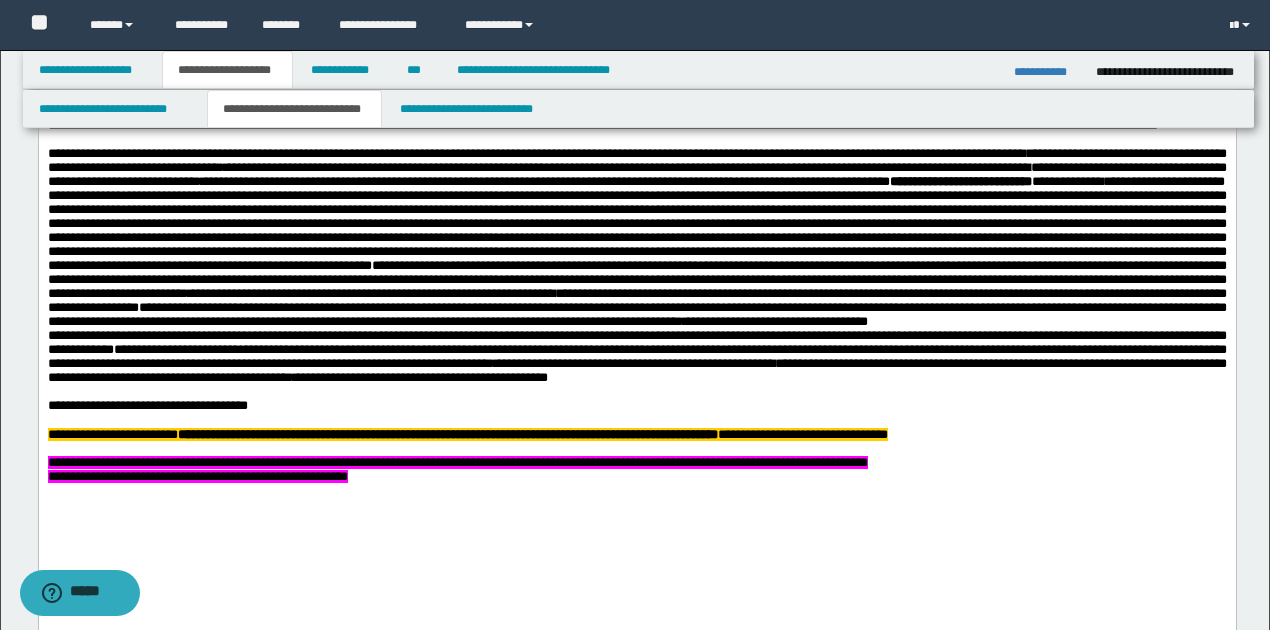 scroll, scrollTop: 866, scrollLeft: 0, axis: vertical 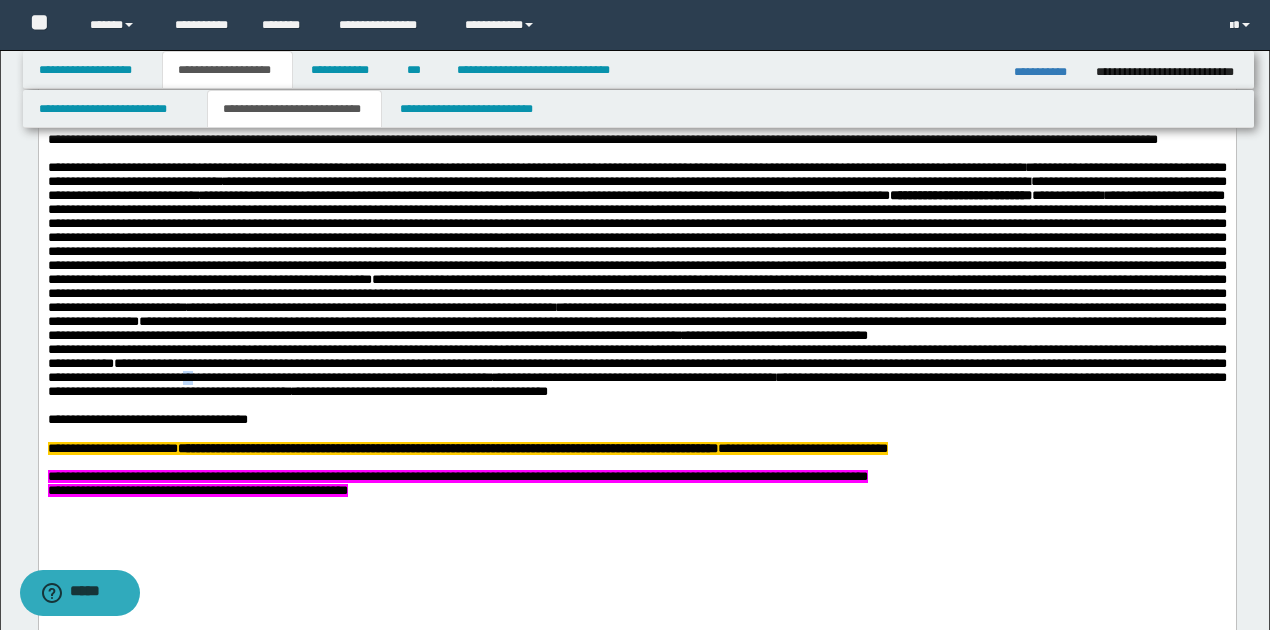 drag, startPoint x: 468, startPoint y: 432, endPoint x: 478, endPoint y: 433, distance: 10.049875 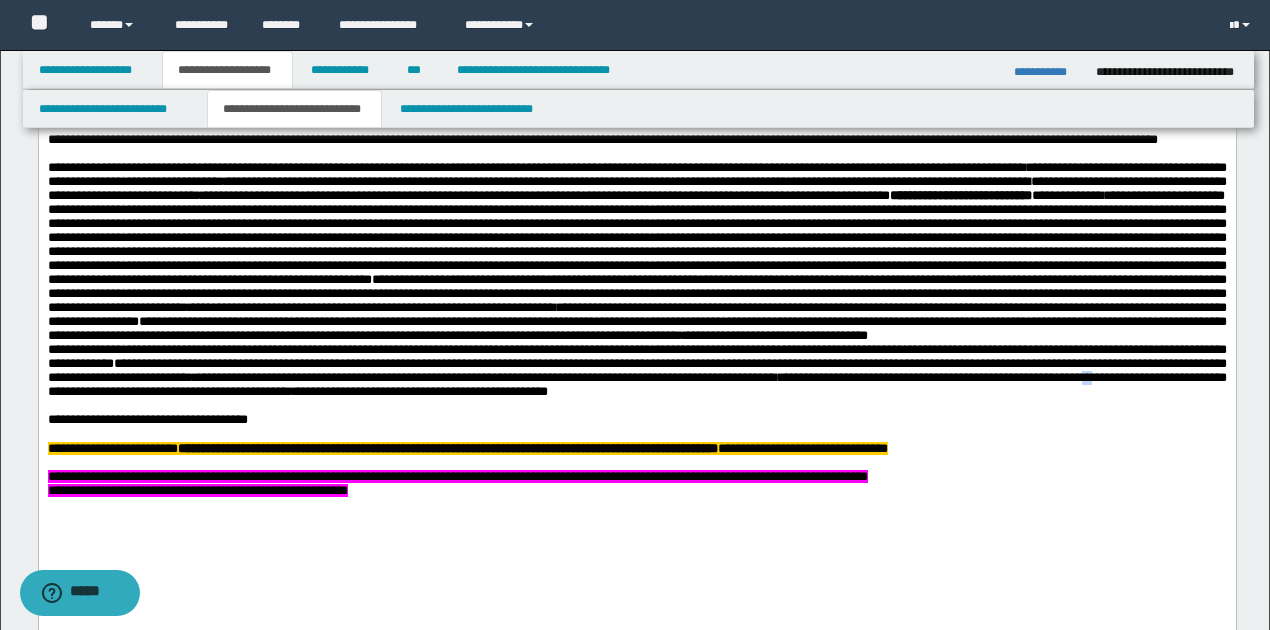 drag, startPoint x: 283, startPoint y: 452, endPoint x: 295, endPoint y: 452, distance: 12 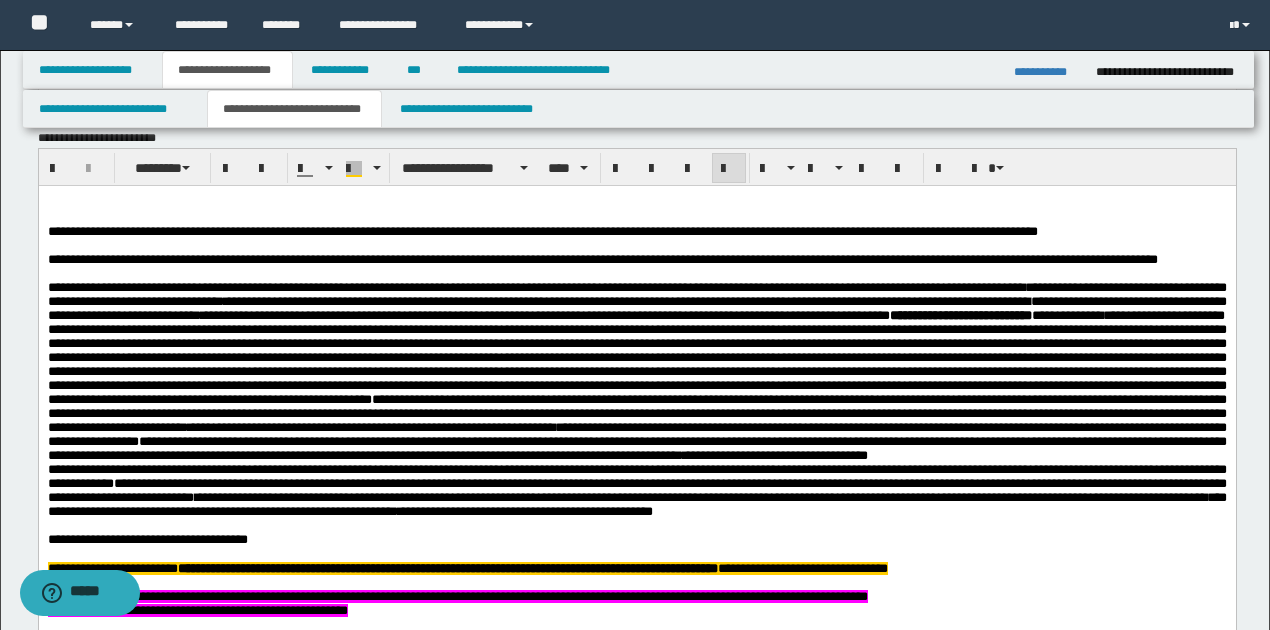 scroll, scrollTop: 733, scrollLeft: 0, axis: vertical 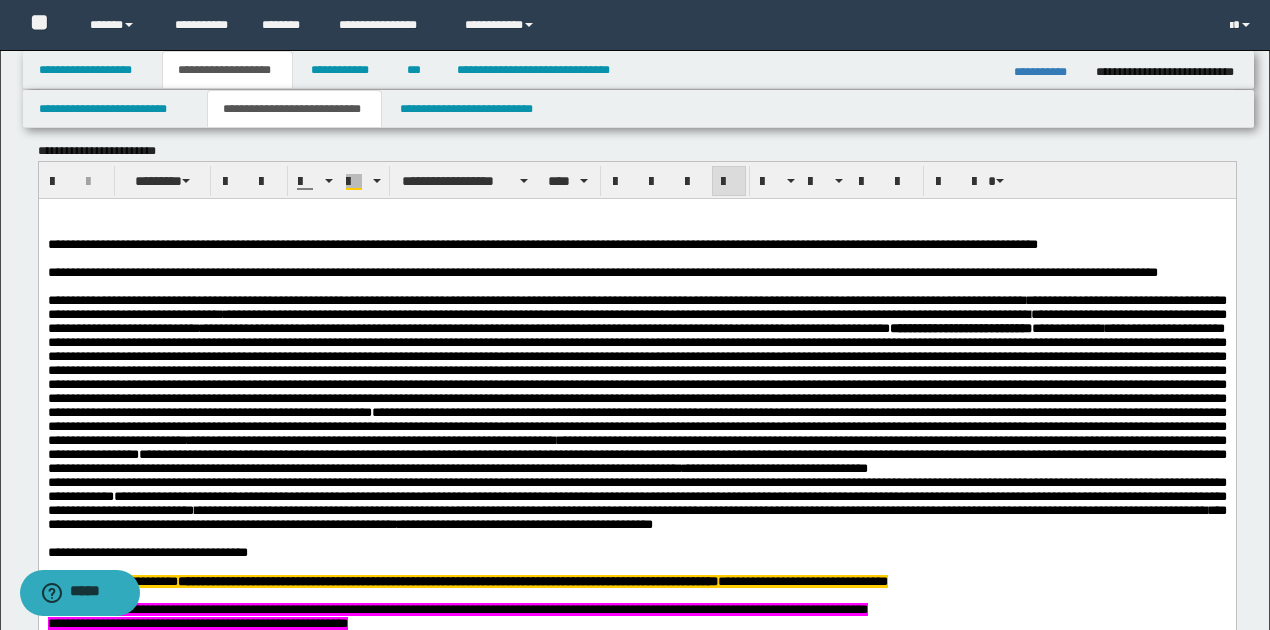 click on "**********" at bounding box center [636, 307] 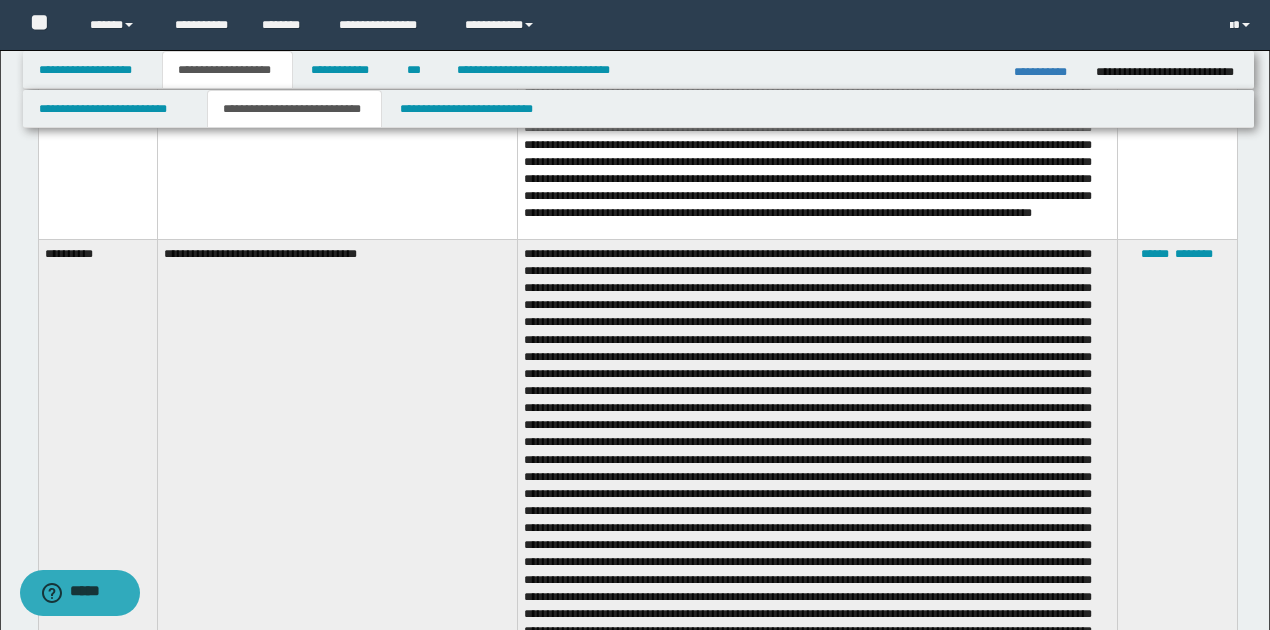 scroll, scrollTop: 1600, scrollLeft: 0, axis: vertical 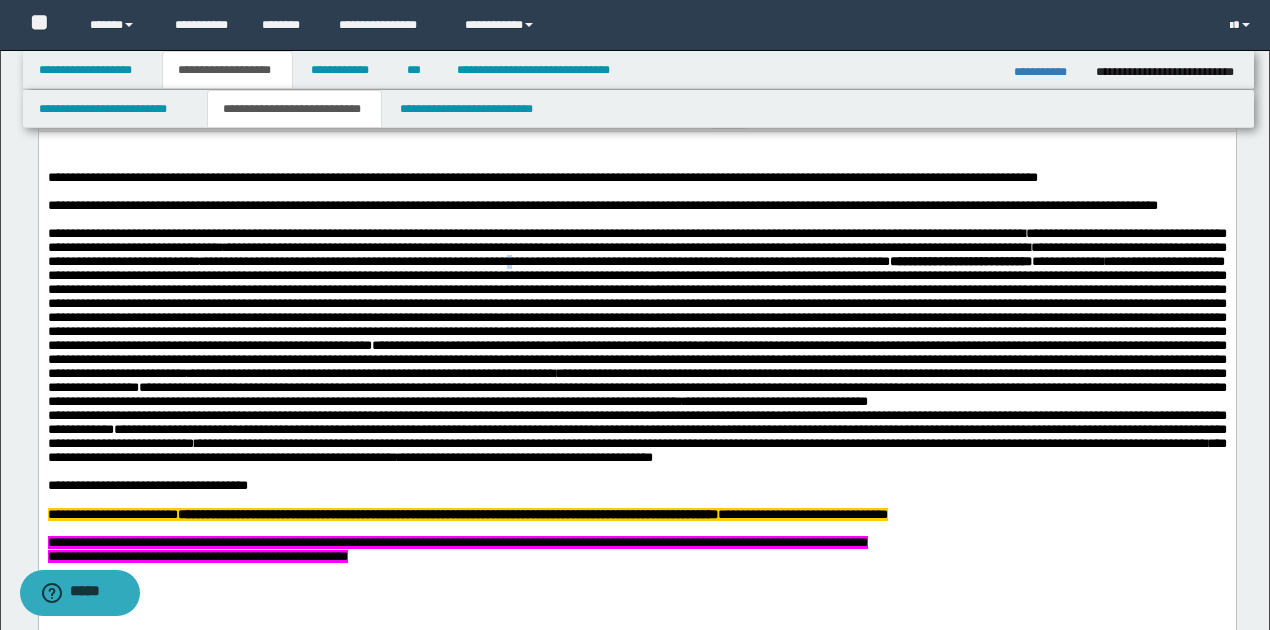 click on "**********" at bounding box center [544, 261] 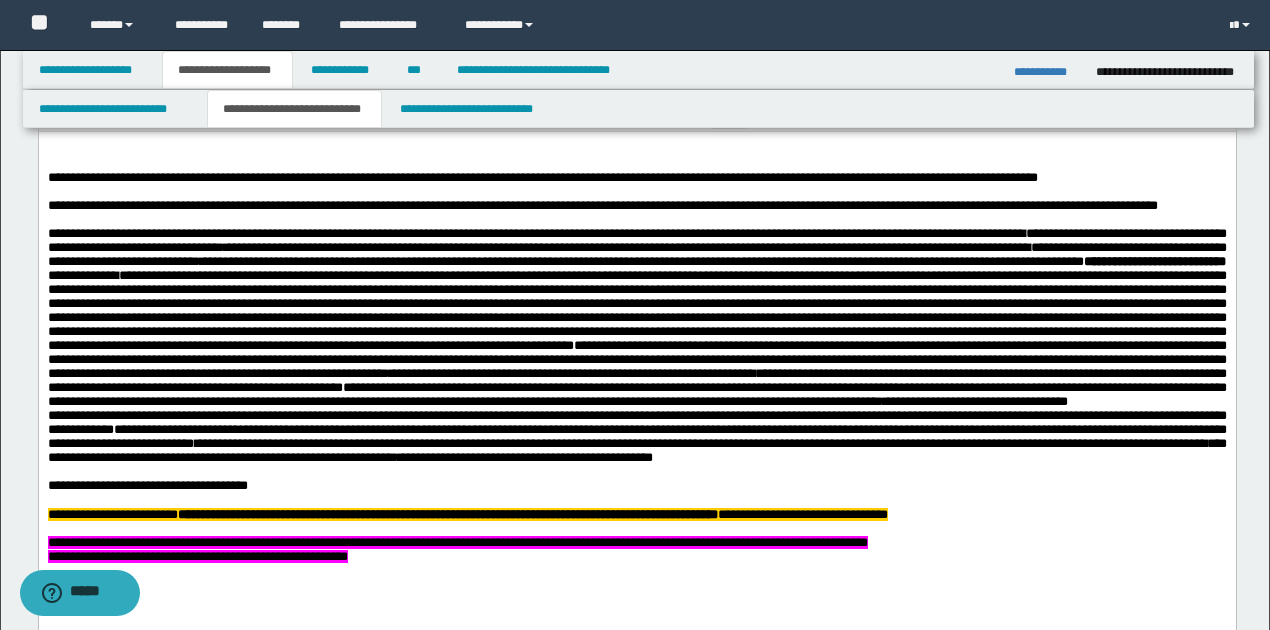 click on "**********" at bounding box center [641, 261] 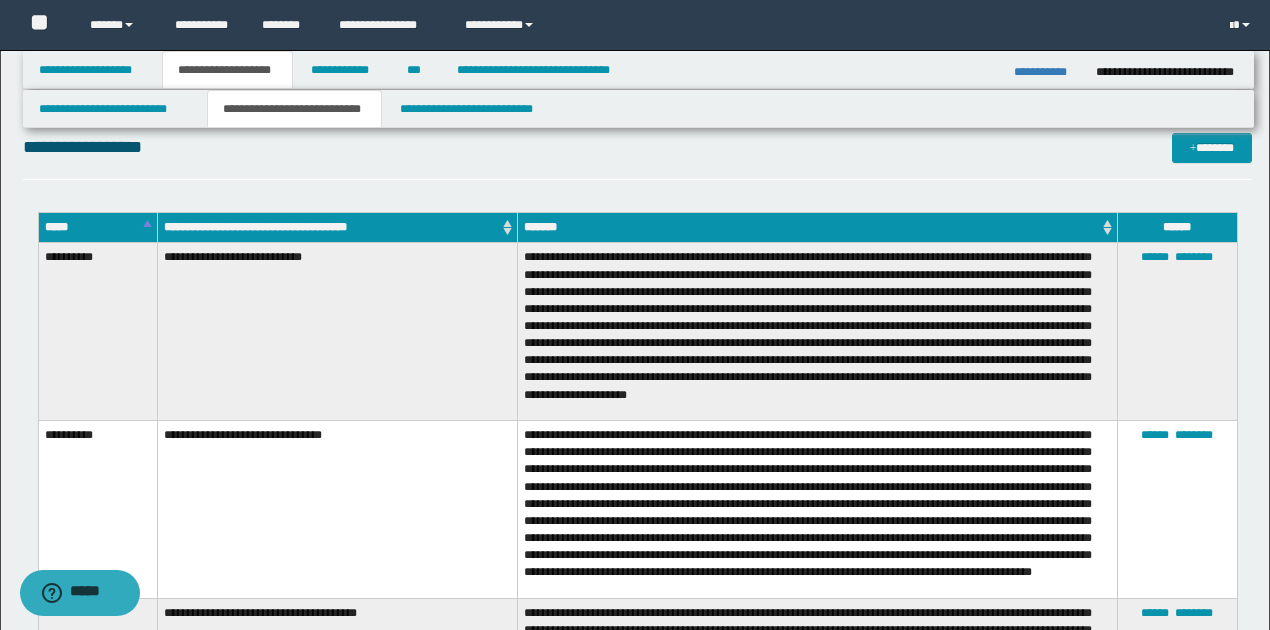 scroll, scrollTop: 1466, scrollLeft: 0, axis: vertical 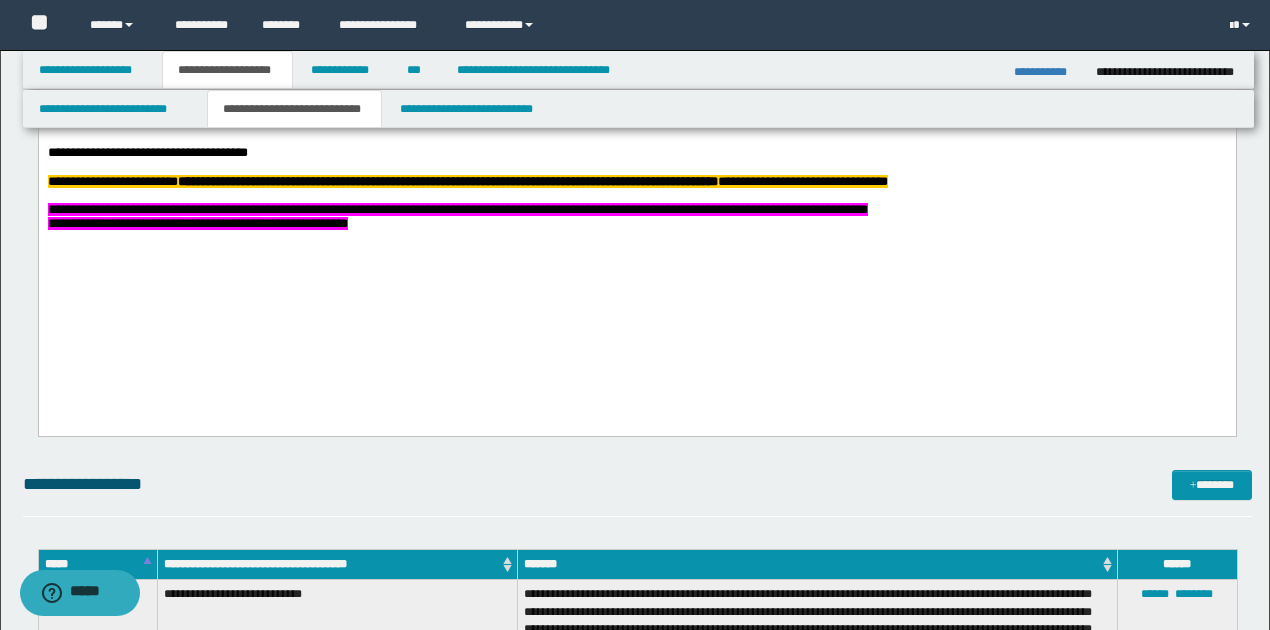 click on "**********" at bounding box center (197, 224) 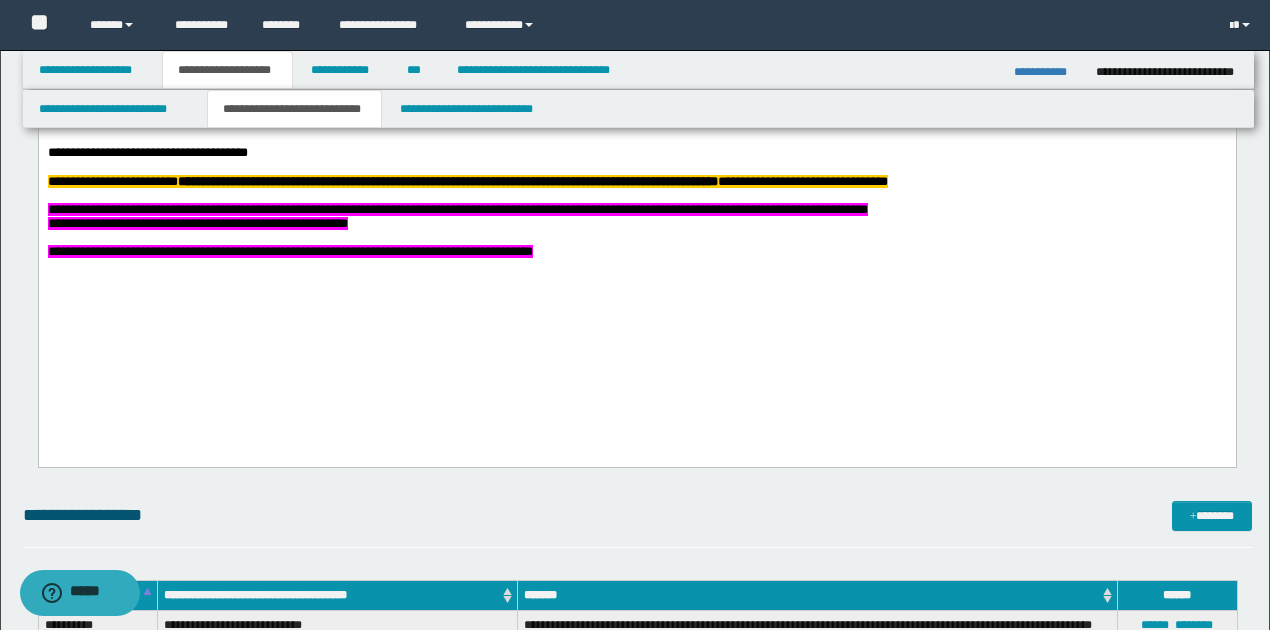 click on "**********" at bounding box center [289, 252] 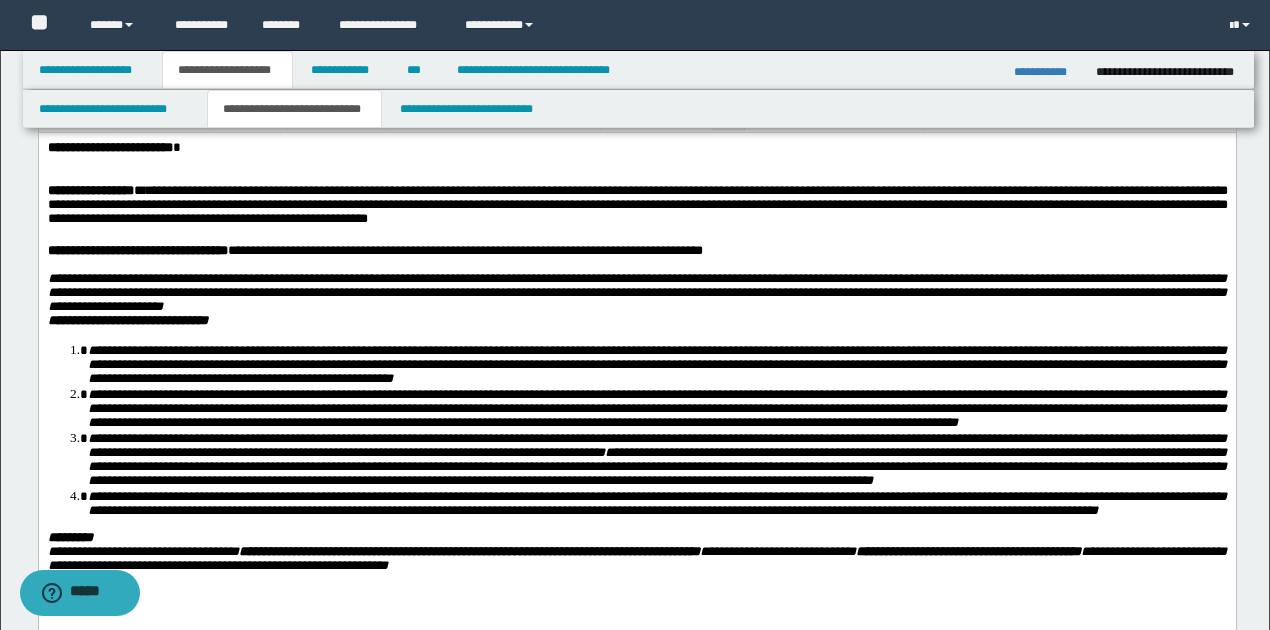 scroll, scrollTop: 66, scrollLeft: 0, axis: vertical 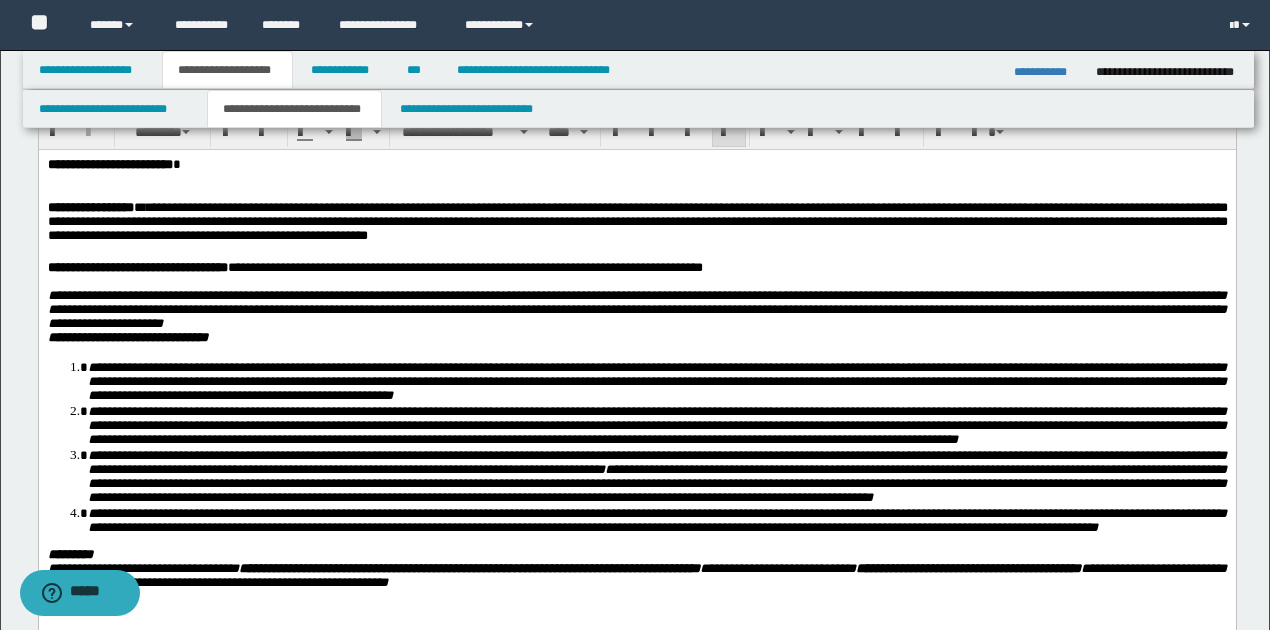 click on "**********" at bounding box center [637, 223] 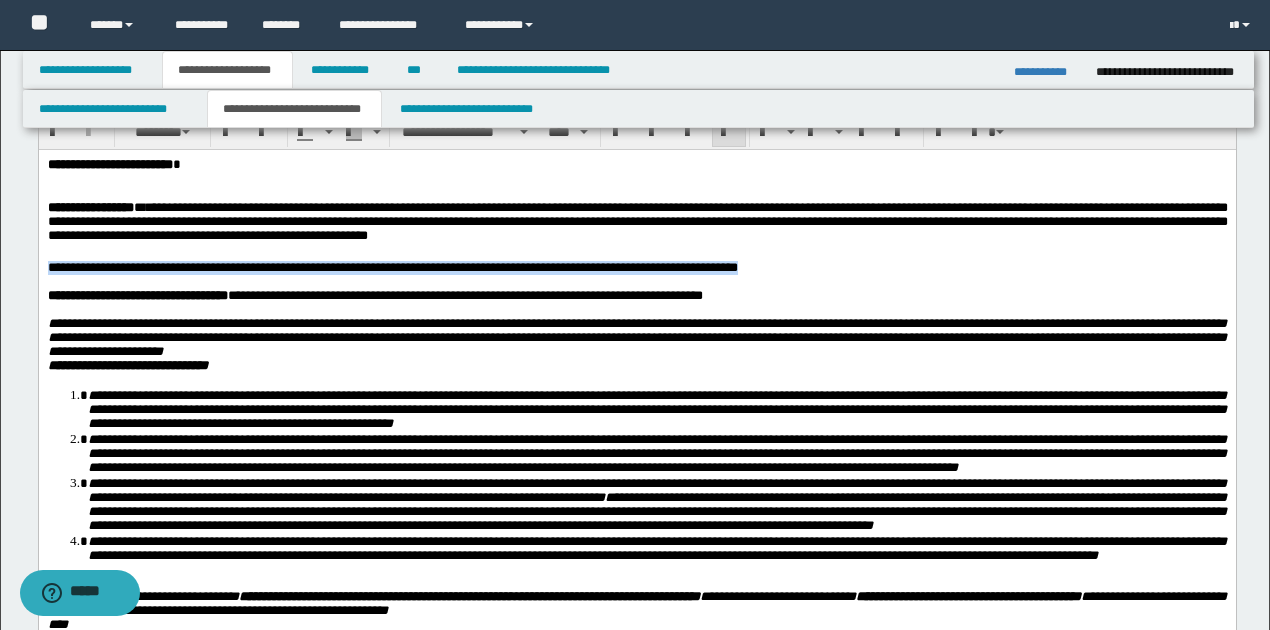 drag, startPoint x: 46, startPoint y: 274, endPoint x: 1061, endPoint y: 274, distance: 1015 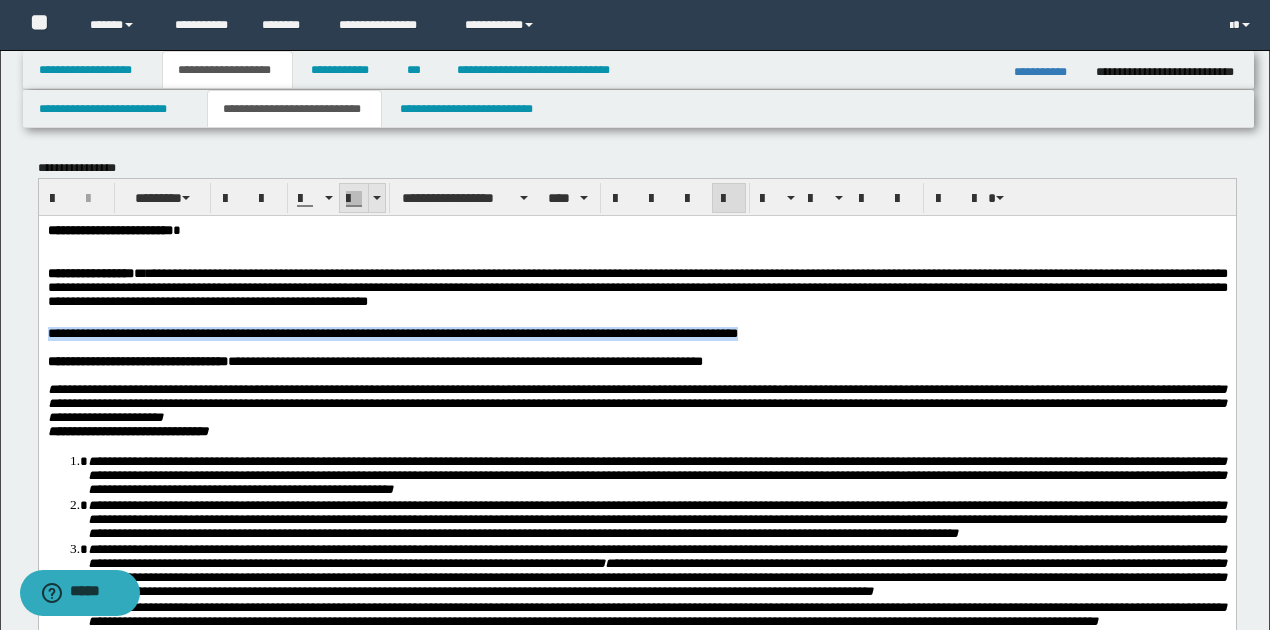 click at bounding box center (376, 198) 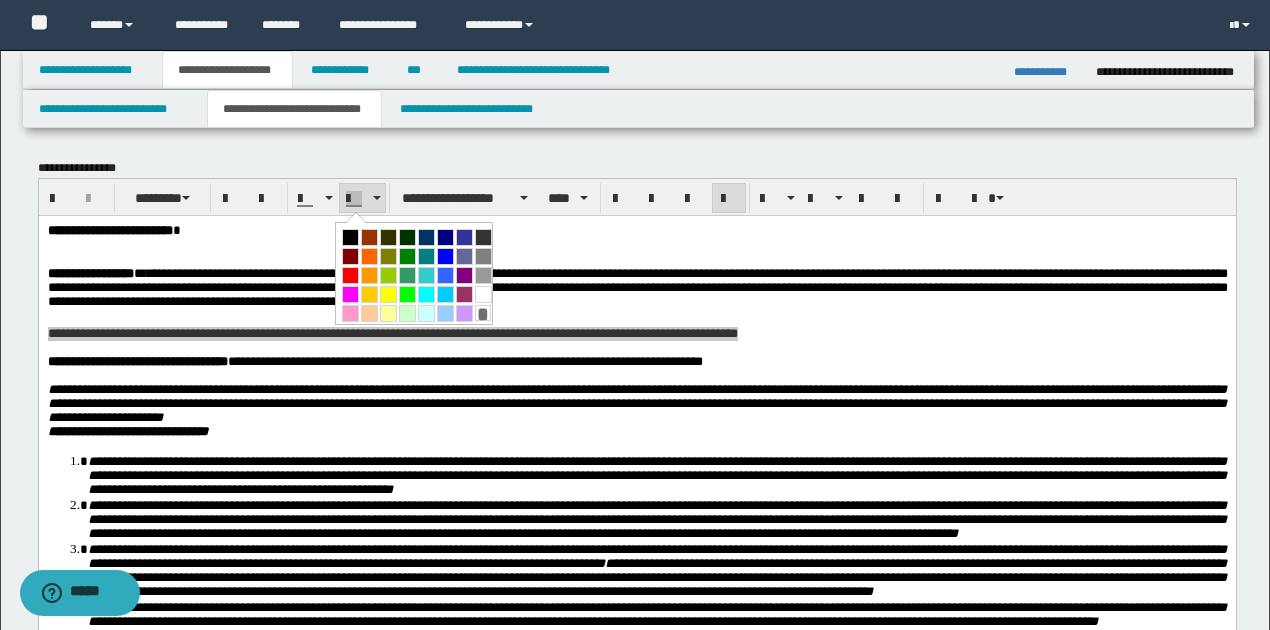 click at bounding box center (350, 294) 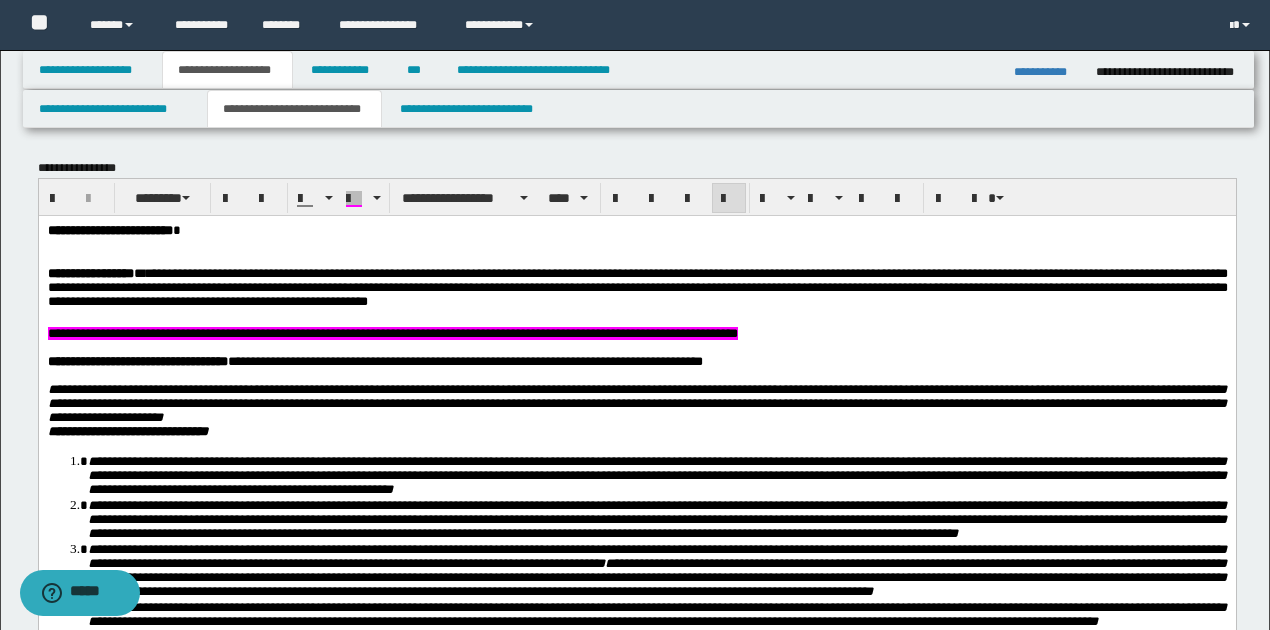 click at bounding box center (636, 347) 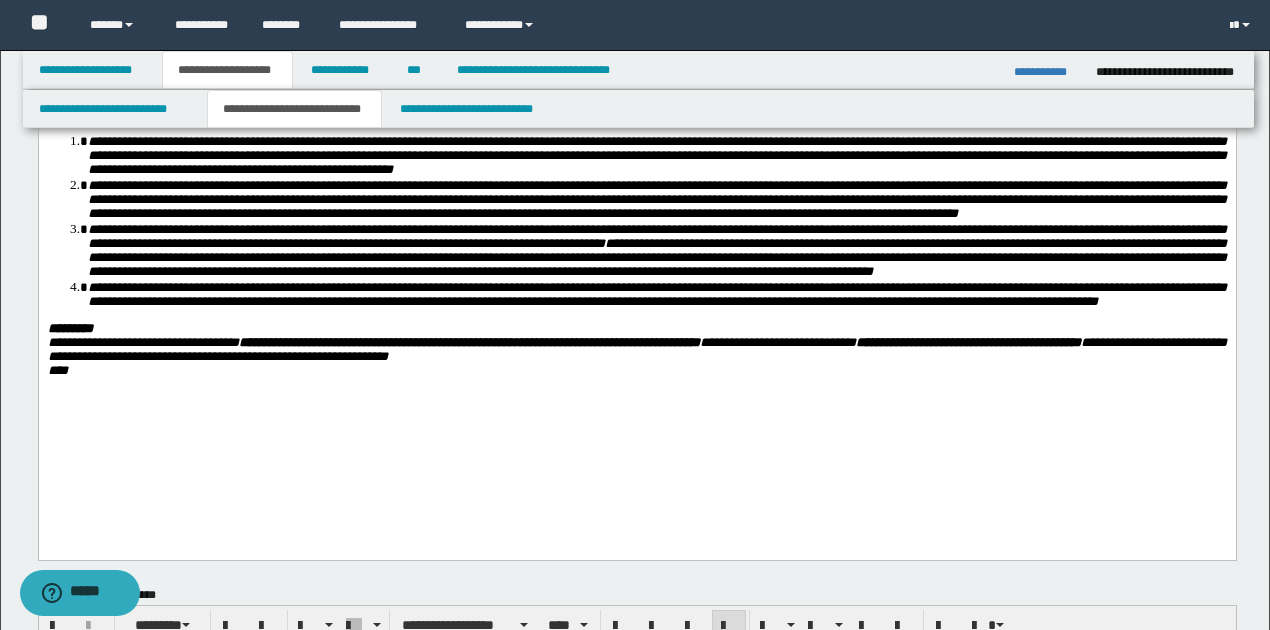 scroll, scrollTop: 120, scrollLeft: 0, axis: vertical 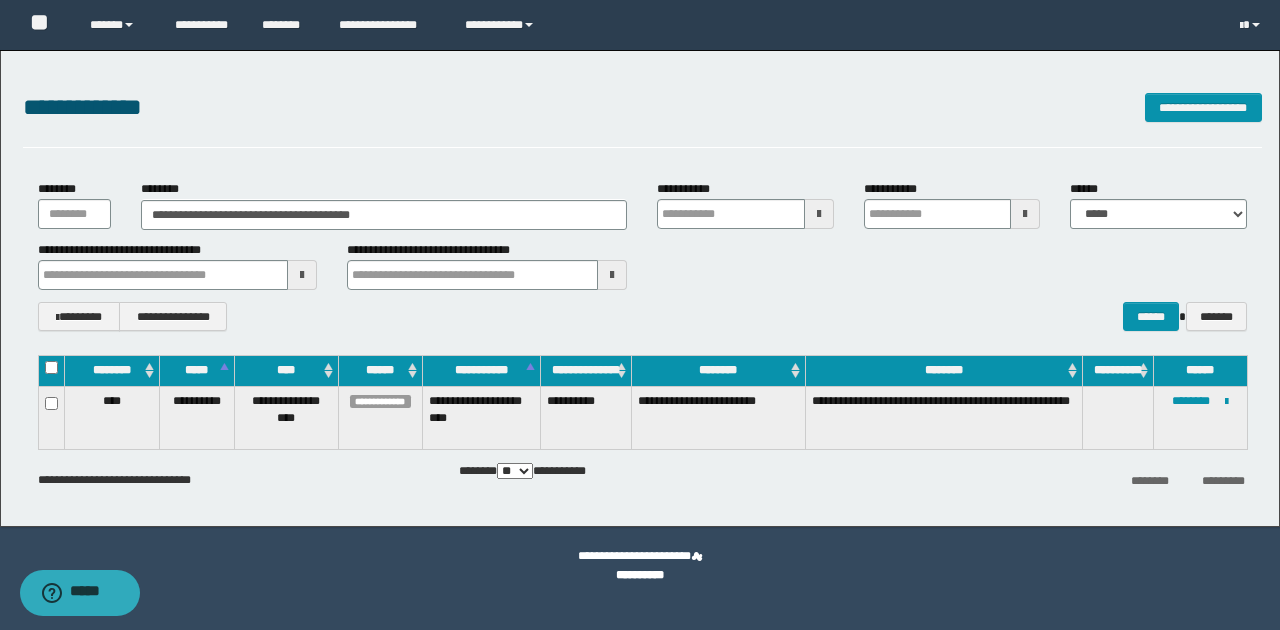 click on "**********" at bounding box center (642, 255) 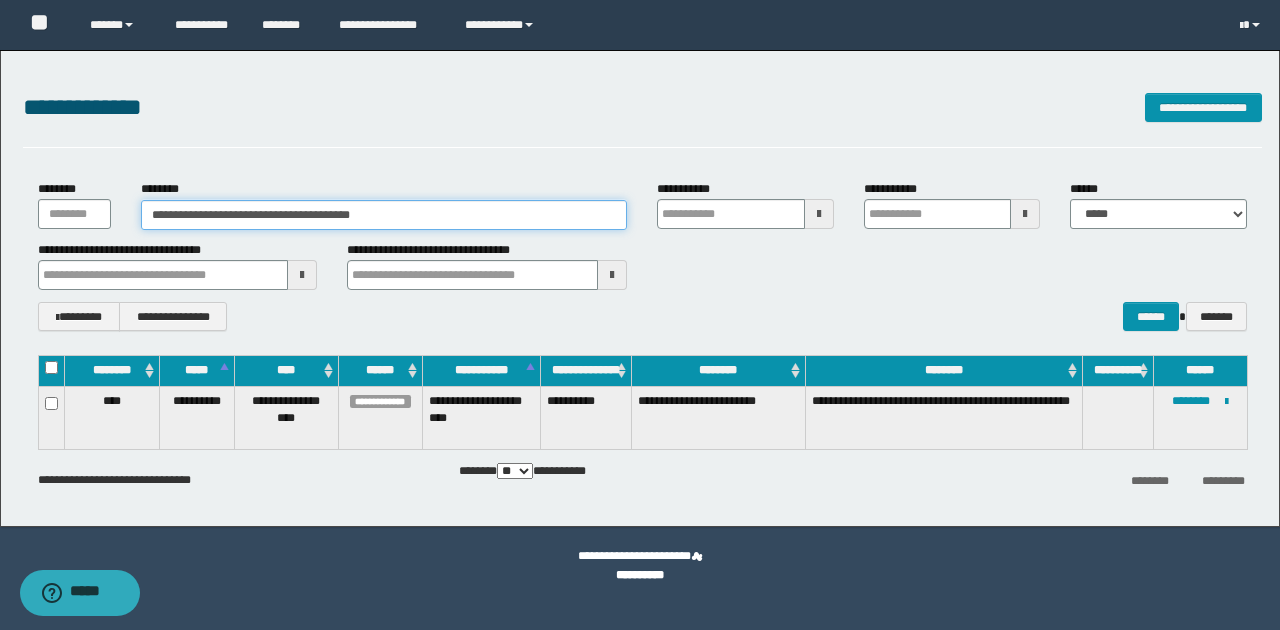 drag, startPoint x: 169, startPoint y: 218, endPoint x: 389, endPoint y: 215, distance: 220.02045 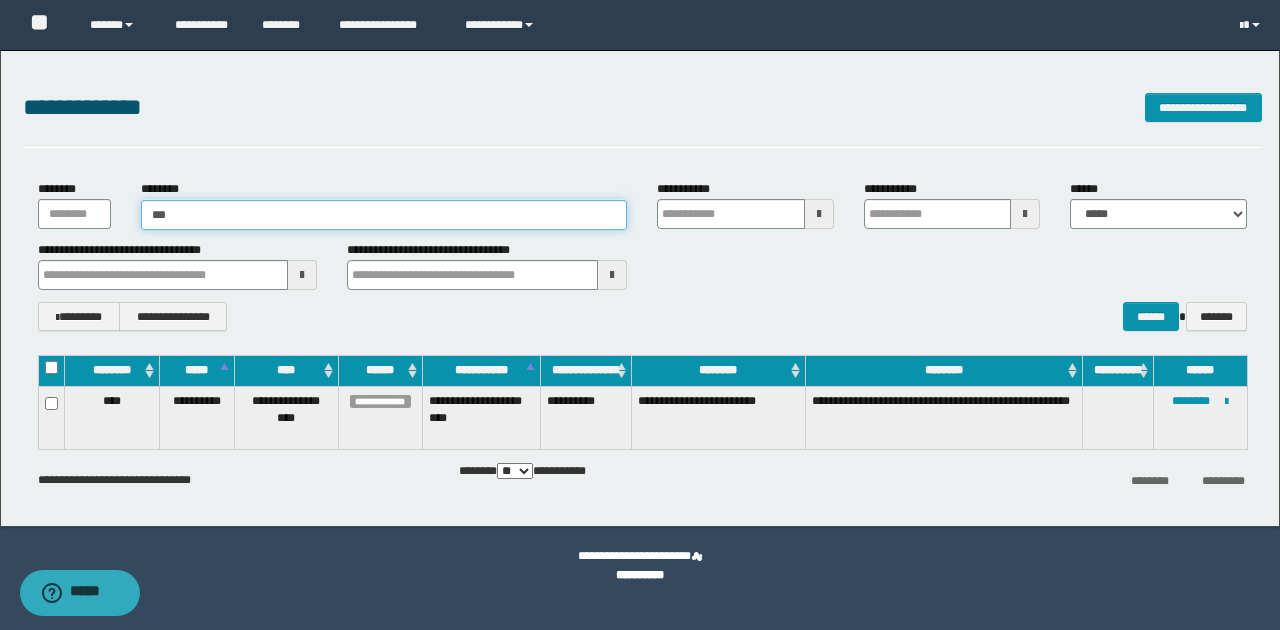 drag, startPoint x: 176, startPoint y: 218, endPoint x: 138, endPoint y: 202, distance: 41.231056 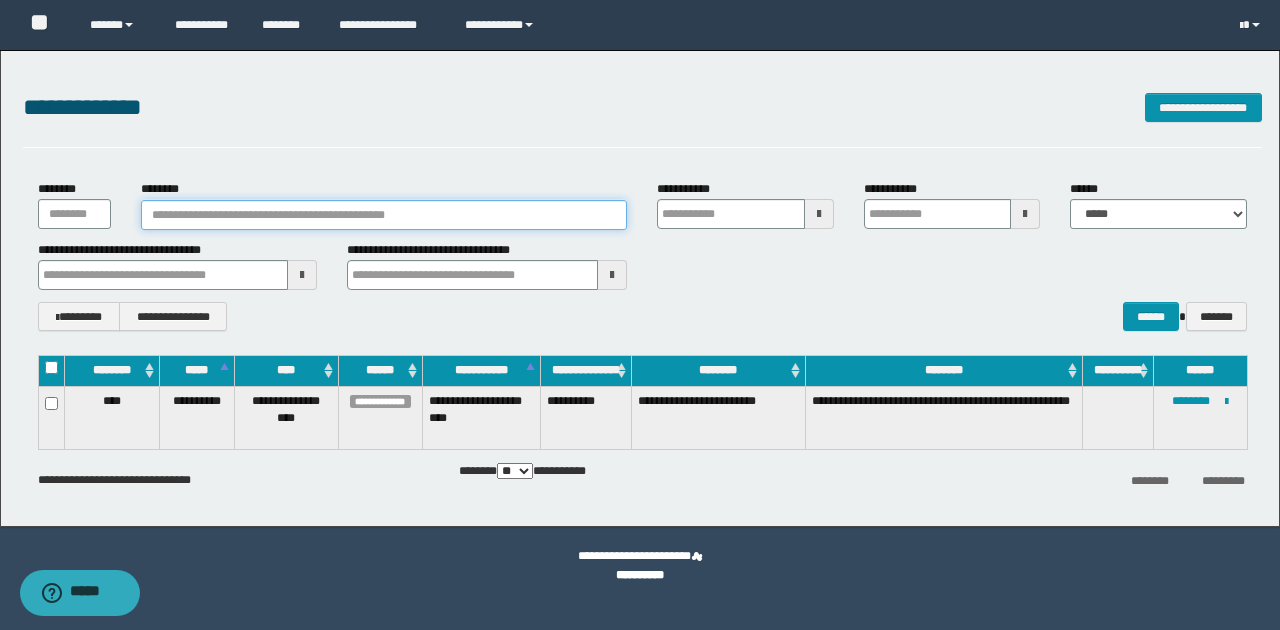 paste on "********" 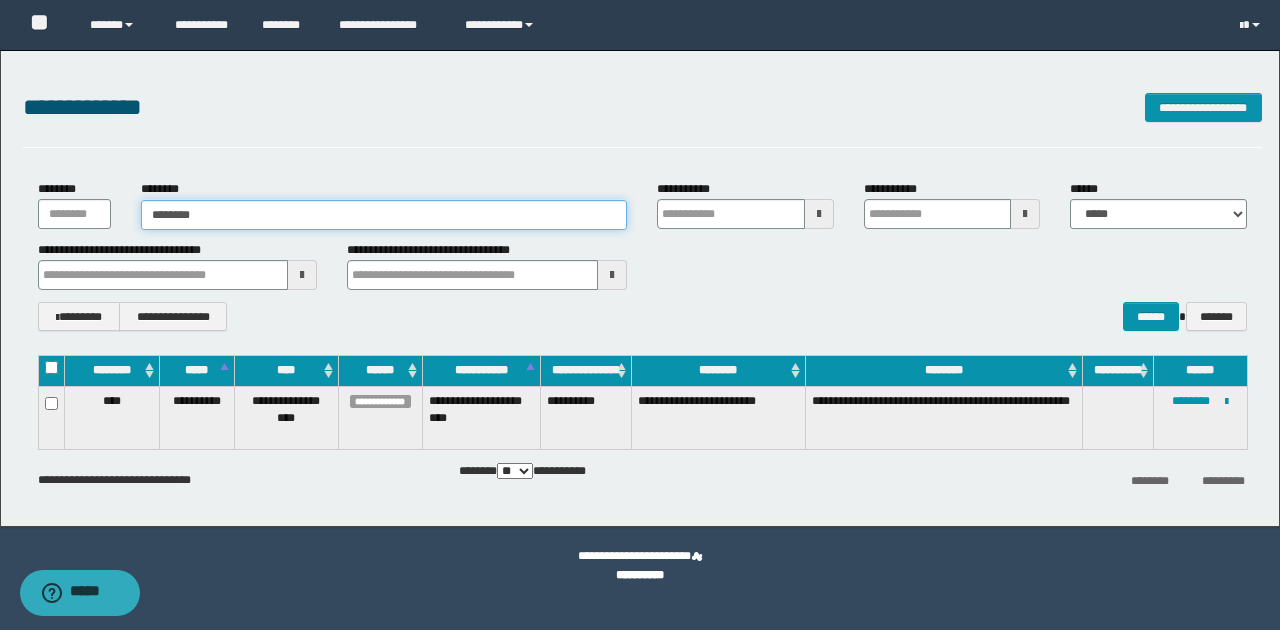 type on "********" 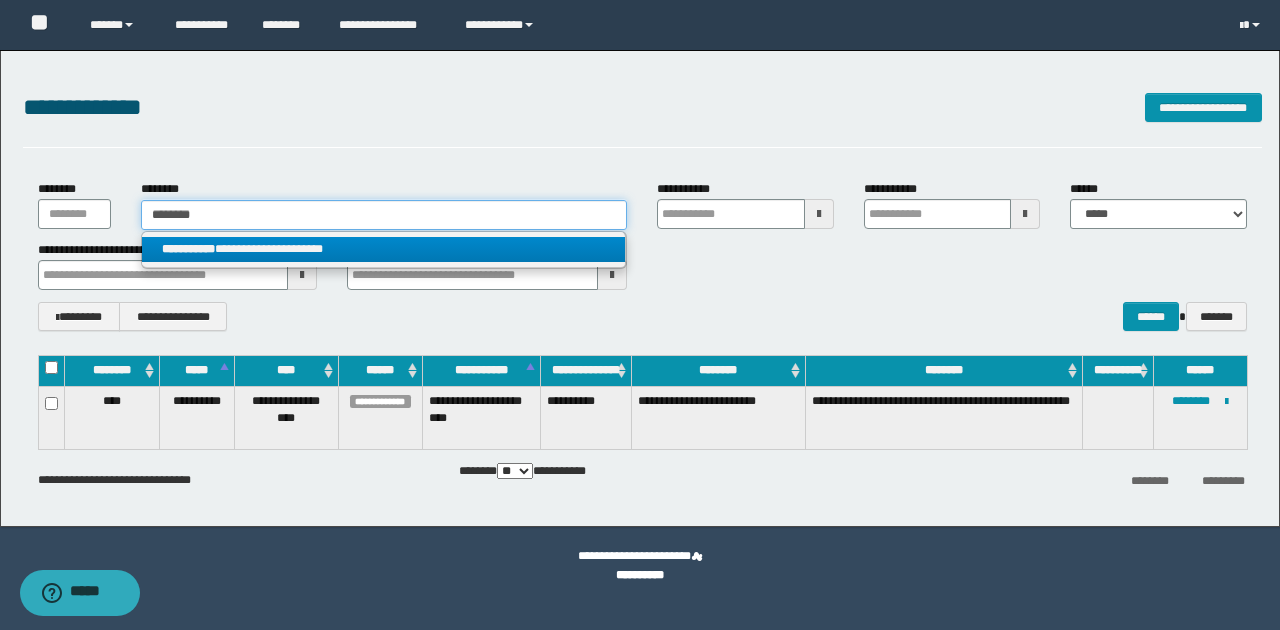 type on "********" 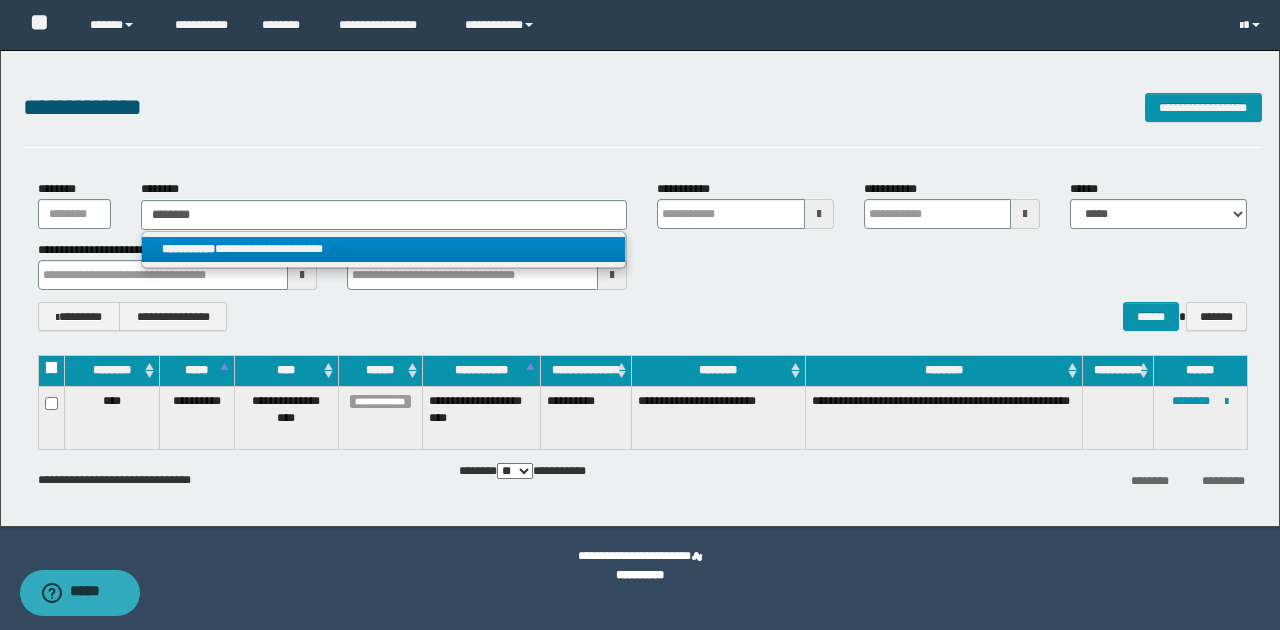 click on "**********" at bounding box center [384, 249] 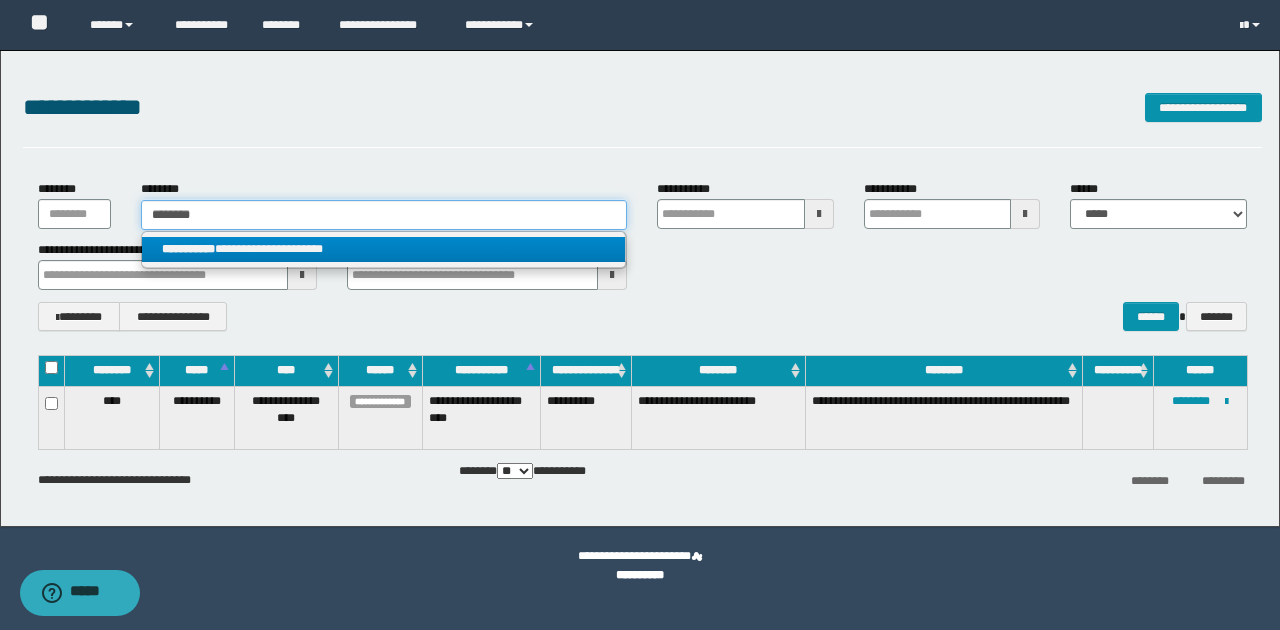 type 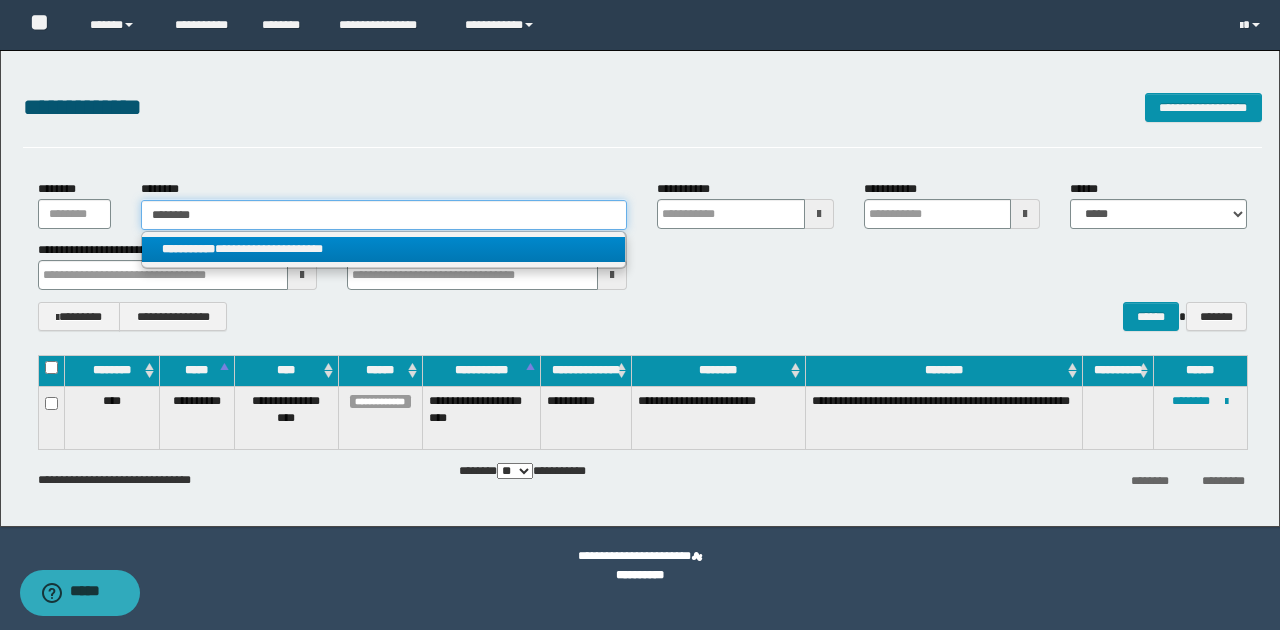 type on "**********" 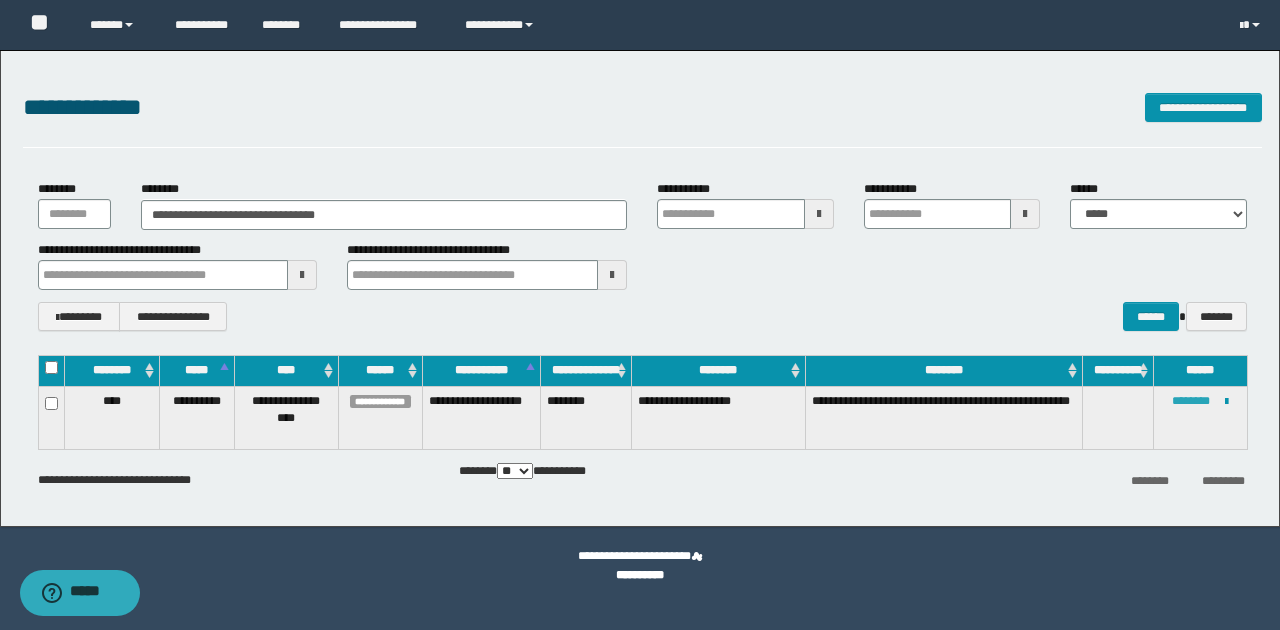 click on "********" at bounding box center [1191, 401] 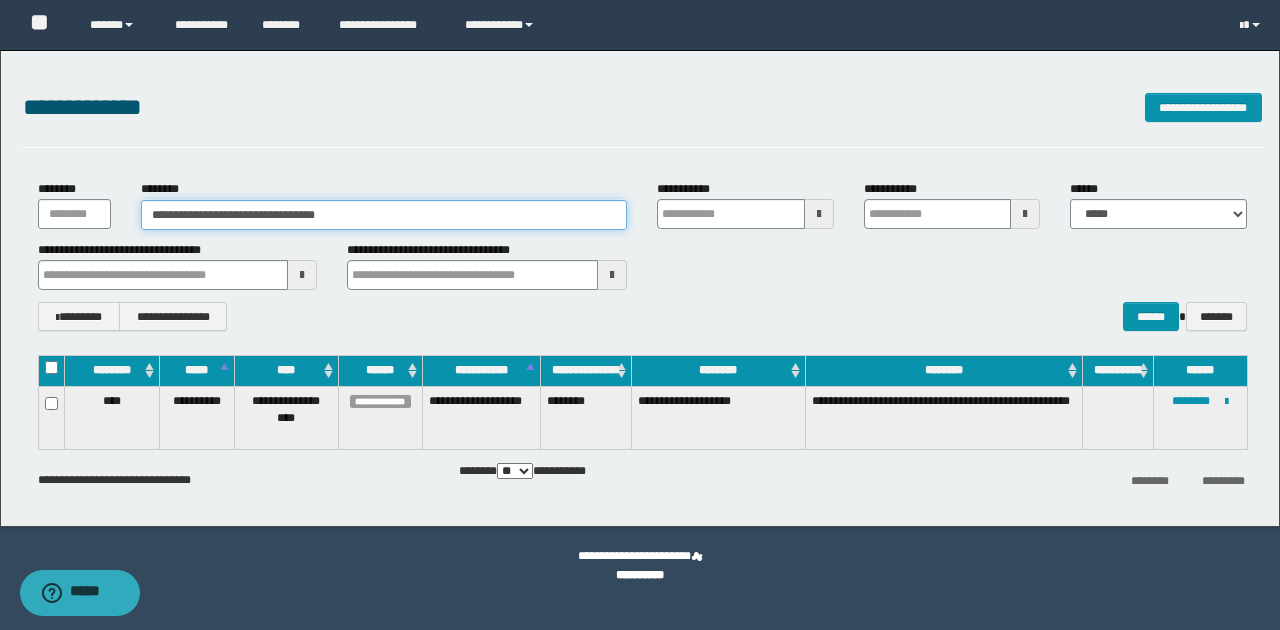 drag, startPoint x: 375, startPoint y: 218, endPoint x: 146, endPoint y: 177, distance: 232.64136 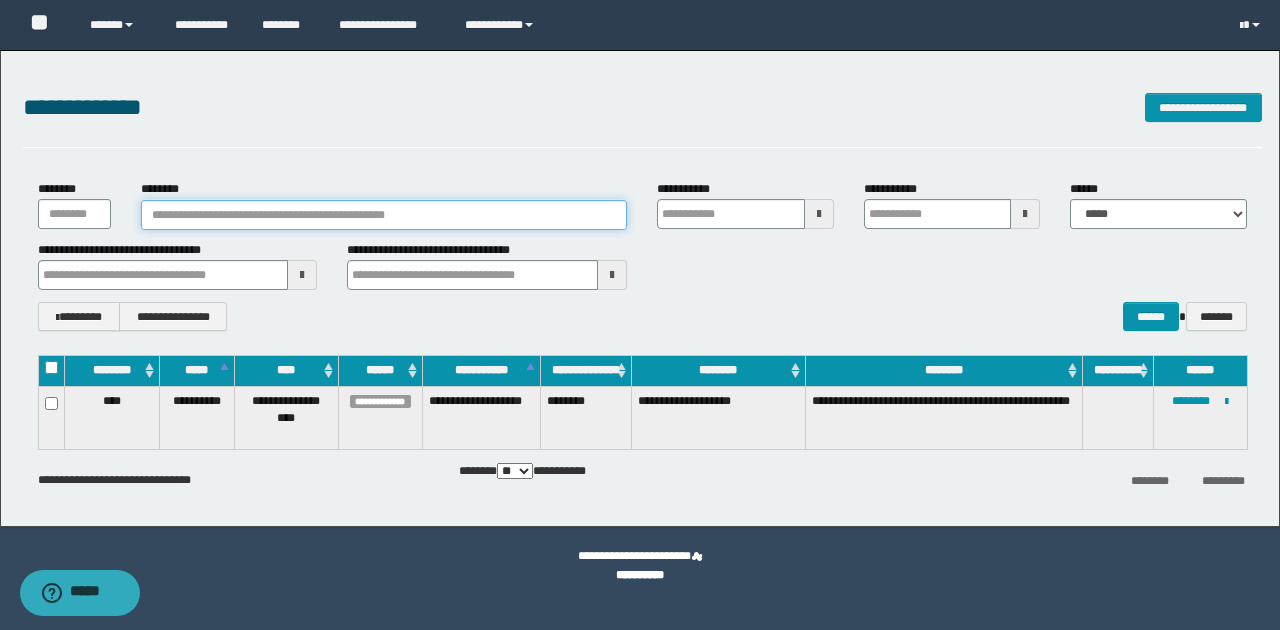 paste on "**********" 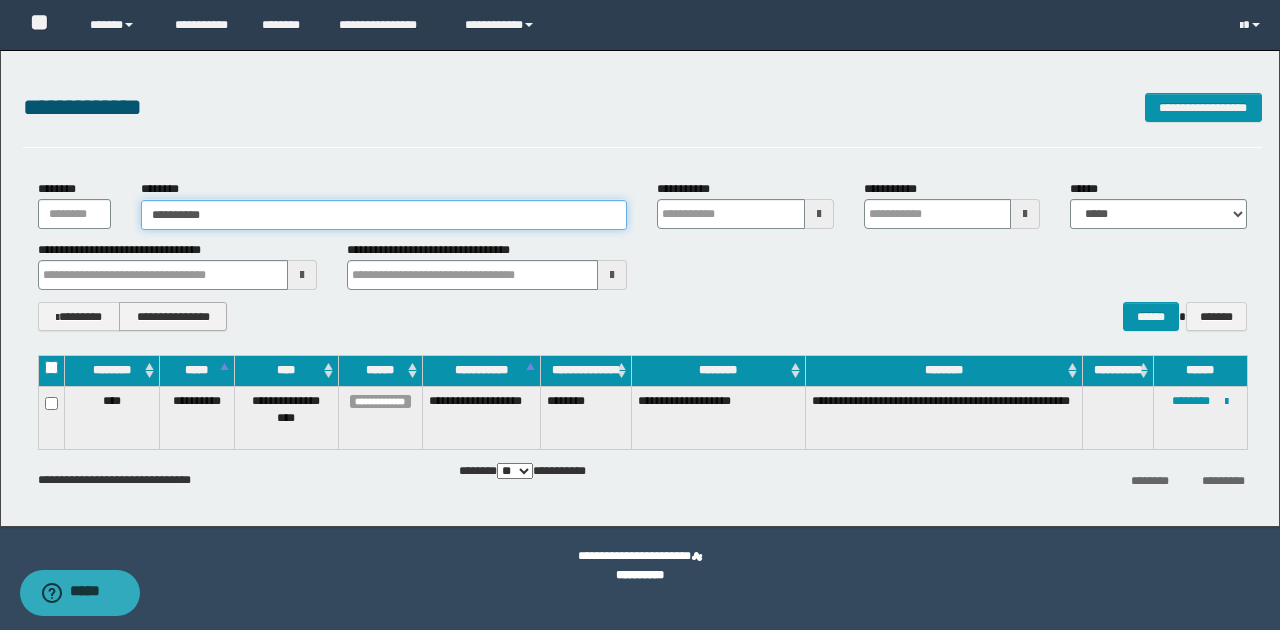 type on "**********" 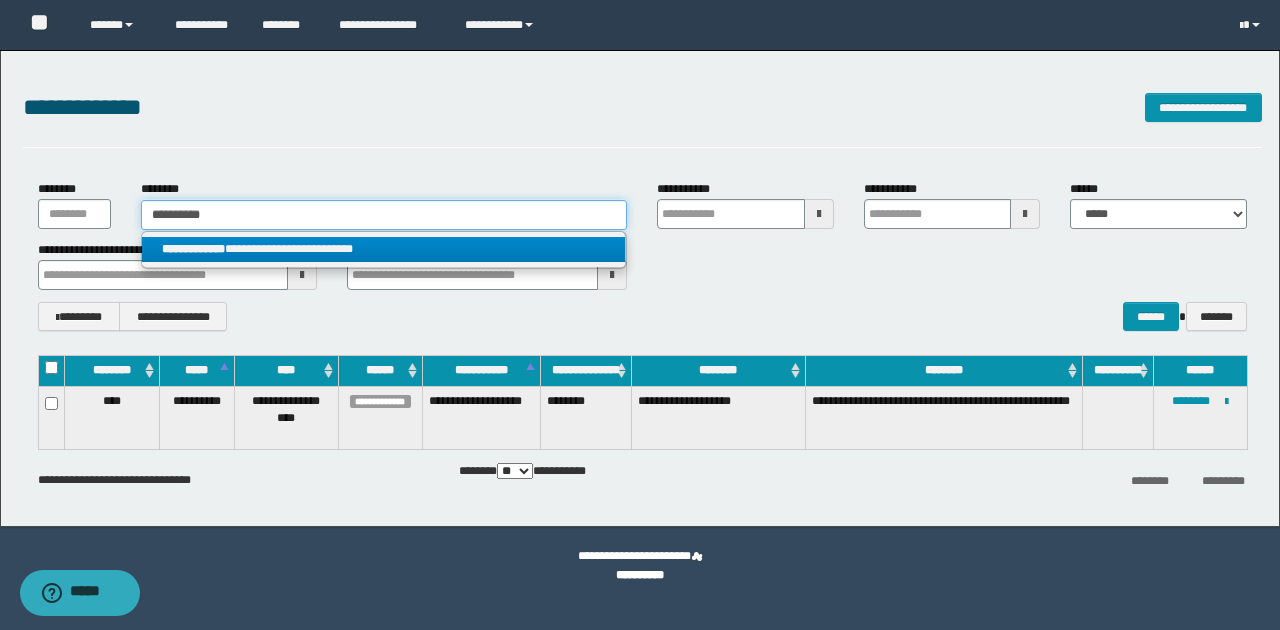 type on "**********" 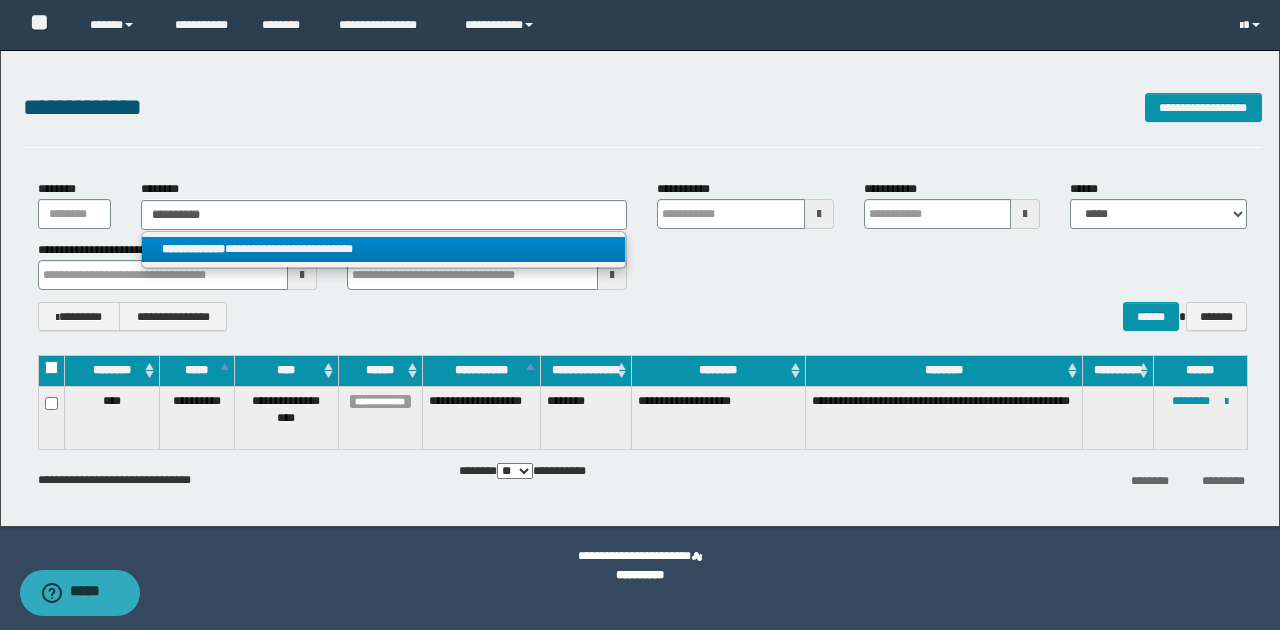 click on "**********" at bounding box center [384, 249] 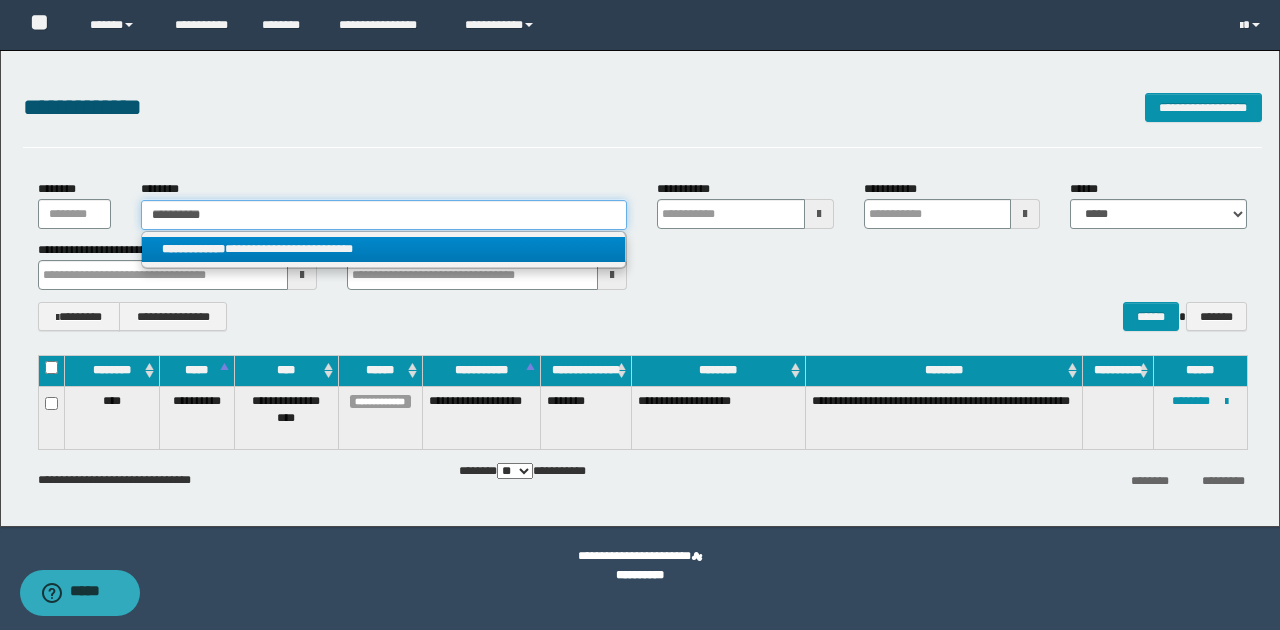 type 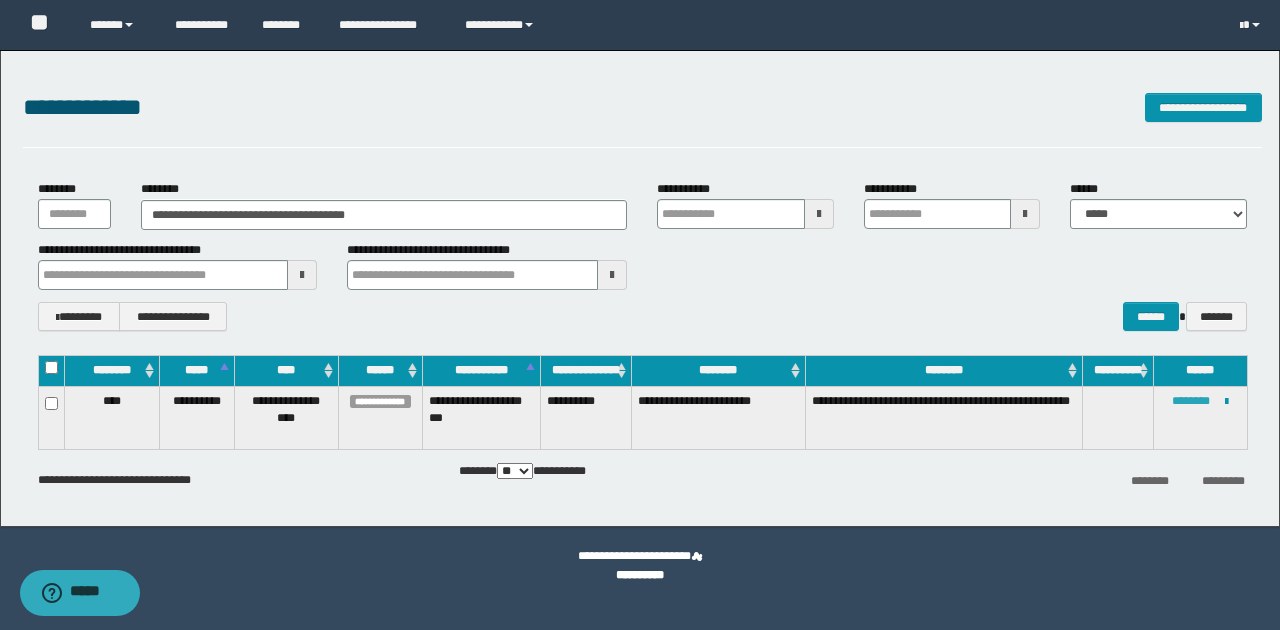 click on "********" at bounding box center (1191, 401) 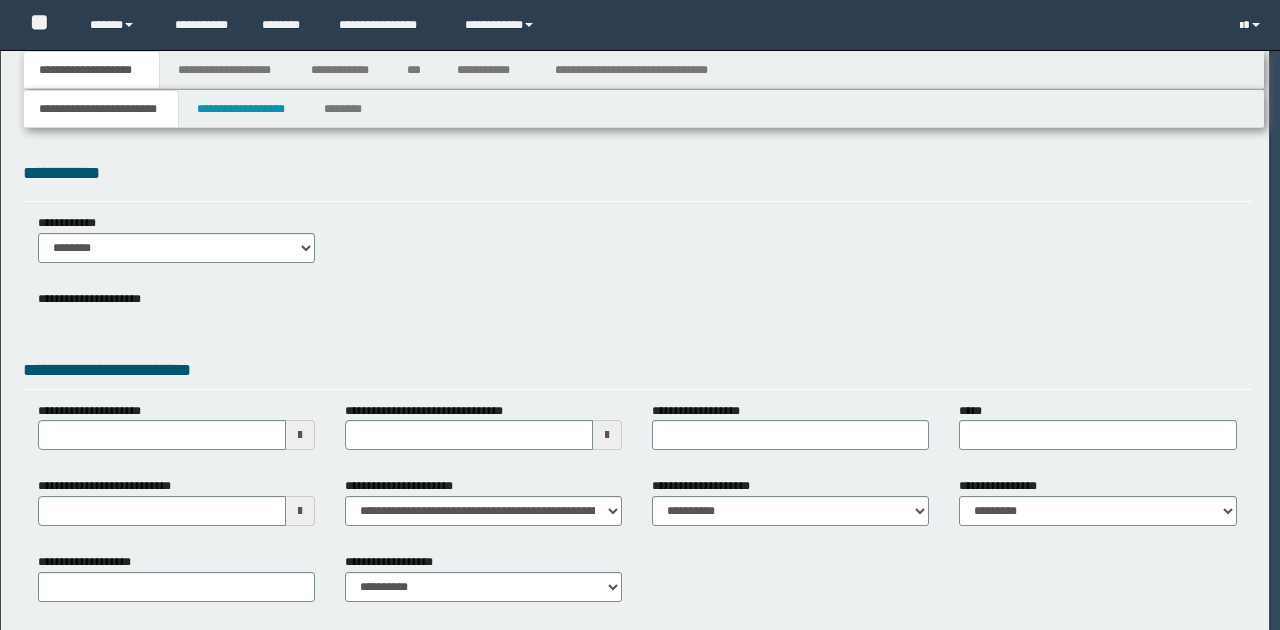 scroll, scrollTop: 0, scrollLeft: 0, axis: both 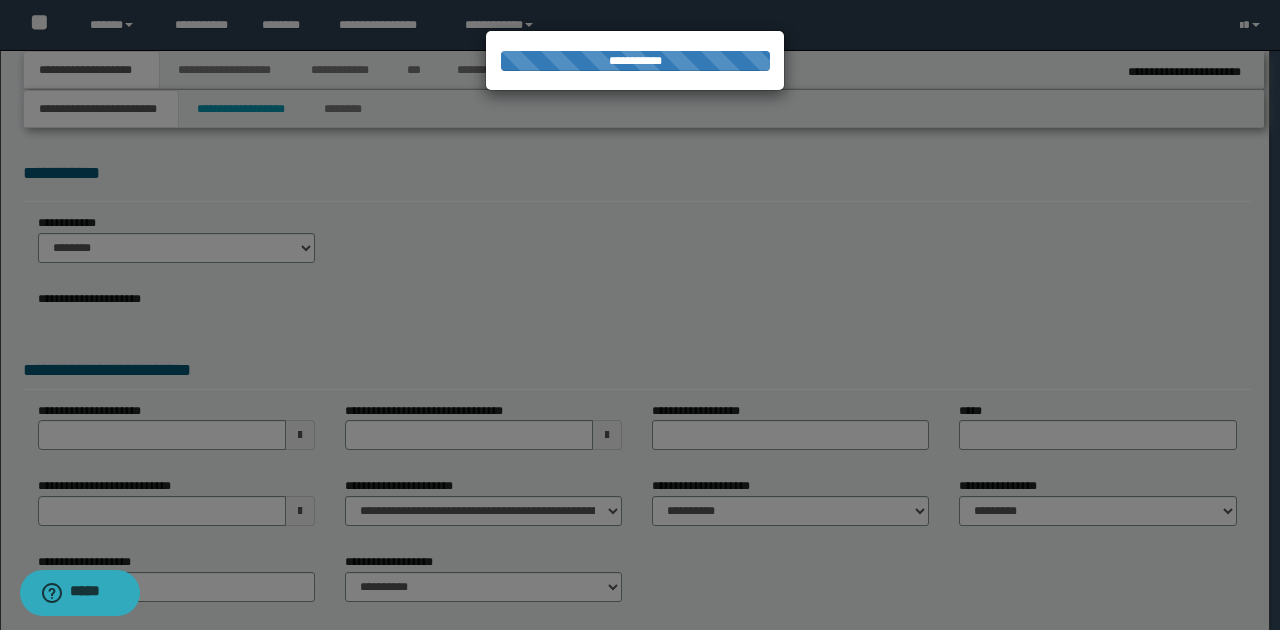 type on "**********" 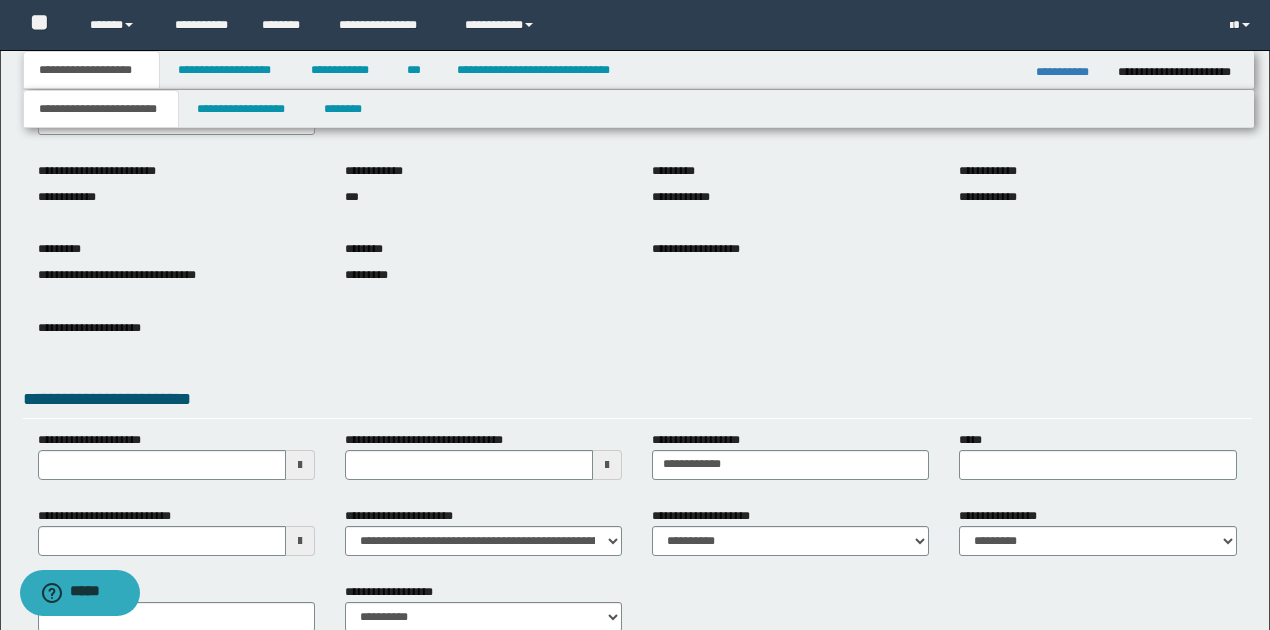 scroll, scrollTop: 133, scrollLeft: 0, axis: vertical 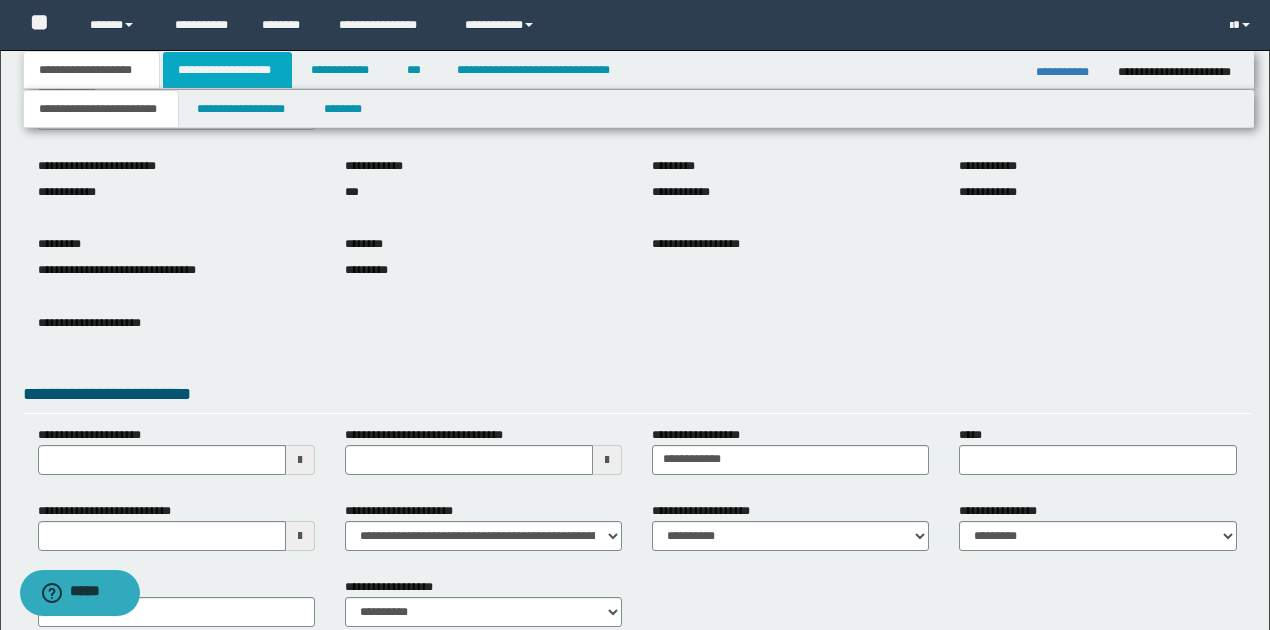 click on "**********" at bounding box center [227, 70] 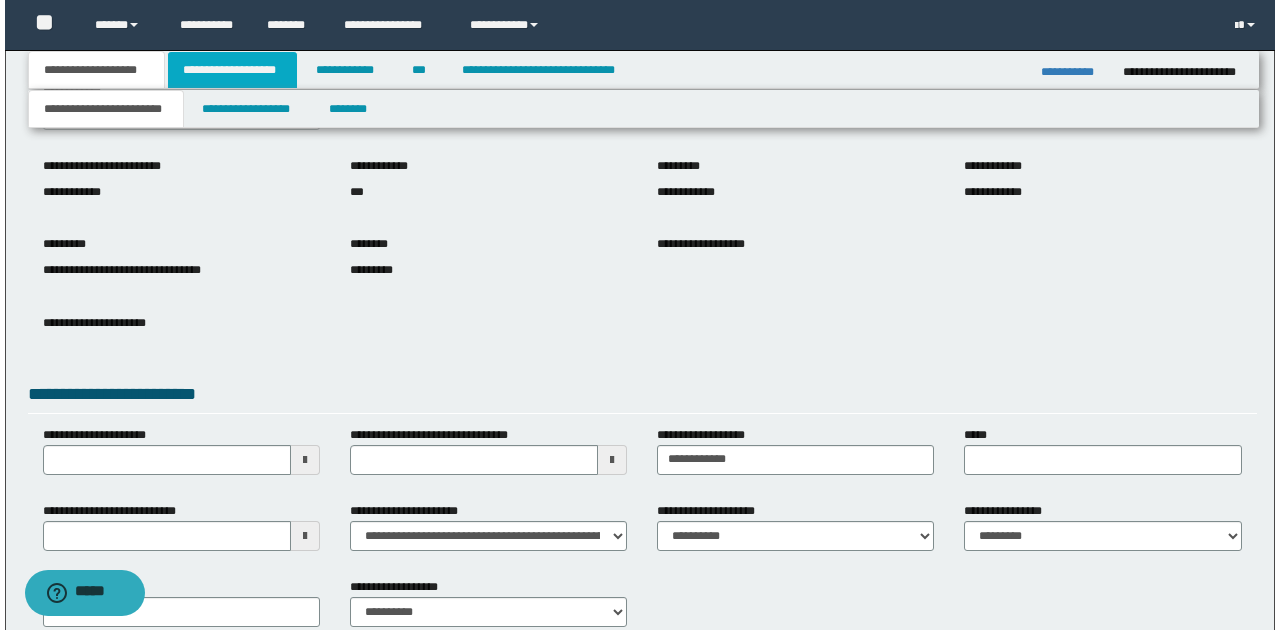 scroll, scrollTop: 0, scrollLeft: 0, axis: both 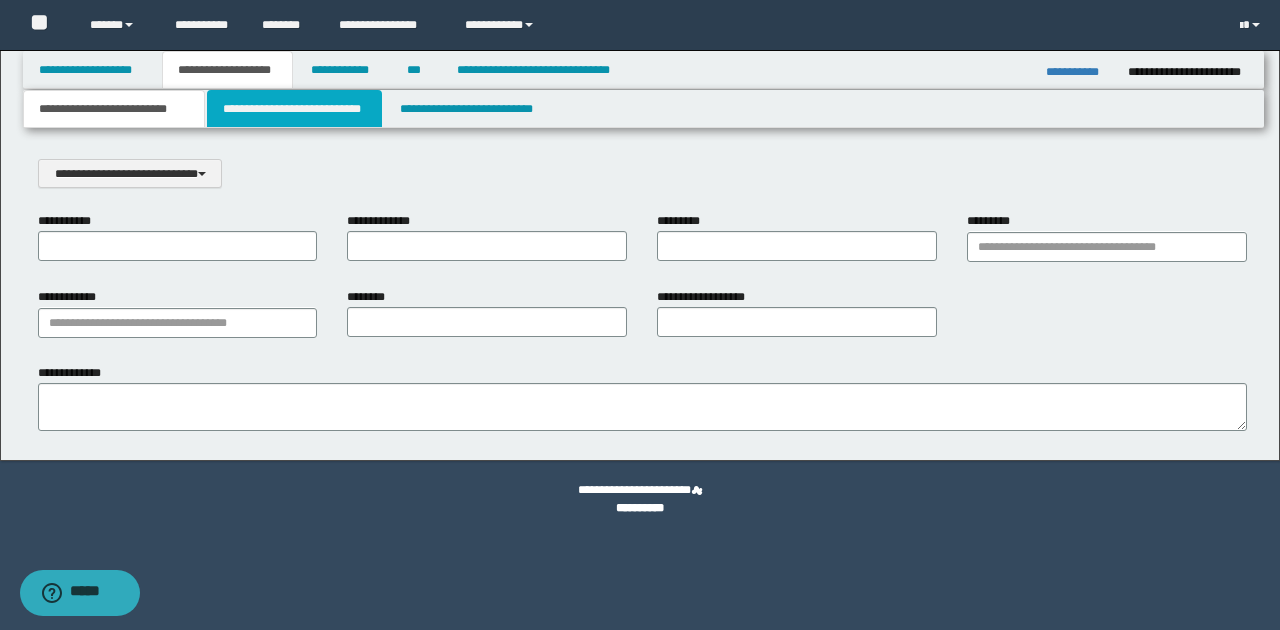 click on "**********" at bounding box center [294, 109] 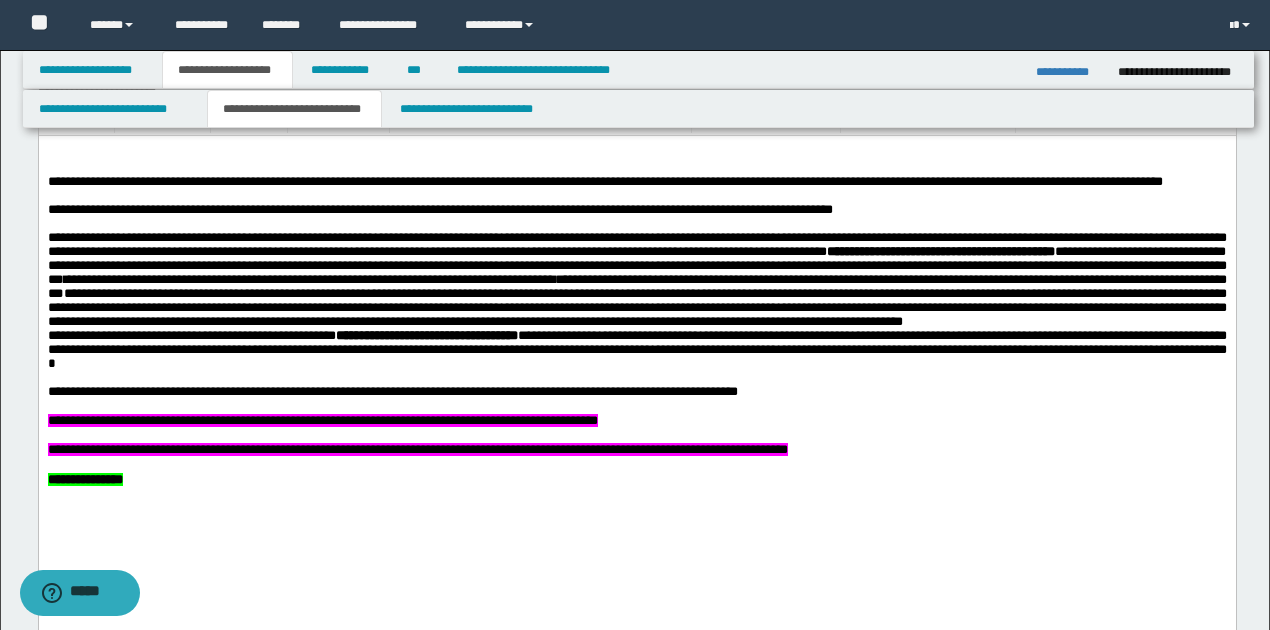 scroll, scrollTop: 733, scrollLeft: 0, axis: vertical 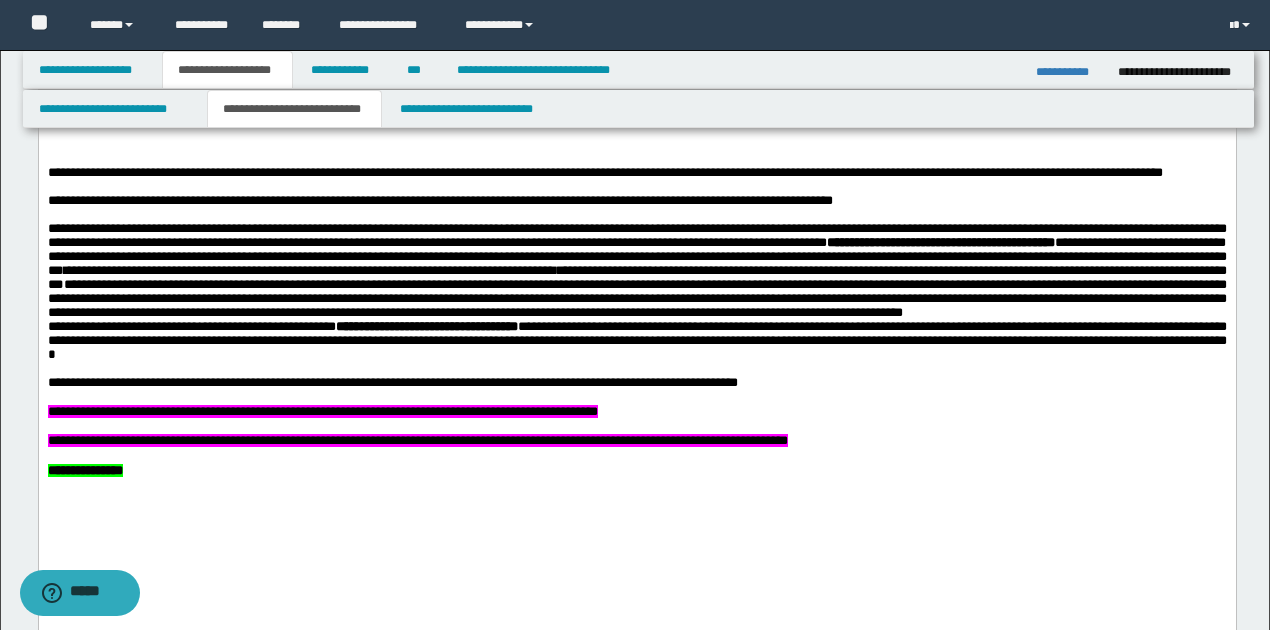 click on "**********" at bounding box center (1069, 72) 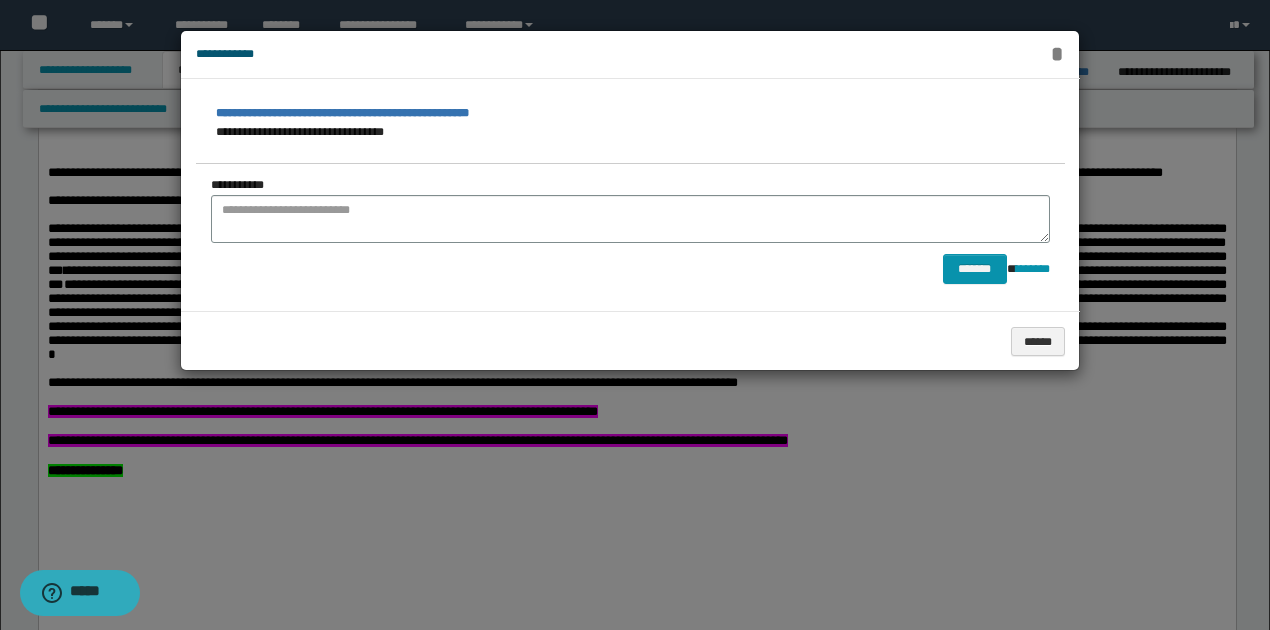 click on "*" at bounding box center (1057, 54) 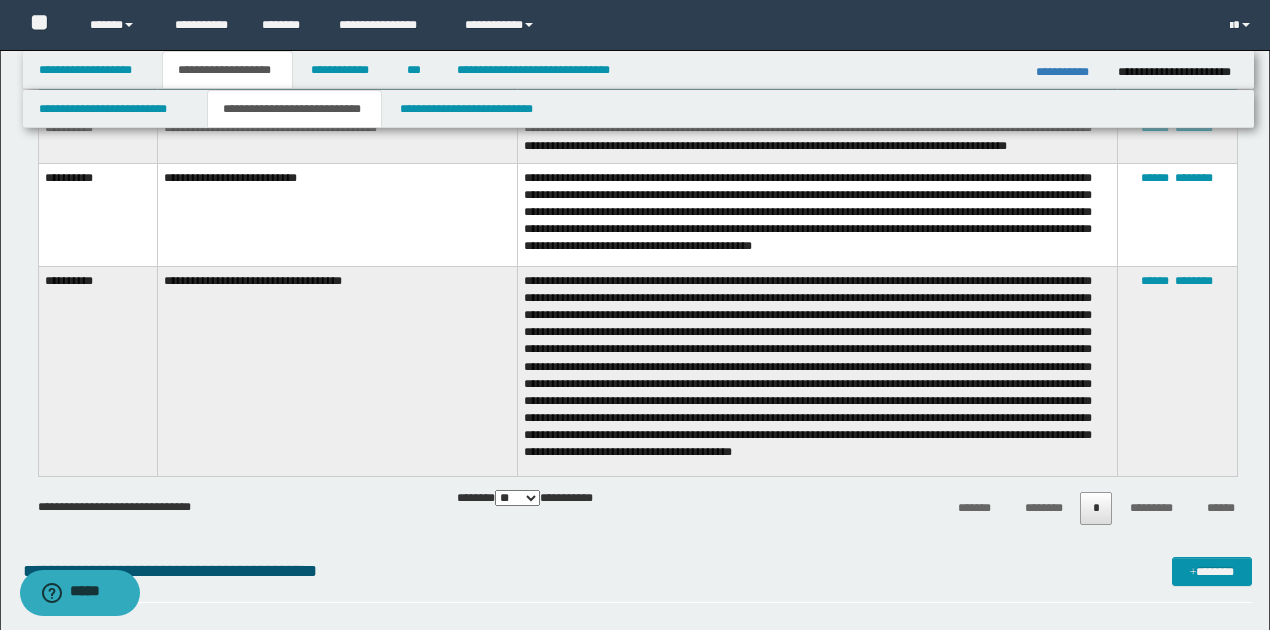 scroll, scrollTop: 1400, scrollLeft: 0, axis: vertical 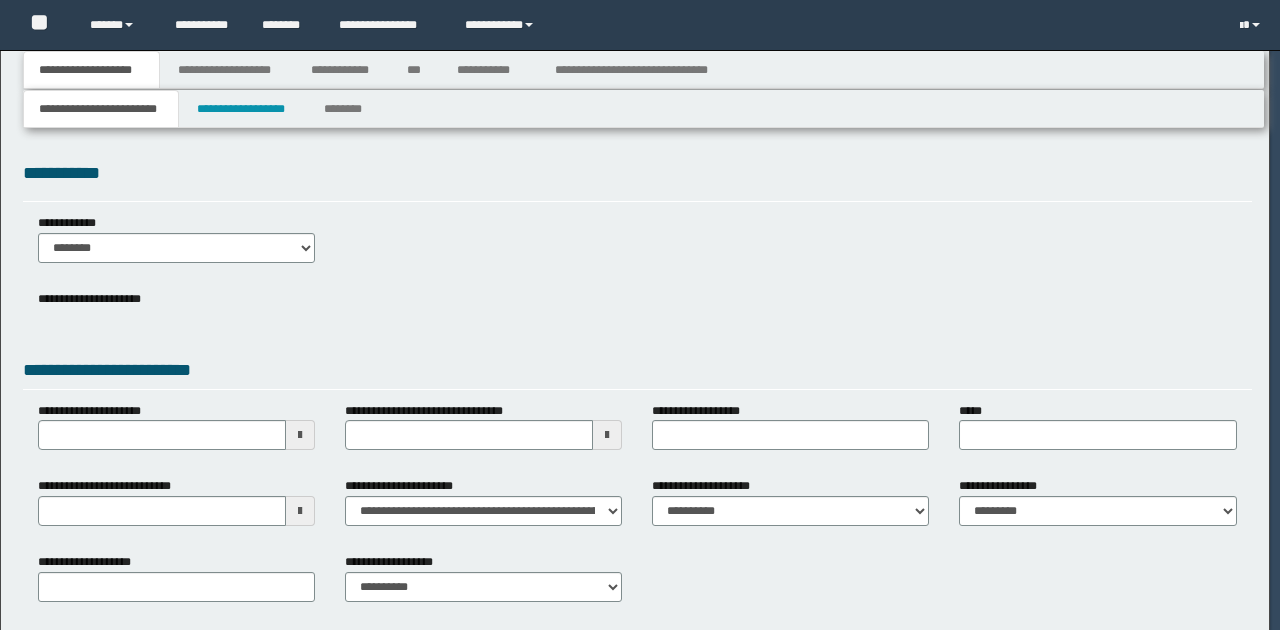 type on "**********" 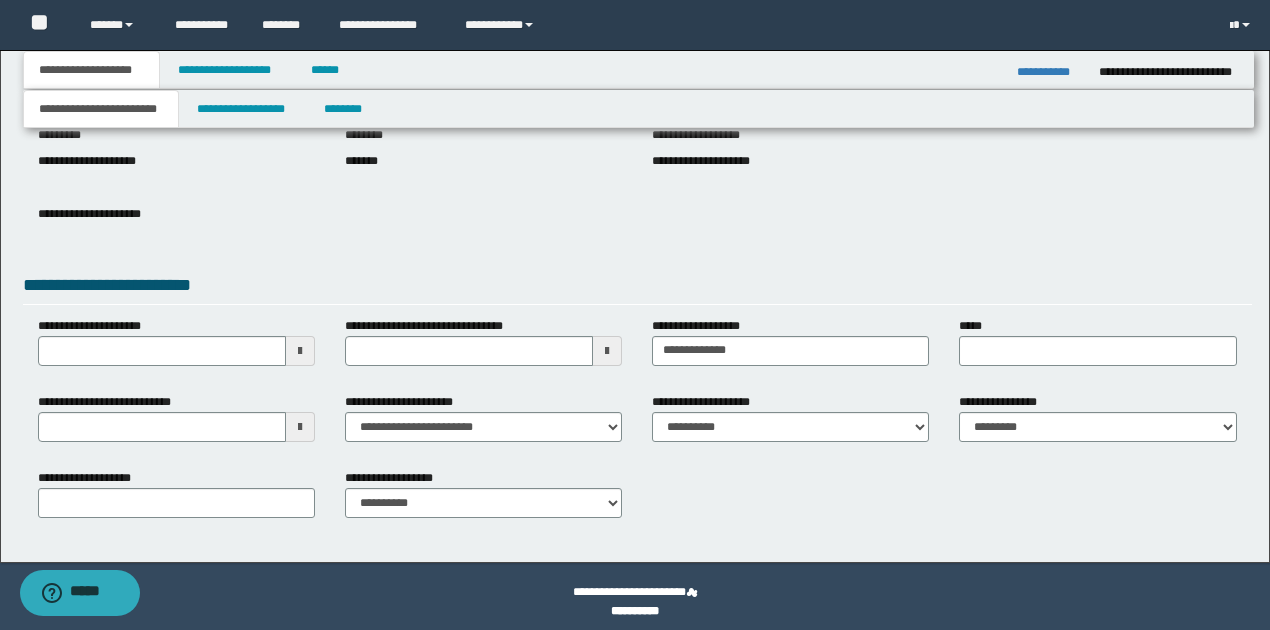 scroll, scrollTop: 252, scrollLeft: 0, axis: vertical 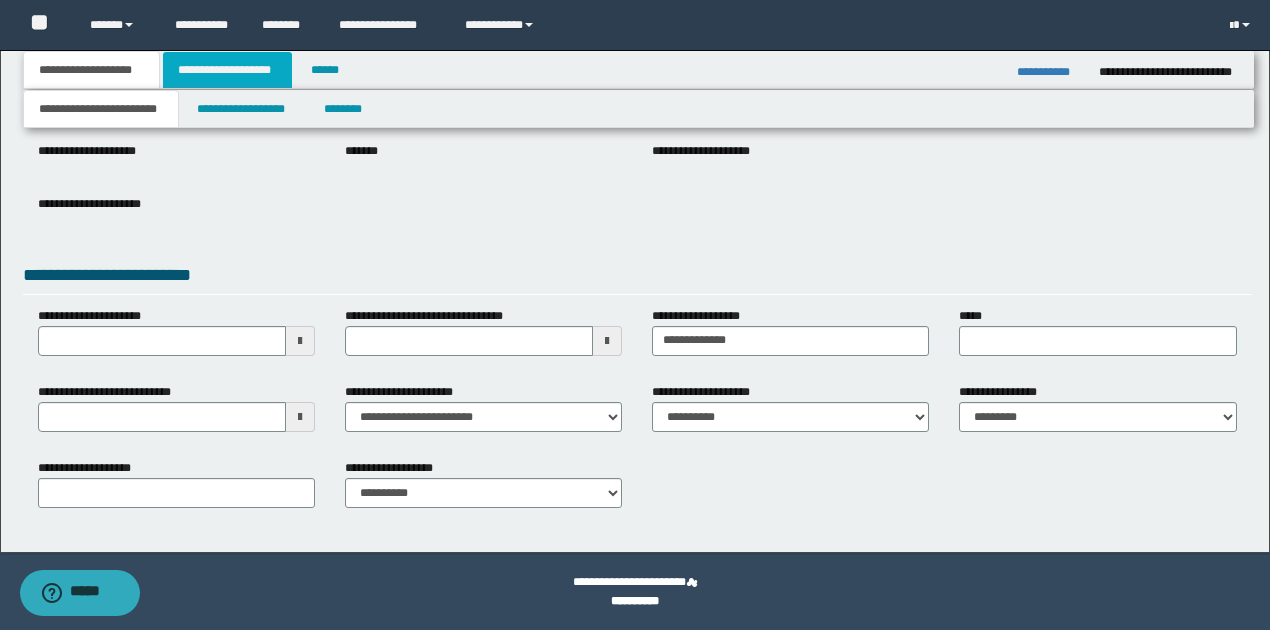 click on "**********" at bounding box center (227, 70) 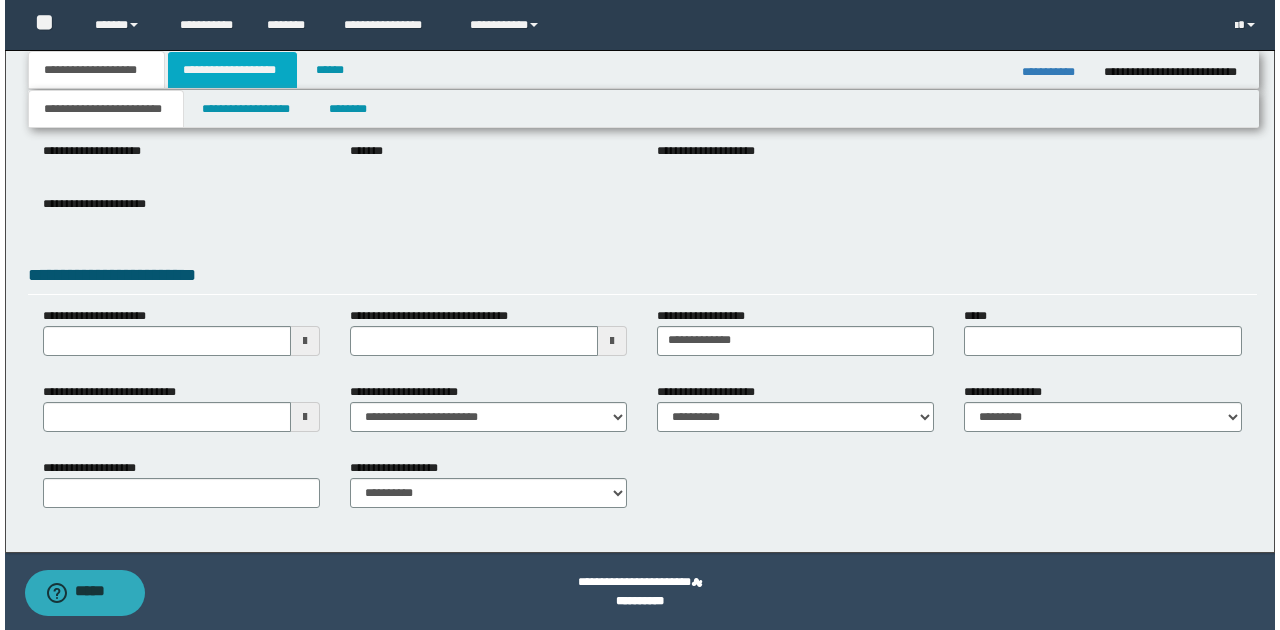 scroll, scrollTop: 0, scrollLeft: 0, axis: both 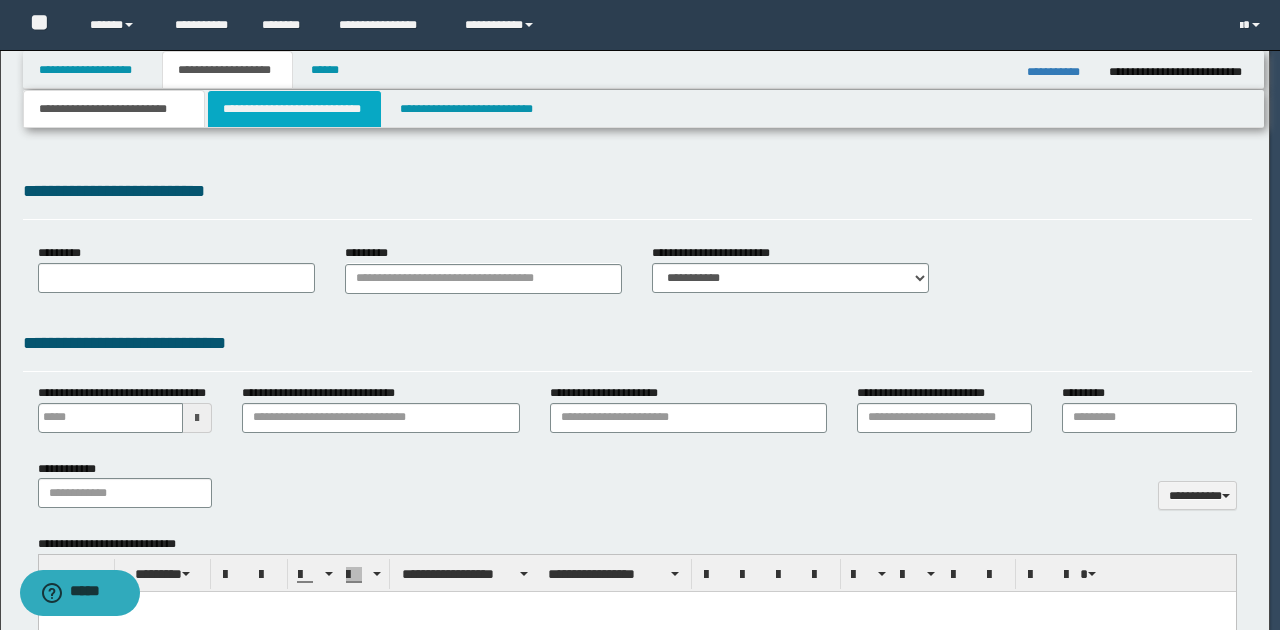 type 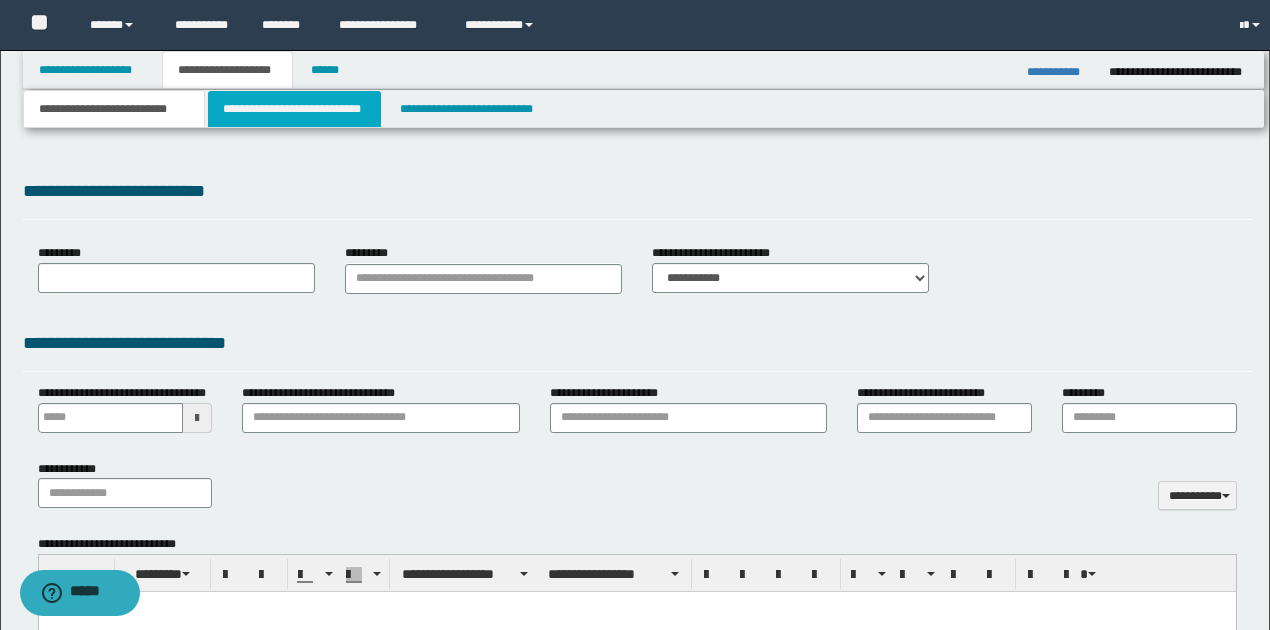 select on "*" 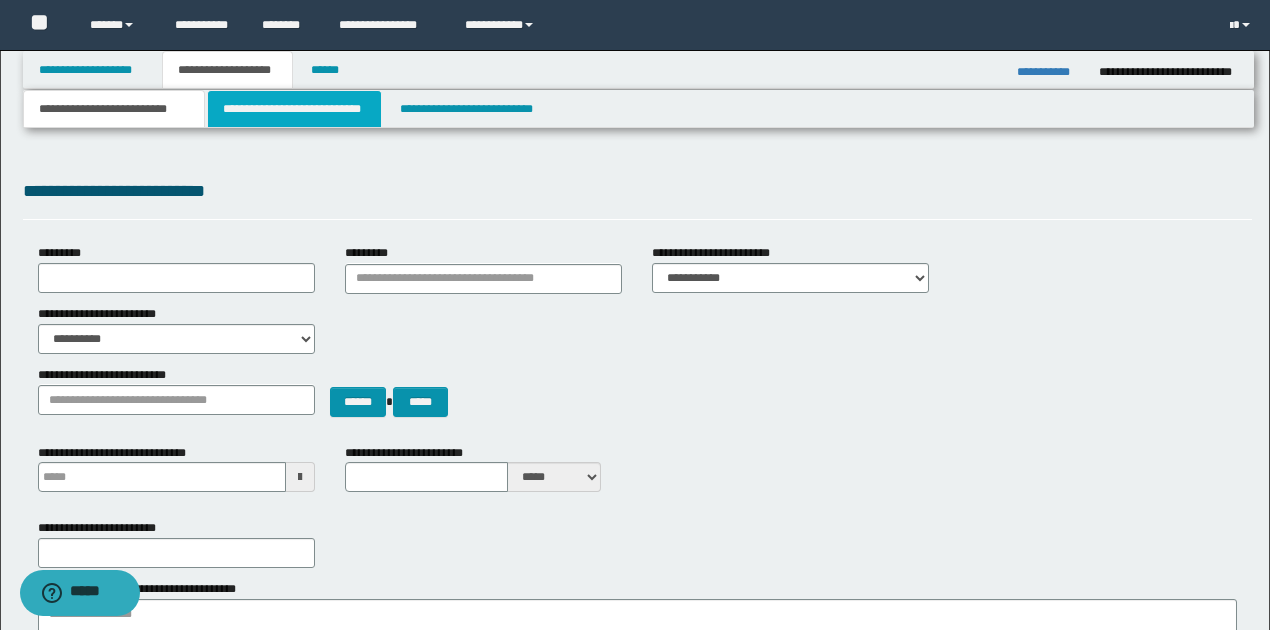 click on "**********" at bounding box center (294, 109) 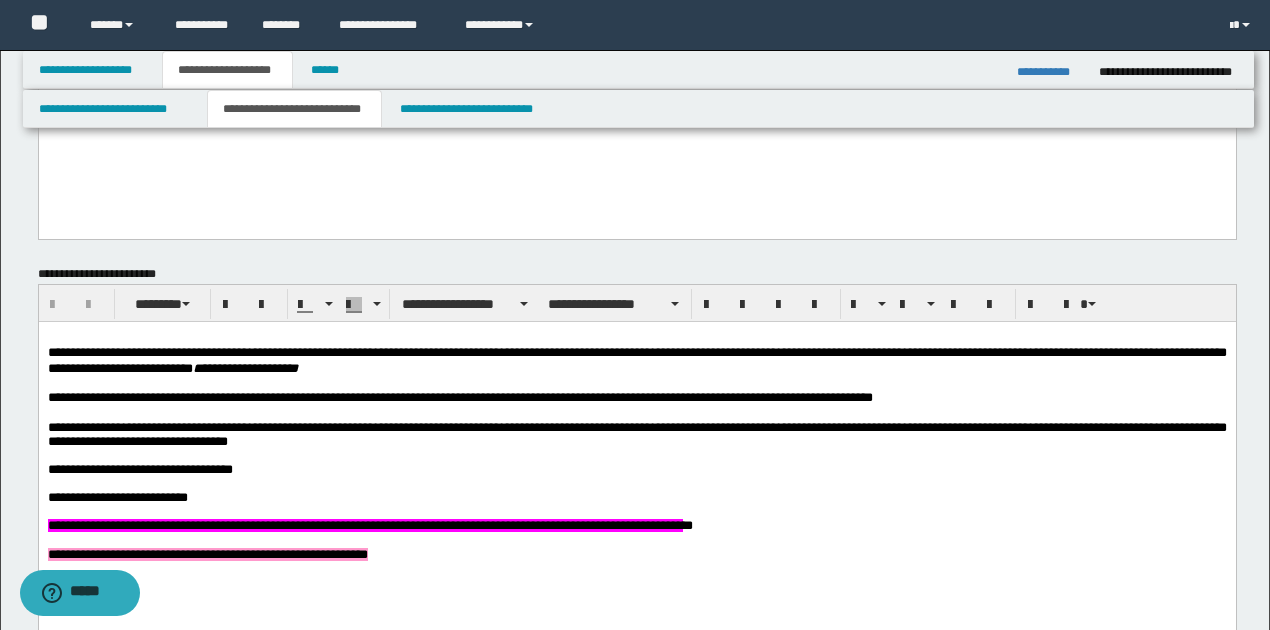 scroll, scrollTop: 533, scrollLeft: 0, axis: vertical 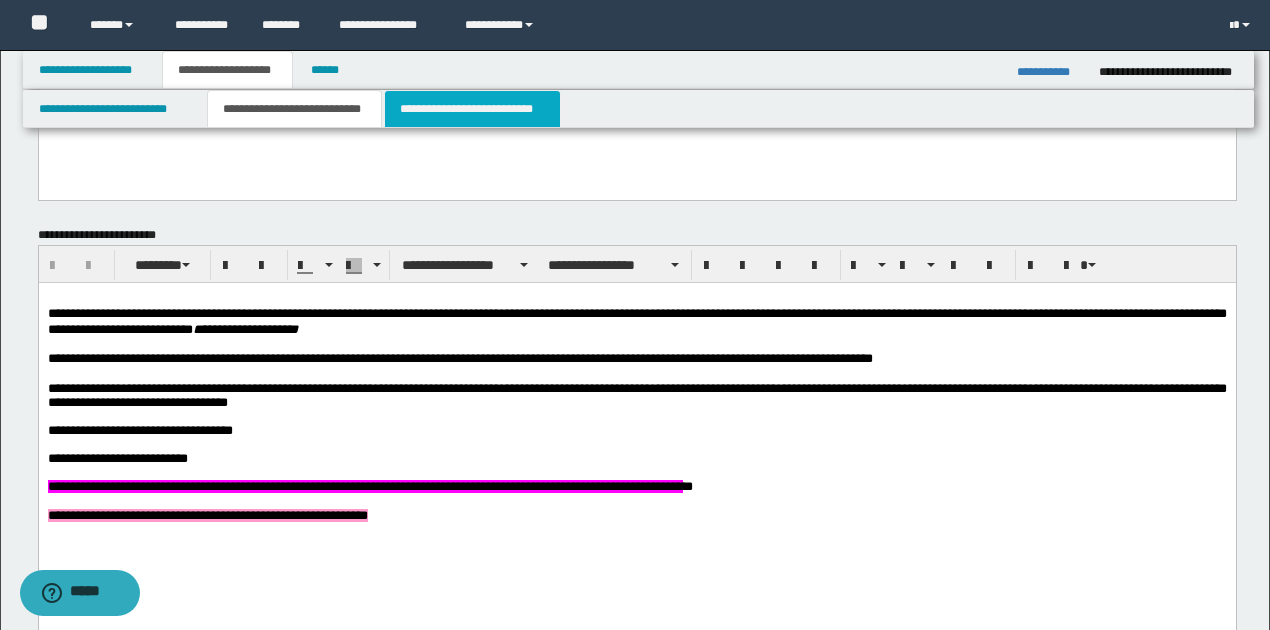 click on "**********" at bounding box center (472, 109) 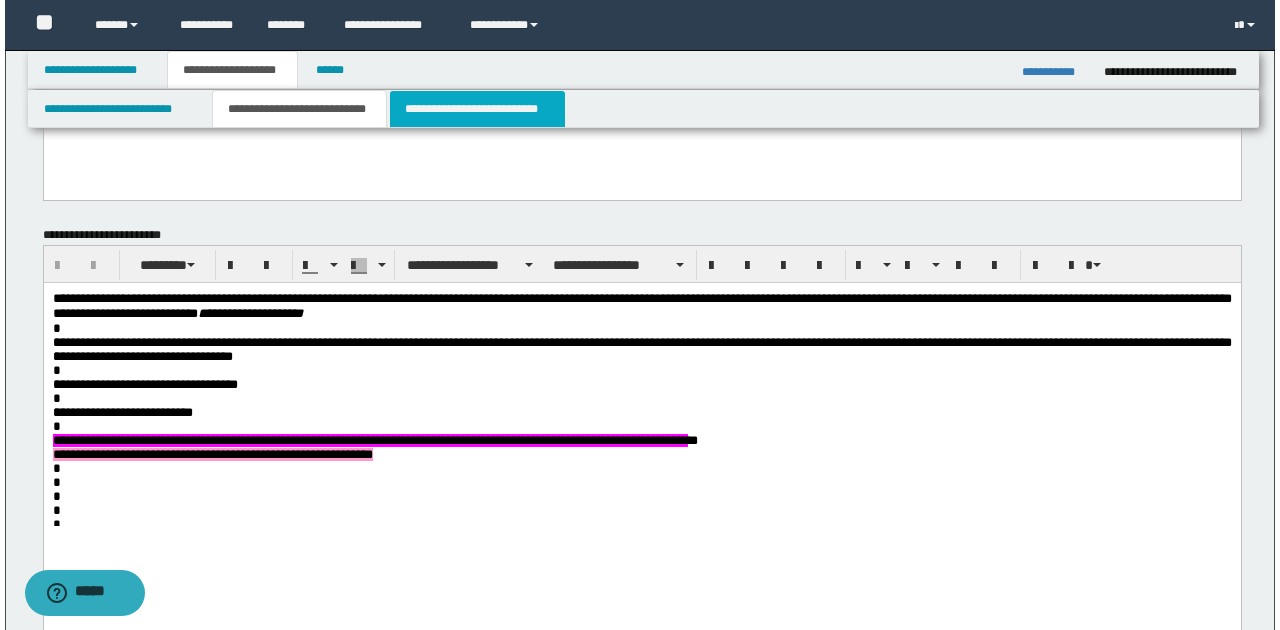 scroll, scrollTop: 0, scrollLeft: 0, axis: both 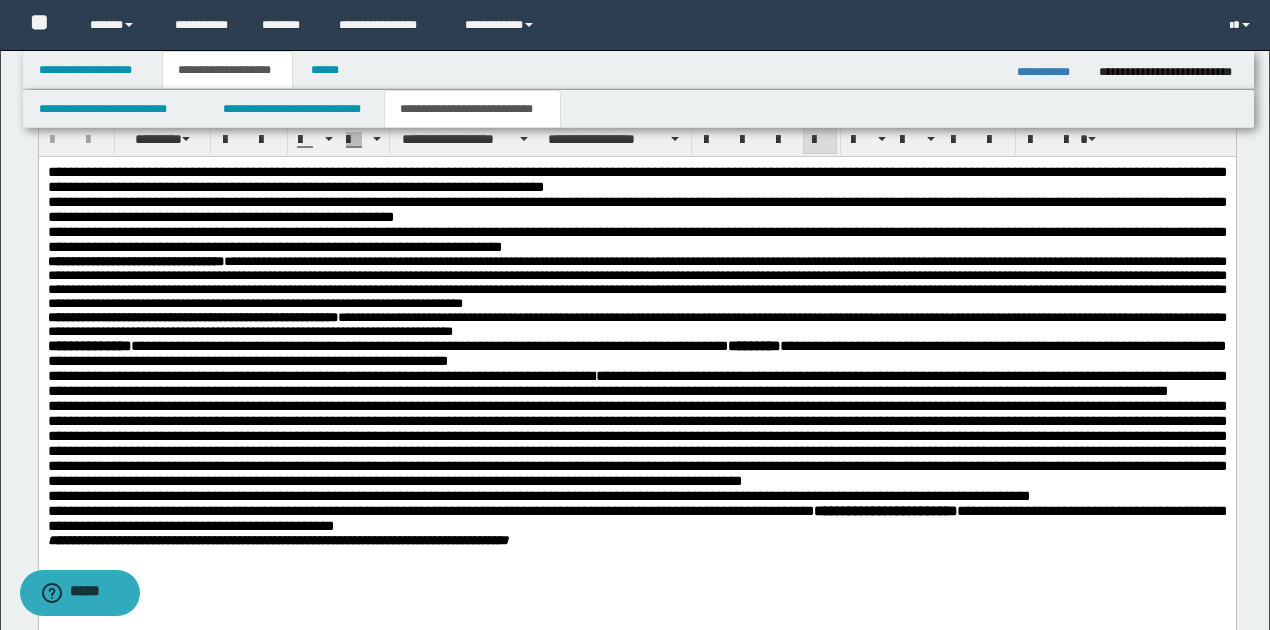 click on "**********" at bounding box center (636, 381) 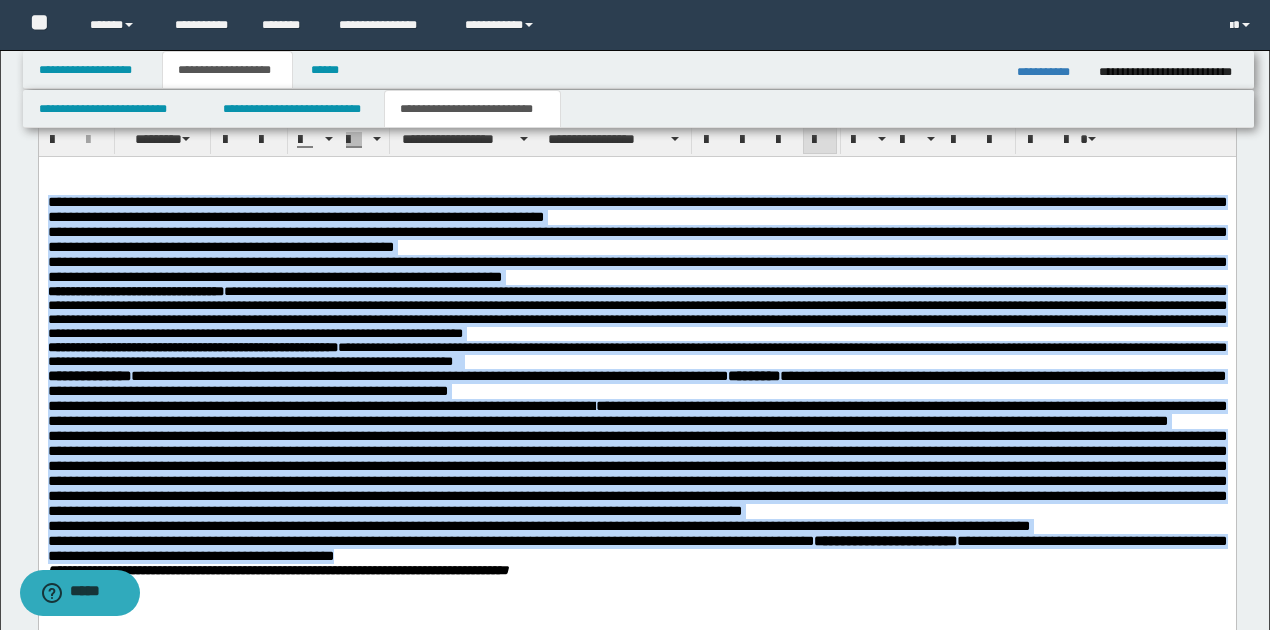 drag, startPoint x: 46, startPoint y: 206, endPoint x: 809, endPoint y: 604, distance: 860.5655 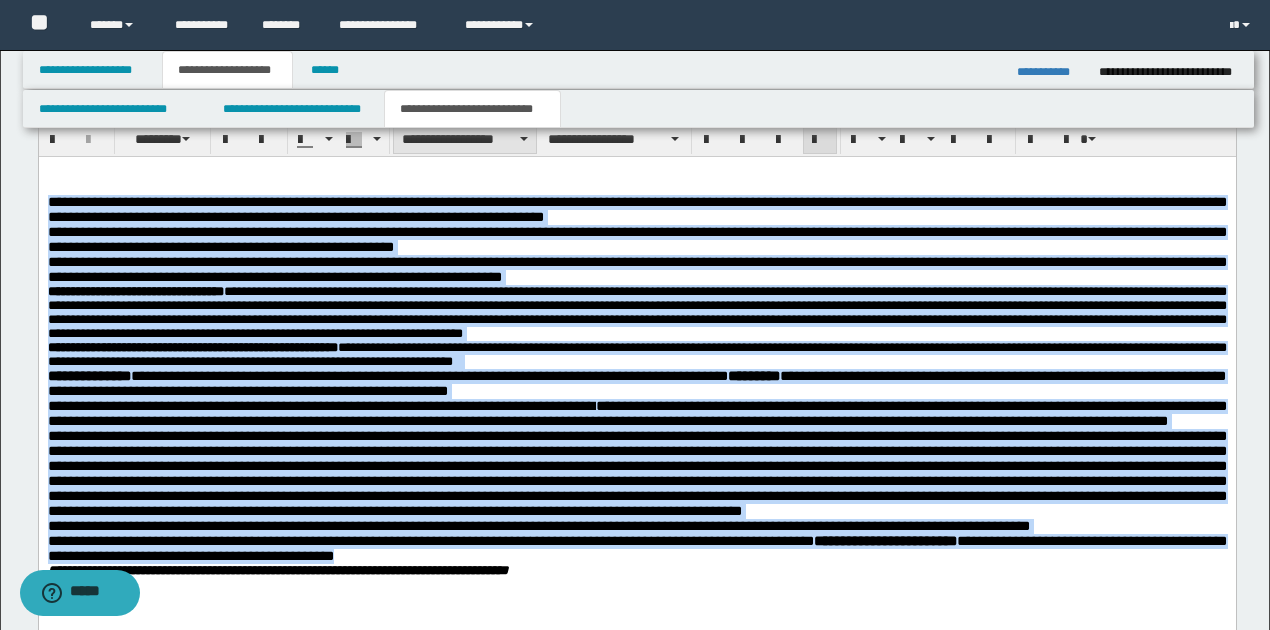 click on "**********" at bounding box center (465, 139) 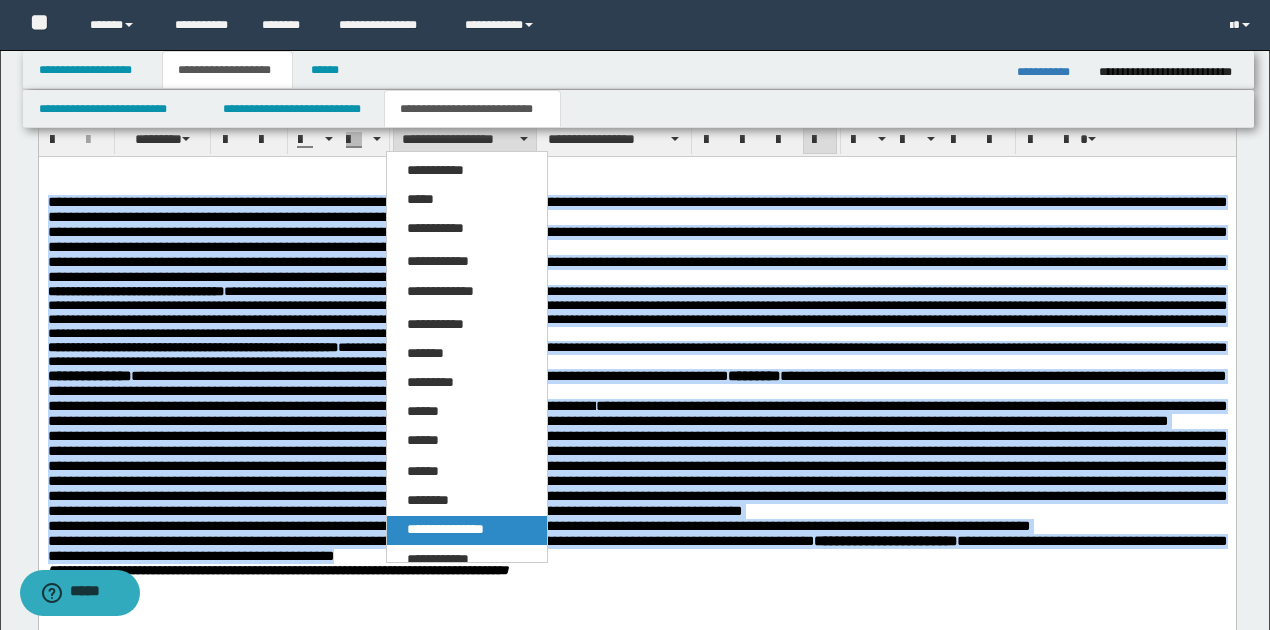 click on "**********" at bounding box center [466, 530] 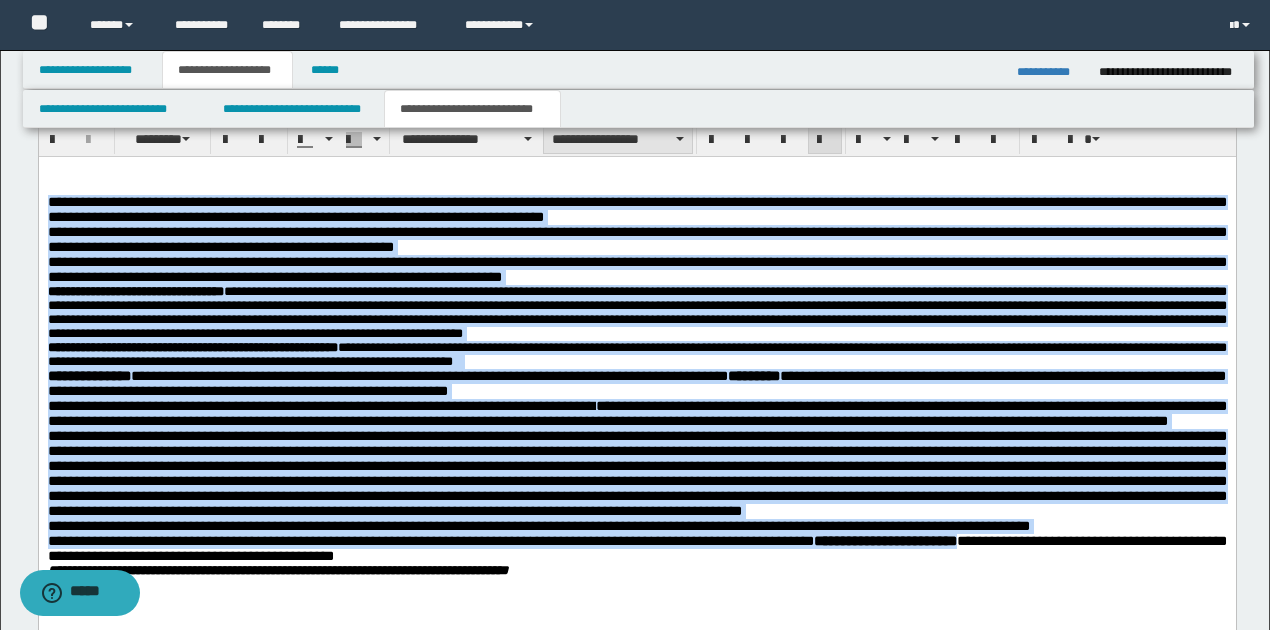 click on "**********" at bounding box center [617, 139] 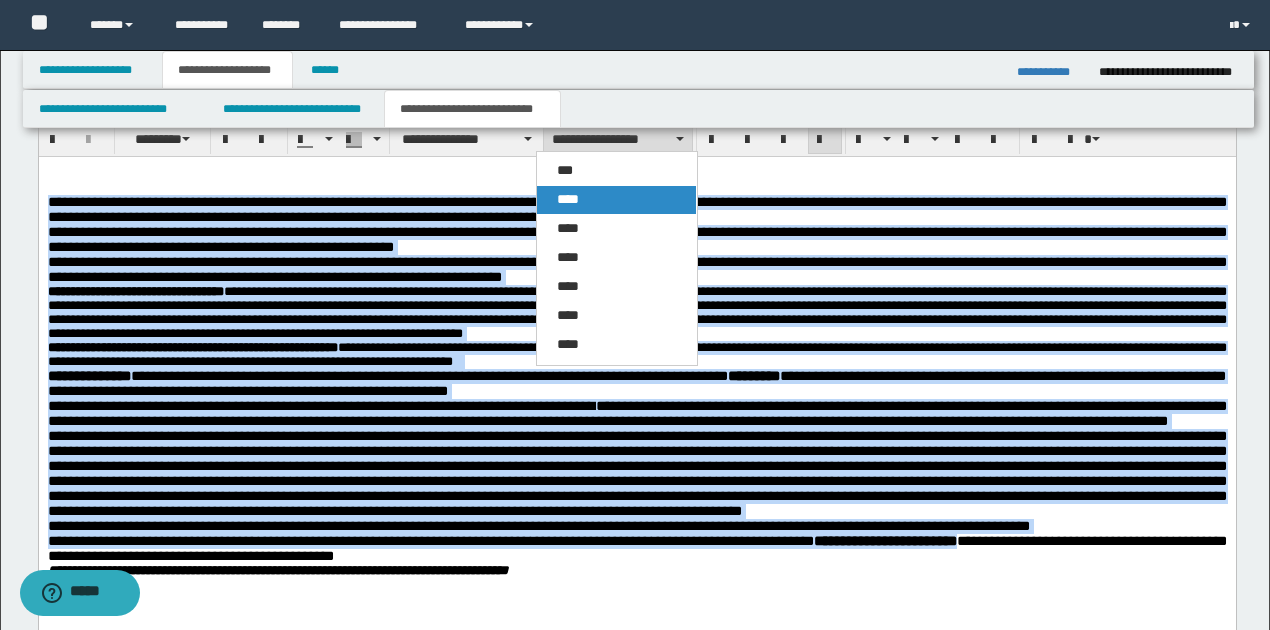 click on "****" at bounding box center (616, 200) 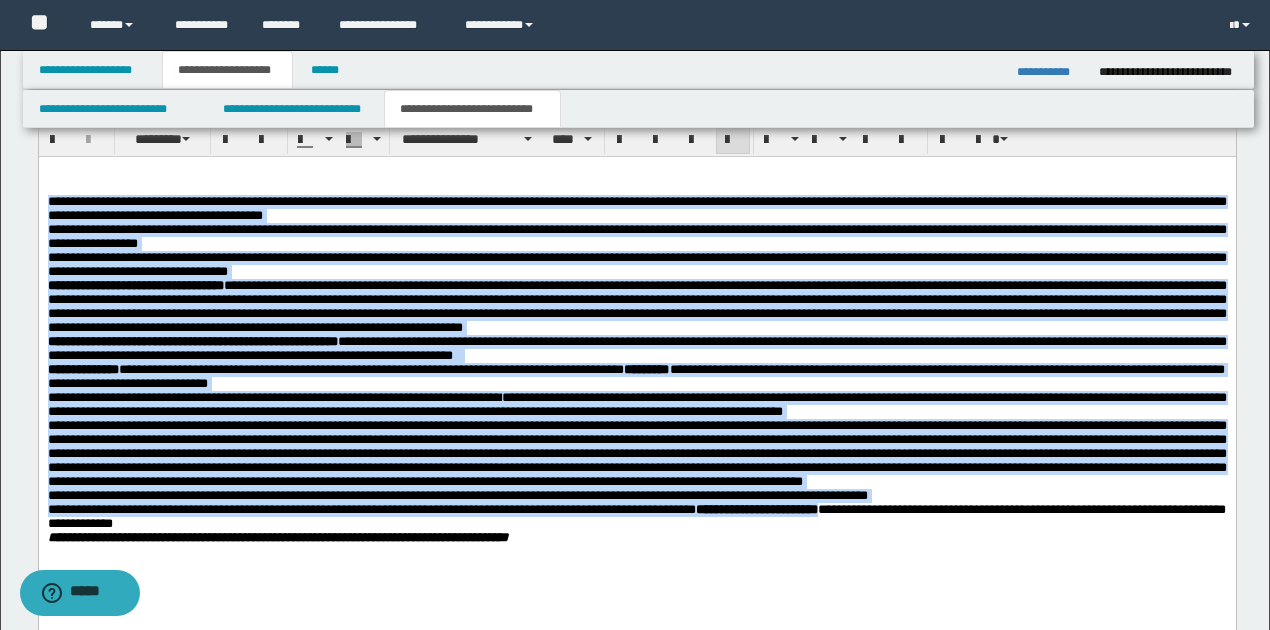click on "**********" at bounding box center (636, 517) 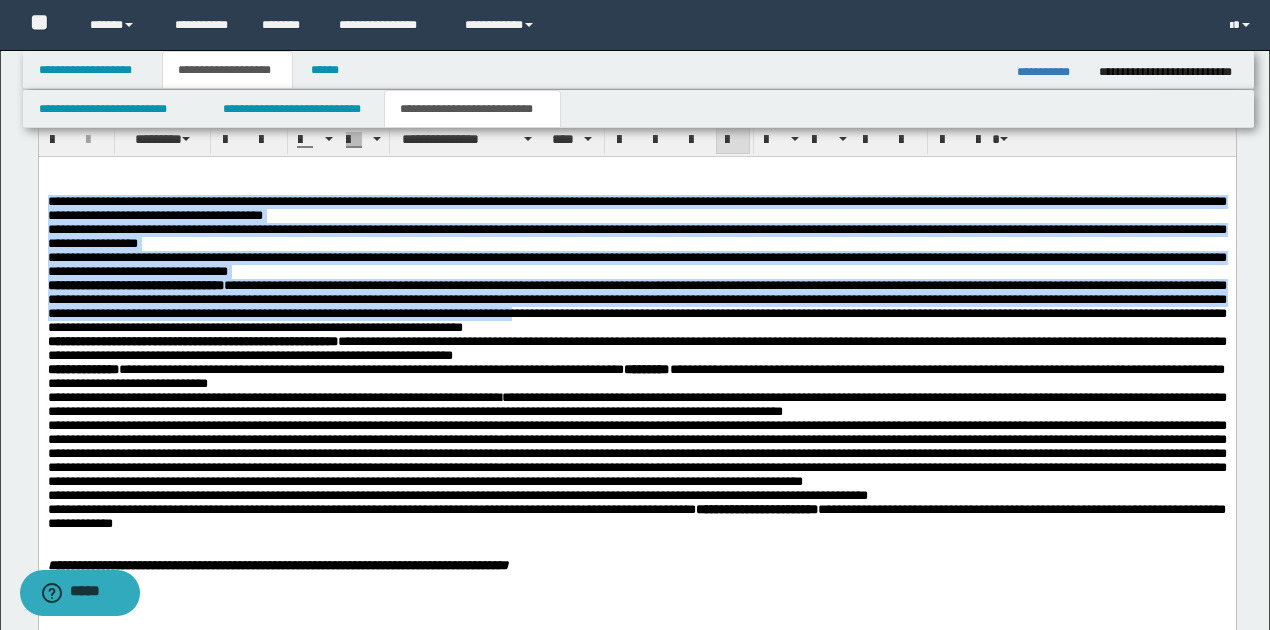 drag, startPoint x: 46, startPoint y: 206, endPoint x: 807, endPoint y: 326, distance: 770.40314 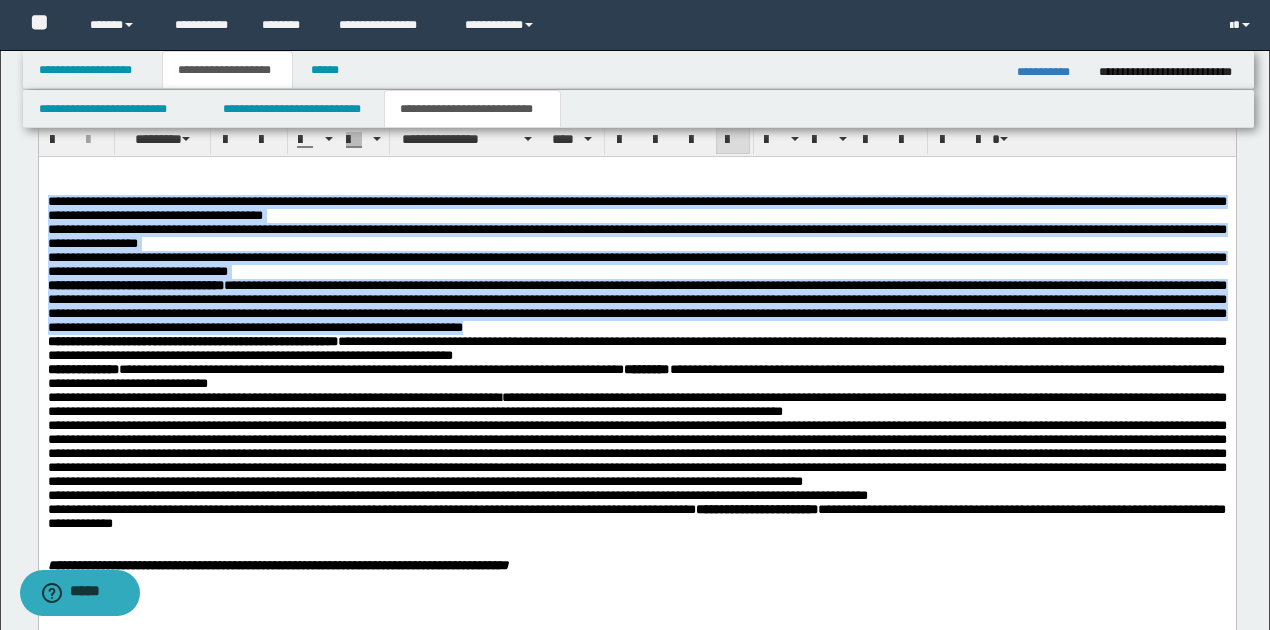 drag, startPoint x: 46, startPoint y: 204, endPoint x: 862, endPoint y: 346, distance: 828.26324 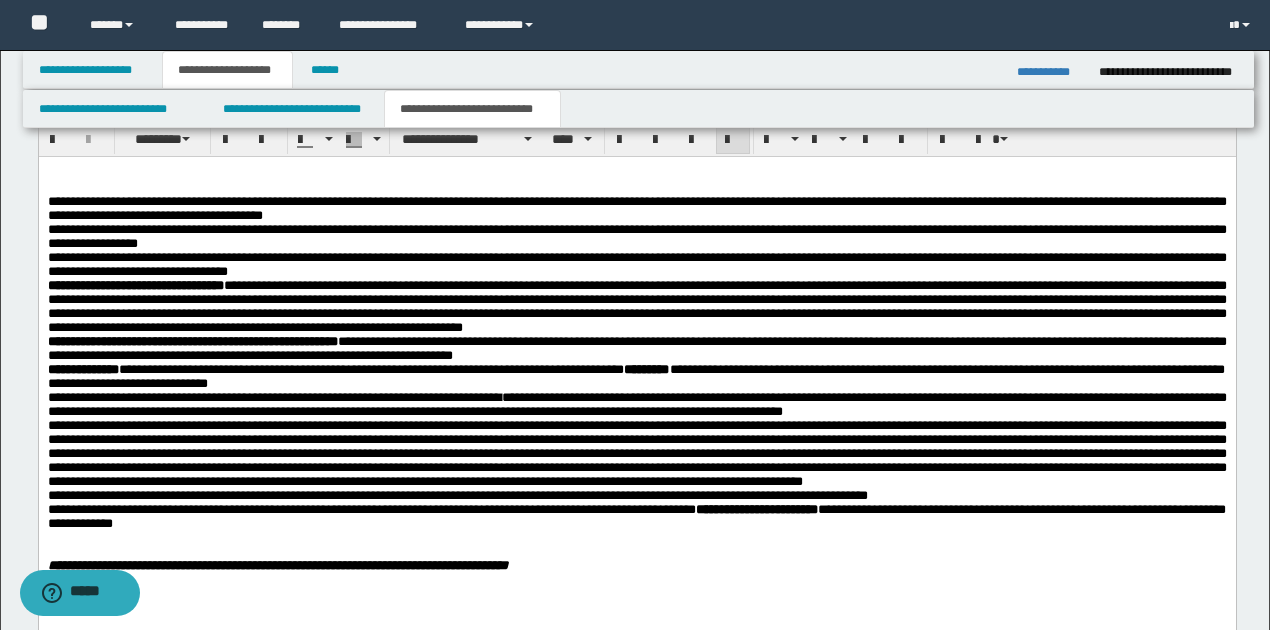 click on "**********" at bounding box center (636, 348) 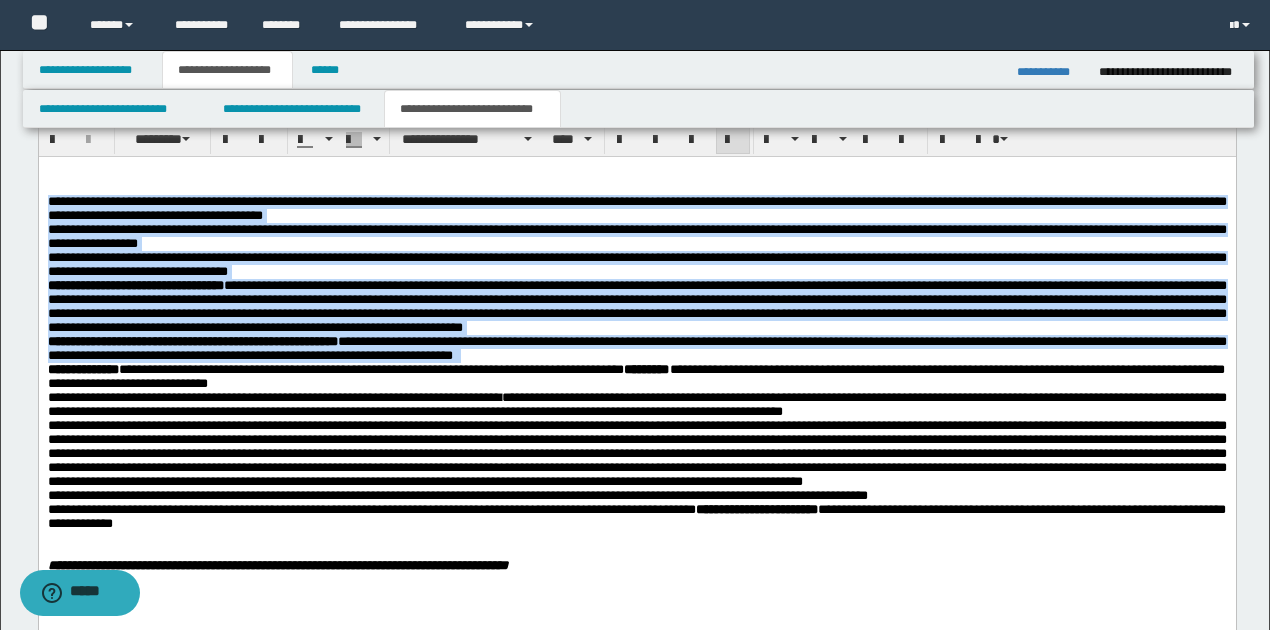 drag, startPoint x: 46, startPoint y: 205, endPoint x: 617, endPoint y: 373, distance: 595.20166 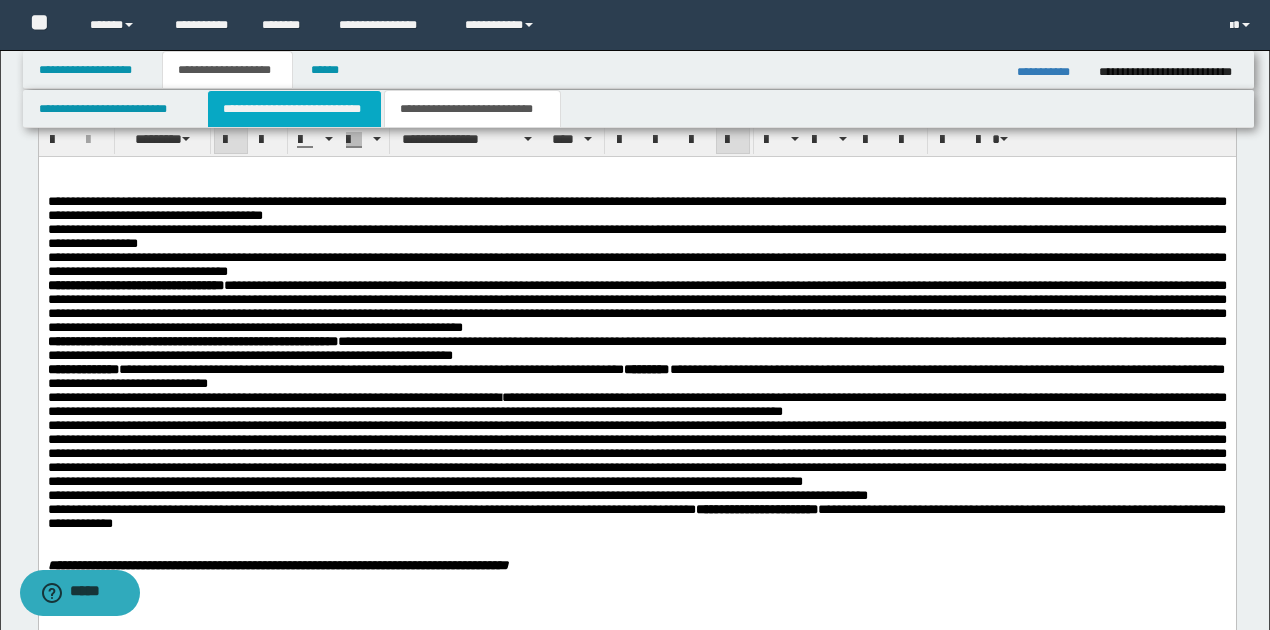 click on "**********" at bounding box center (294, 109) 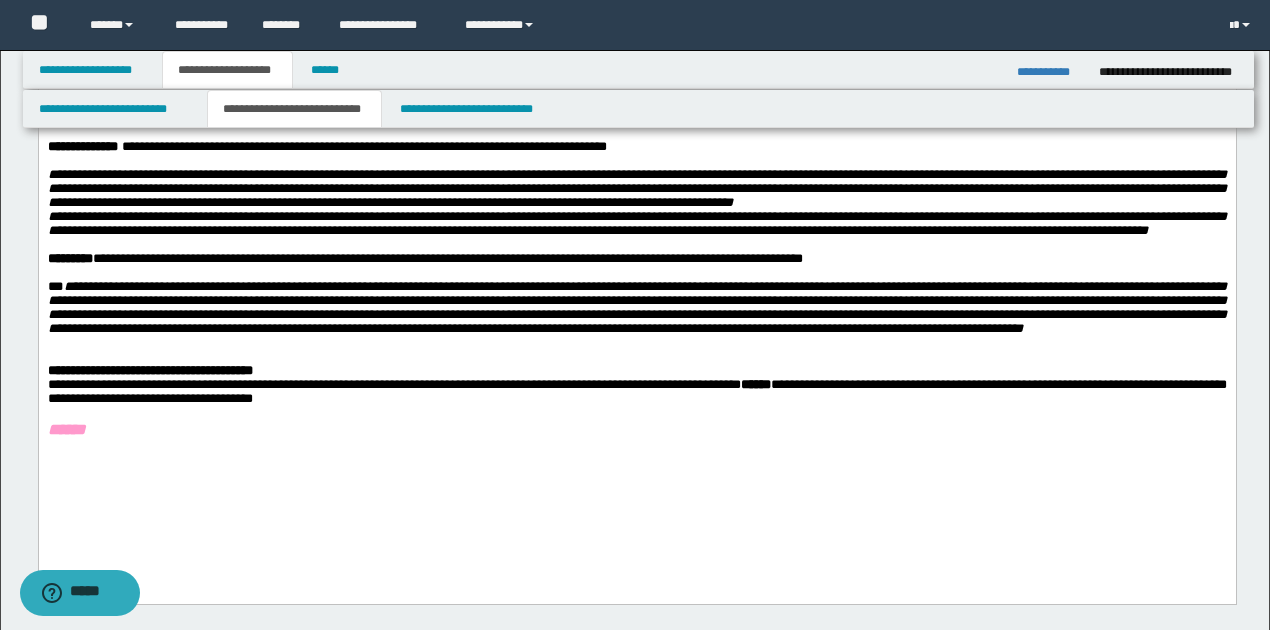 scroll, scrollTop: 66, scrollLeft: 0, axis: vertical 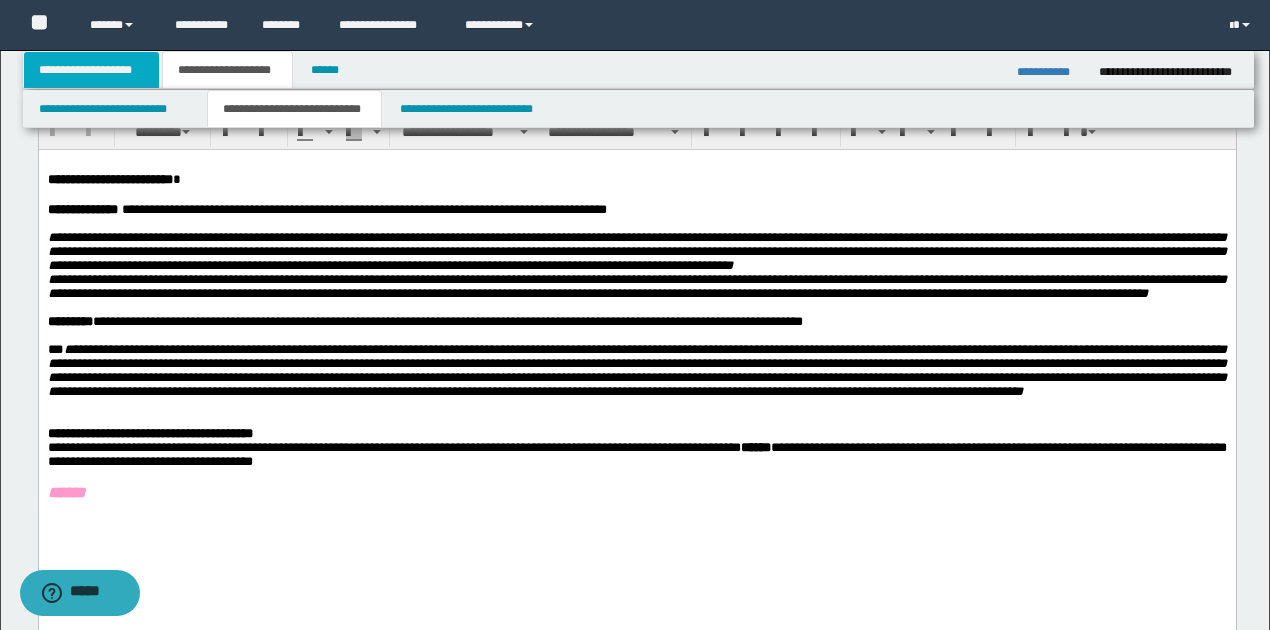 click on "**********" at bounding box center [92, 70] 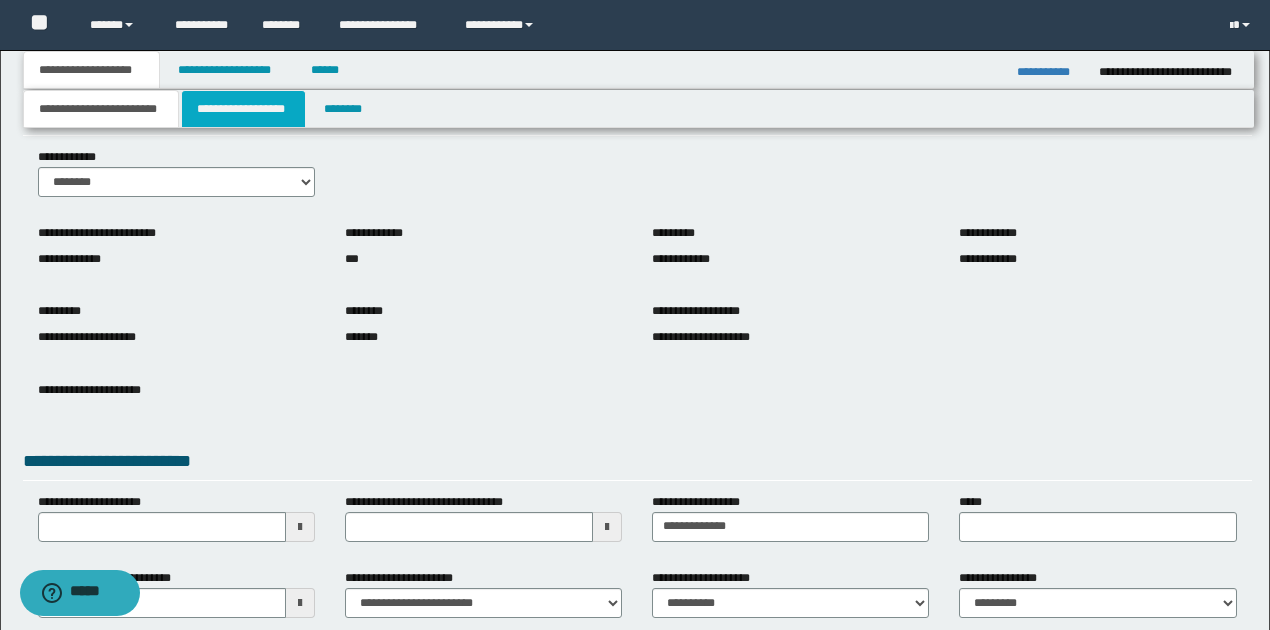 click on "**********" at bounding box center [243, 109] 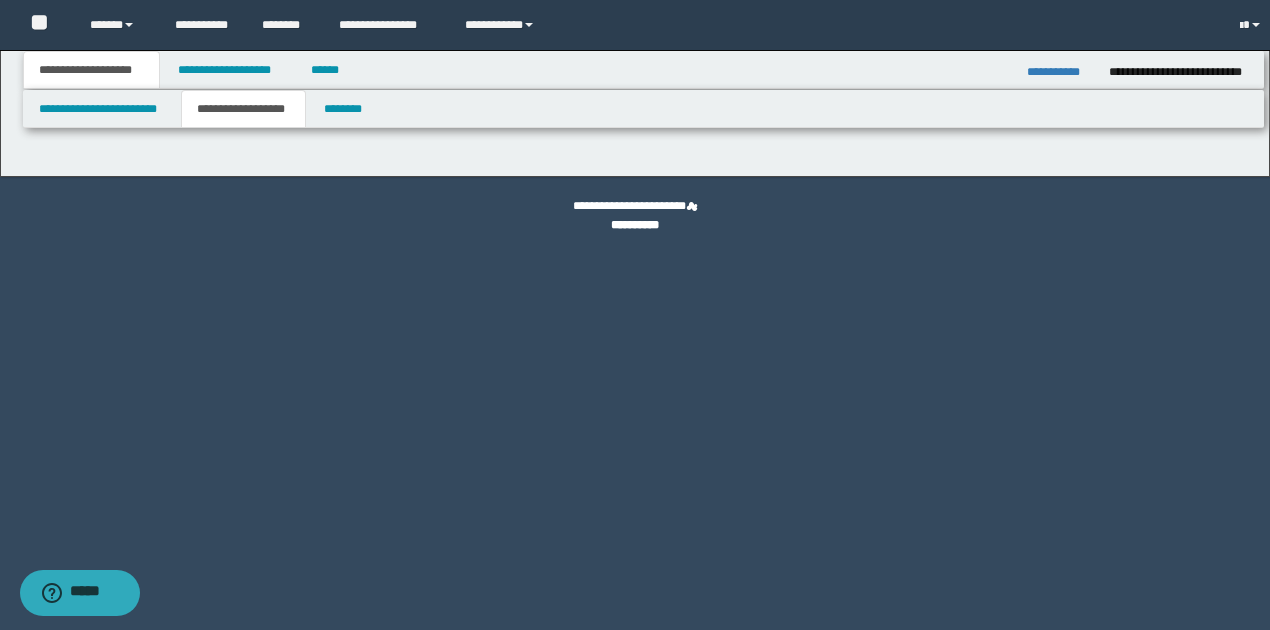 scroll, scrollTop: 0, scrollLeft: 0, axis: both 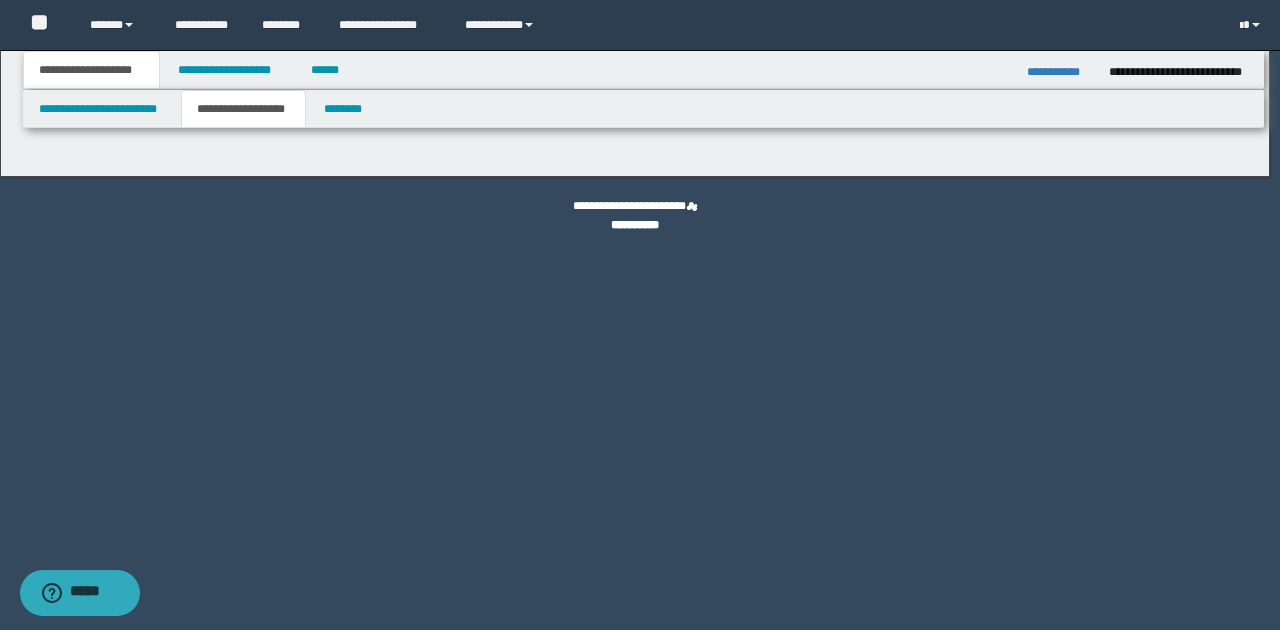 type on "**********" 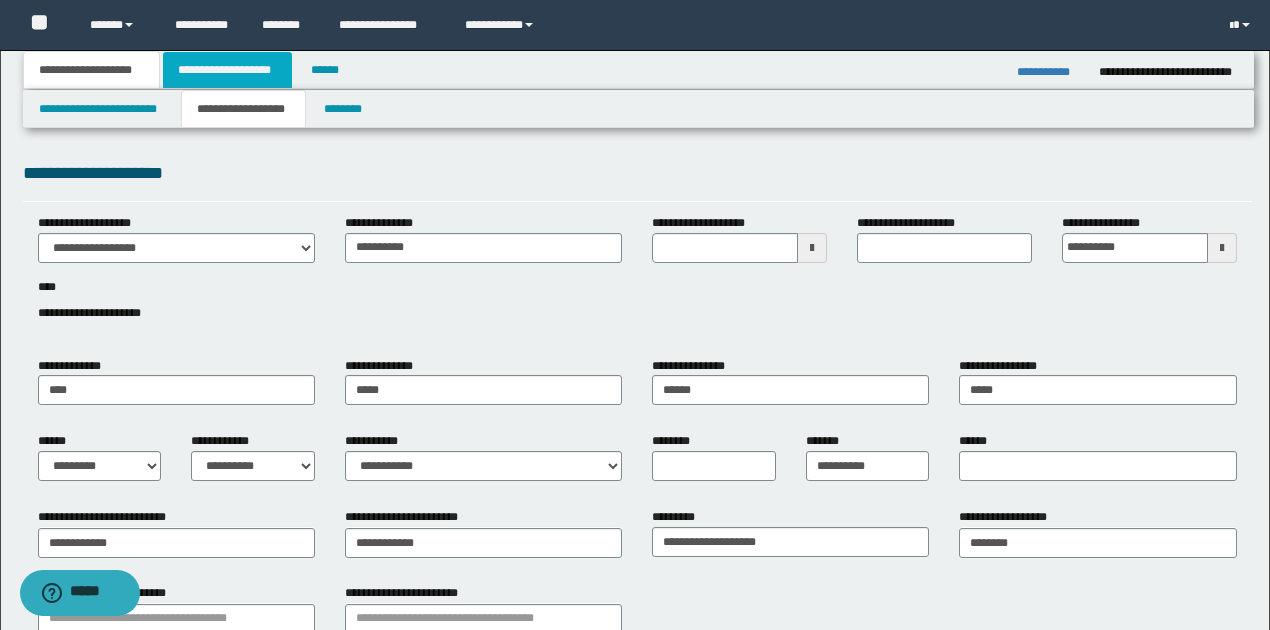 click on "**********" at bounding box center (227, 70) 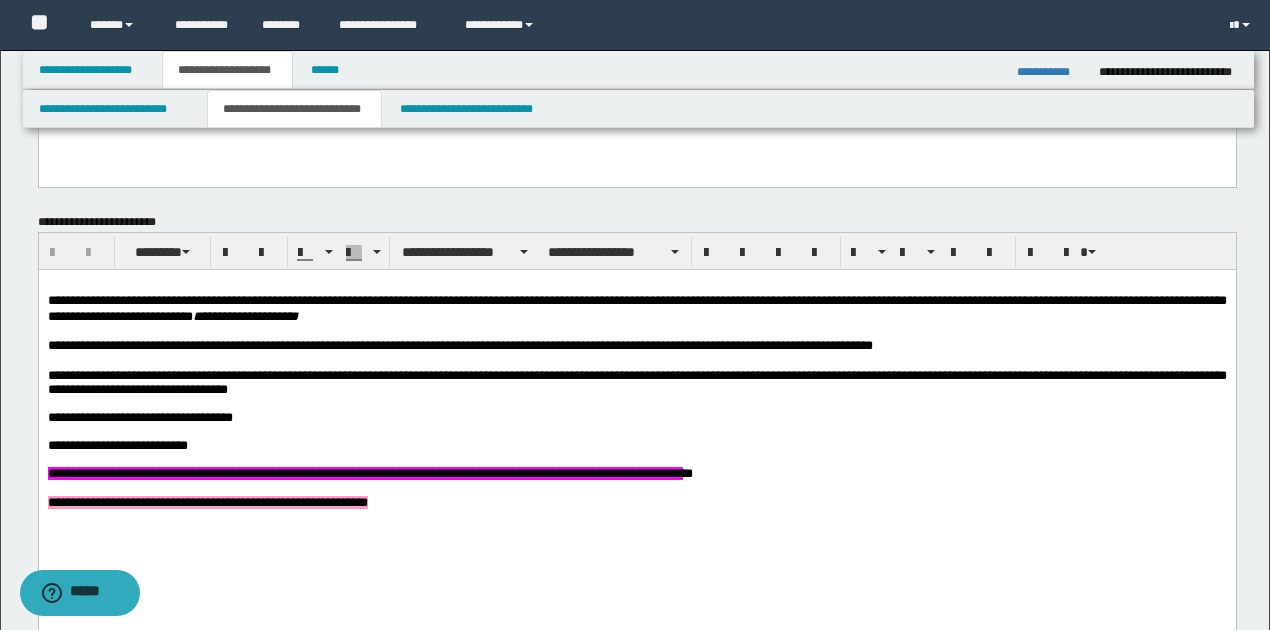 scroll, scrollTop: 600, scrollLeft: 0, axis: vertical 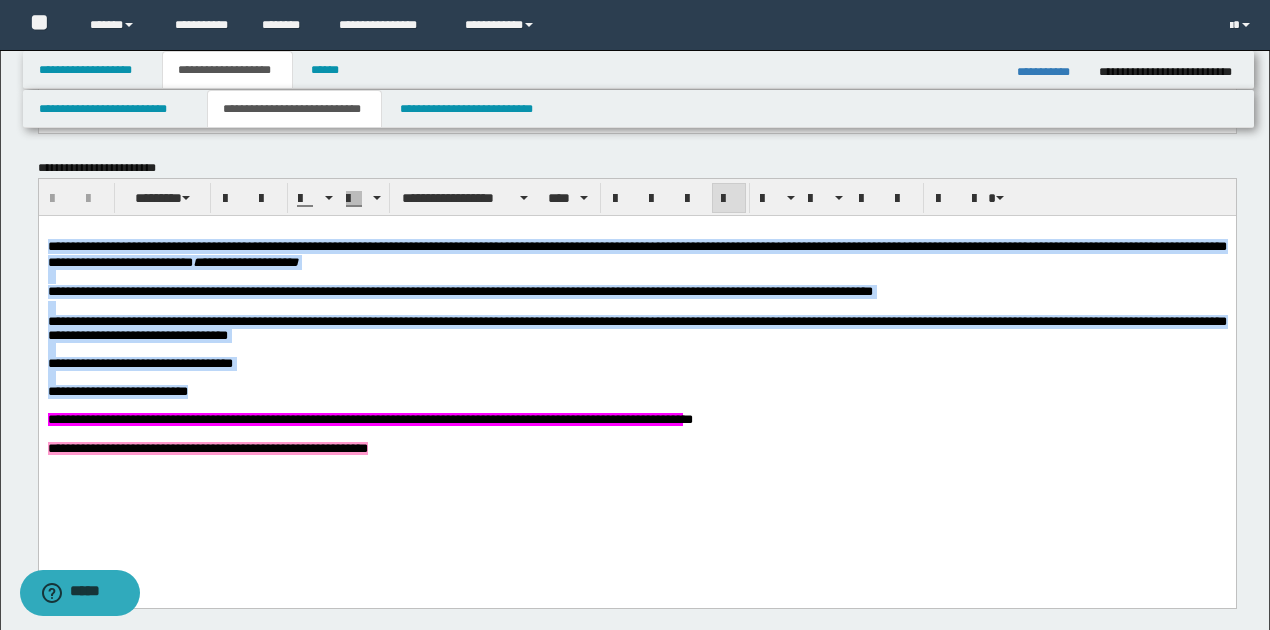 drag, startPoint x: 45, startPoint y: 251, endPoint x: 355, endPoint y: 399, distance: 343.5171 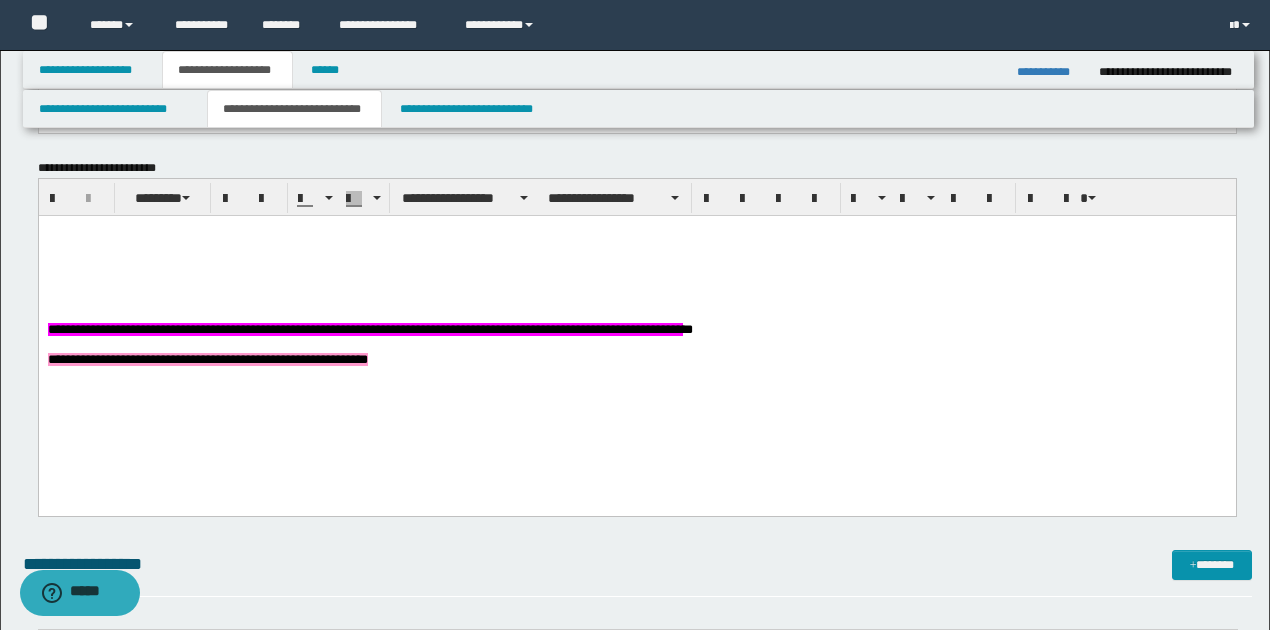 click at bounding box center (636, 245) 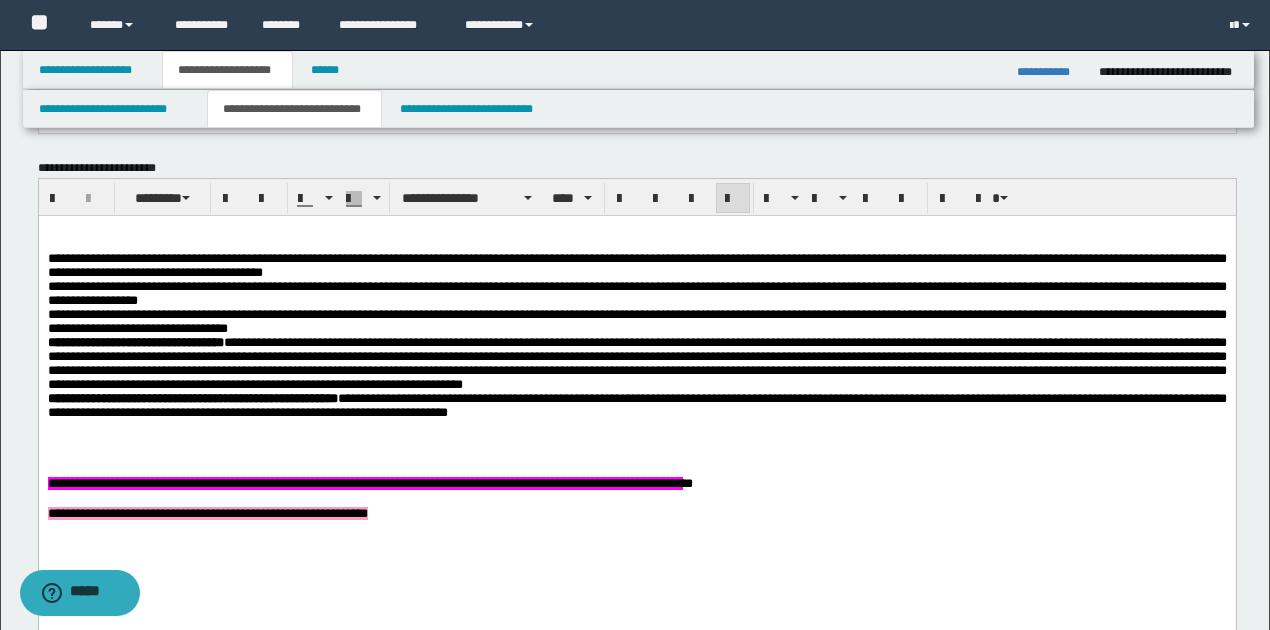 click on "**********" at bounding box center (636, 266) 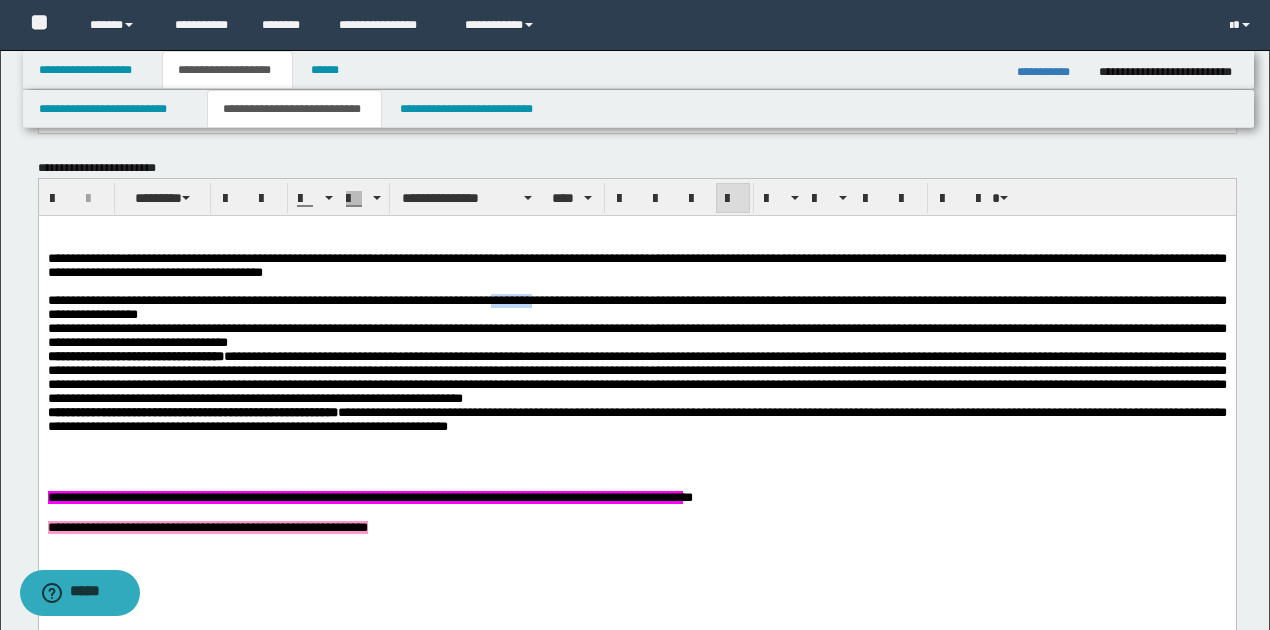 drag, startPoint x: 518, startPoint y: 309, endPoint x: 562, endPoint y: 309, distance: 44 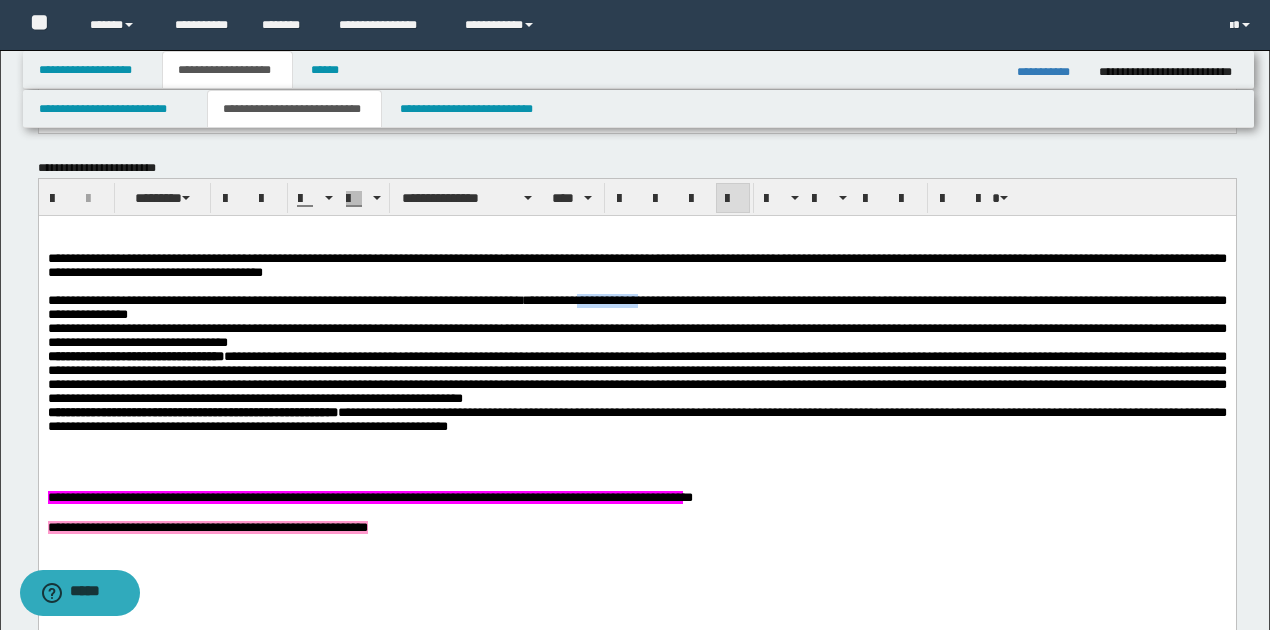 drag, startPoint x: 623, startPoint y: 310, endPoint x: 687, endPoint y: 304, distance: 64.28063 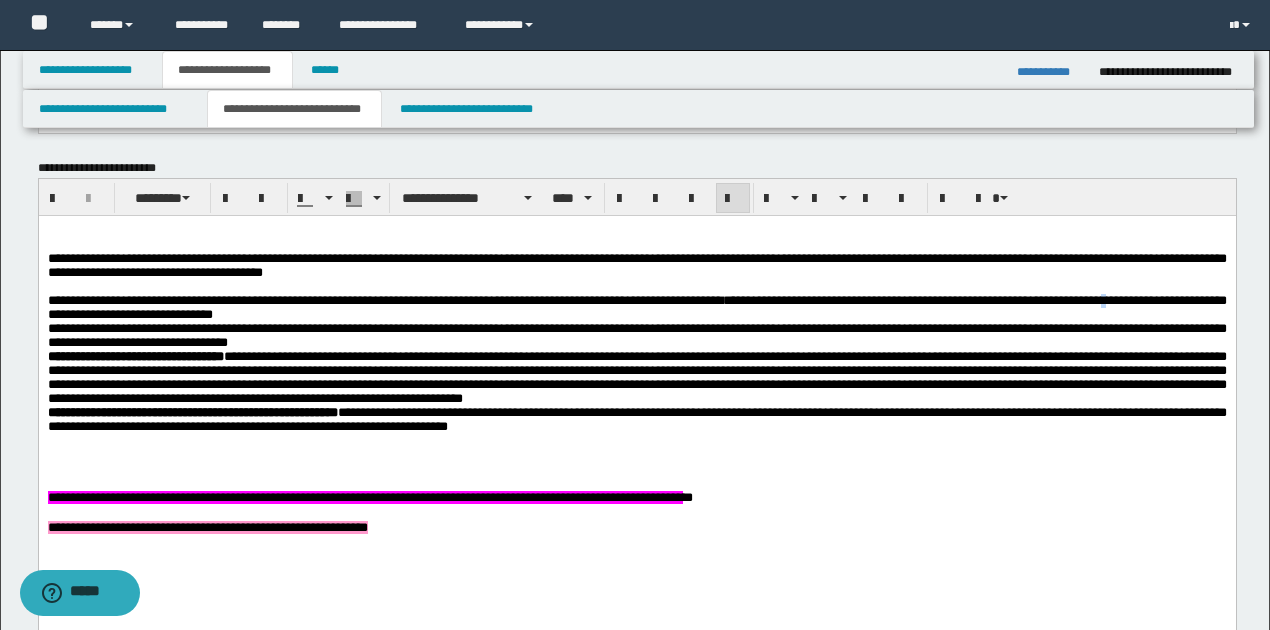 click on "**********" at bounding box center [636, 307] 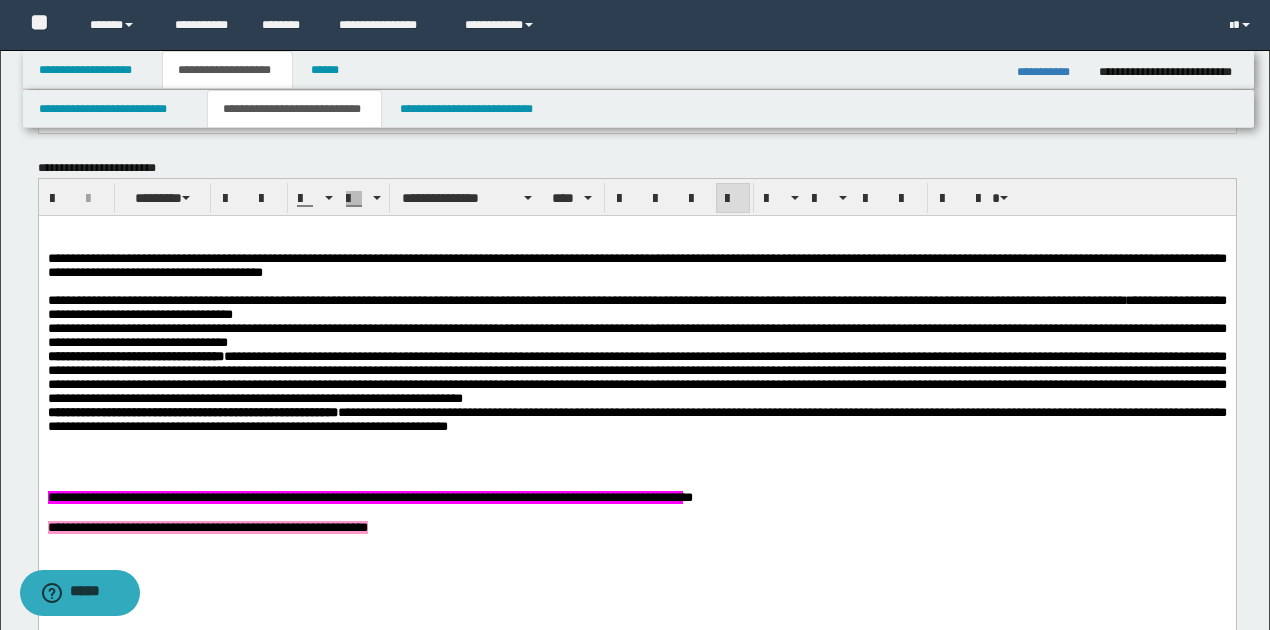scroll, scrollTop: 533, scrollLeft: 0, axis: vertical 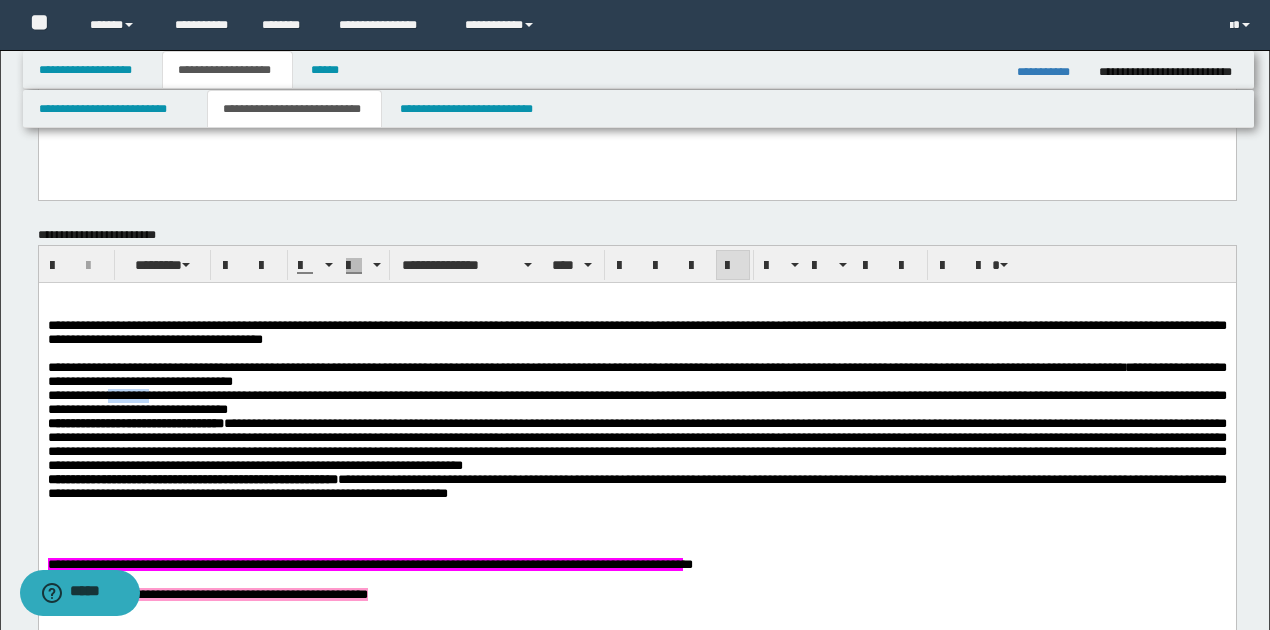 drag, startPoint x: 111, startPoint y: 407, endPoint x: 153, endPoint y: 407, distance: 42 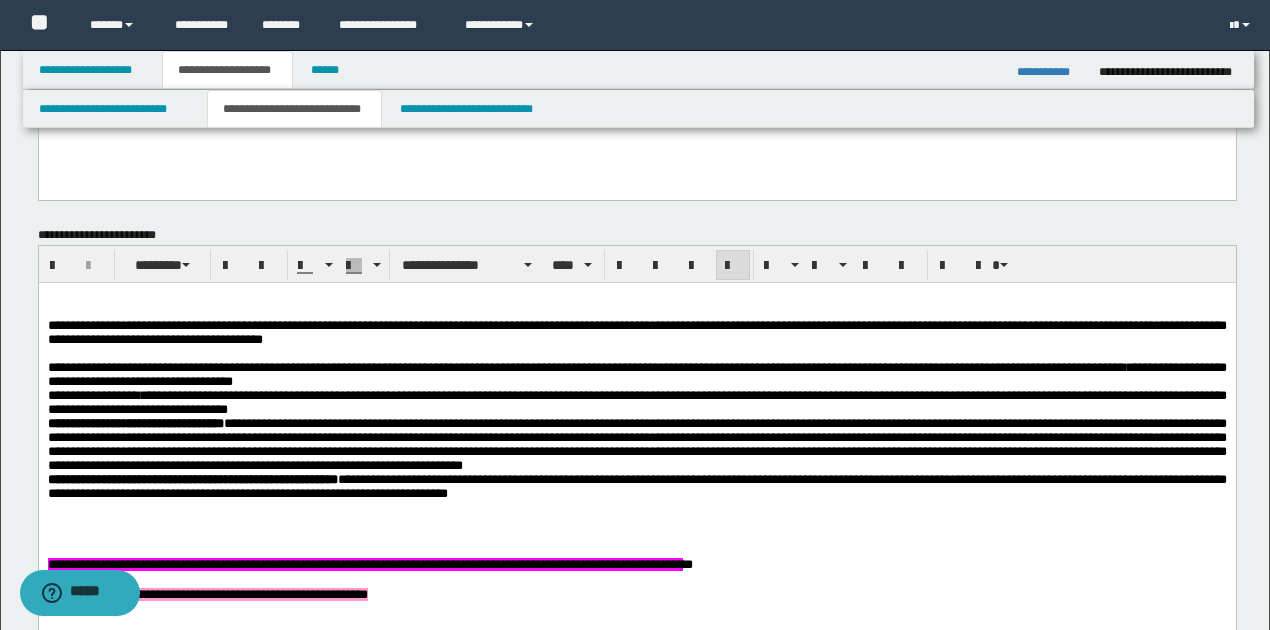 click on "**********" at bounding box center (636, 402) 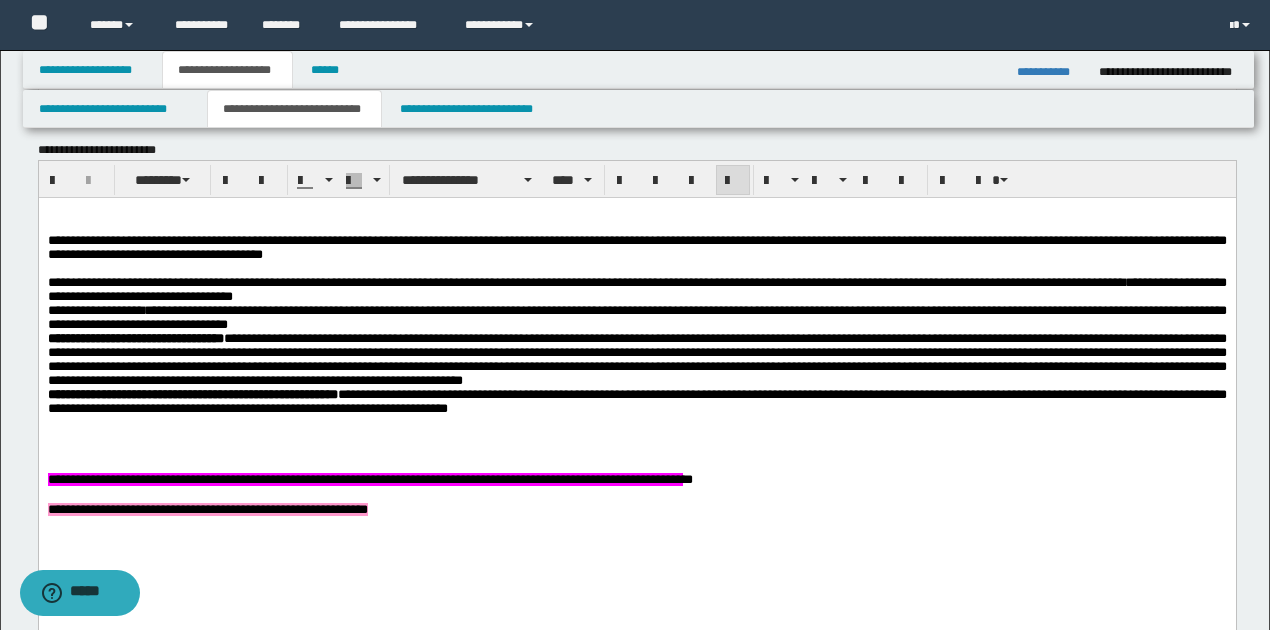 scroll, scrollTop: 600, scrollLeft: 0, axis: vertical 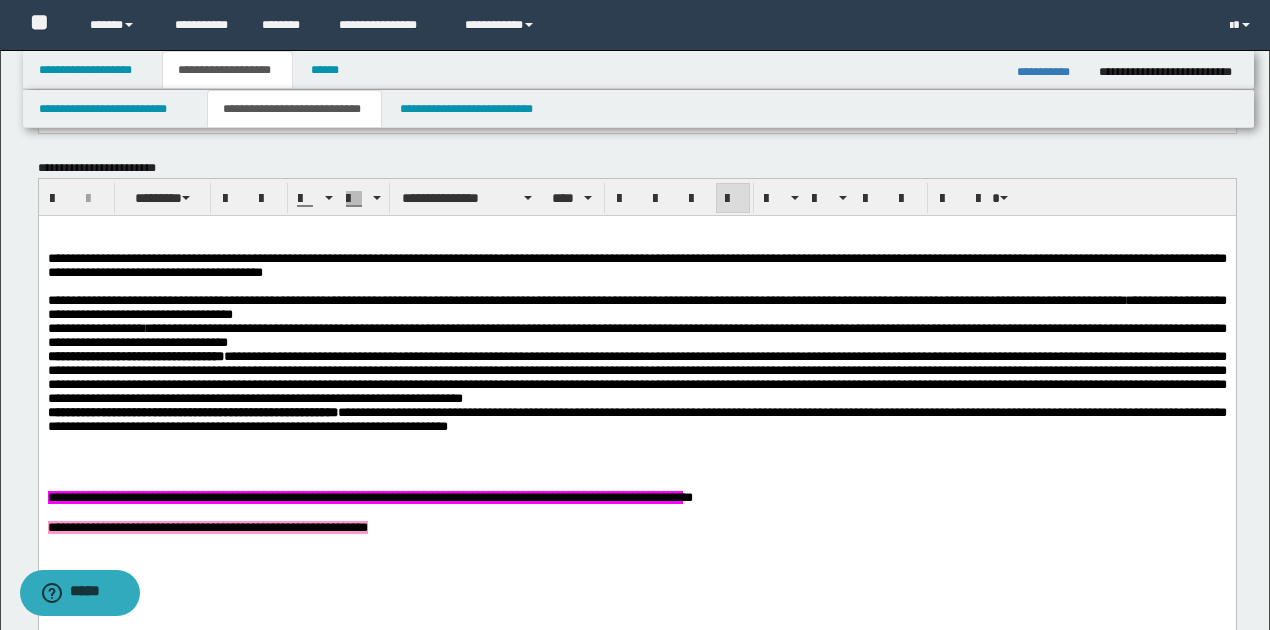 click on "**********" at bounding box center [636, 335] 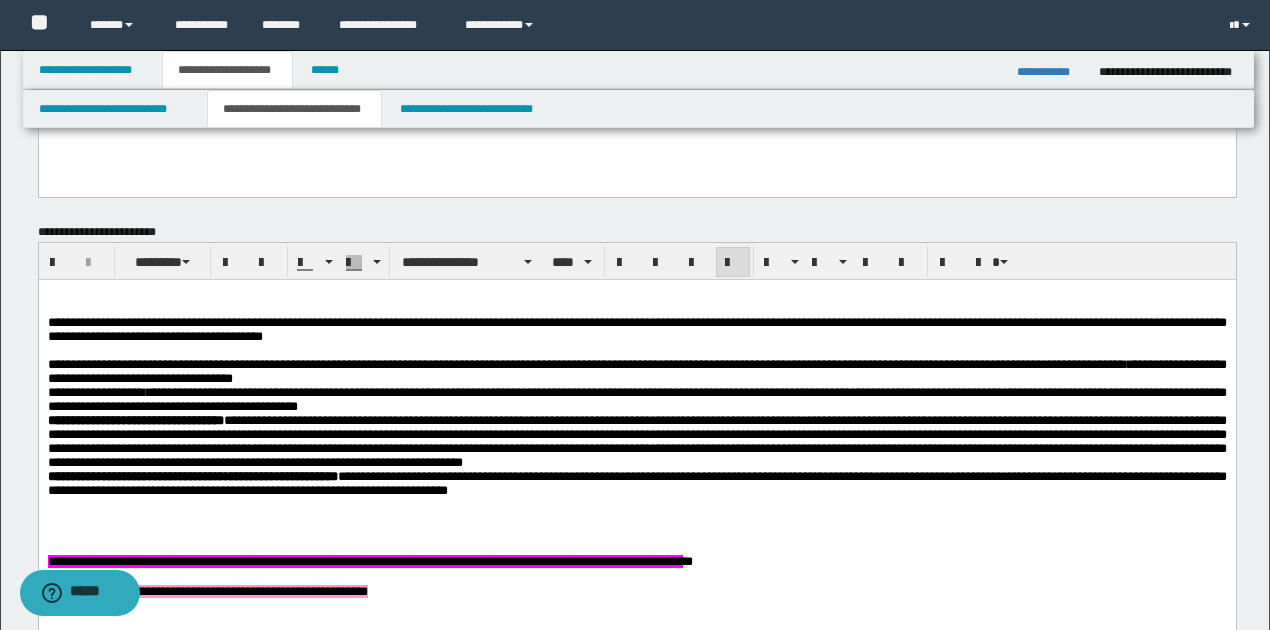 scroll, scrollTop: 533, scrollLeft: 0, axis: vertical 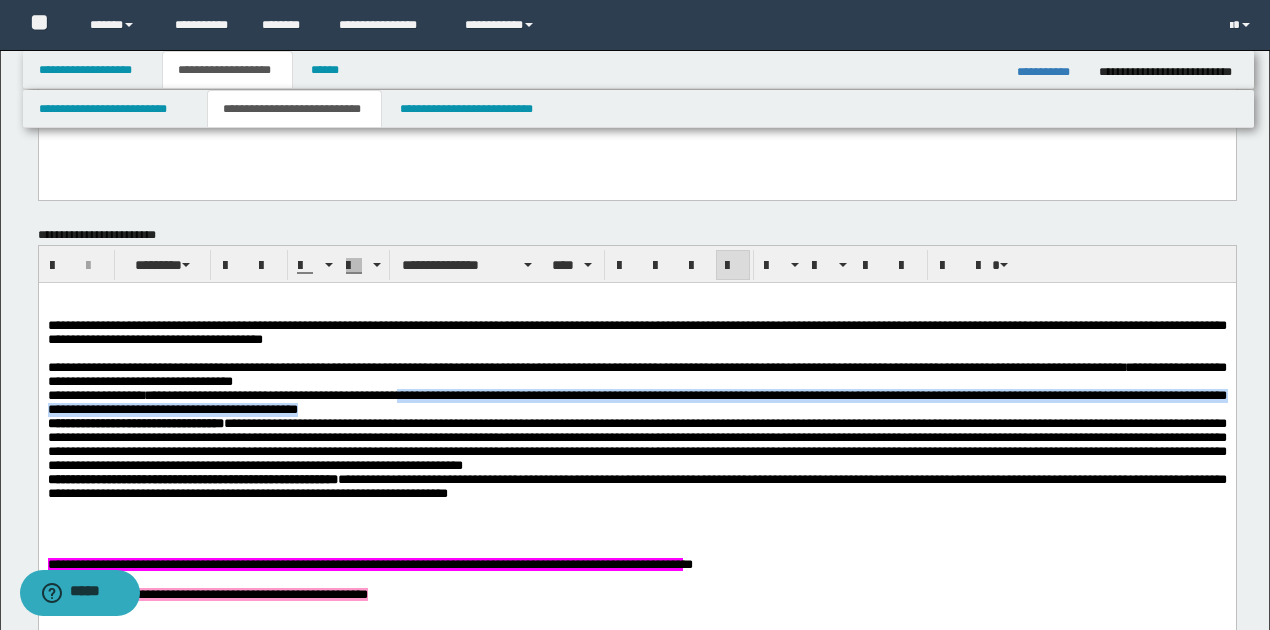 drag, startPoint x: 435, startPoint y: 405, endPoint x: 460, endPoint y: 415, distance: 26.925823 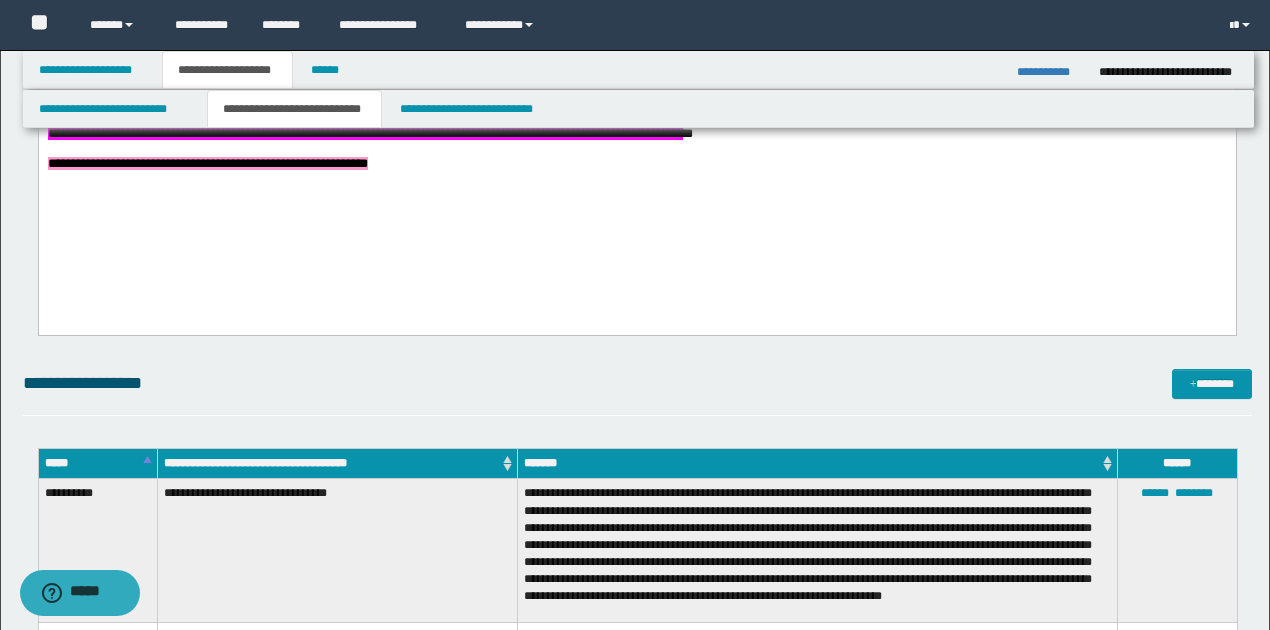 scroll, scrollTop: 1066, scrollLeft: 0, axis: vertical 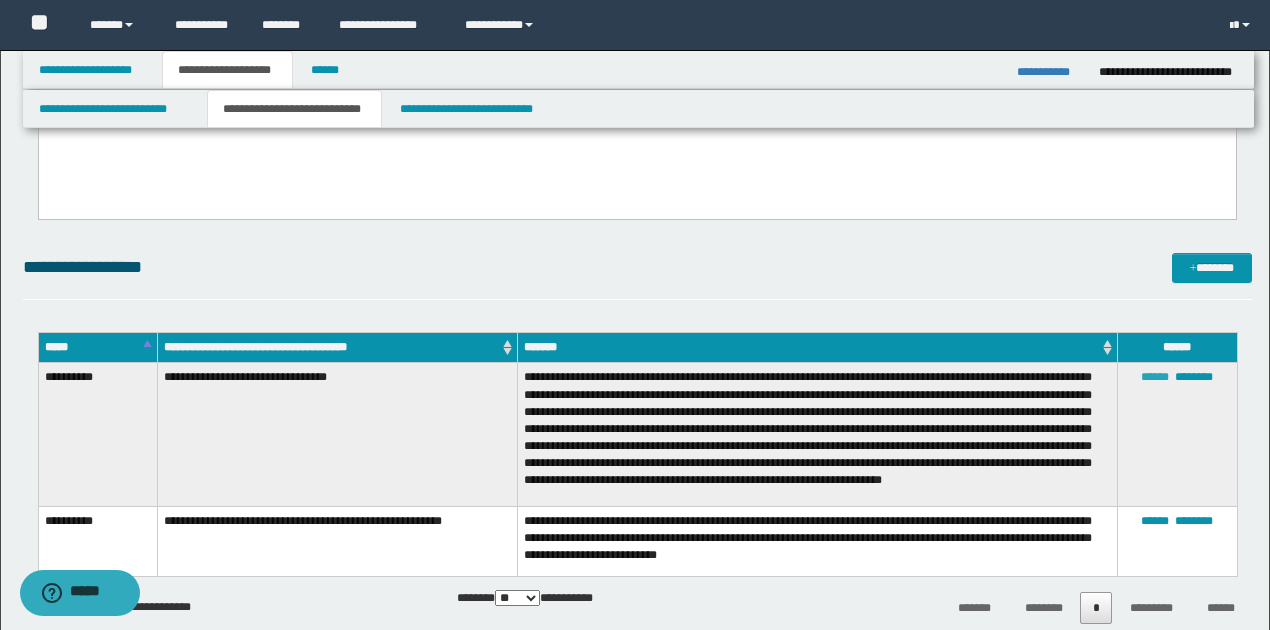 click on "******" at bounding box center (1155, 377) 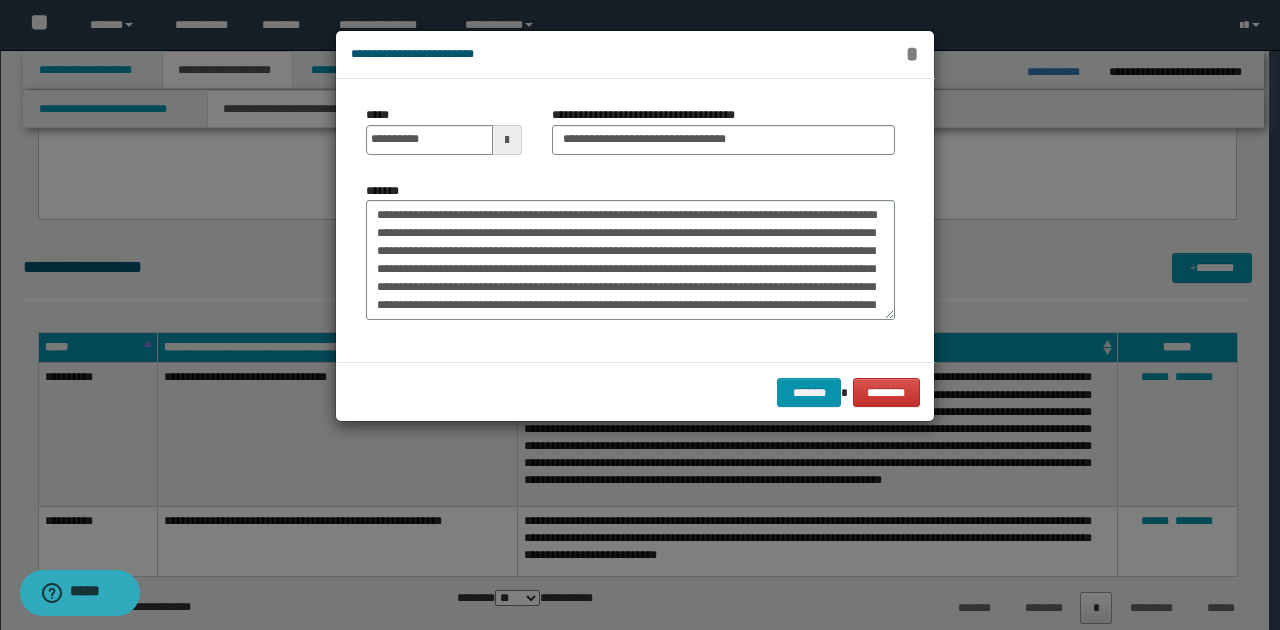 click on "*" at bounding box center [912, 54] 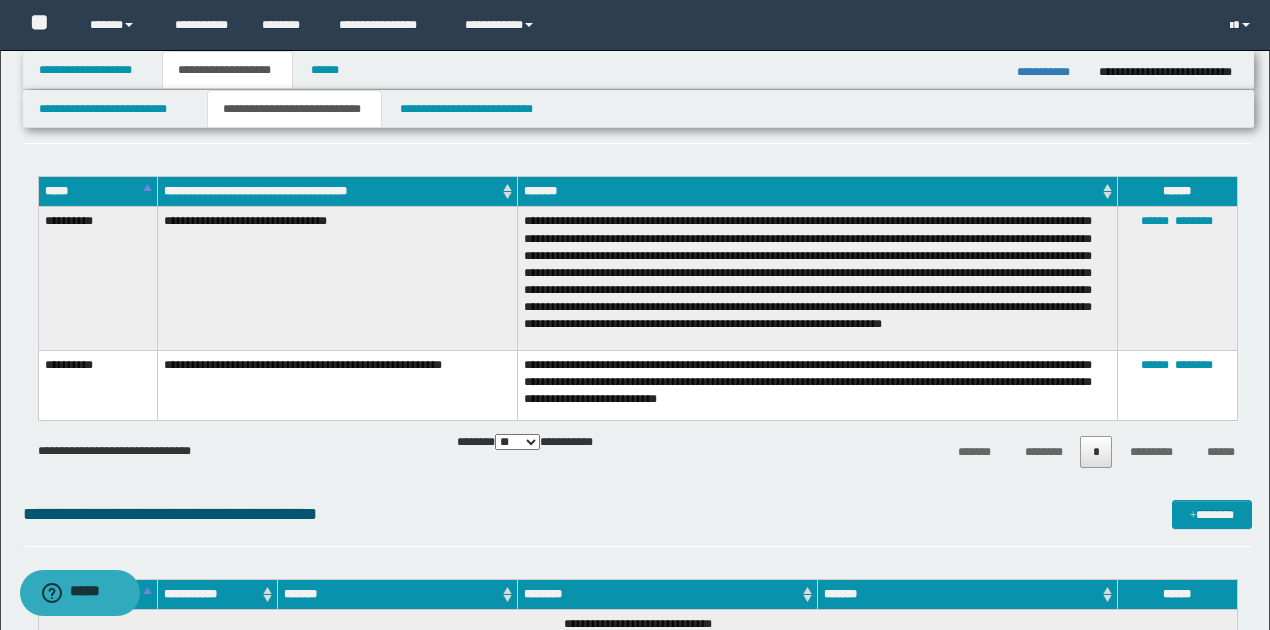 scroll, scrollTop: 1266, scrollLeft: 0, axis: vertical 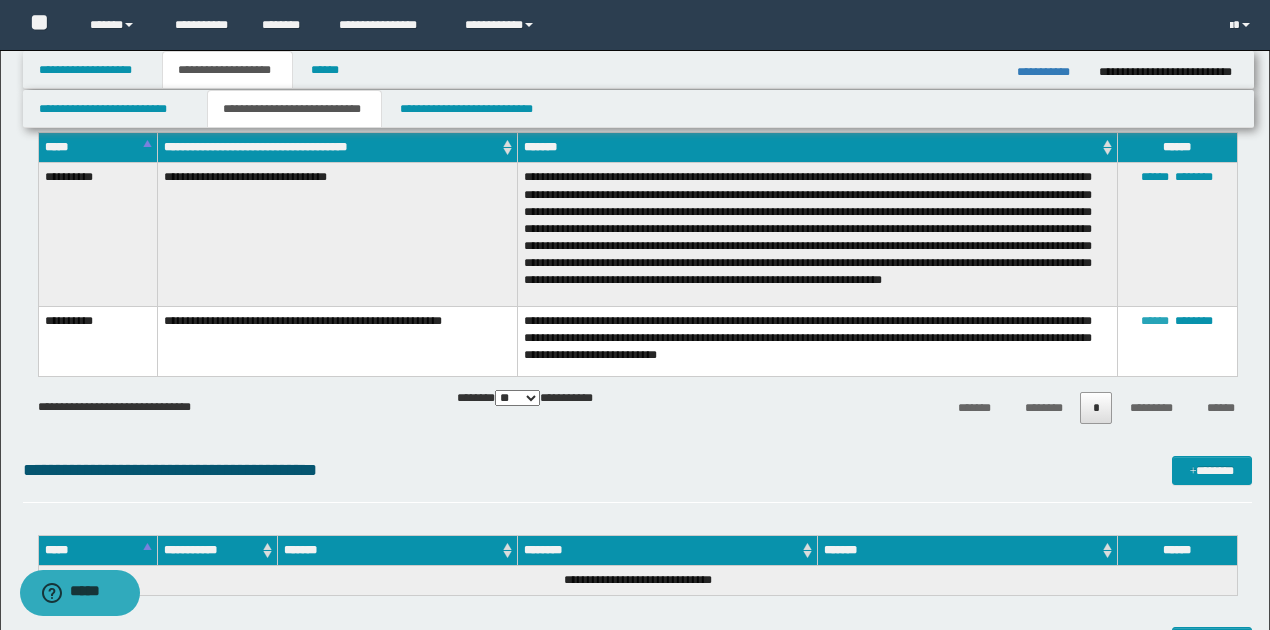 click on "******" at bounding box center (1155, 321) 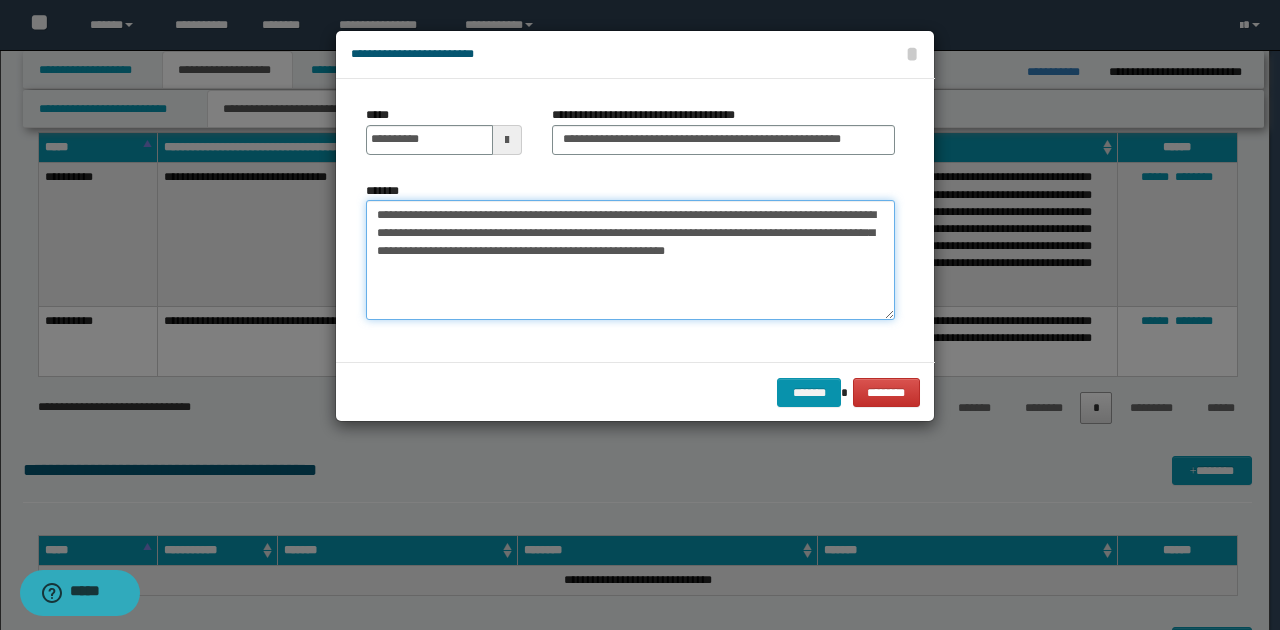 drag, startPoint x: 424, startPoint y: 215, endPoint x: 584, endPoint y: 256, distance: 165.16962 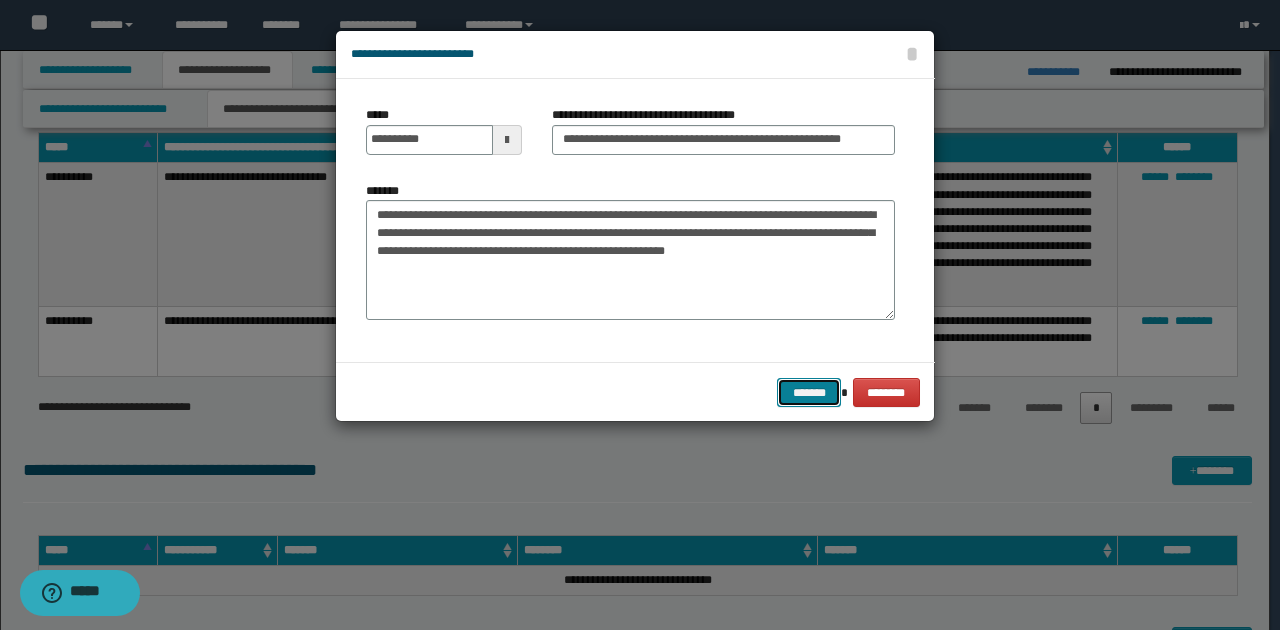 click on "*******" at bounding box center (809, 392) 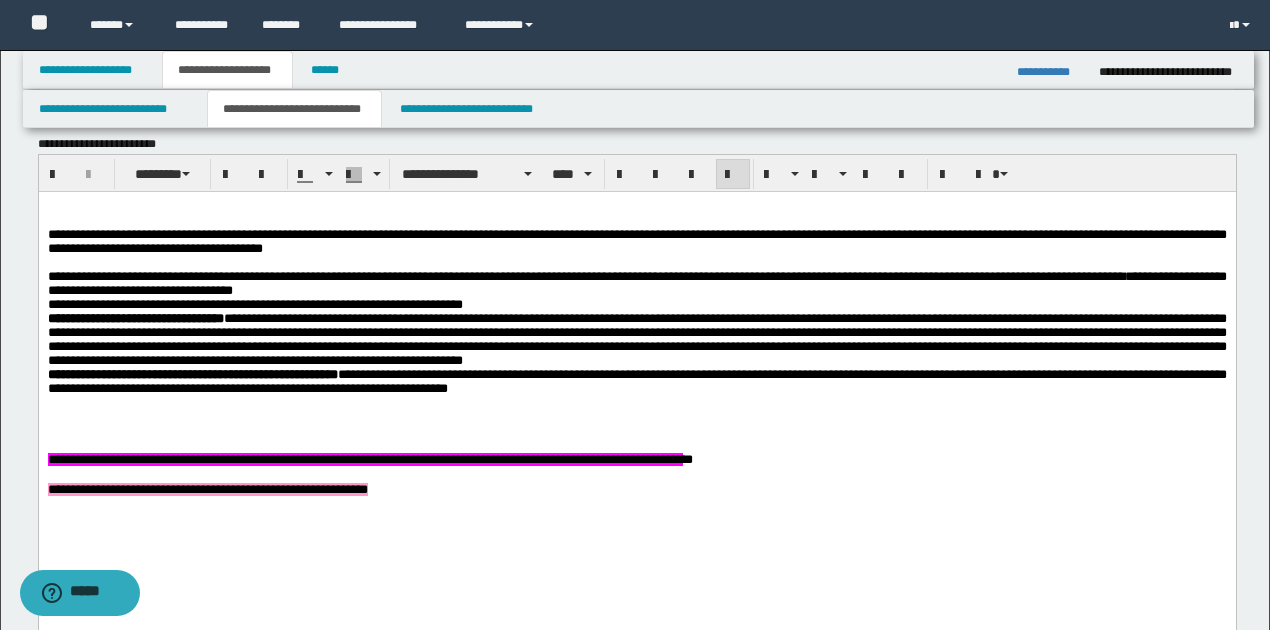 scroll, scrollTop: 600, scrollLeft: 0, axis: vertical 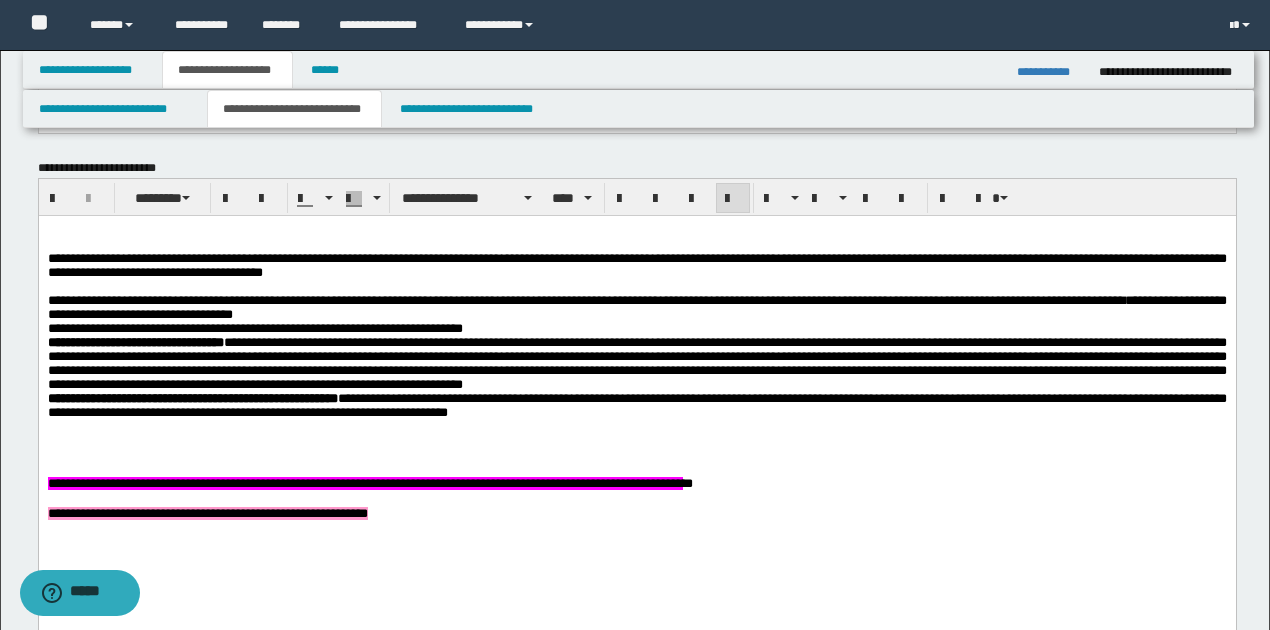 click on "**********" at bounding box center [636, 329] 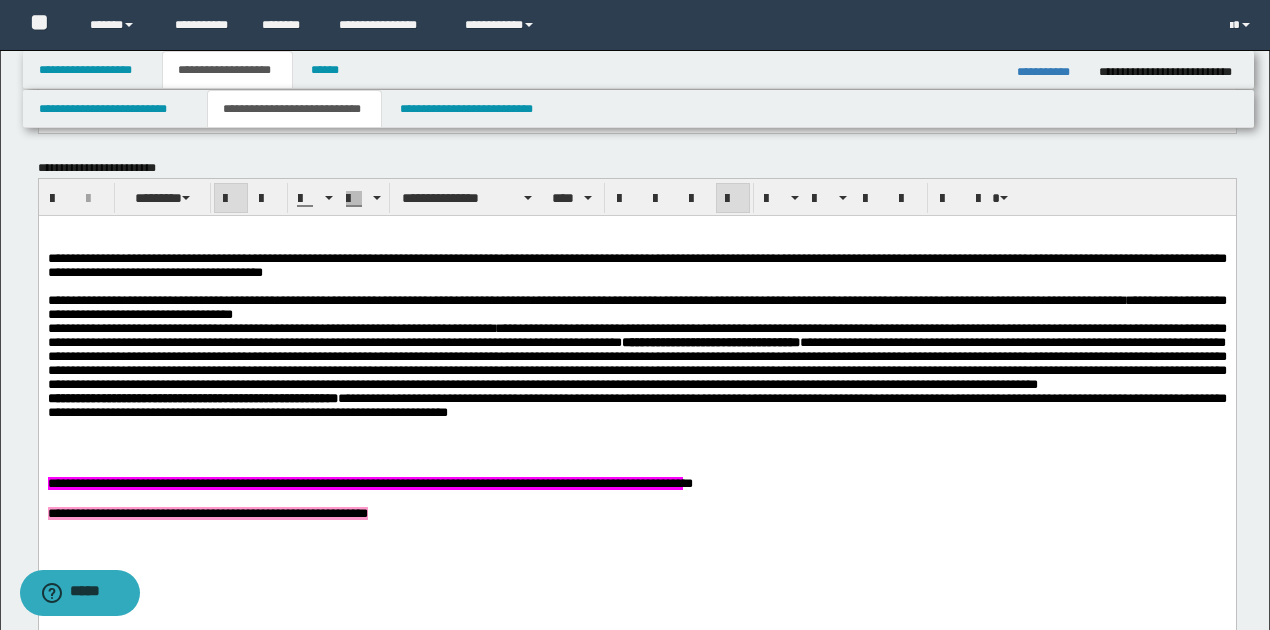 click on "**********" at bounding box center [636, 363] 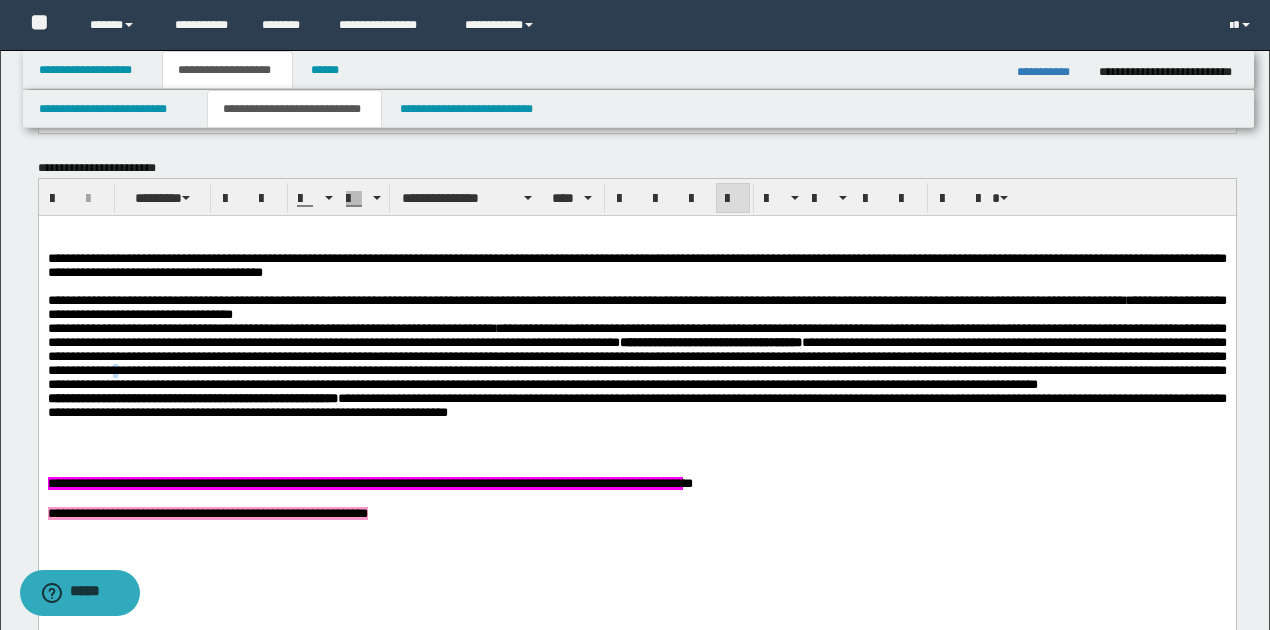 click on "**********" at bounding box center [636, 363] 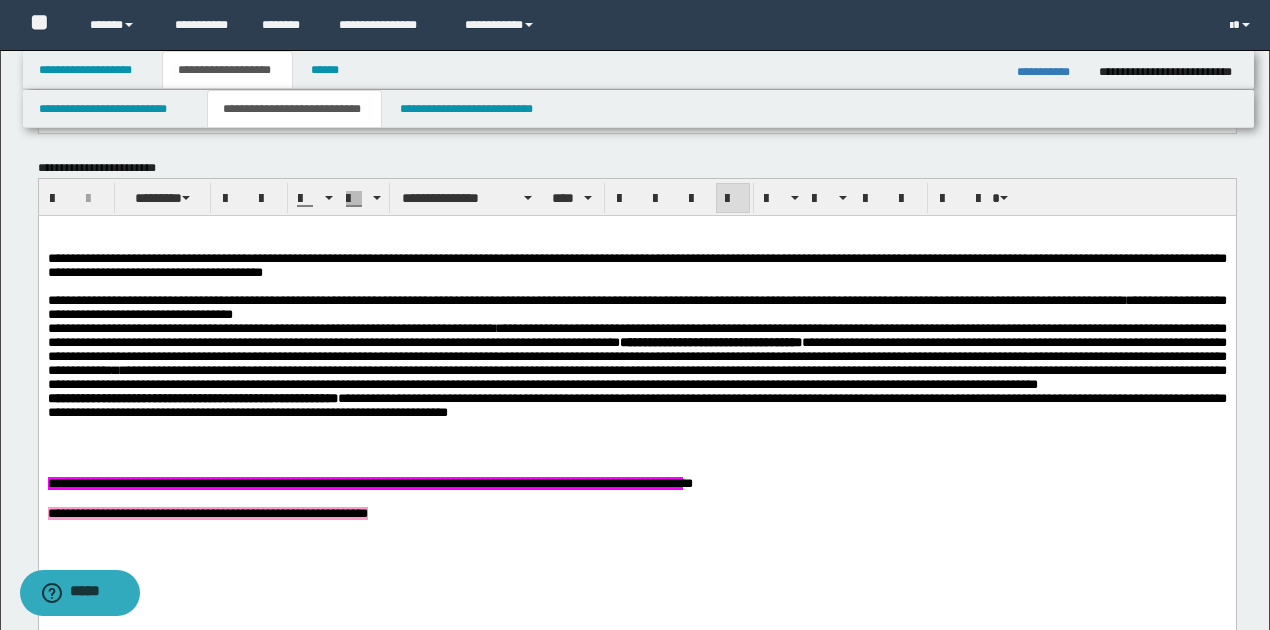 click on "**********" at bounding box center (636, 363) 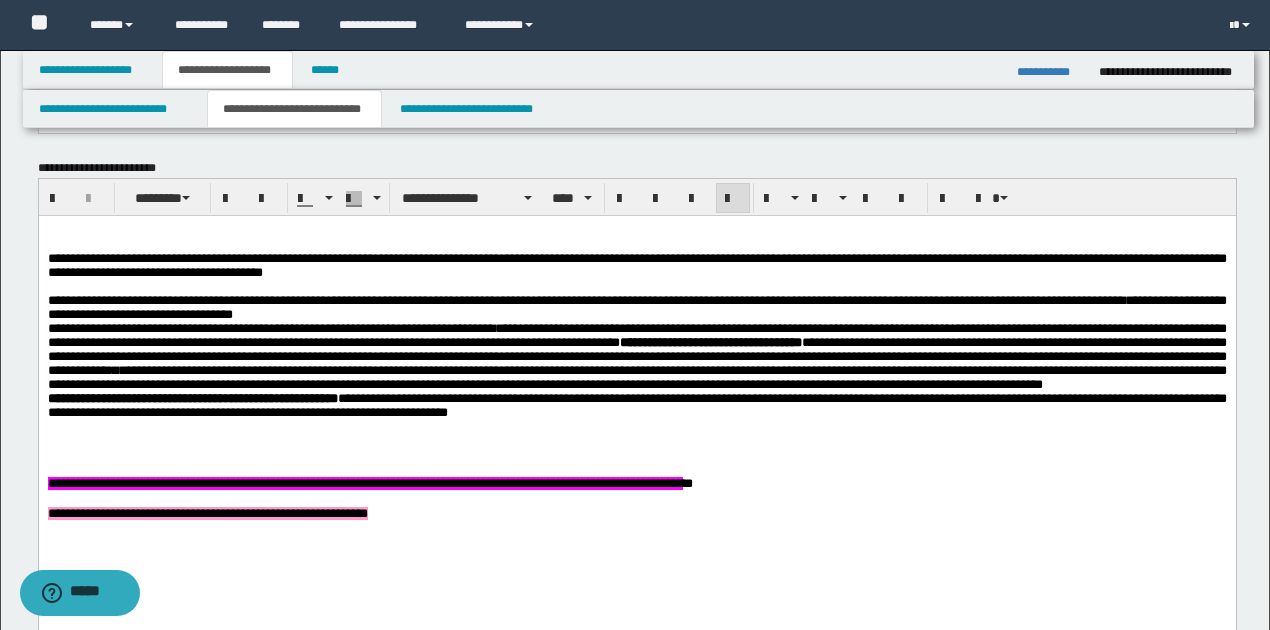 click on "**********" at bounding box center (636, 357) 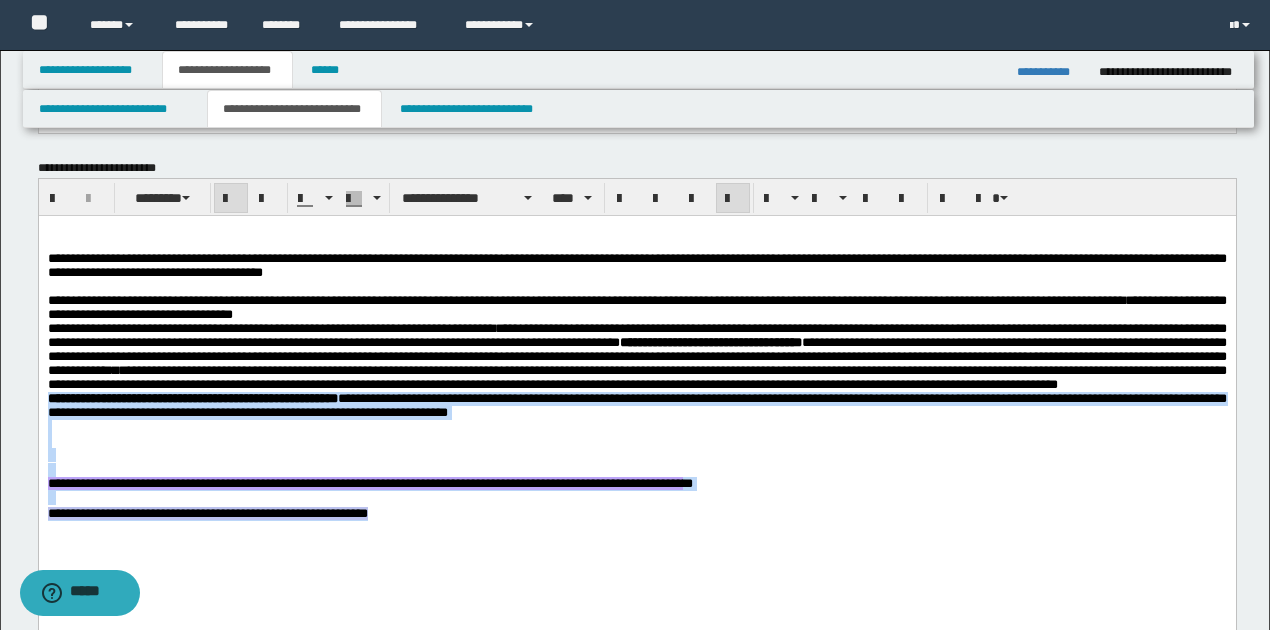 drag, startPoint x: 51, startPoint y: 432, endPoint x: 682, endPoint y: 554, distance: 642.6858 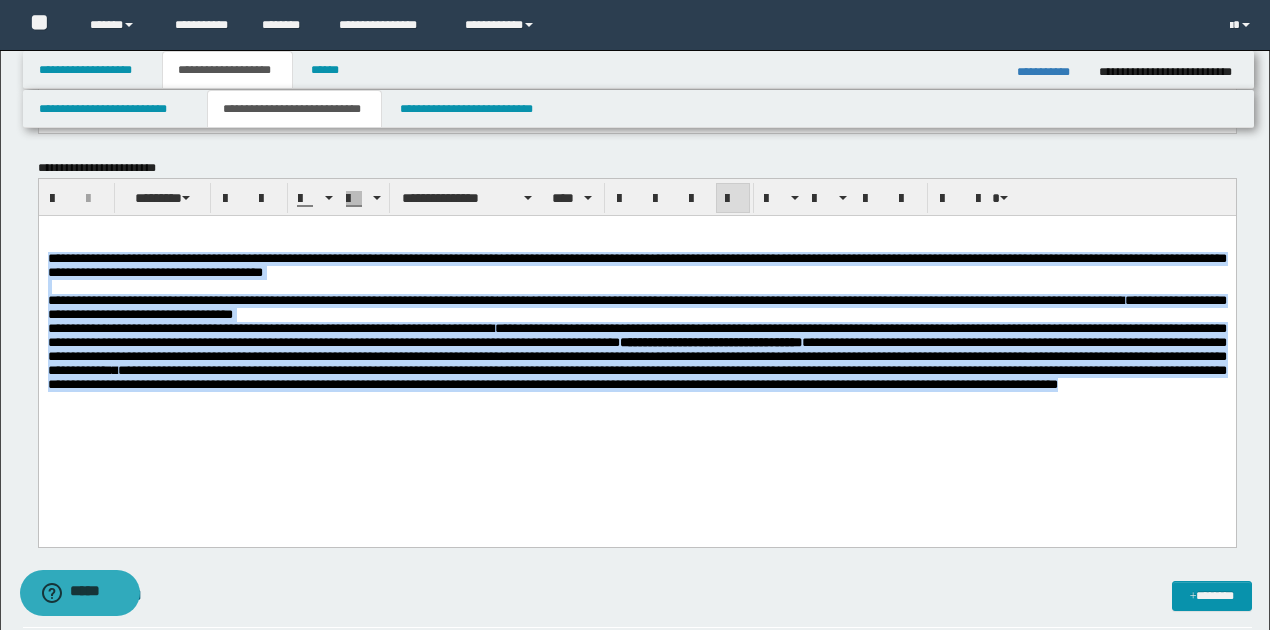 drag, startPoint x: 49, startPoint y: 261, endPoint x: 404, endPoint y: 419, distance: 388.57303 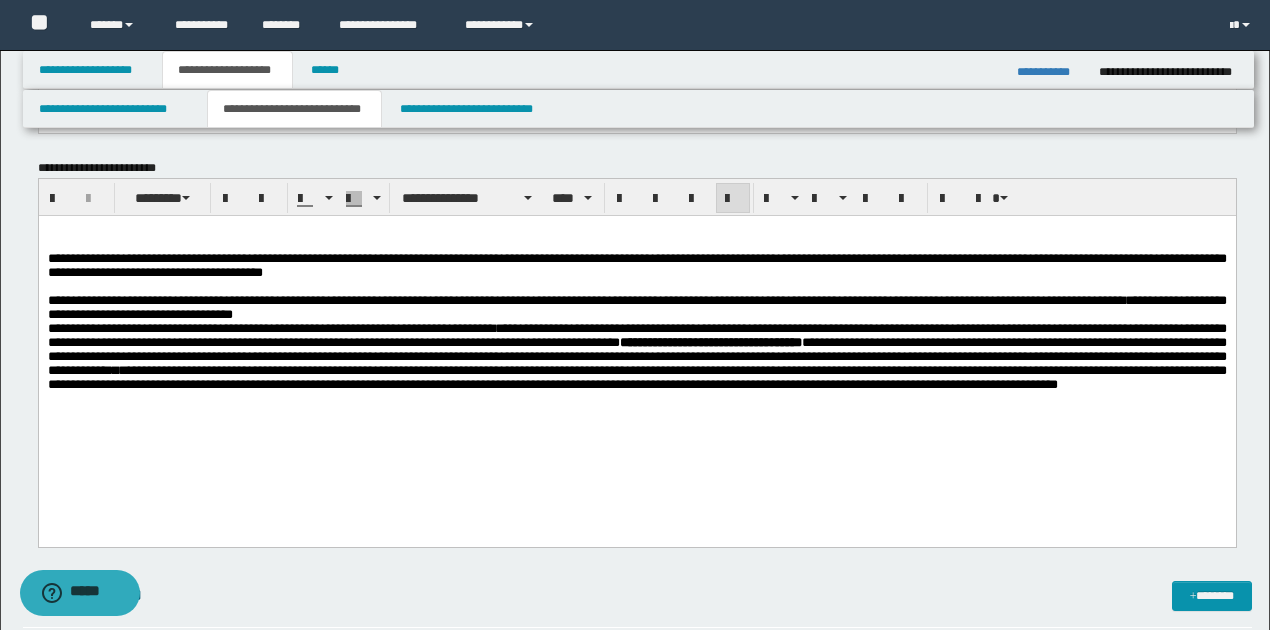 click on "**********" at bounding box center (636, 340) 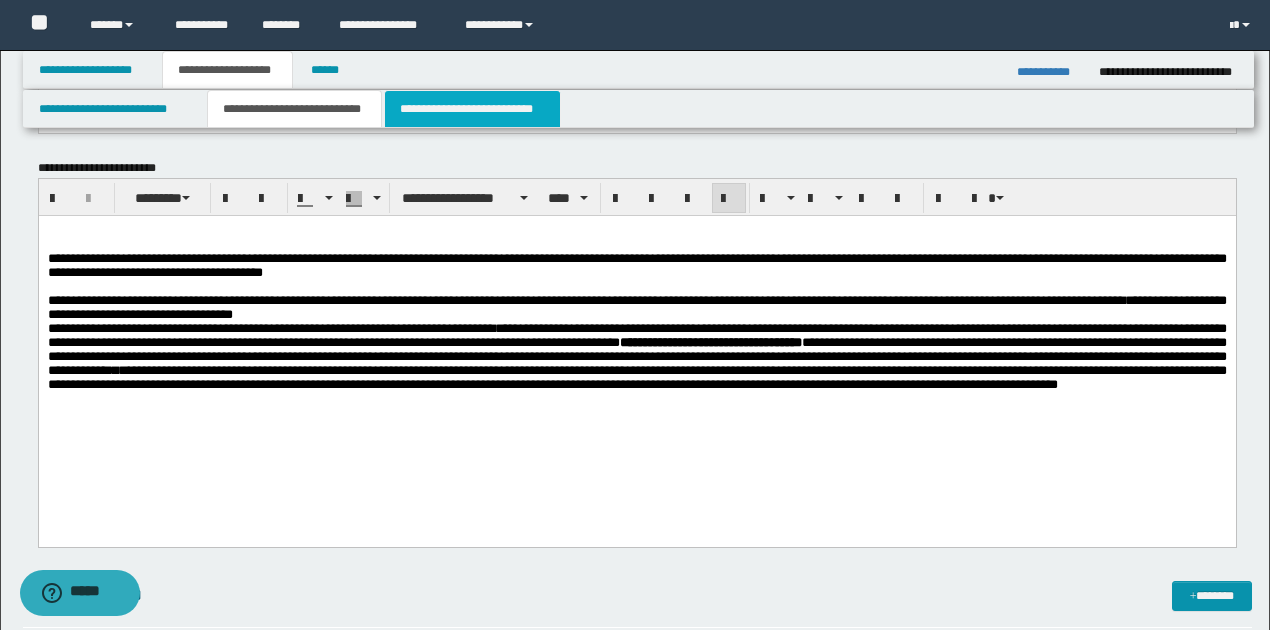click on "**********" at bounding box center (472, 109) 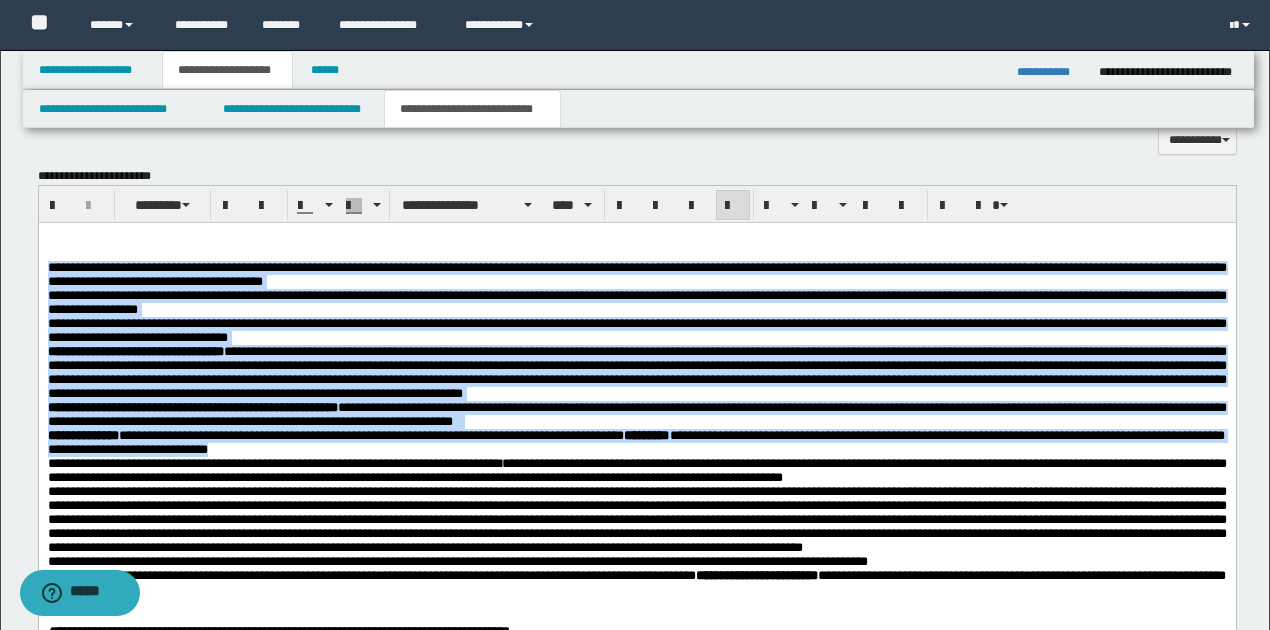 drag, startPoint x: 47, startPoint y: 273, endPoint x: 322, endPoint y: 466, distance: 335.96725 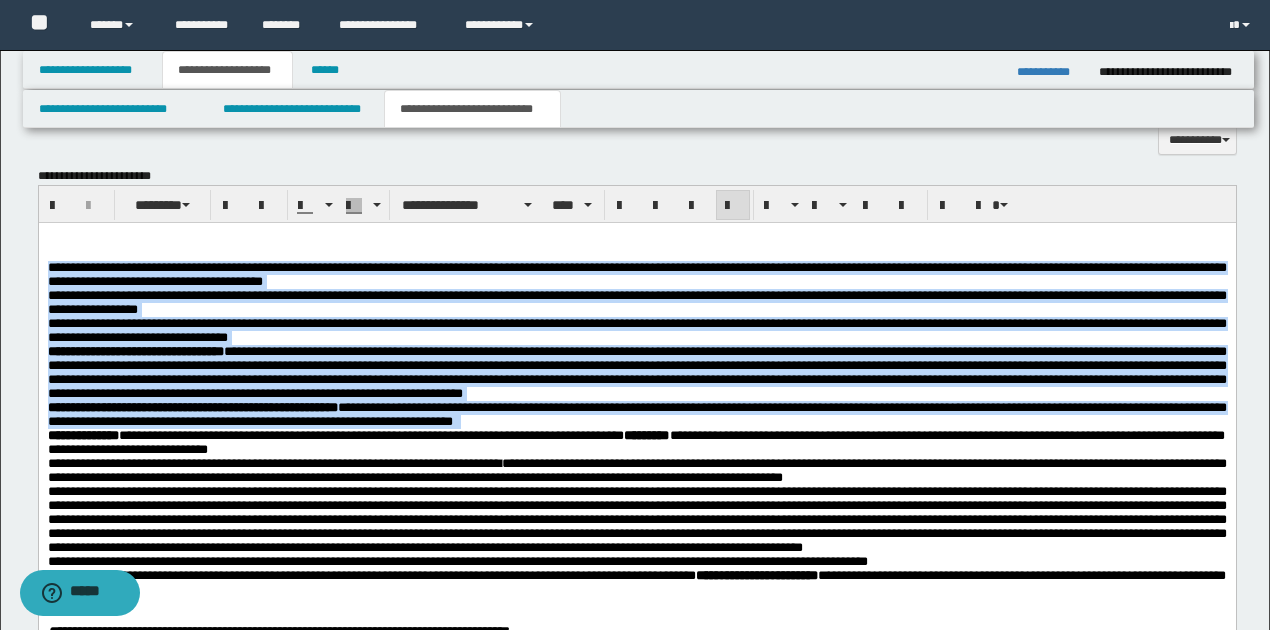 drag, startPoint x: 48, startPoint y: 270, endPoint x: 624, endPoint y: 438, distance: 600 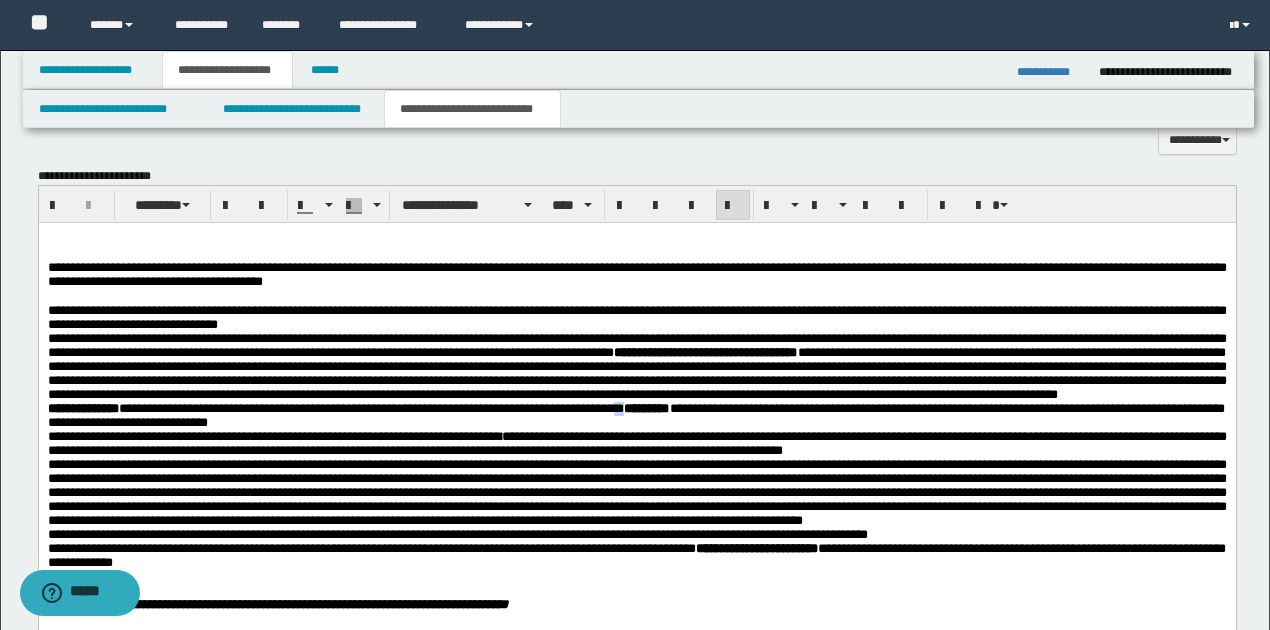 click on "**********" at bounding box center (635, 415) 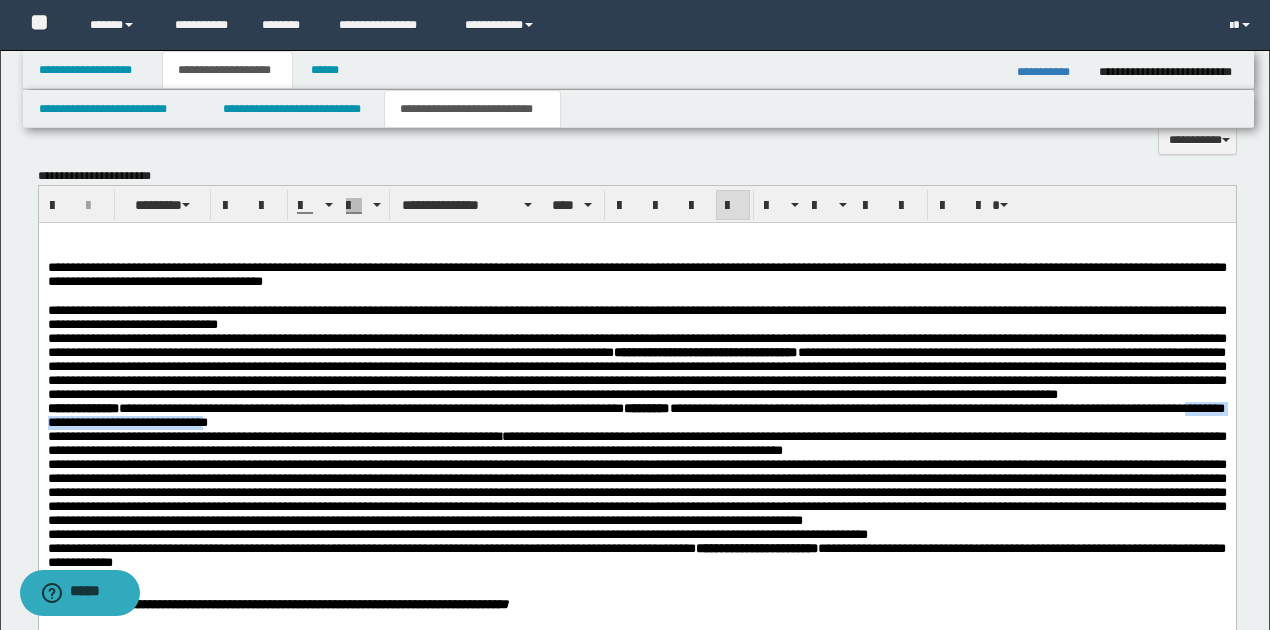 drag, startPoint x: 103, startPoint y: 458, endPoint x: 312, endPoint y: 458, distance: 209 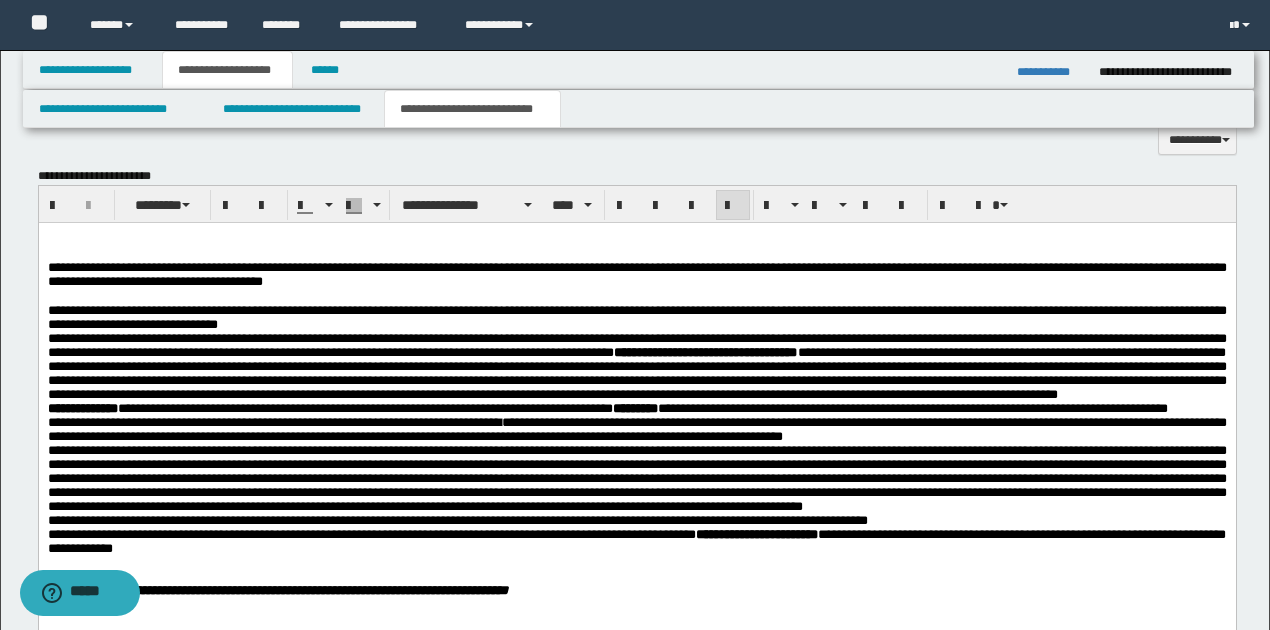 click on "**********" at bounding box center (636, 409) 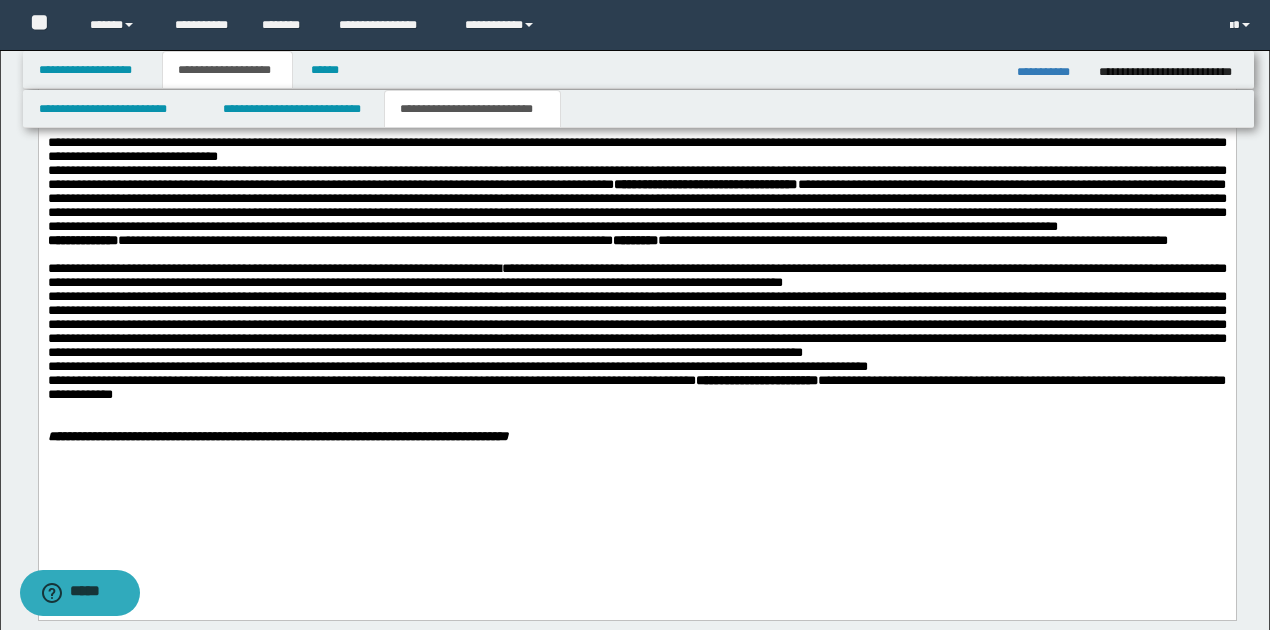 scroll, scrollTop: 800, scrollLeft: 0, axis: vertical 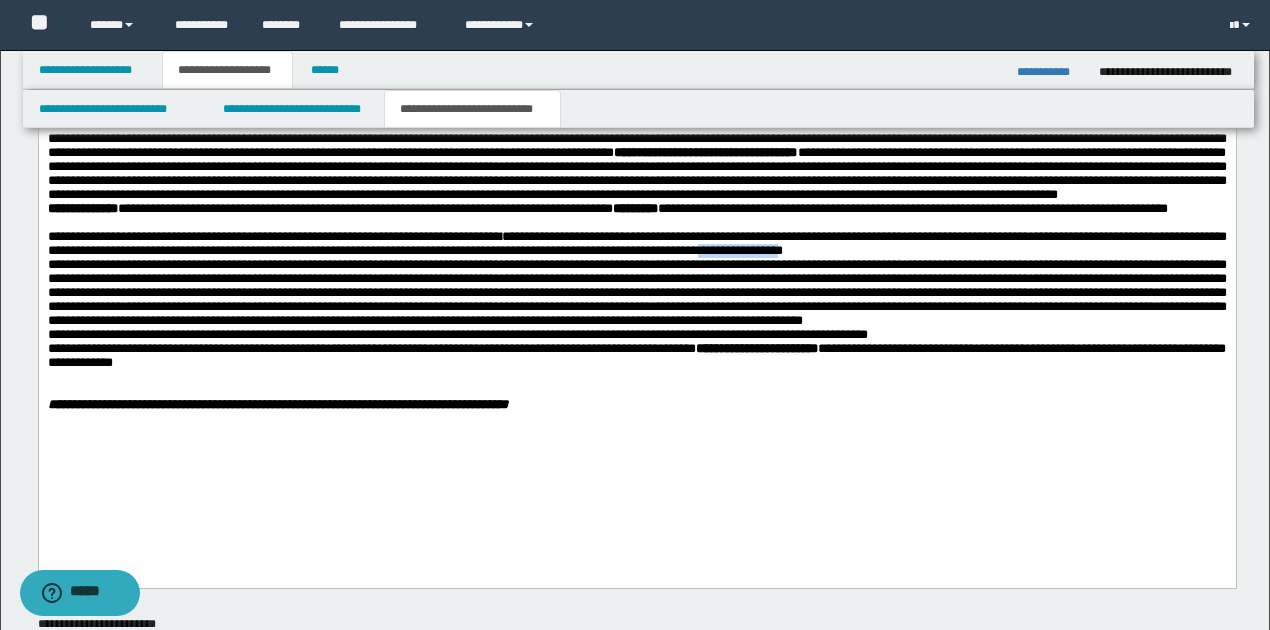 drag, startPoint x: 780, startPoint y: 302, endPoint x: 860, endPoint y: 298, distance: 80.09994 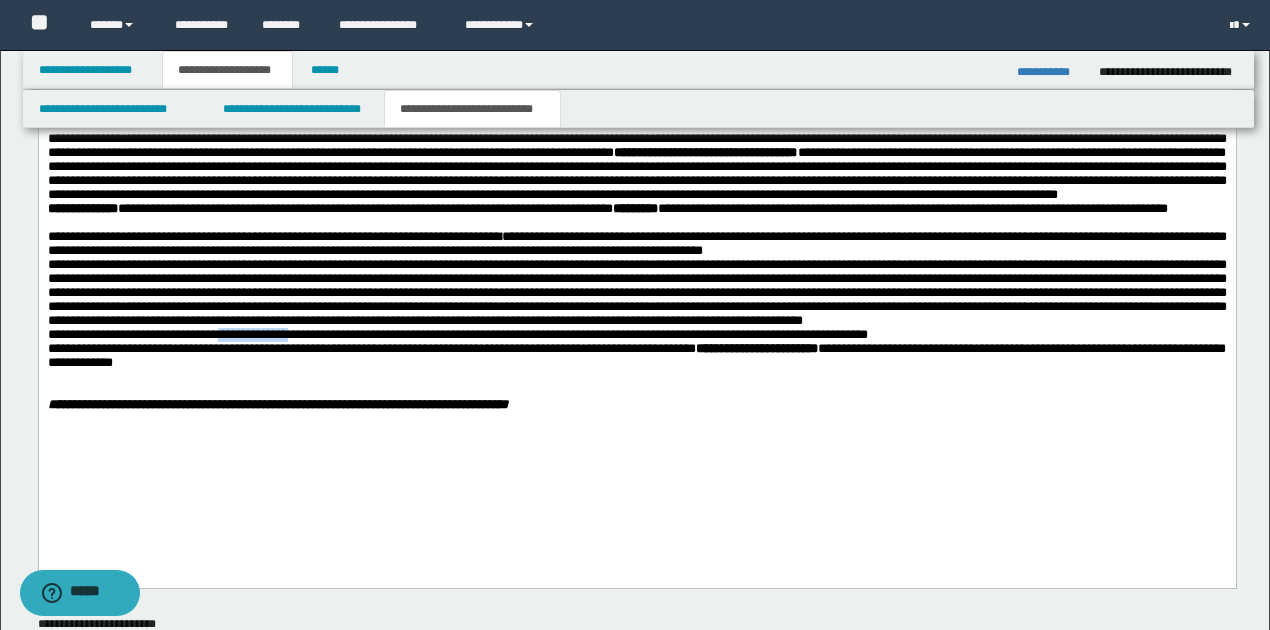 drag, startPoint x: 222, startPoint y: 395, endPoint x: 303, endPoint y: 392, distance: 81.055534 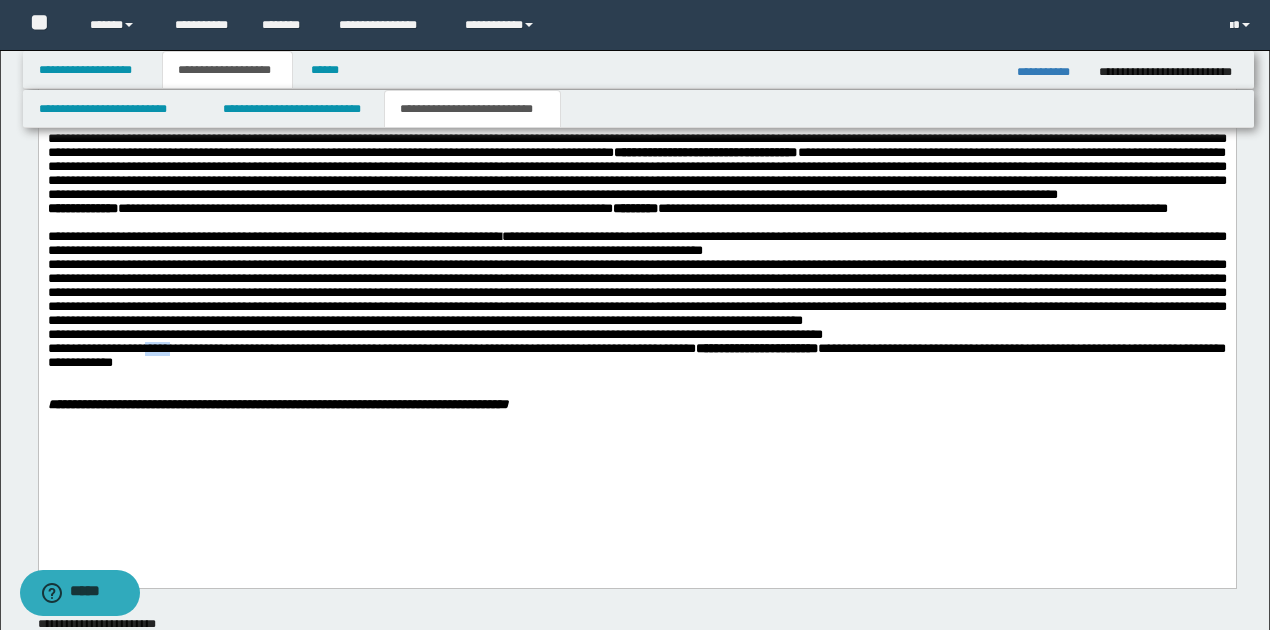 drag, startPoint x: 143, startPoint y: 411, endPoint x: 169, endPoint y: 408, distance: 26.172504 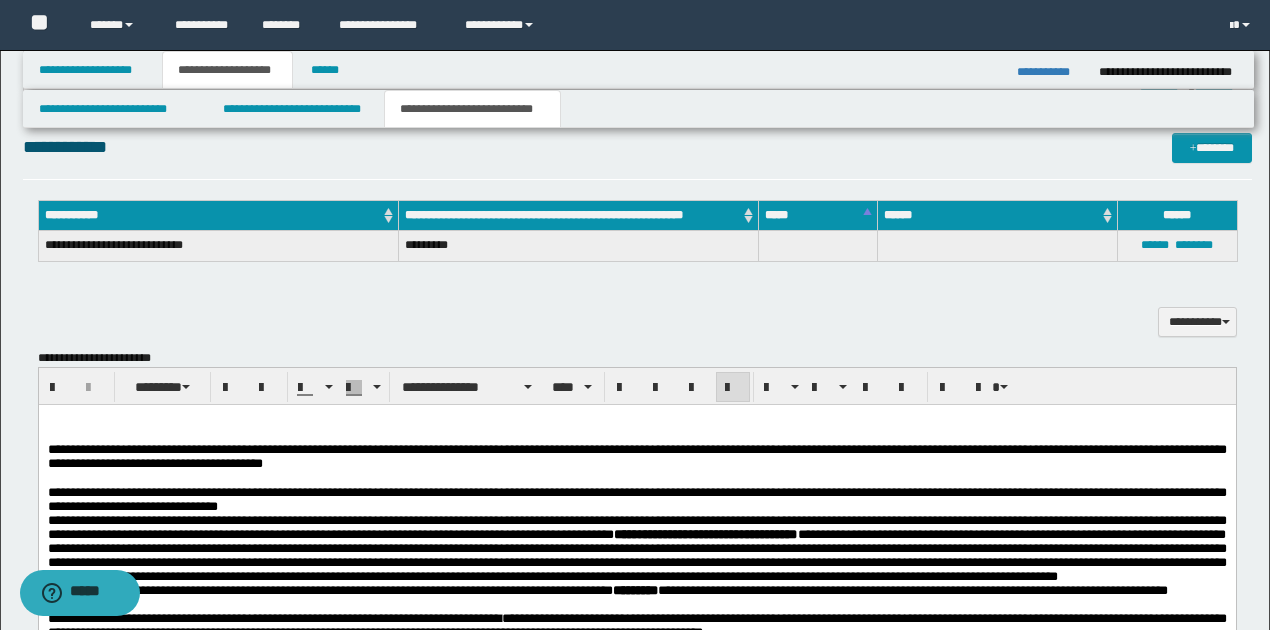 scroll, scrollTop: 400, scrollLeft: 0, axis: vertical 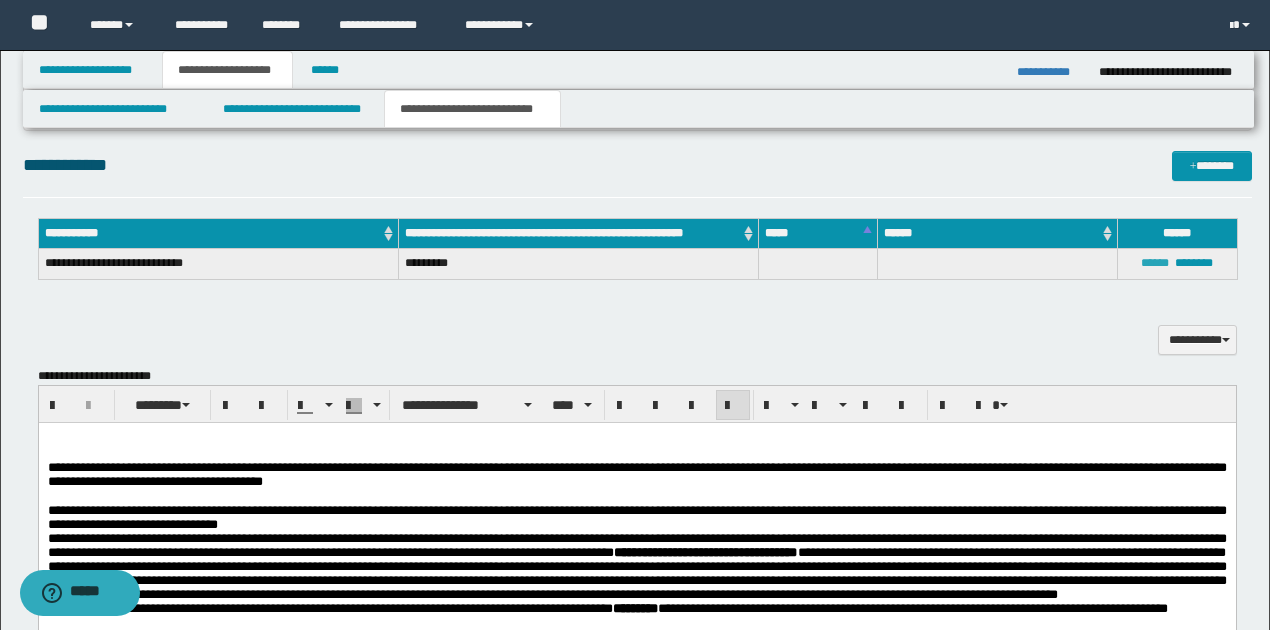 click on "******" at bounding box center [1155, 263] 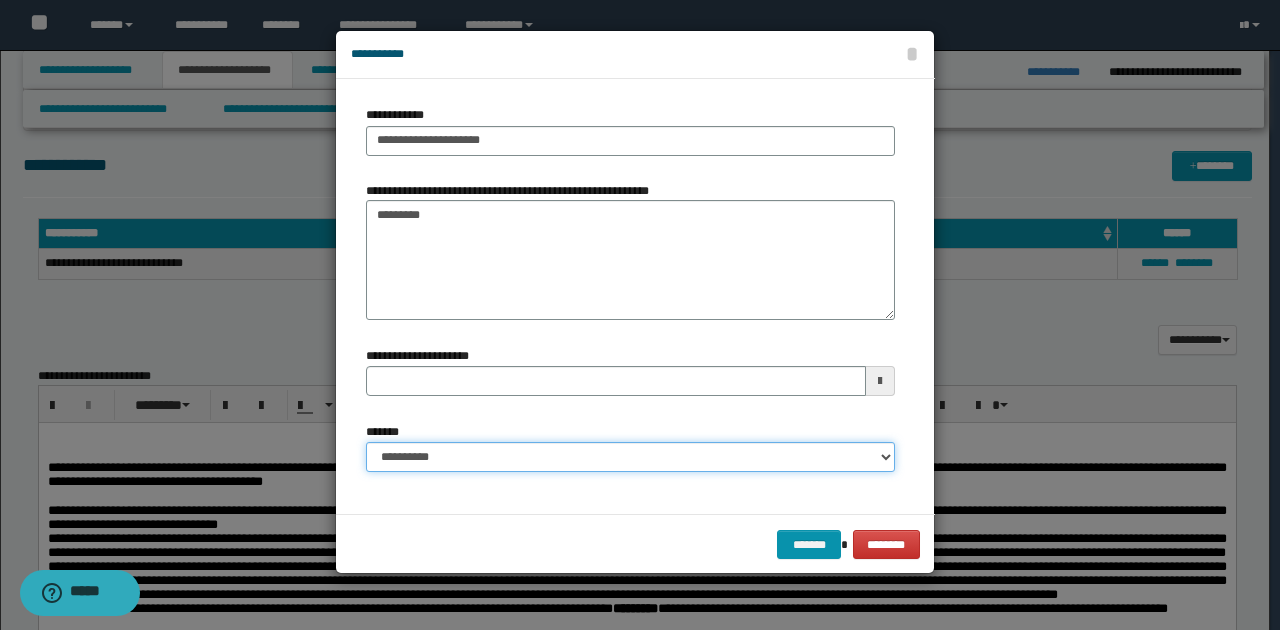 click on "**********" at bounding box center [630, 457] 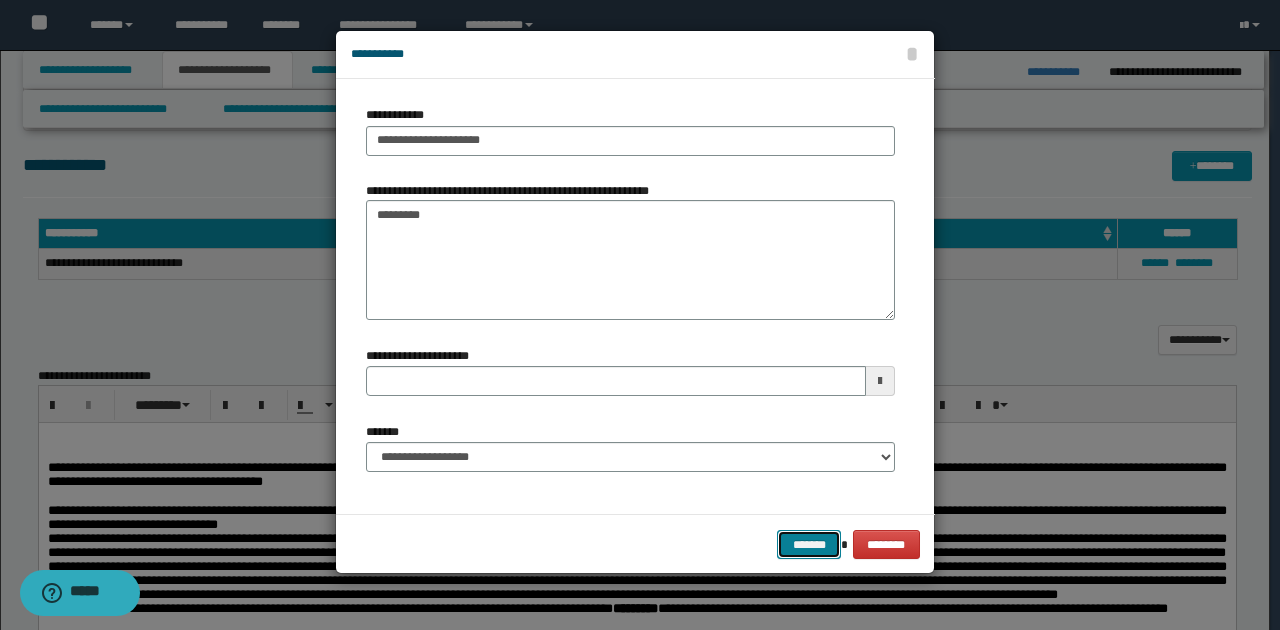 click on "*******" at bounding box center [809, 544] 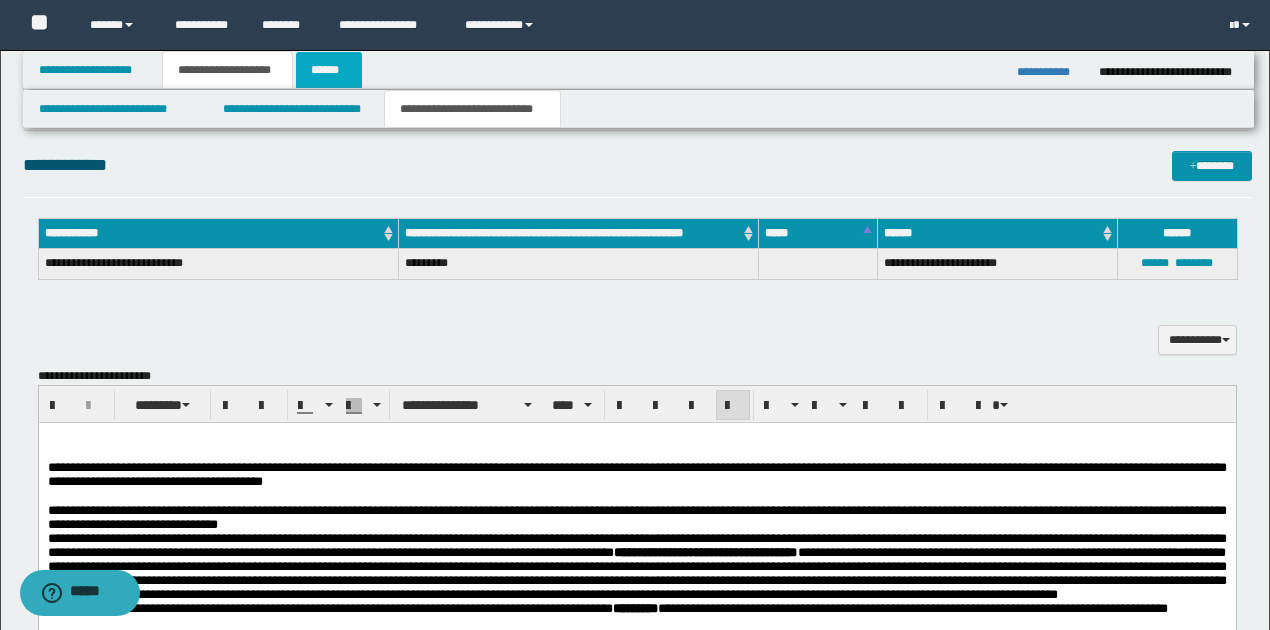 click on "******" at bounding box center (329, 70) 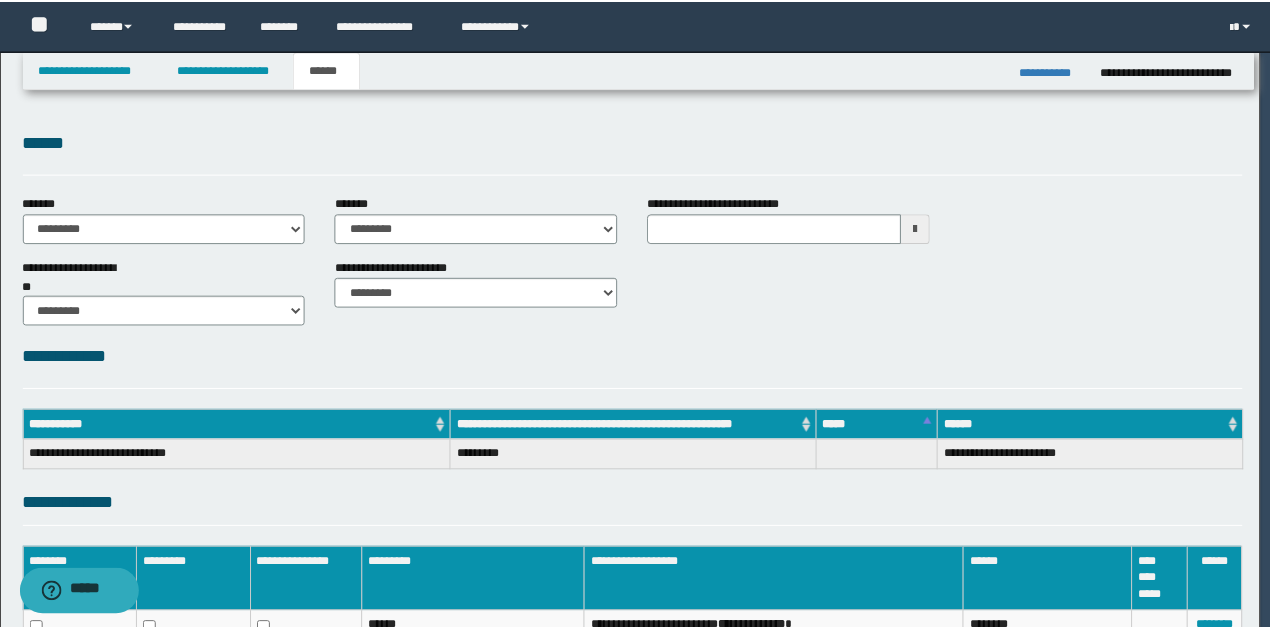 scroll, scrollTop: 0, scrollLeft: 0, axis: both 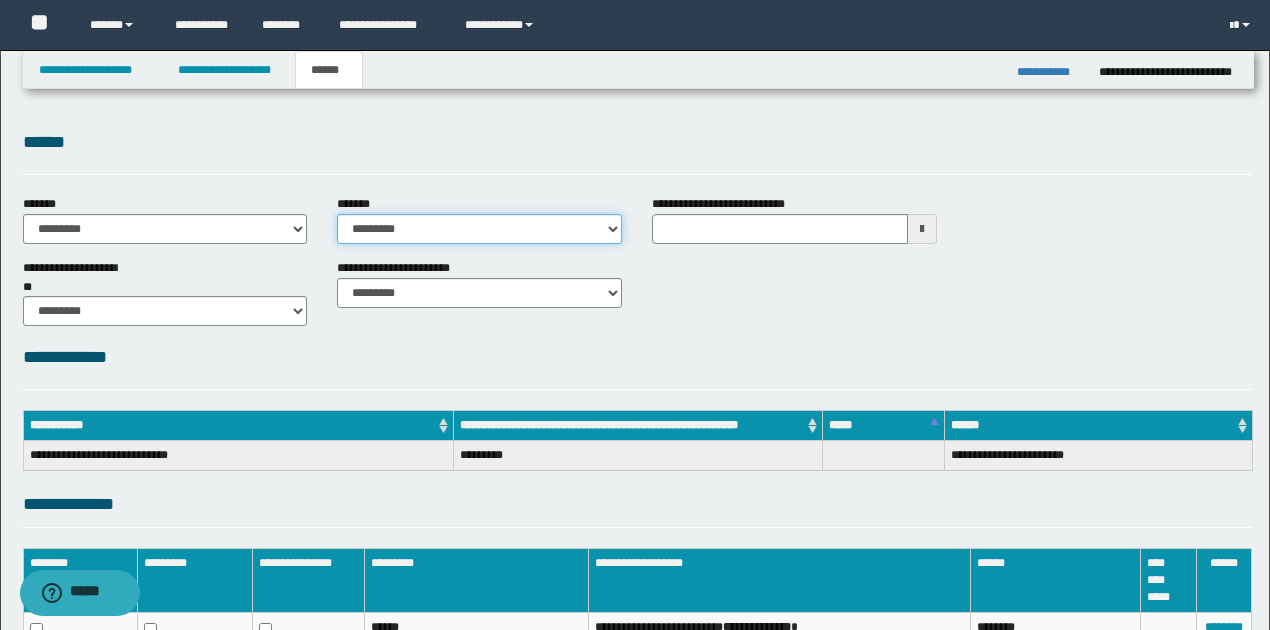 click on "**********" at bounding box center [479, 229] 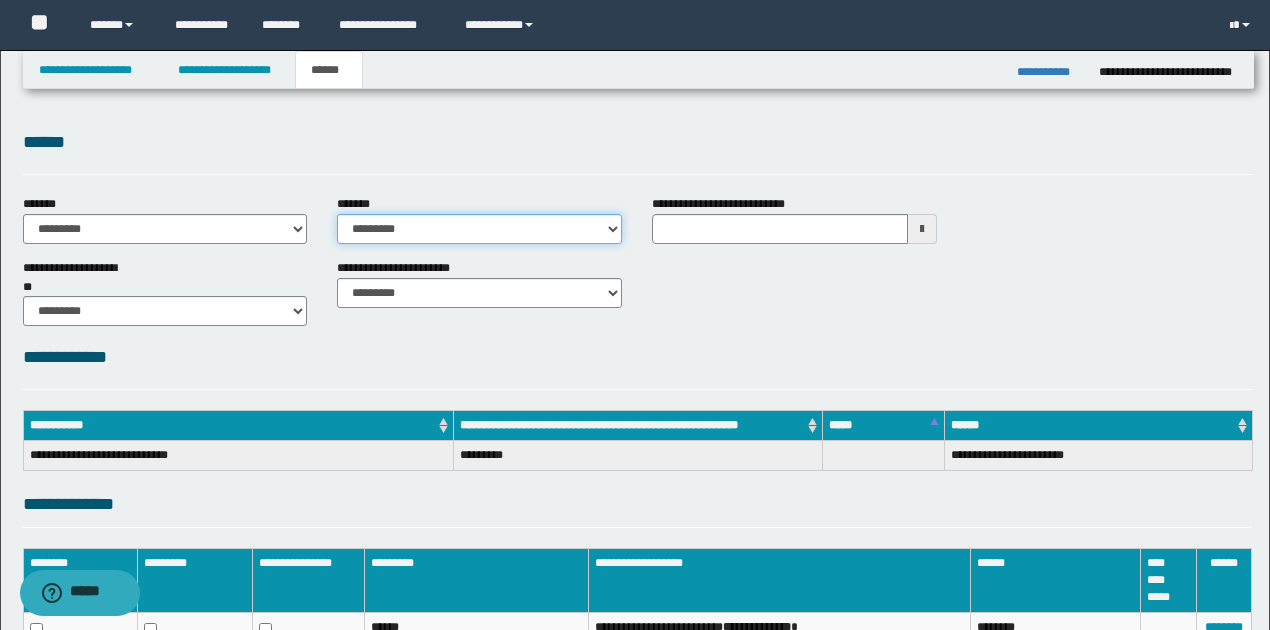 select on "**" 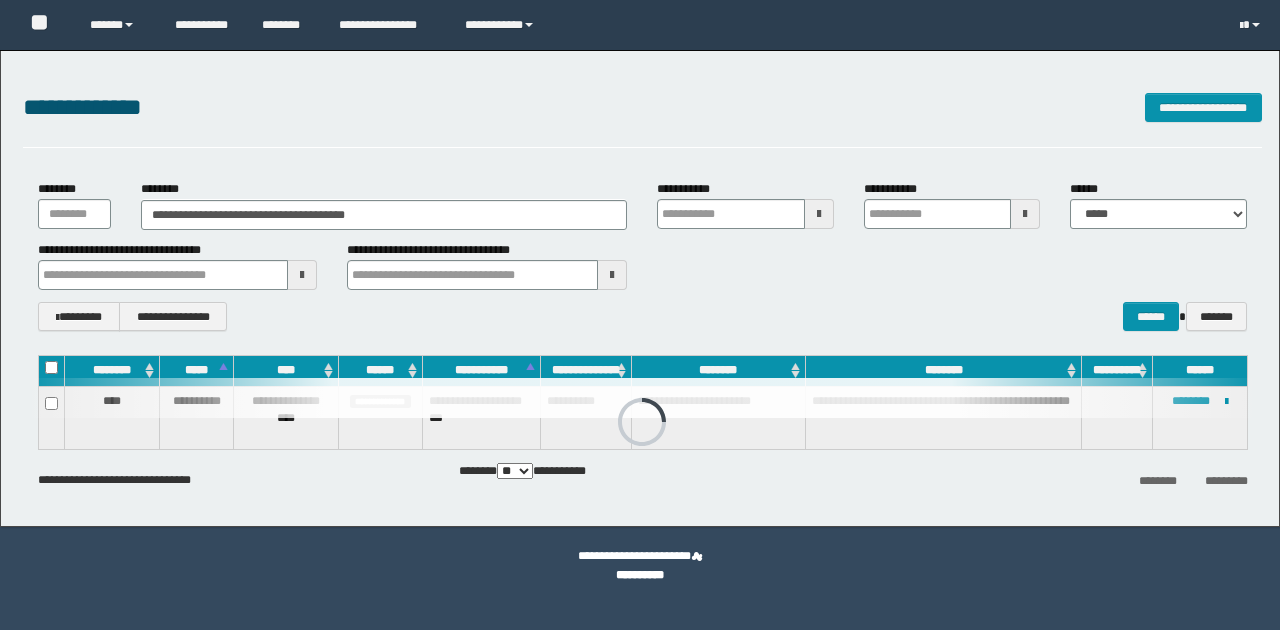 scroll, scrollTop: 0, scrollLeft: 0, axis: both 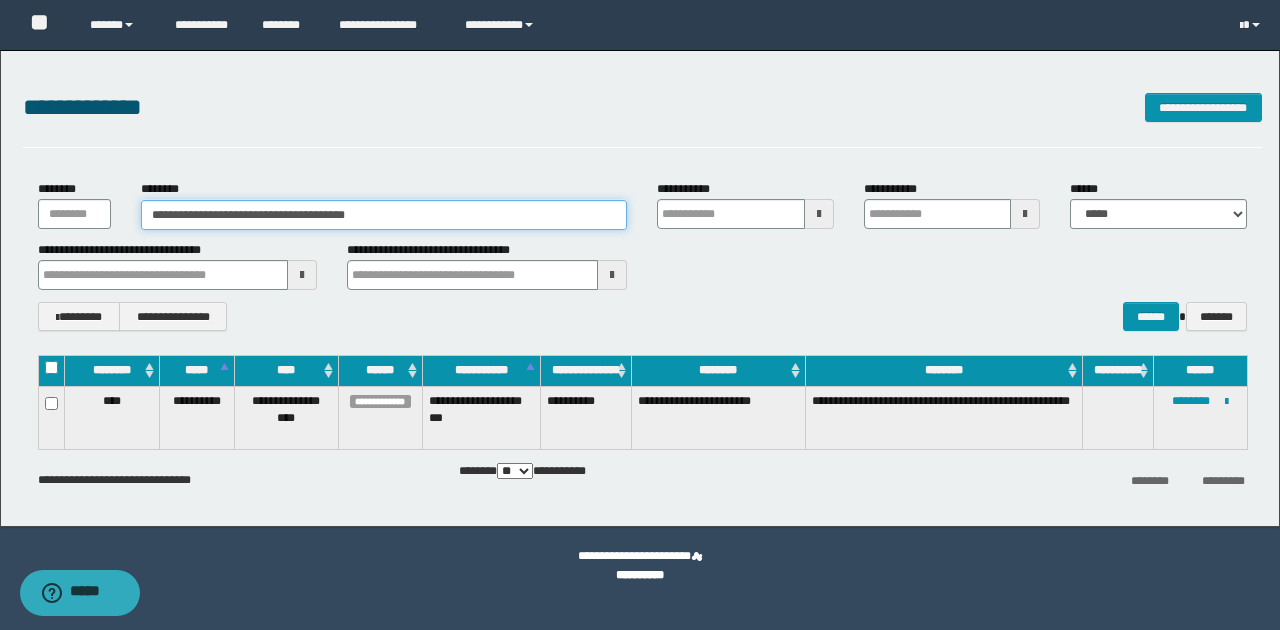 drag, startPoint x: 170, startPoint y: 211, endPoint x: 381, endPoint y: 210, distance: 211.00237 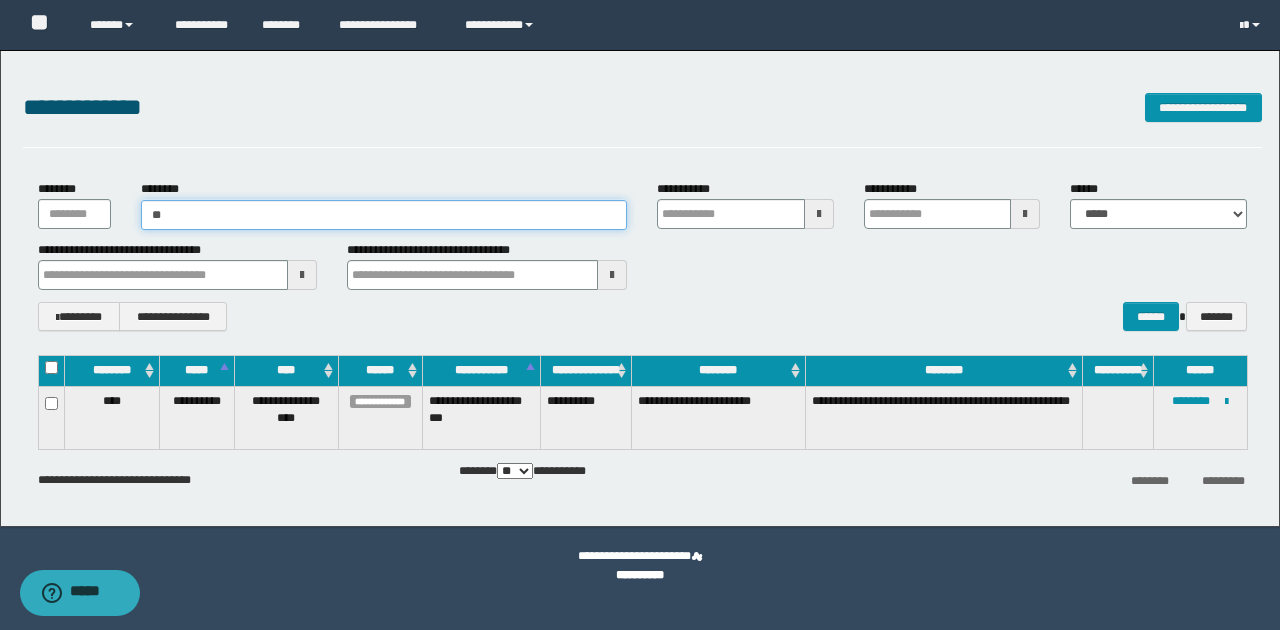 type on "*" 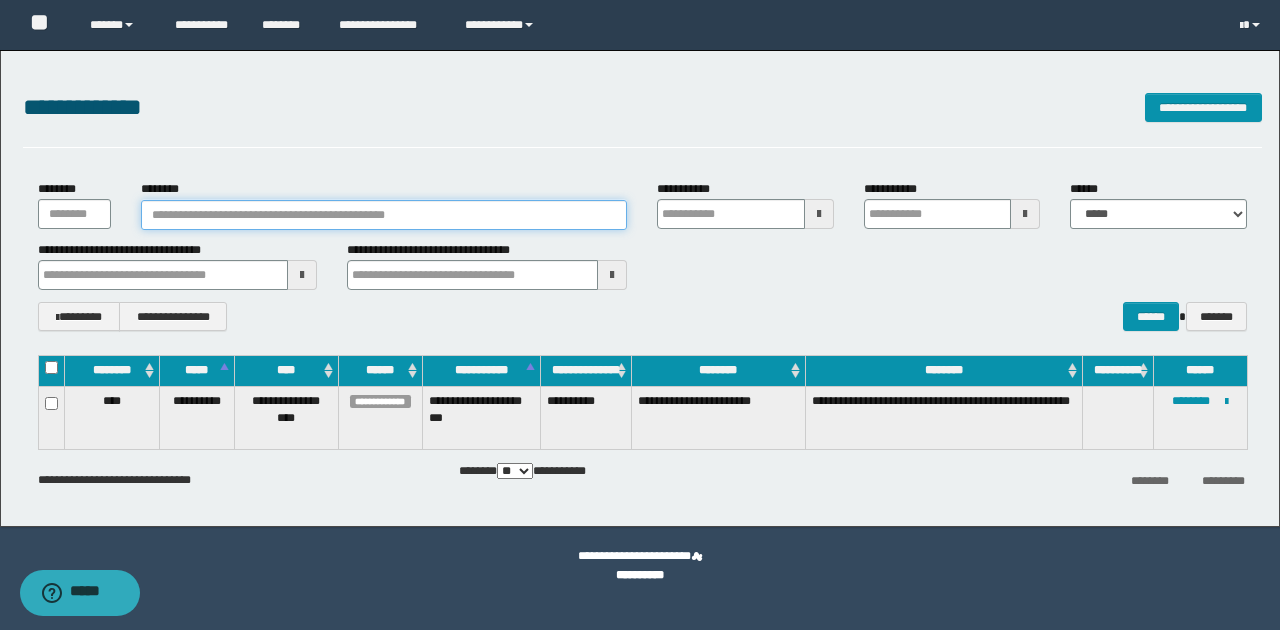 paste on "**********" 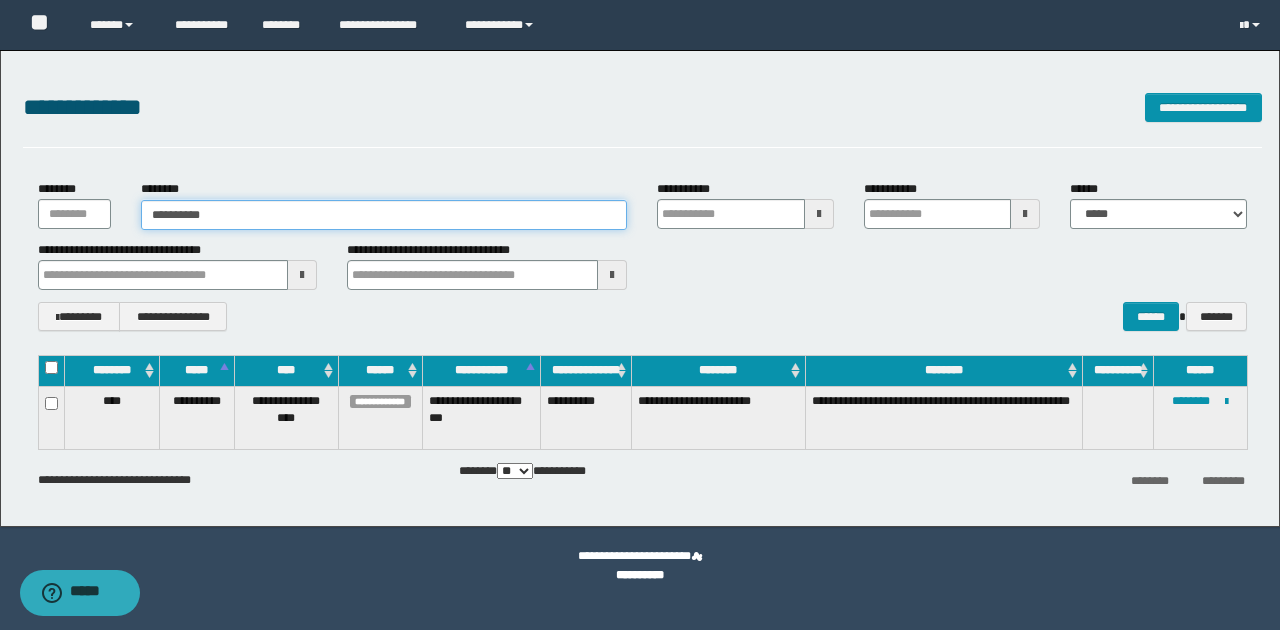 type on "**********" 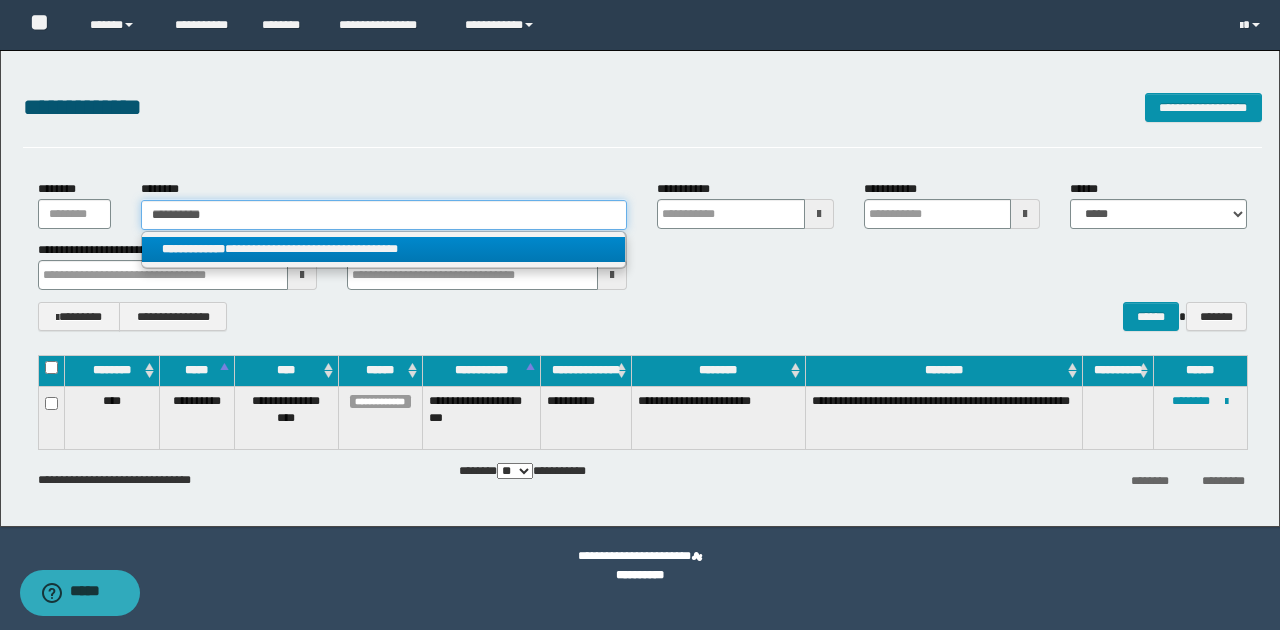 type on "**********" 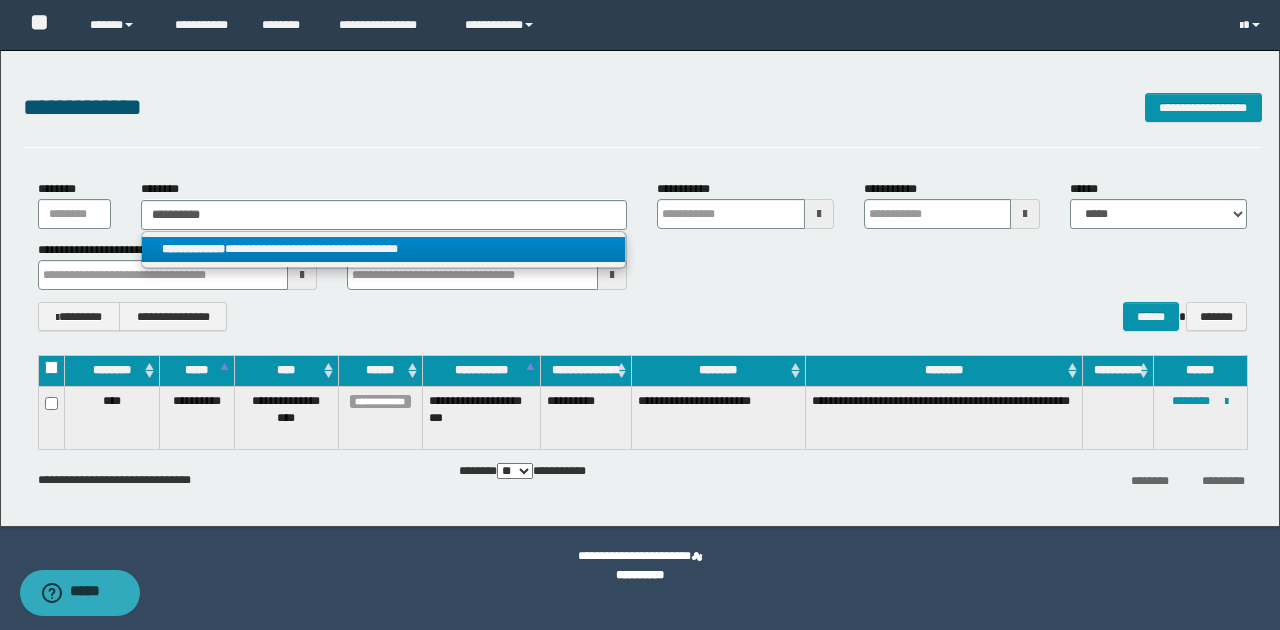 click on "**********" at bounding box center [384, 249] 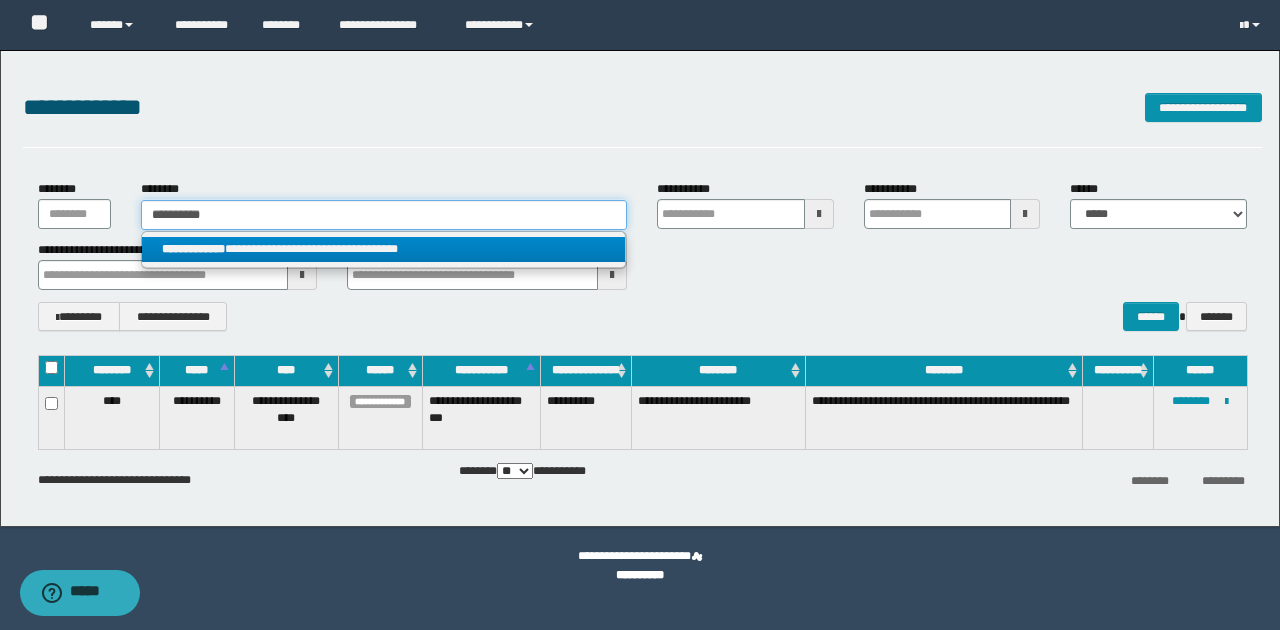 type 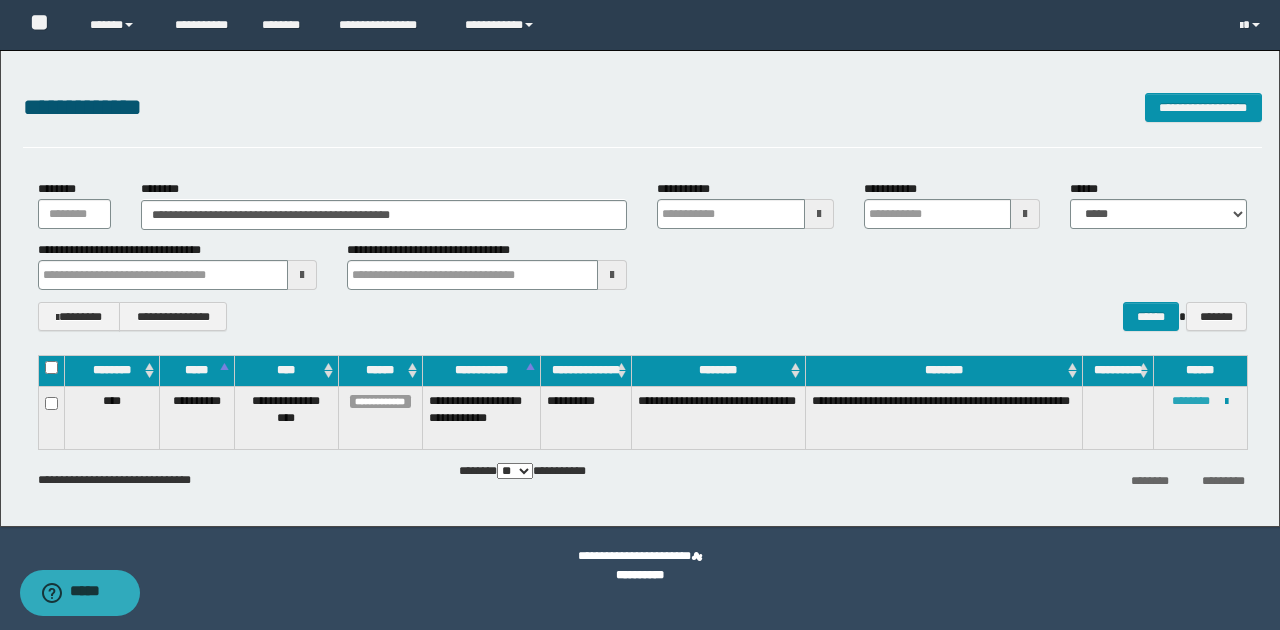 click on "********" at bounding box center (1191, 401) 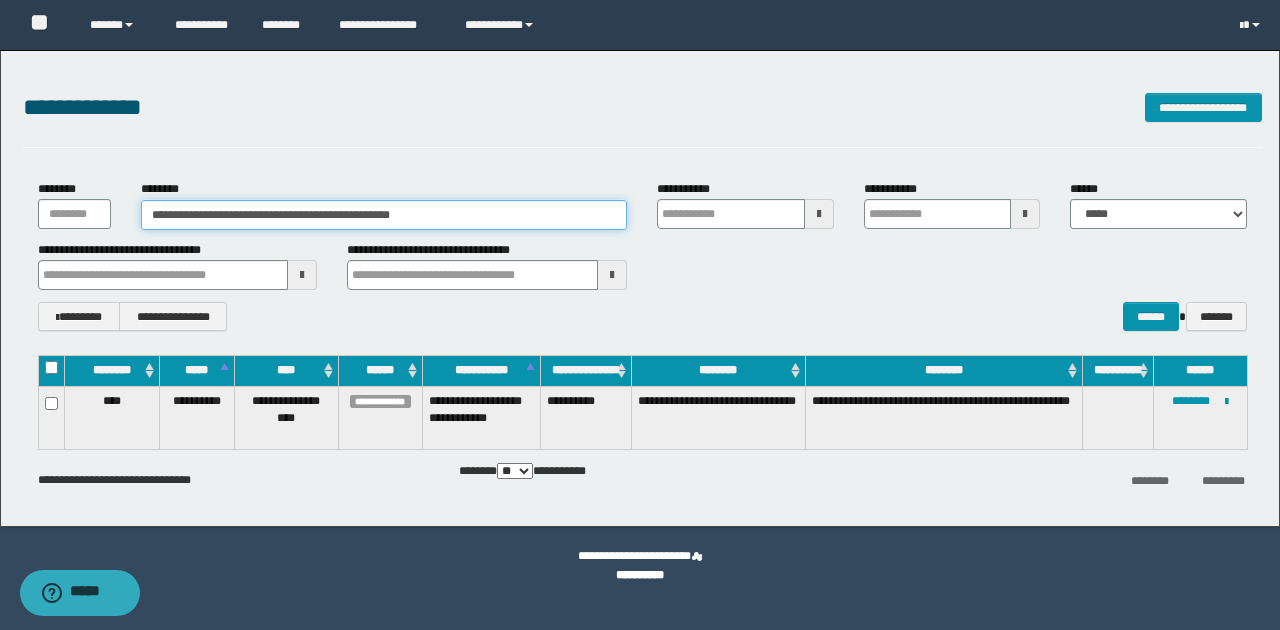 drag, startPoint x: 170, startPoint y: 215, endPoint x: 444, endPoint y: 214, distance: 274.00183 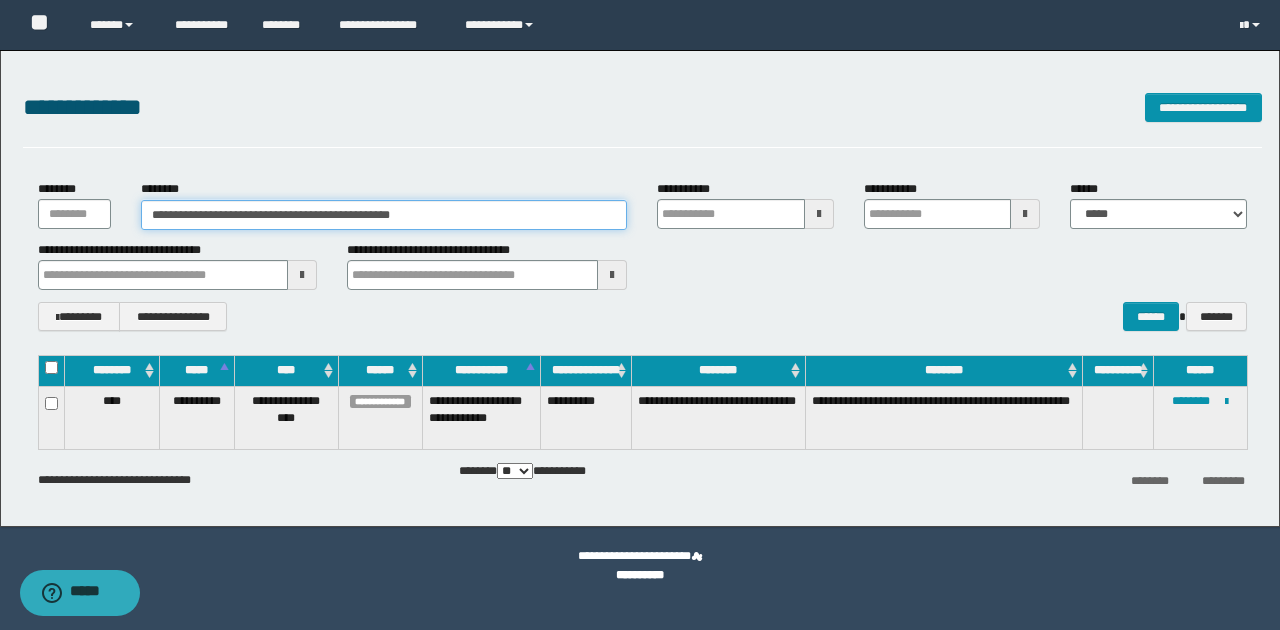 click on "**********" at bounding box center [384, 215] 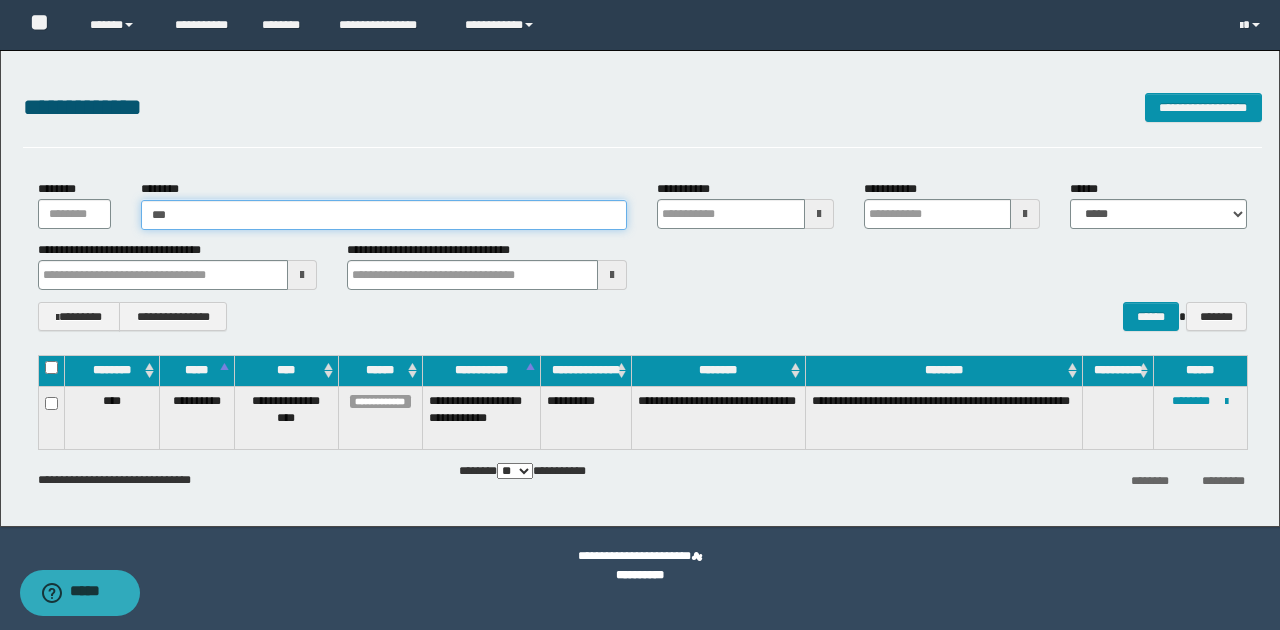 drag, startPoint x: 190, startPoint y: 211, endPoint x: 143, endPoint y: 206, distance: 47.26521 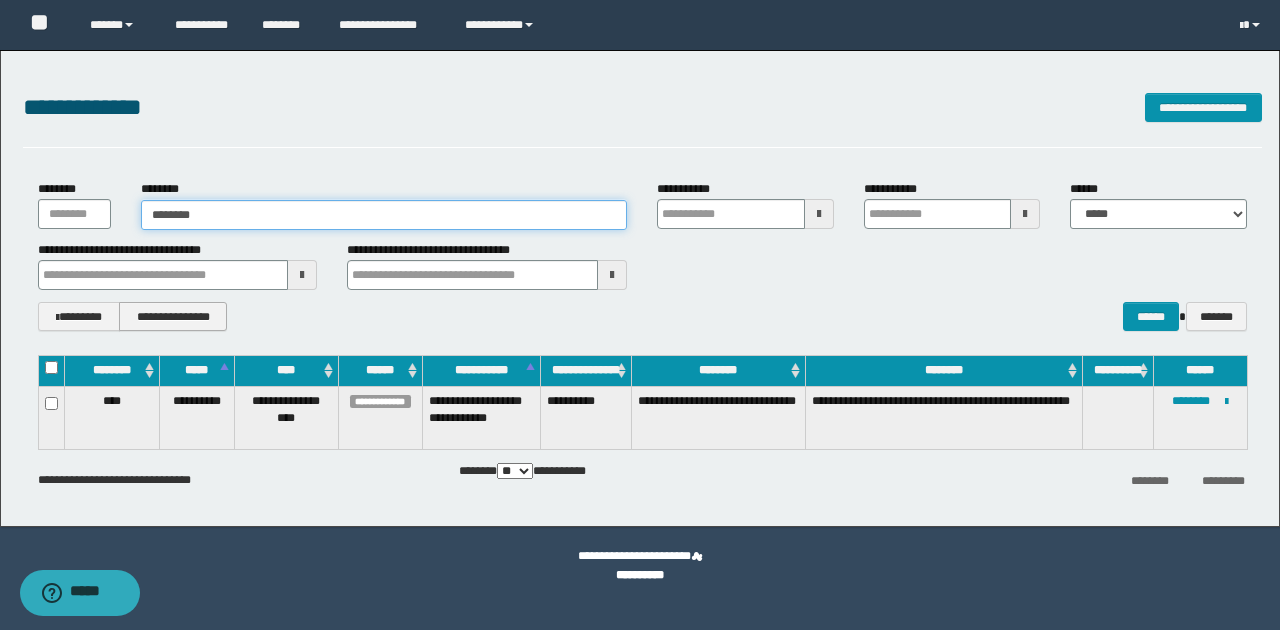 type on "********" 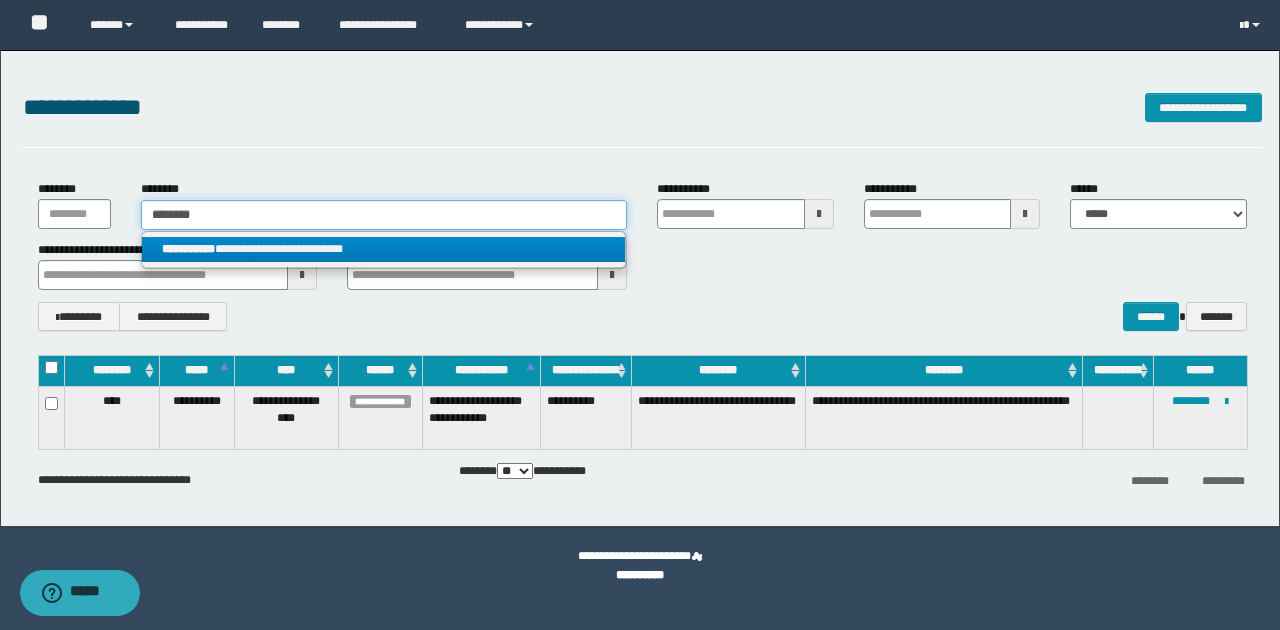 type on "********" 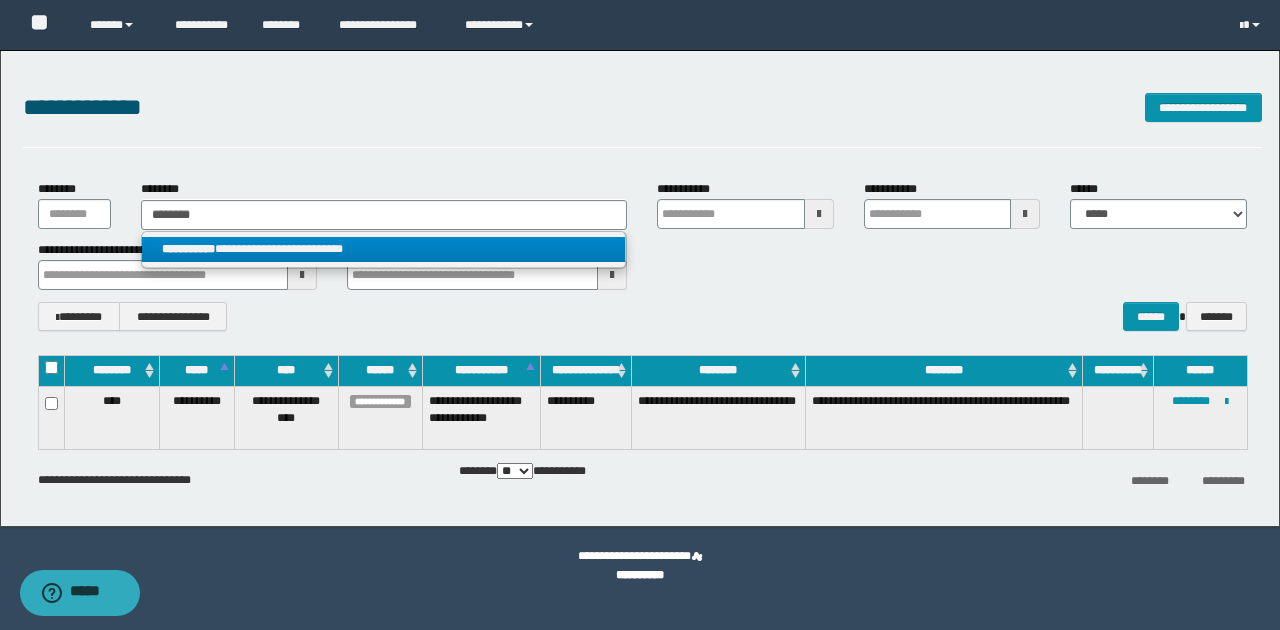 click on "**********" at bounding box center [384, 249] 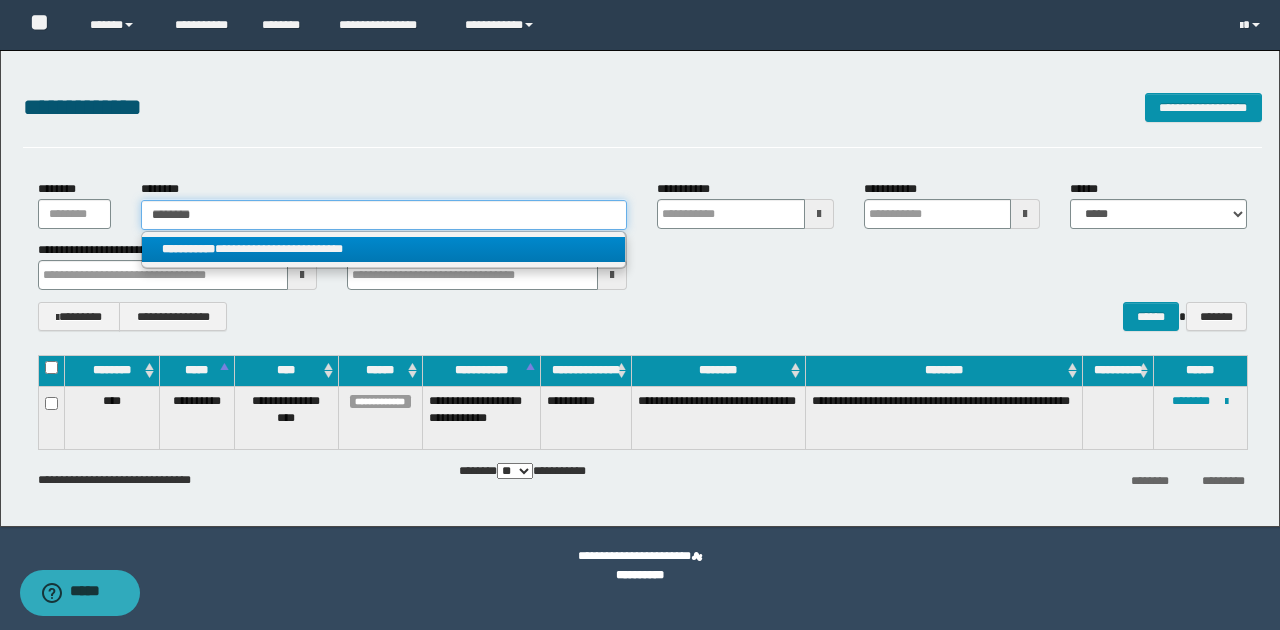 type 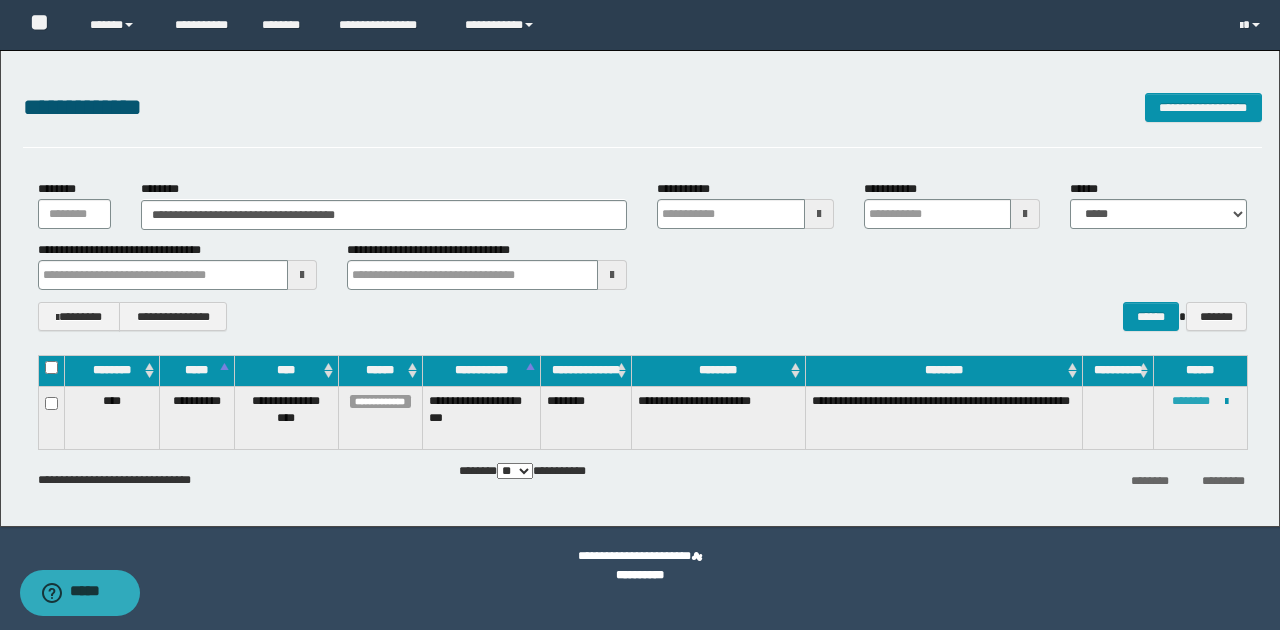 click on "********" at bounding box center (1191, 401) 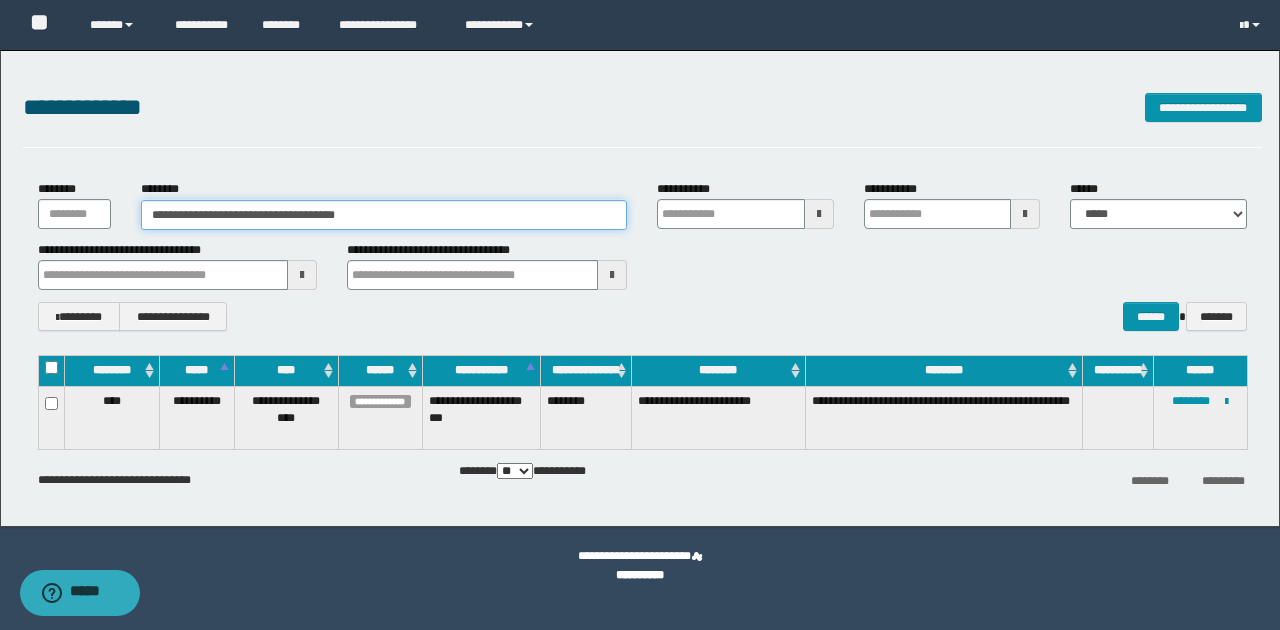 drag, startPoint x: 168, startPoint y: 216, endPoint x: 380, endPoint y: 212, distance: 212.03773 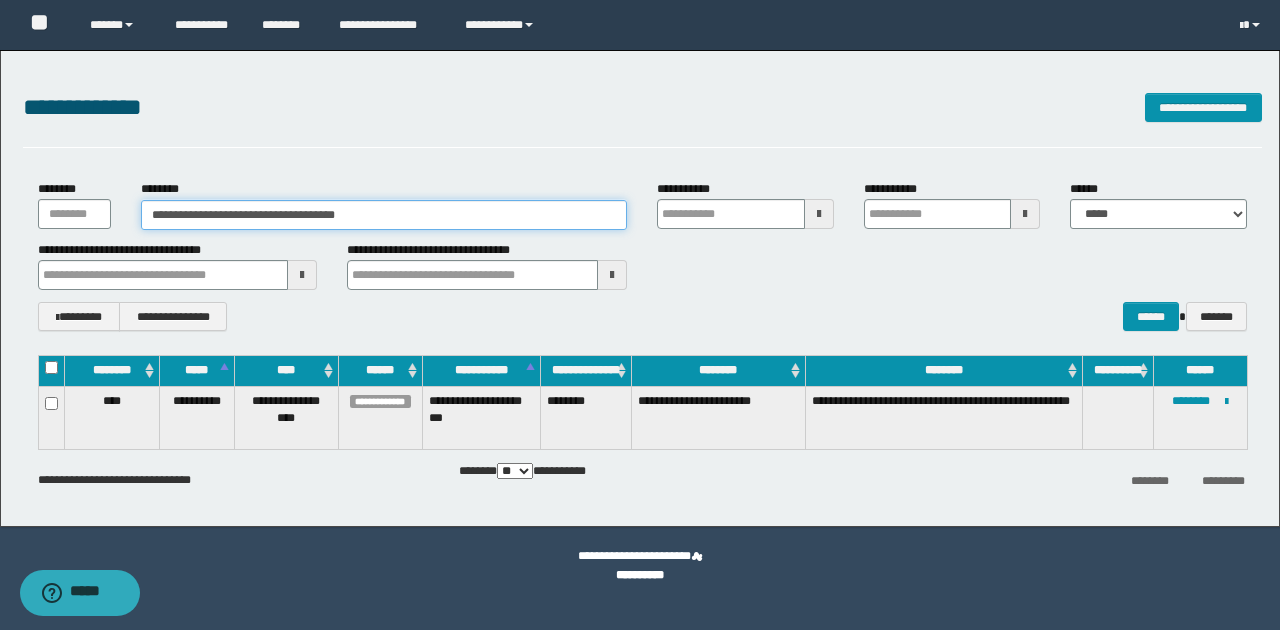 drag, startPoint x: 151, startPoint y: 215, endPoint x: 385, endPoint y: 222, distance: 234.10468 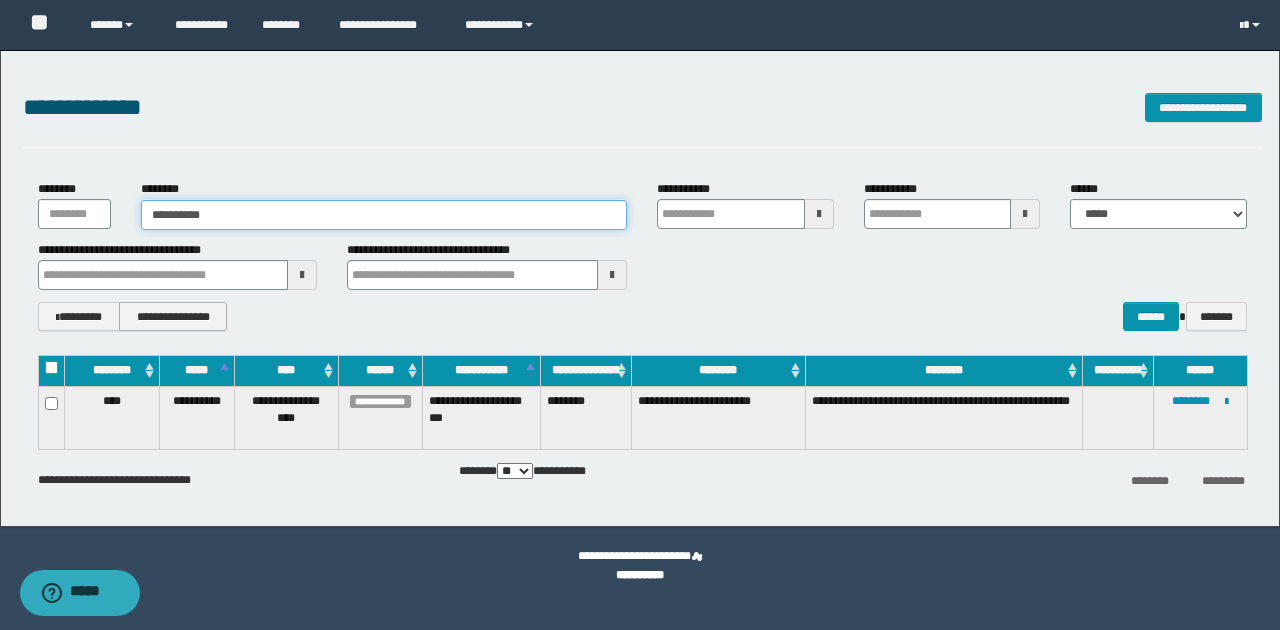 type on "**********" 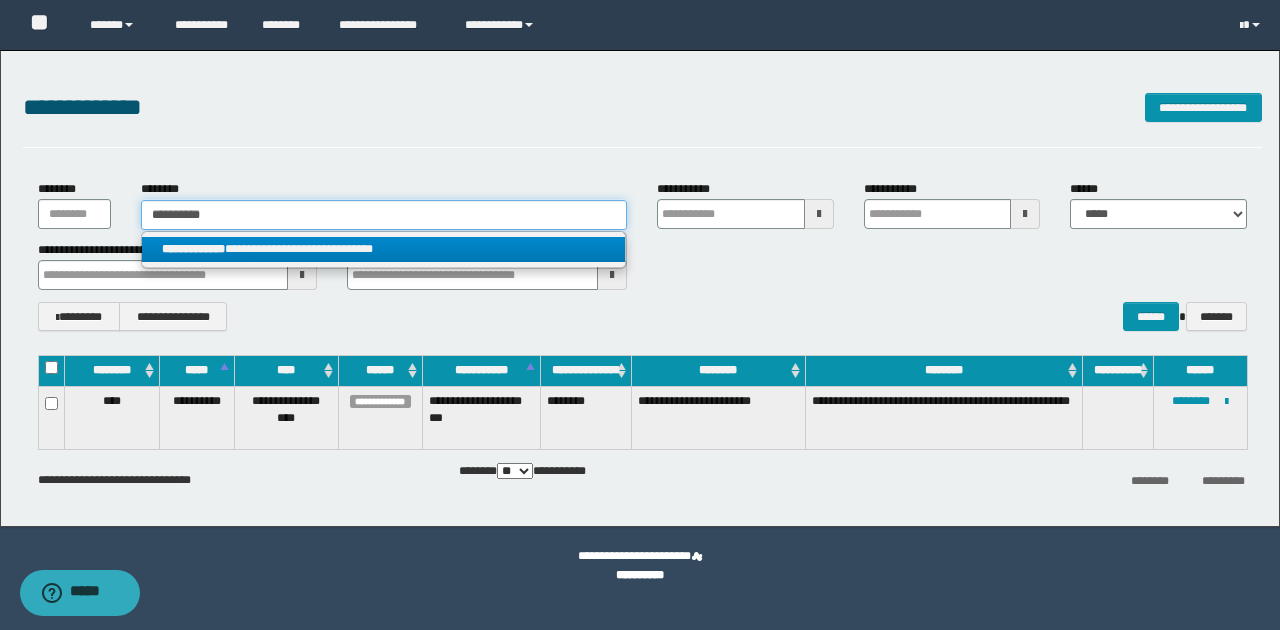 type on "**********" 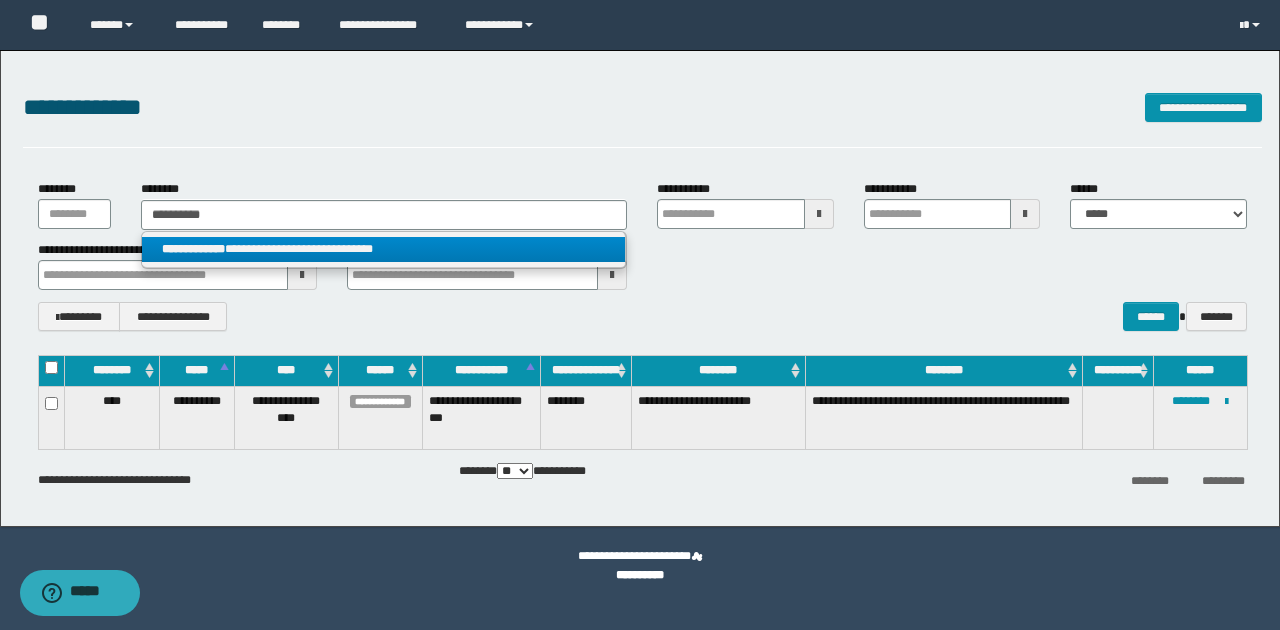 click on "**********" at bounding box center [384, 249] 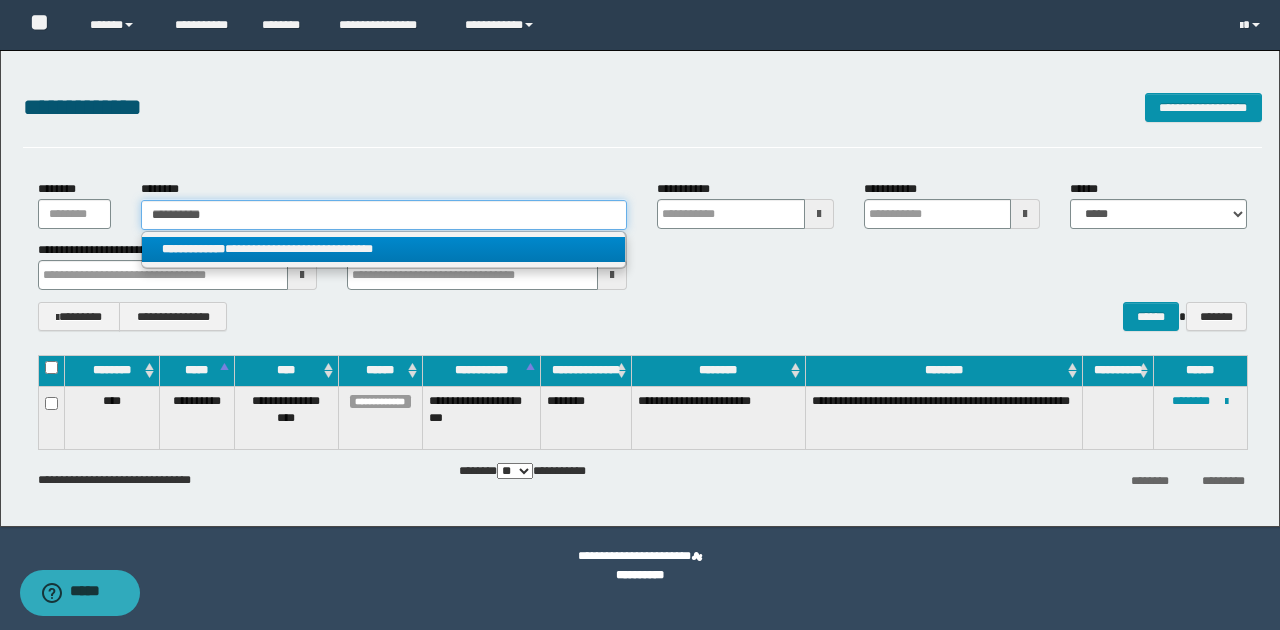 type 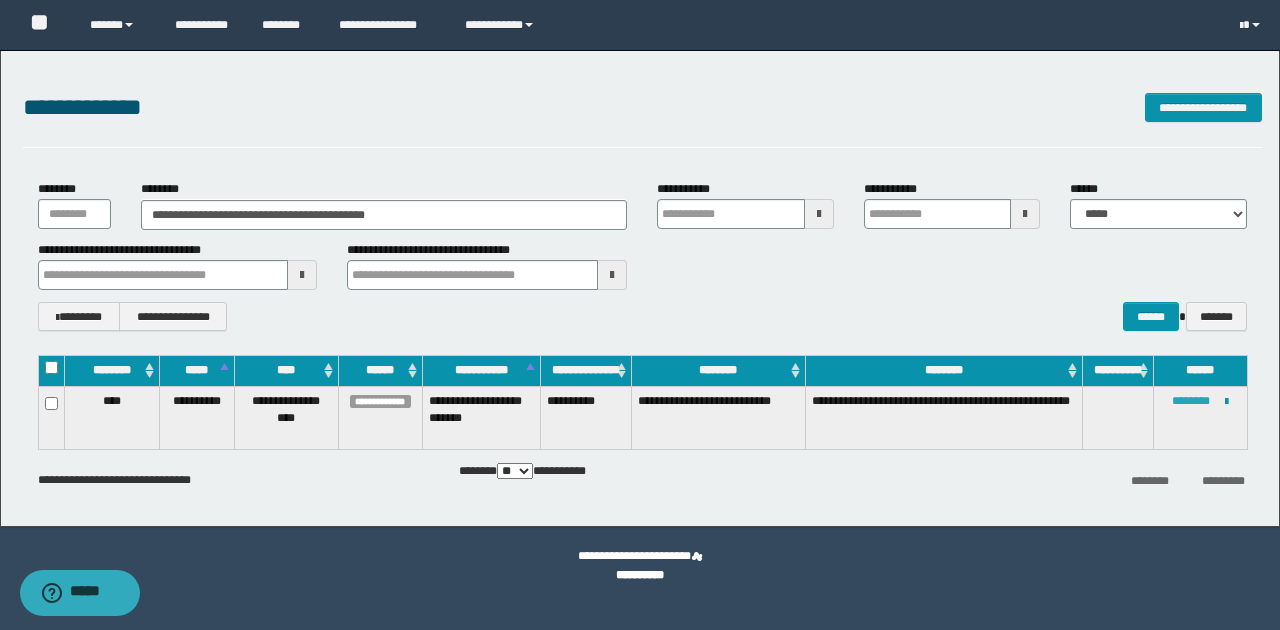 click on "********" at bounding box center (1191, 401) 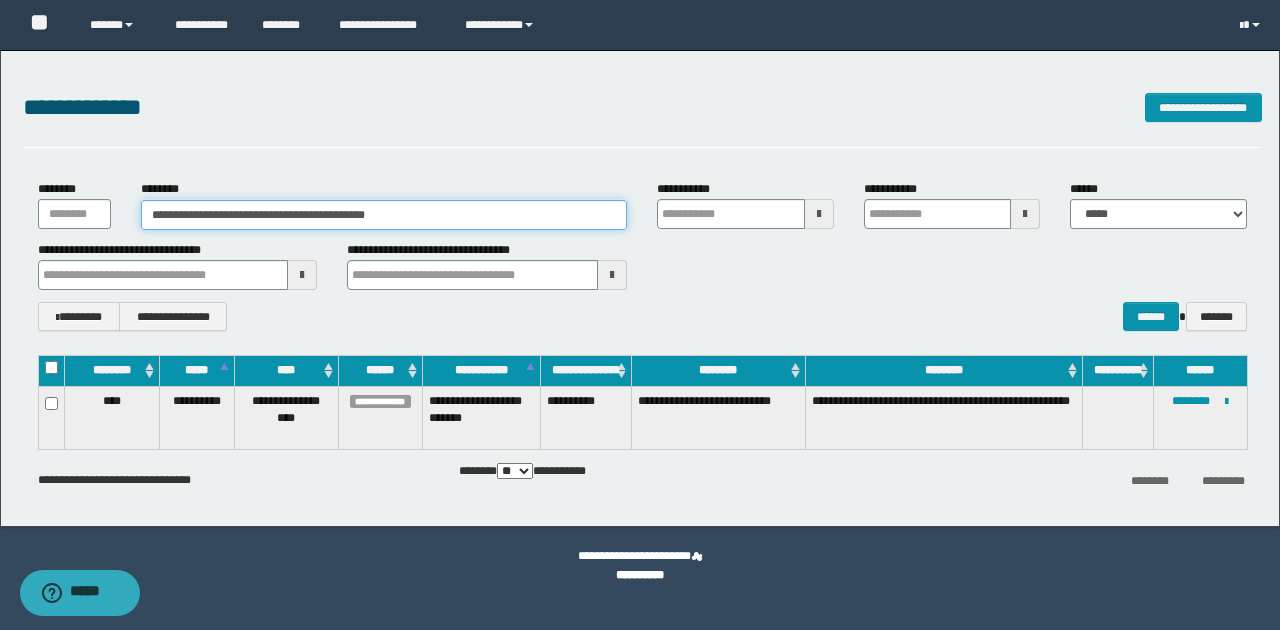drag, startPoint x: 246, startPoint y: 216, endPoint x: 405, endPoint y: 216, distance: 159 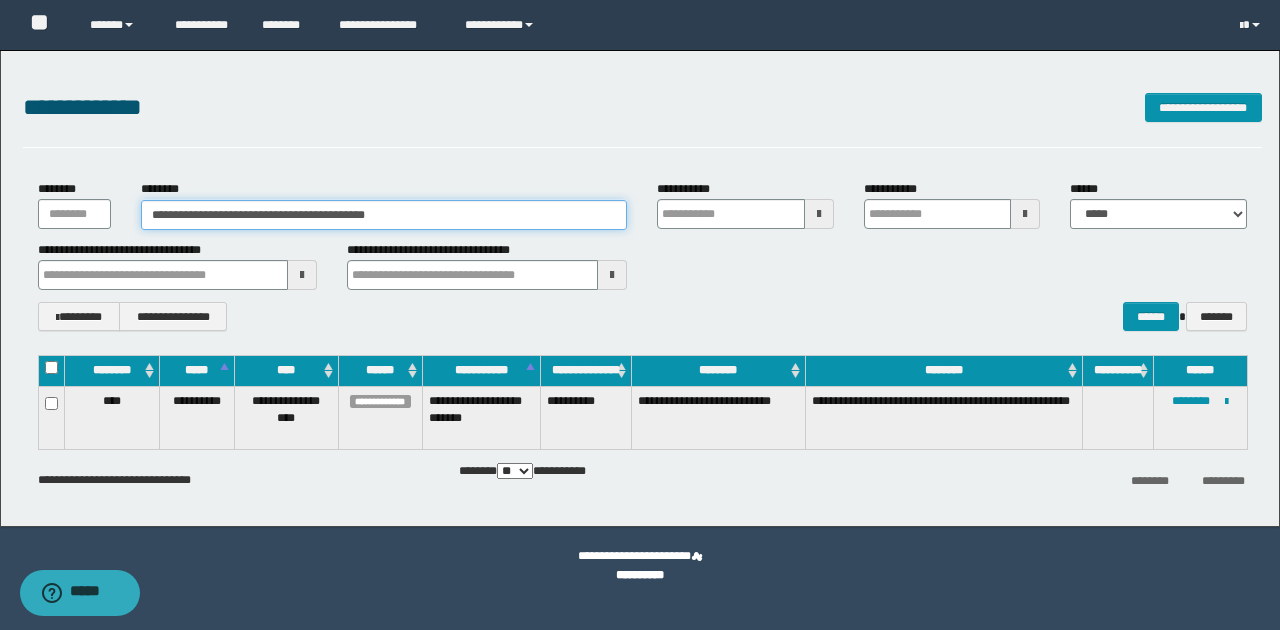 click on "**********" at bounding box center [384, 215] 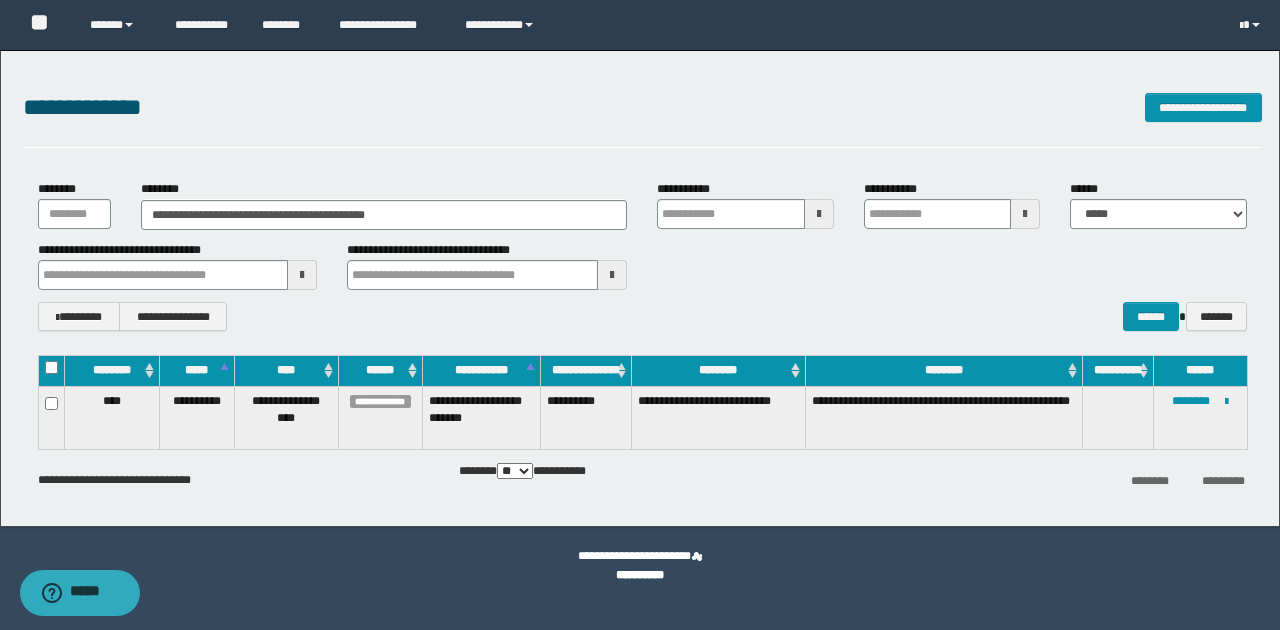 click on "**********" at bounding box center [642, 255] 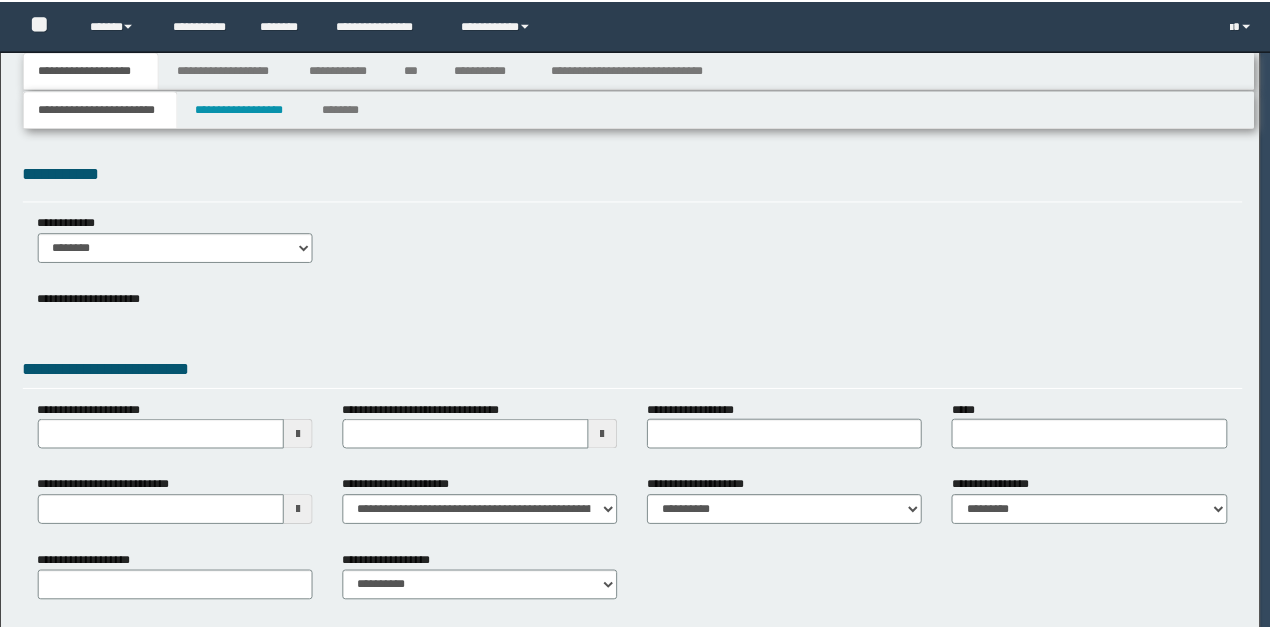 scroll, scrollTop: 0, scrollLeft: 0, axis: both 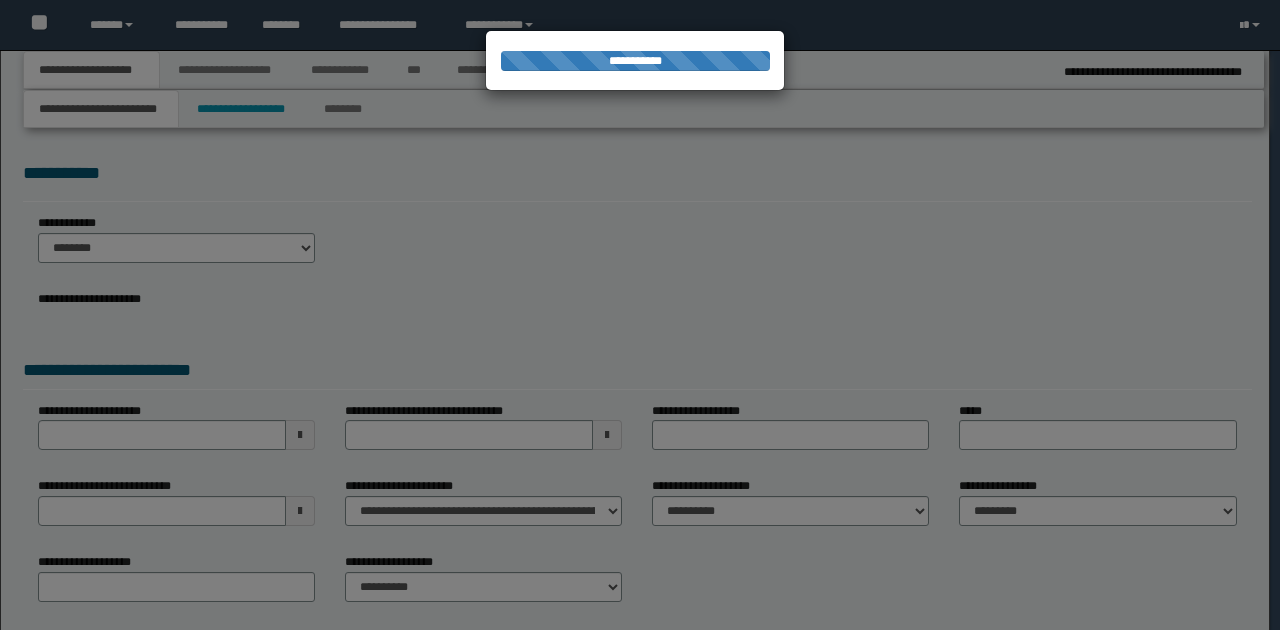 type on "********" 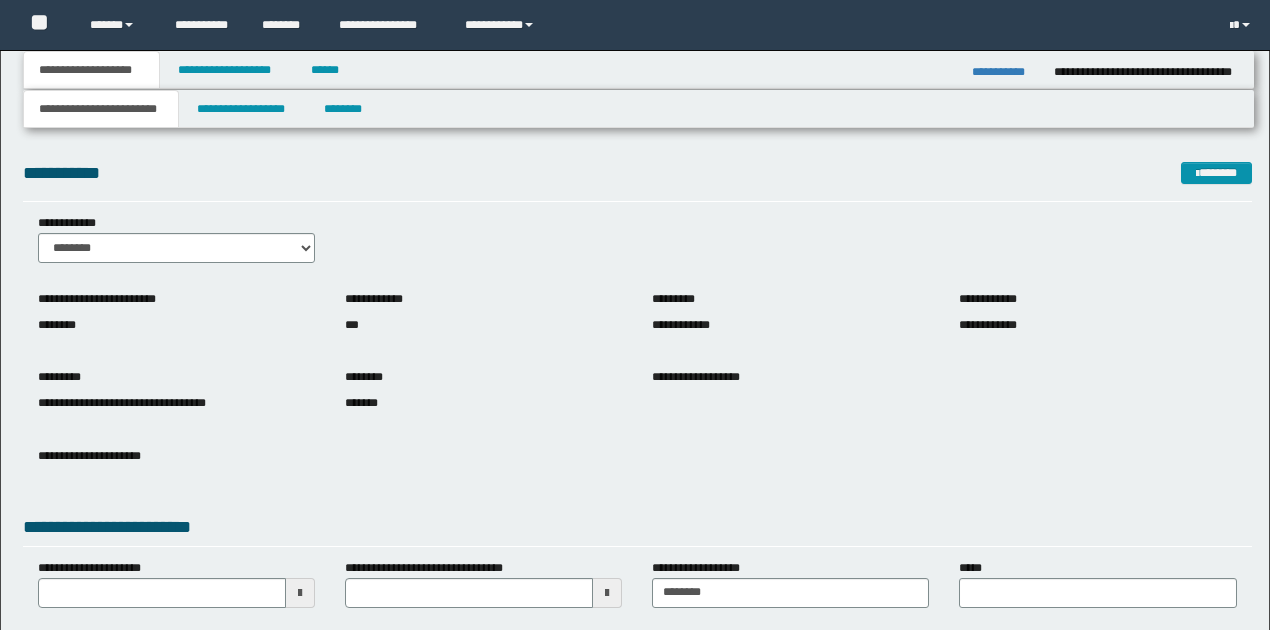 scroll, scrollTop: 0, scrollLeft: 0, axis: both 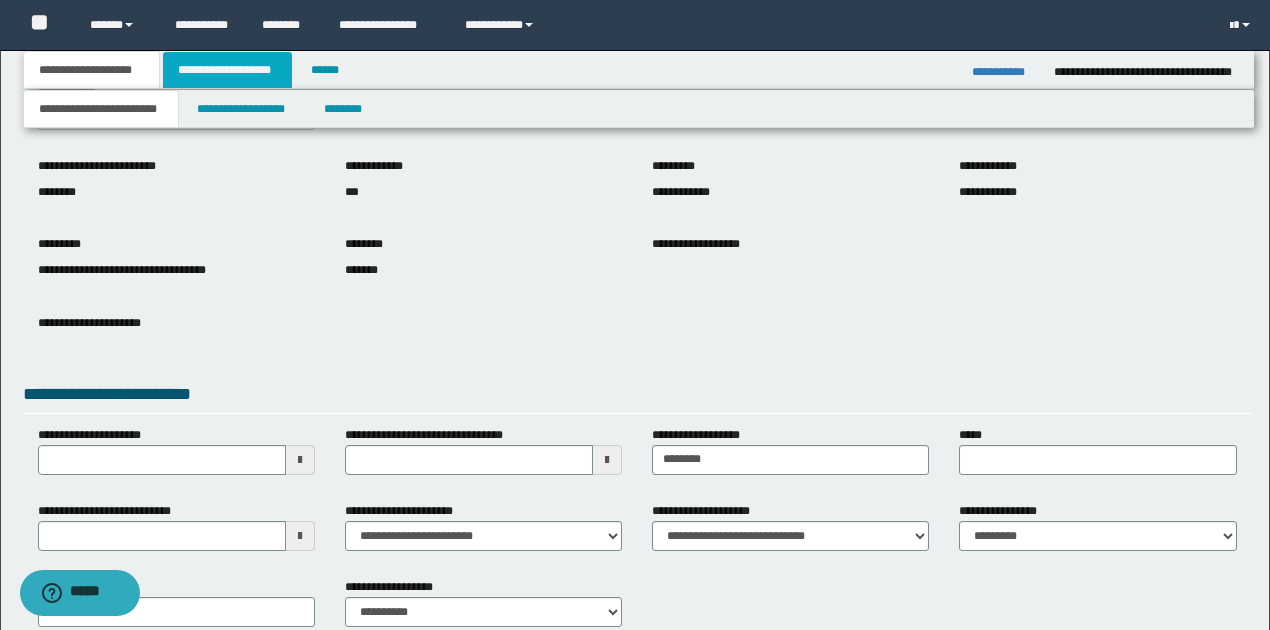 click on "**********" at bounding box center [227, 70] 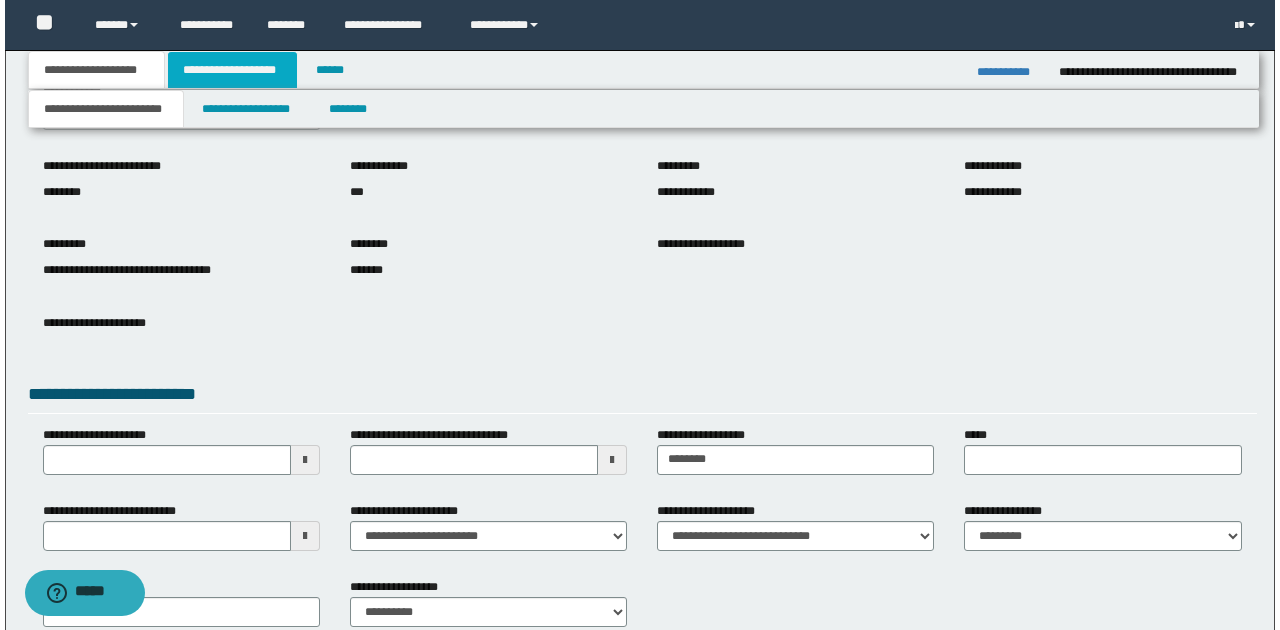 scroll, scrollTop: 0, scrollLeft: 0, axis: both 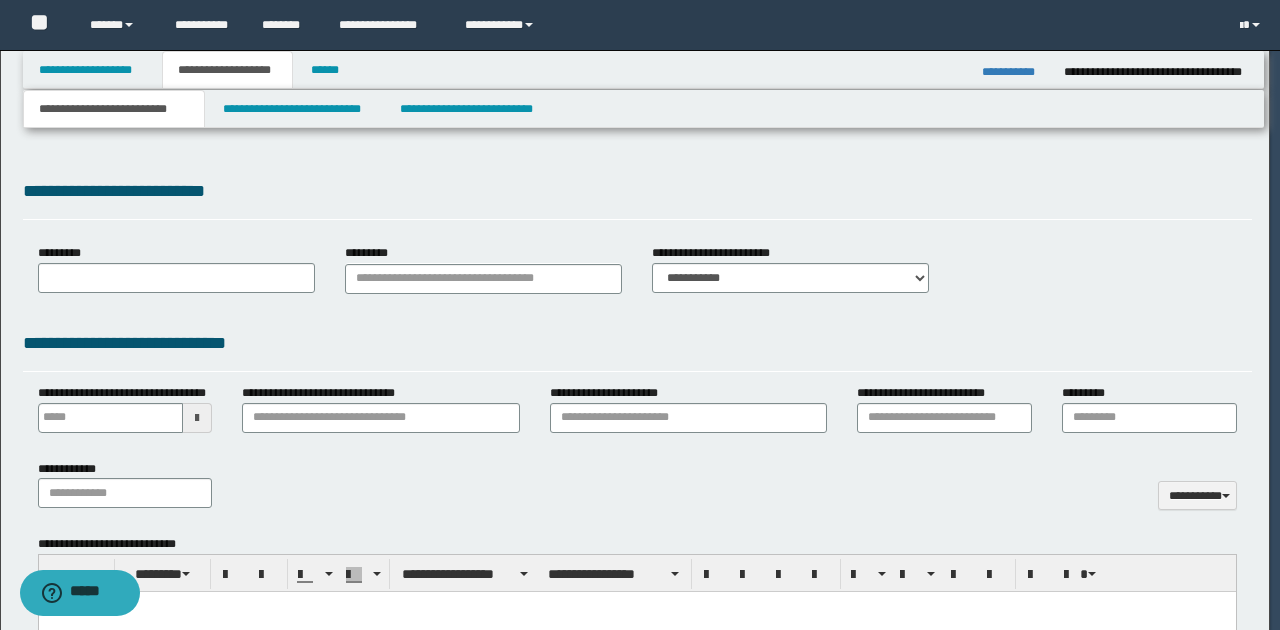 type 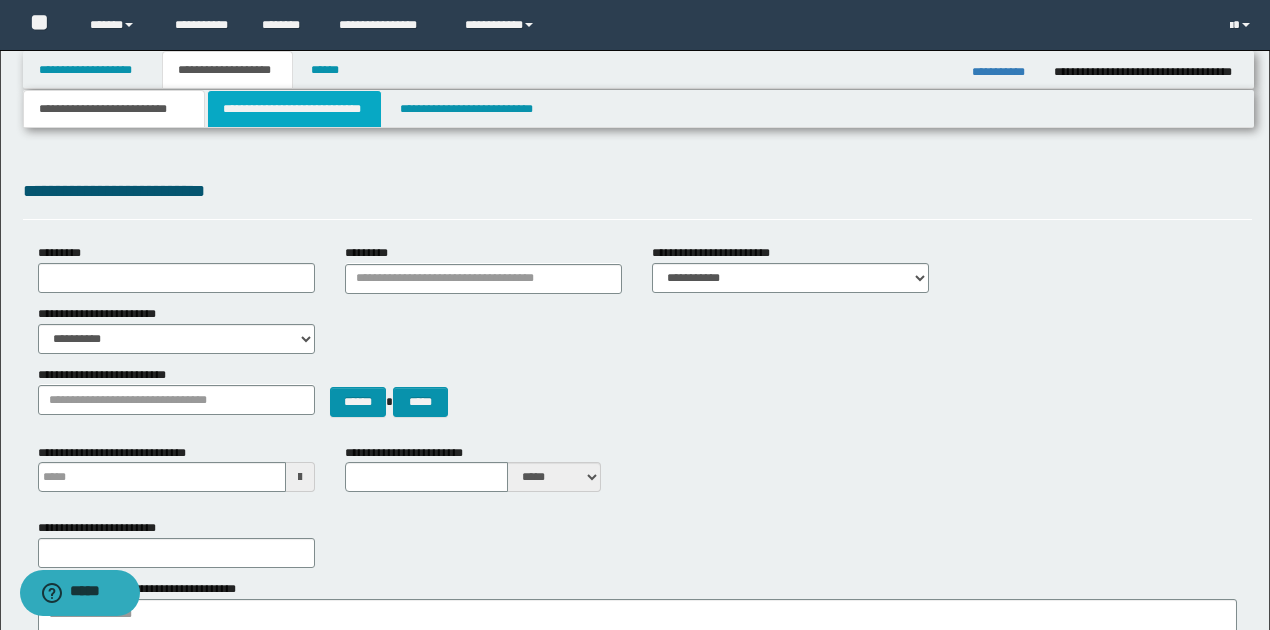 click on "**********" at bounding box center [294, 109] 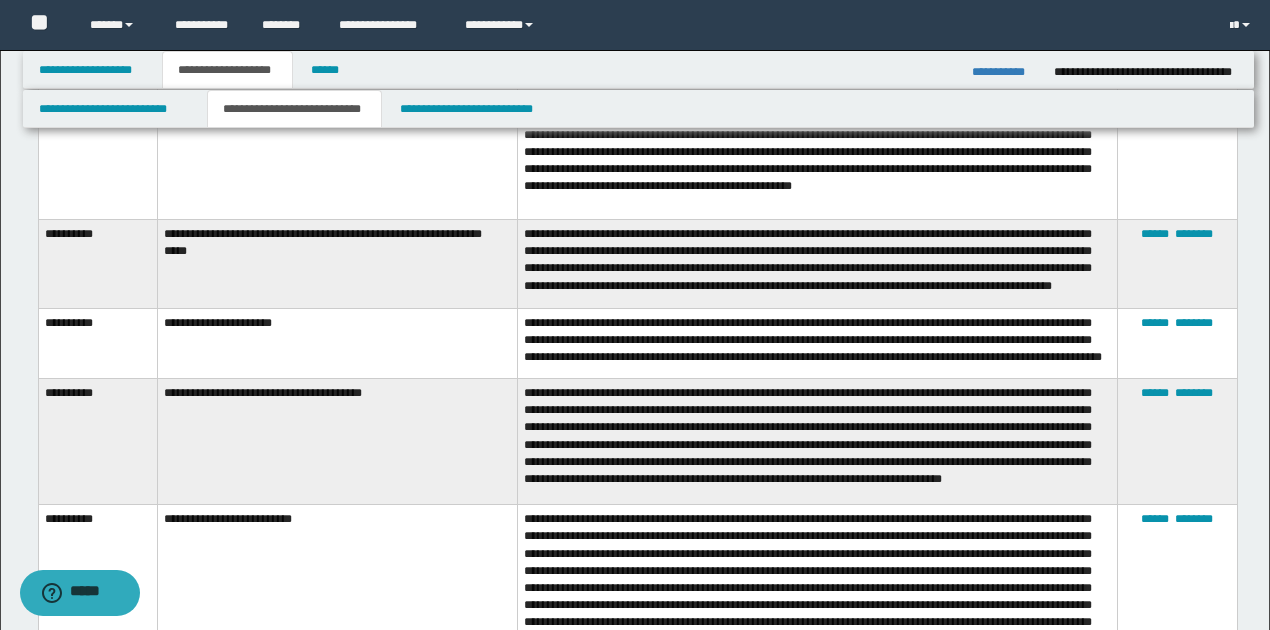 scroll, scrollTop: 1466, scrollLeft: 0, axis: vertical 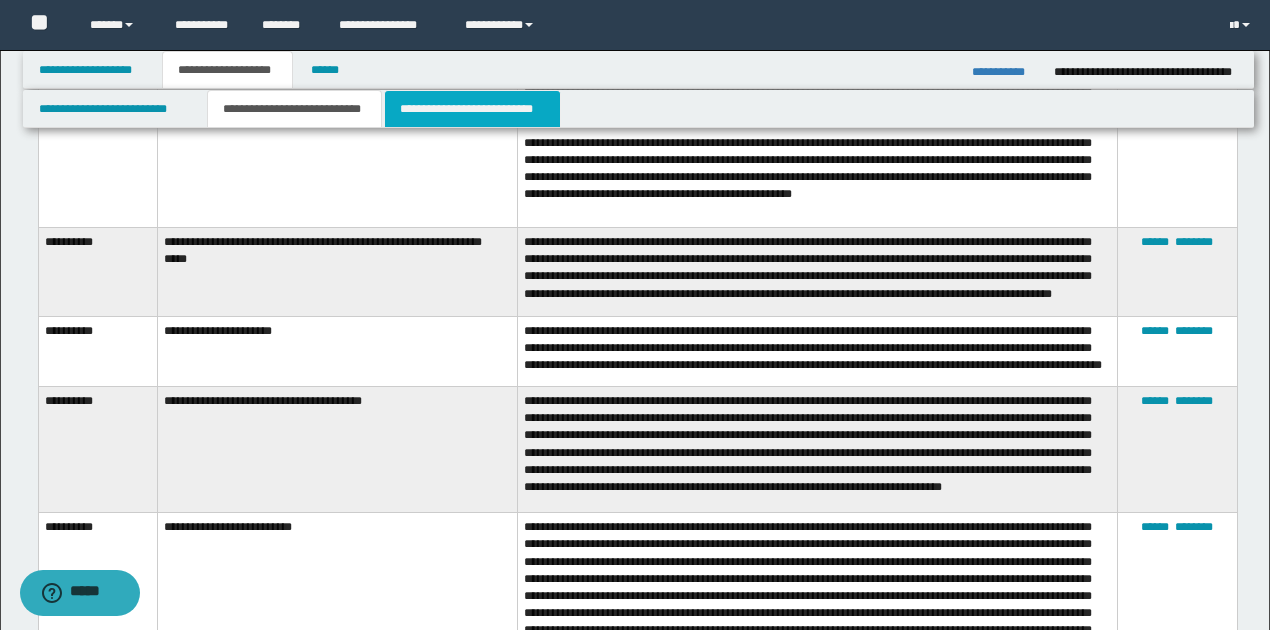 click on "**********" at bounding box center (472, 109) 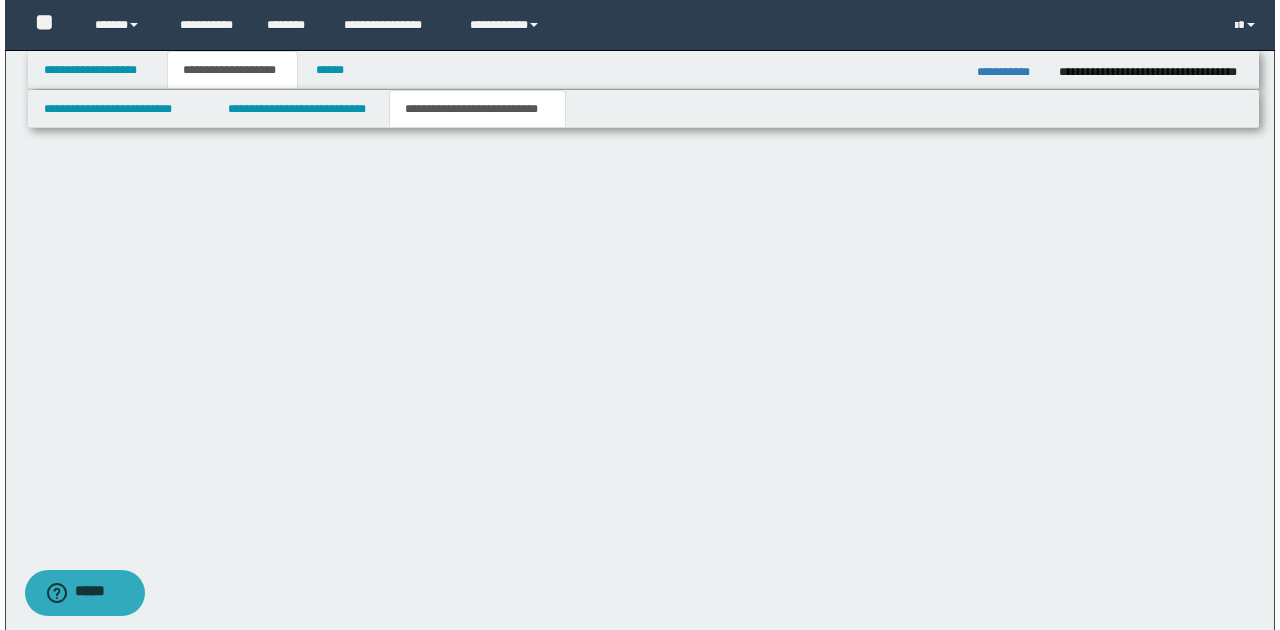 scroll, scrollTop: 0, scrollLeft: 0, axis: both 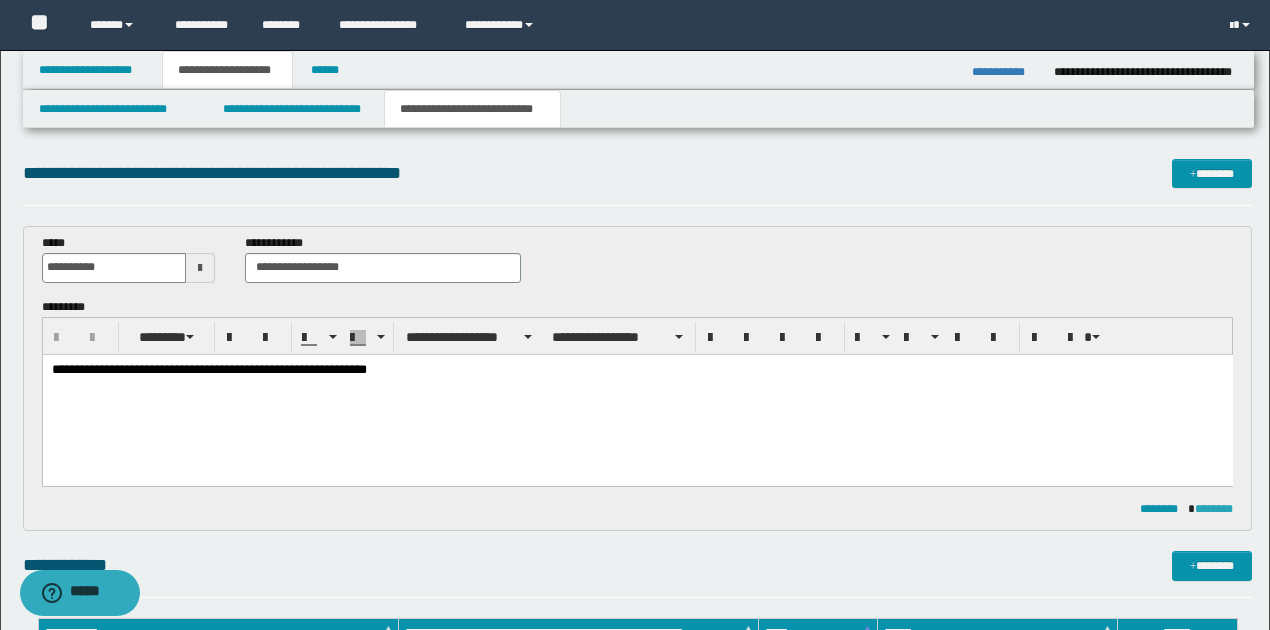 click on "********" at bounding box center (1214, 509) 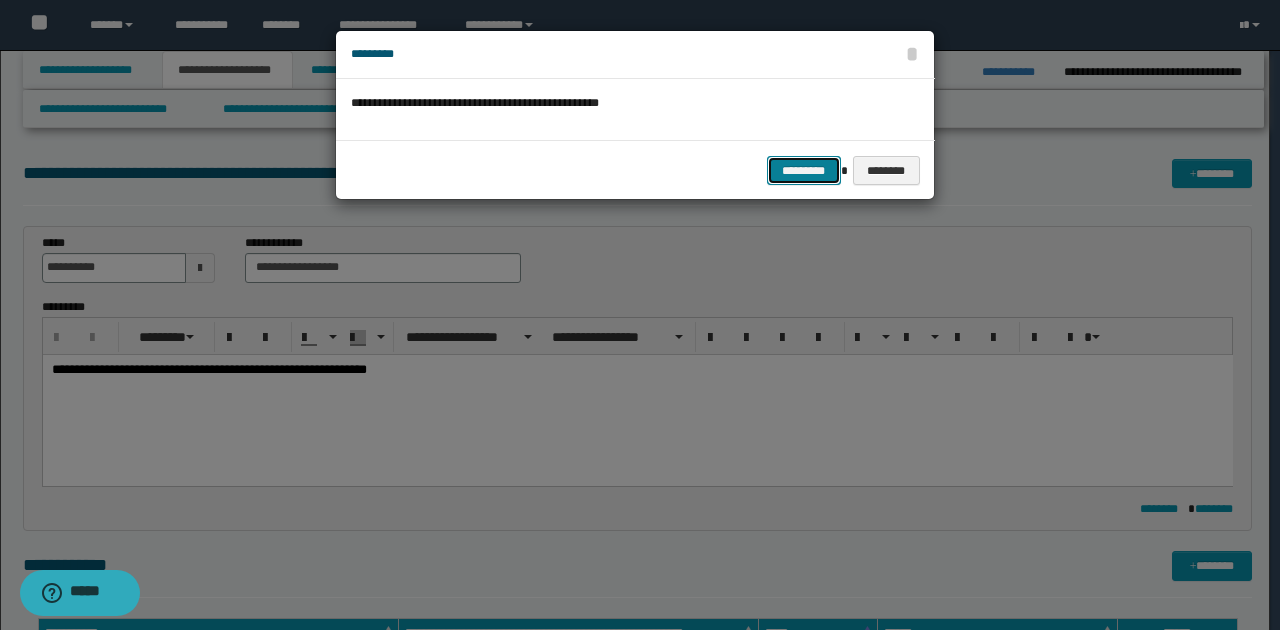 click on "*********" at bounding box center [804, 170] 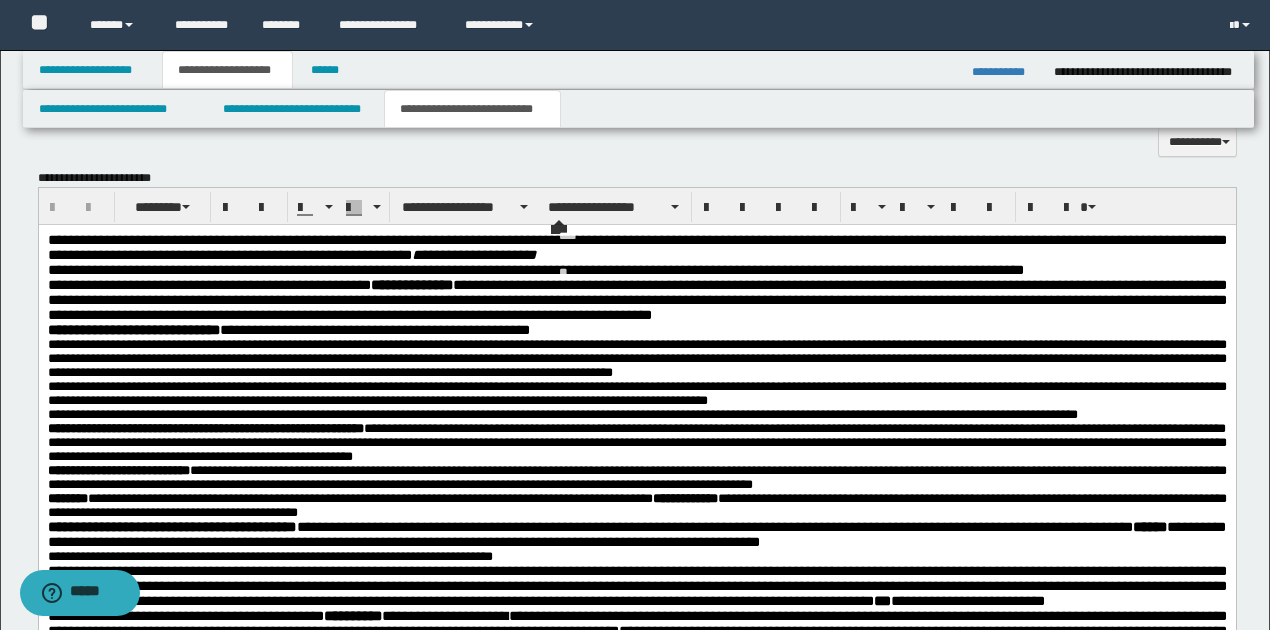 scroll, scrollTop: 533, scrollLeft: 0, axis: vertical 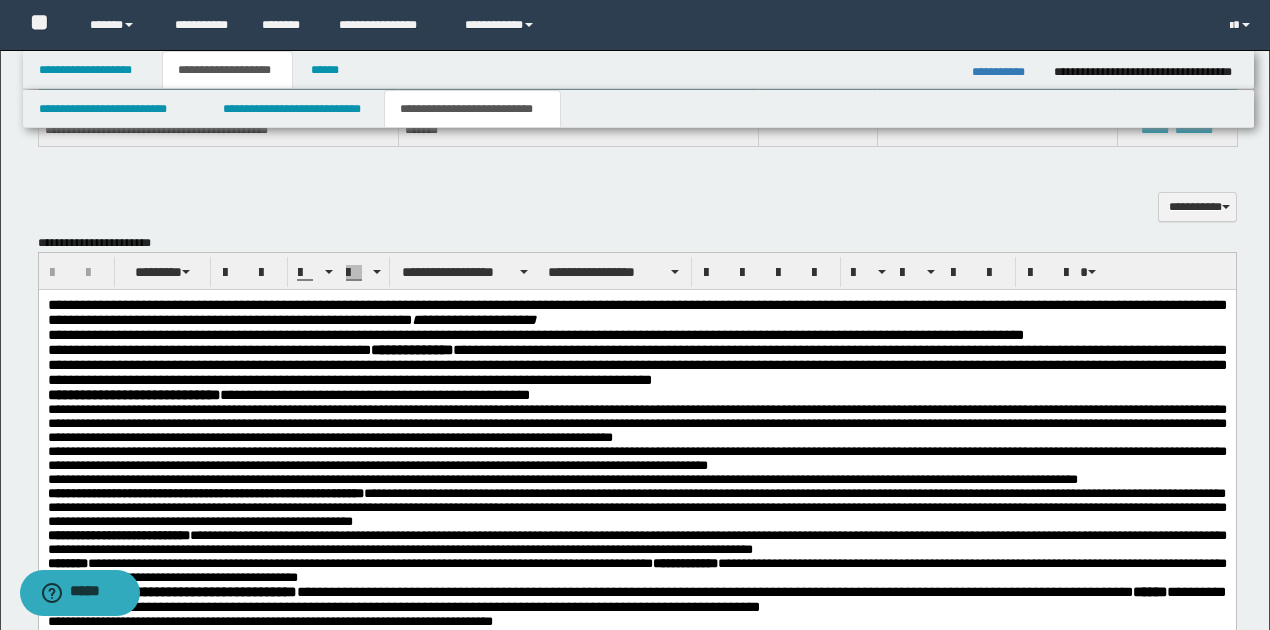 click on "**********" at bounding box center [636, 312] 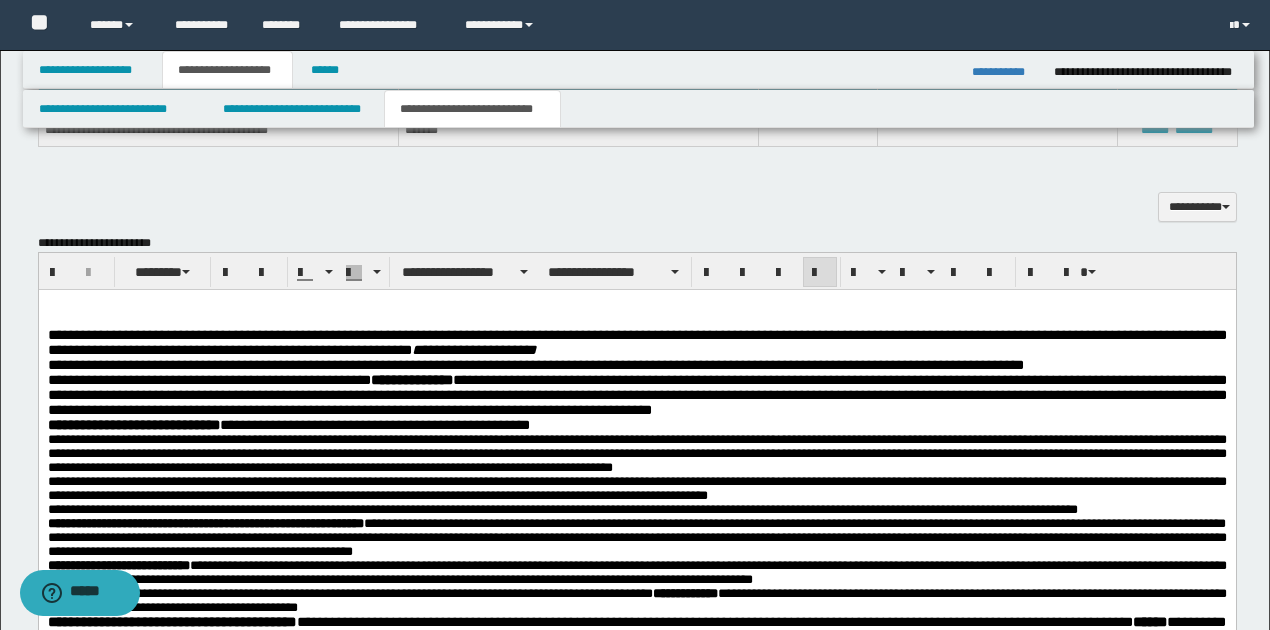 click on "**********" at bounding box center (636, 343) 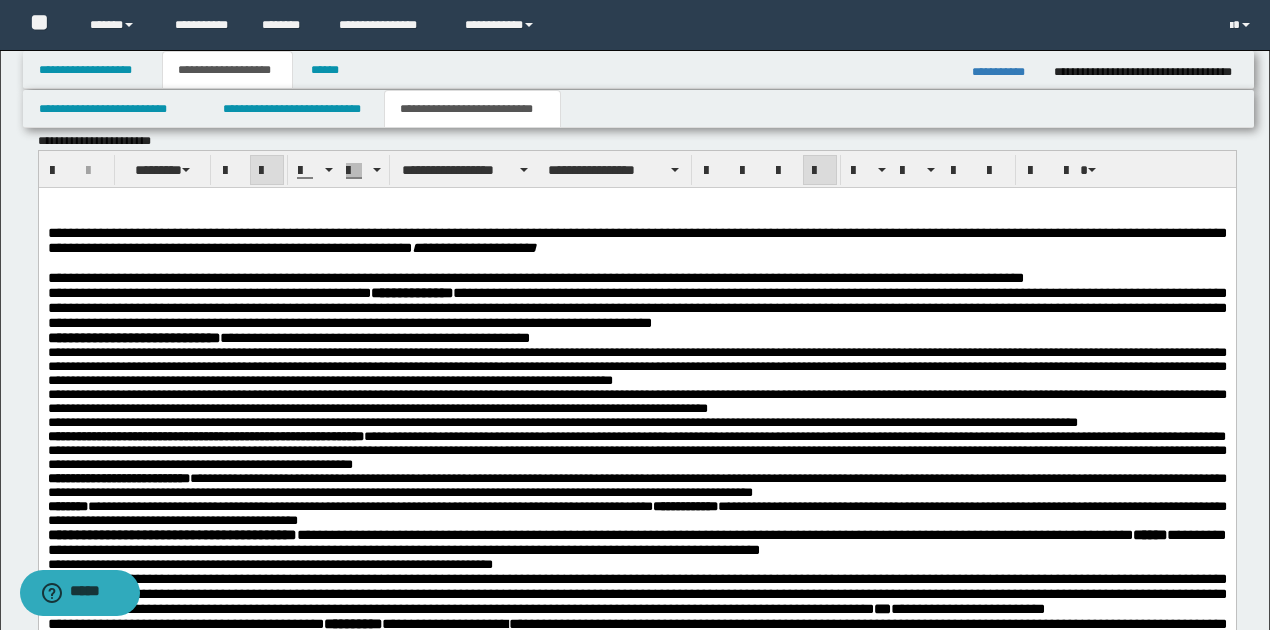 scroll, scrollTop: 666, scrollLeft: 0, axis: vertical 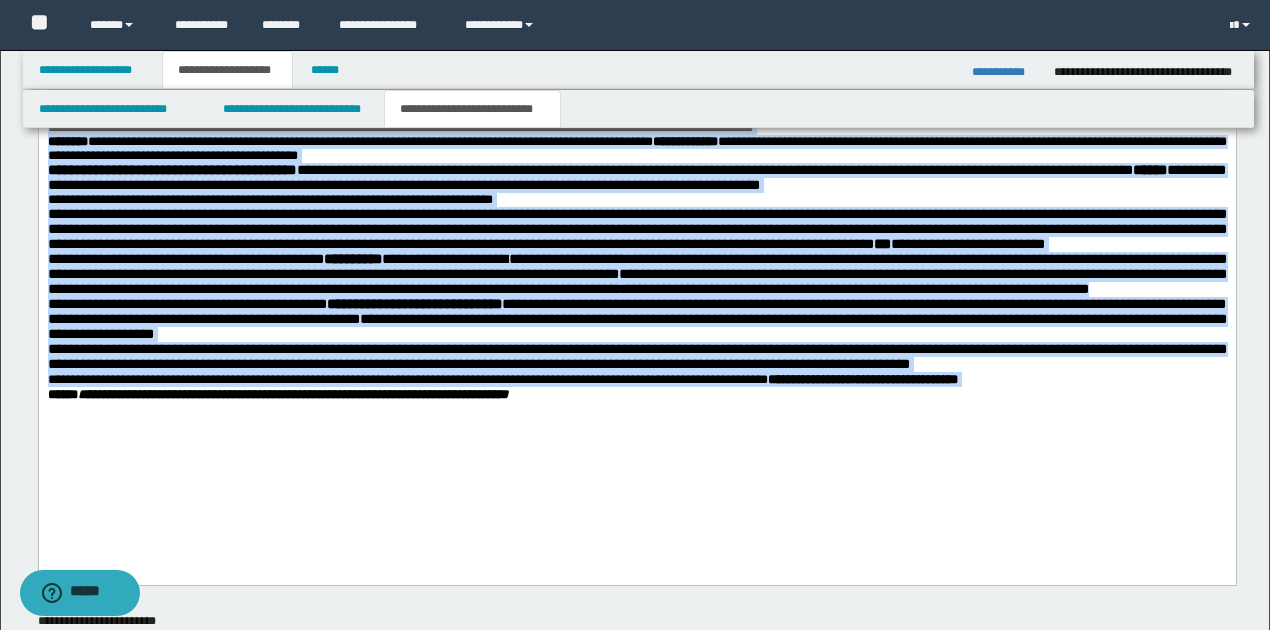 drag, startPoint x: 47, startPoint y: -124, endPoint x: 1066, endPoint y: 452, distance: 1170.5286 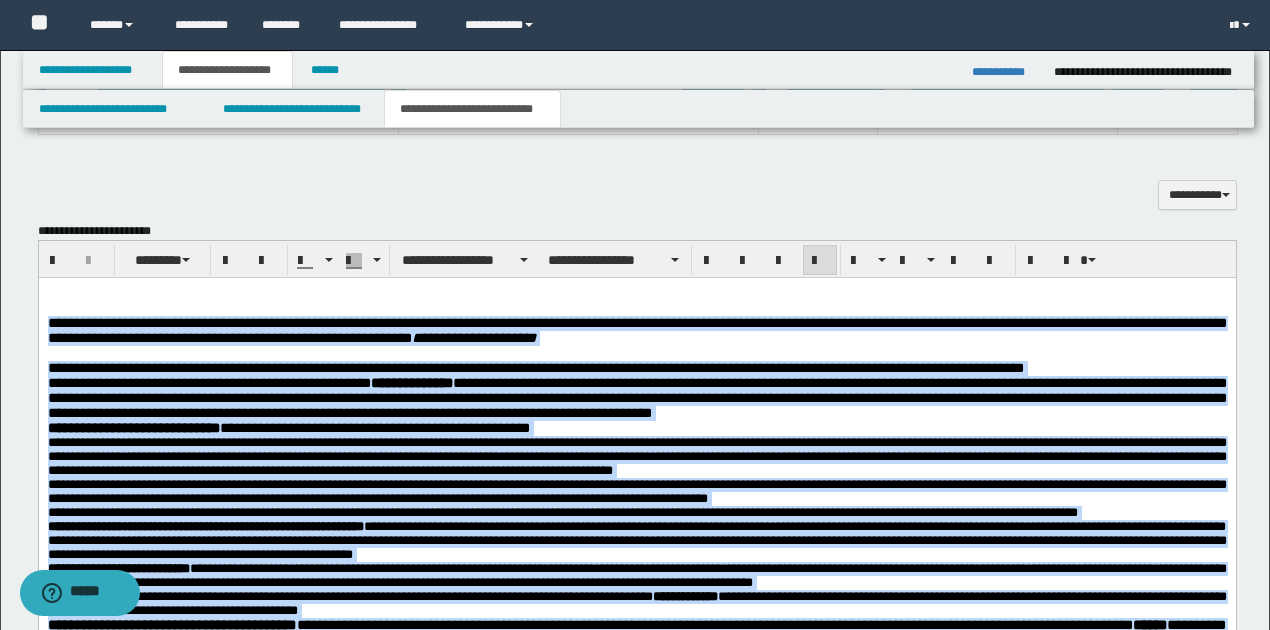 scroll, scrollTop: 534, scrollLeft: 0, axis: vertical 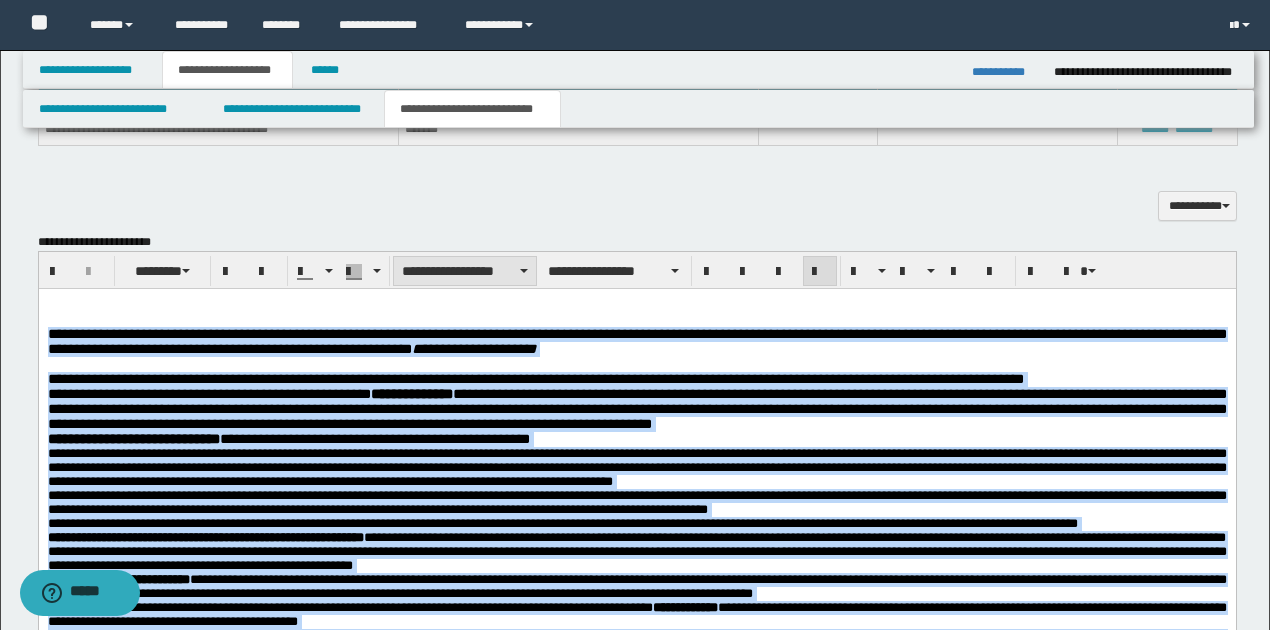 click at bounding box center [524, 271] 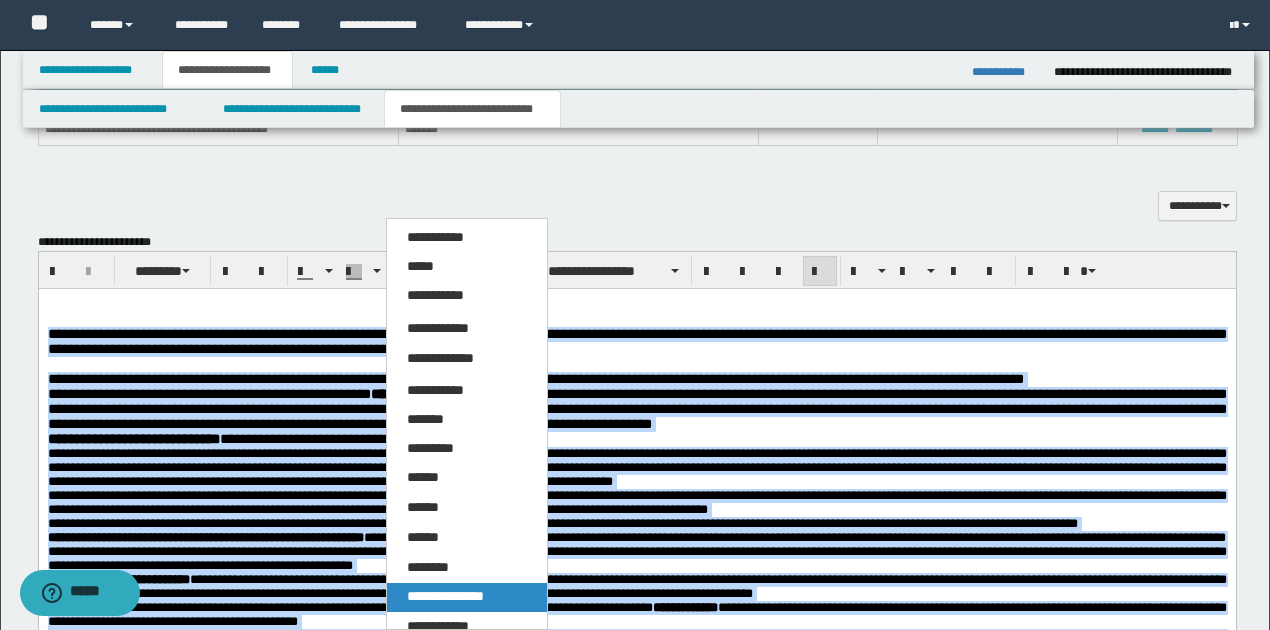 click on "**********" at bounding box center [445, 596] 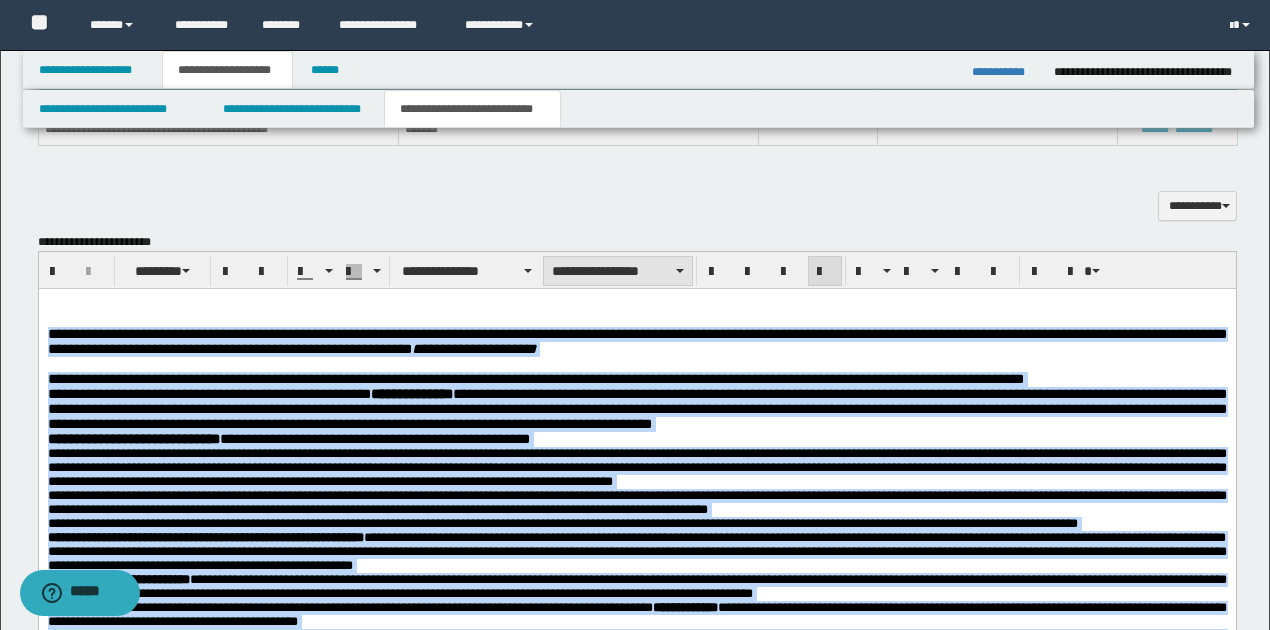 click on "**********" at bounding box center [617, 271] 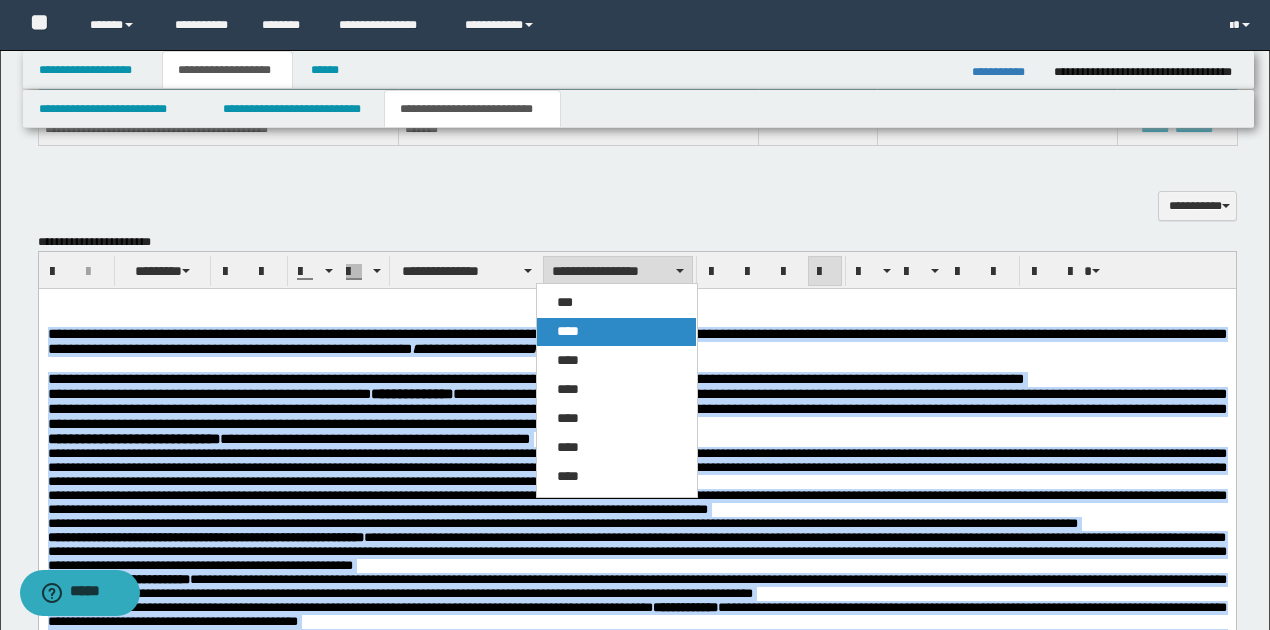 click on "****" at bounding box center (616, 332) 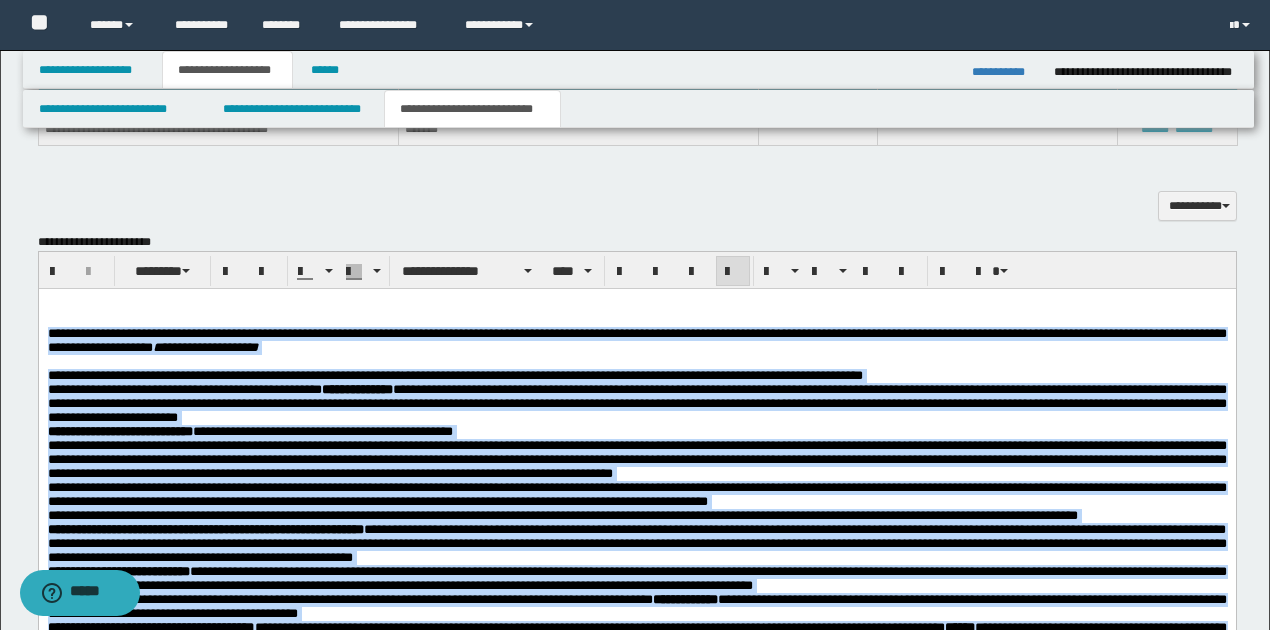 click on "**********" at bounding box center [636, 403] 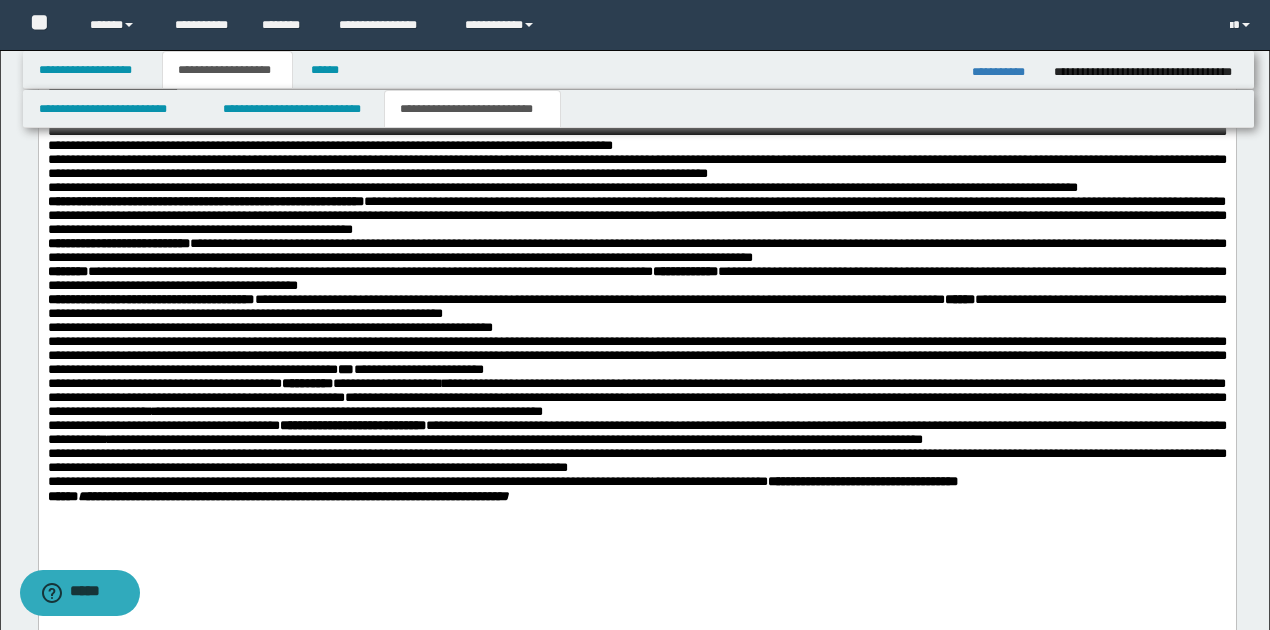scroll, scrollTop: 934, scrollLeft: 0, axis: vertical 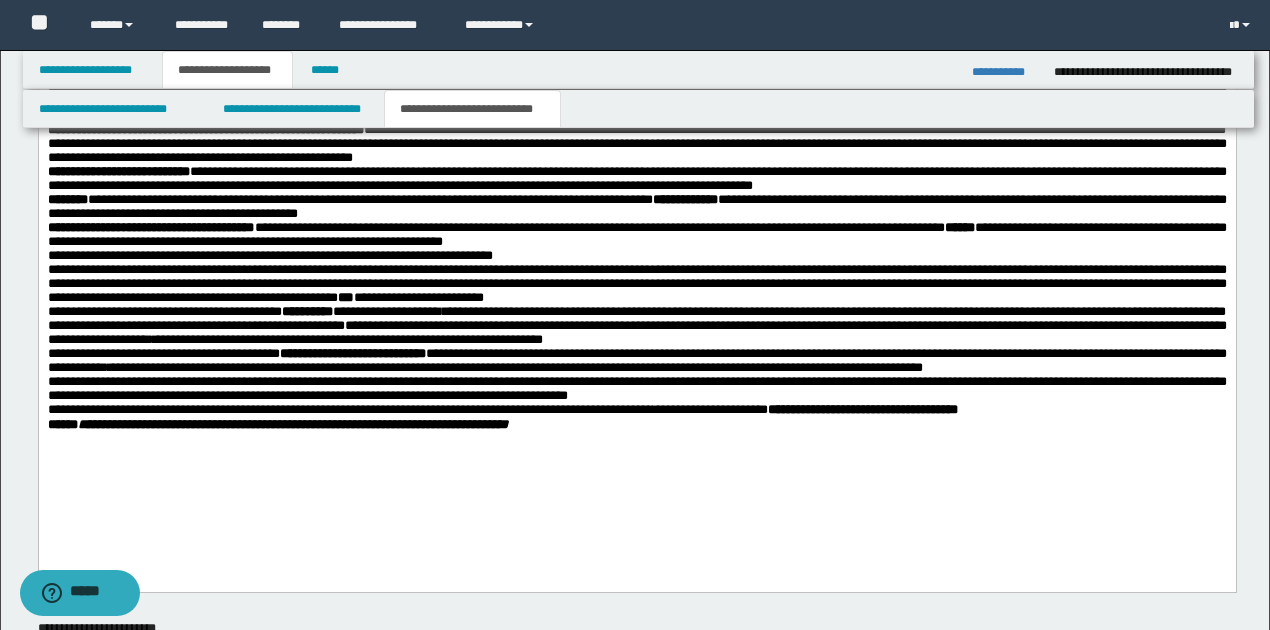 click on "**********" at bounding box center [636, 411] 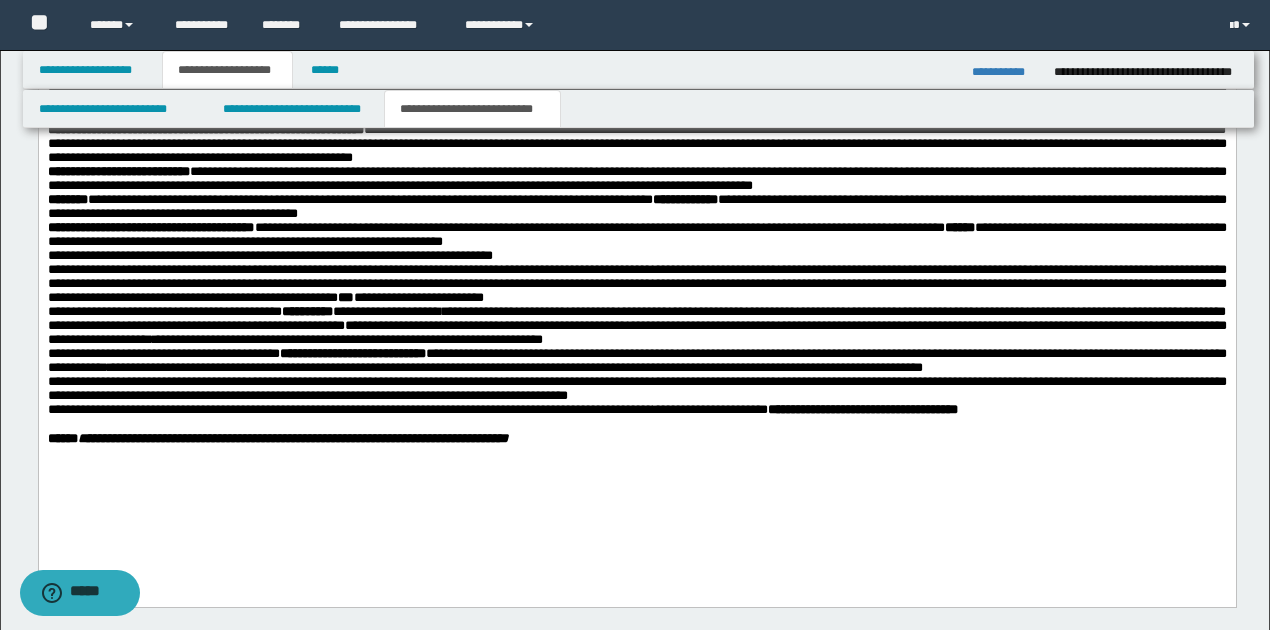 click on "**********" at bounding box center [809, 410] 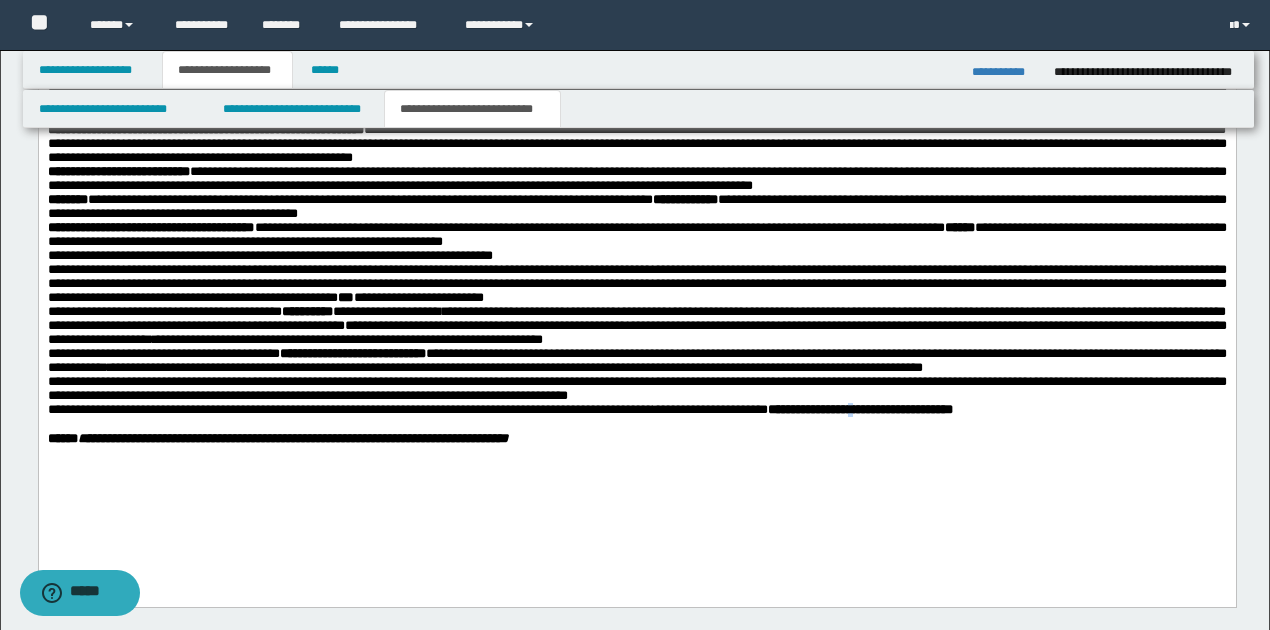 click on "**********" at bounding box center (899, 410) 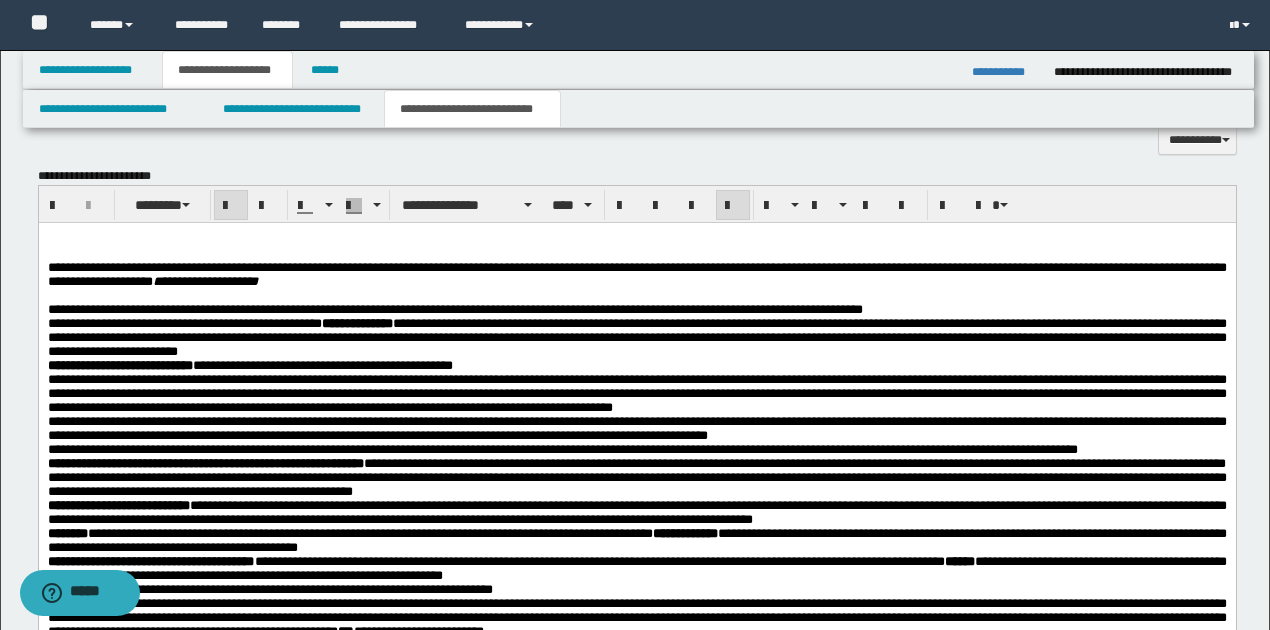 scroll, scrollTop: 667, scrollLeft: 0, axis: vertical 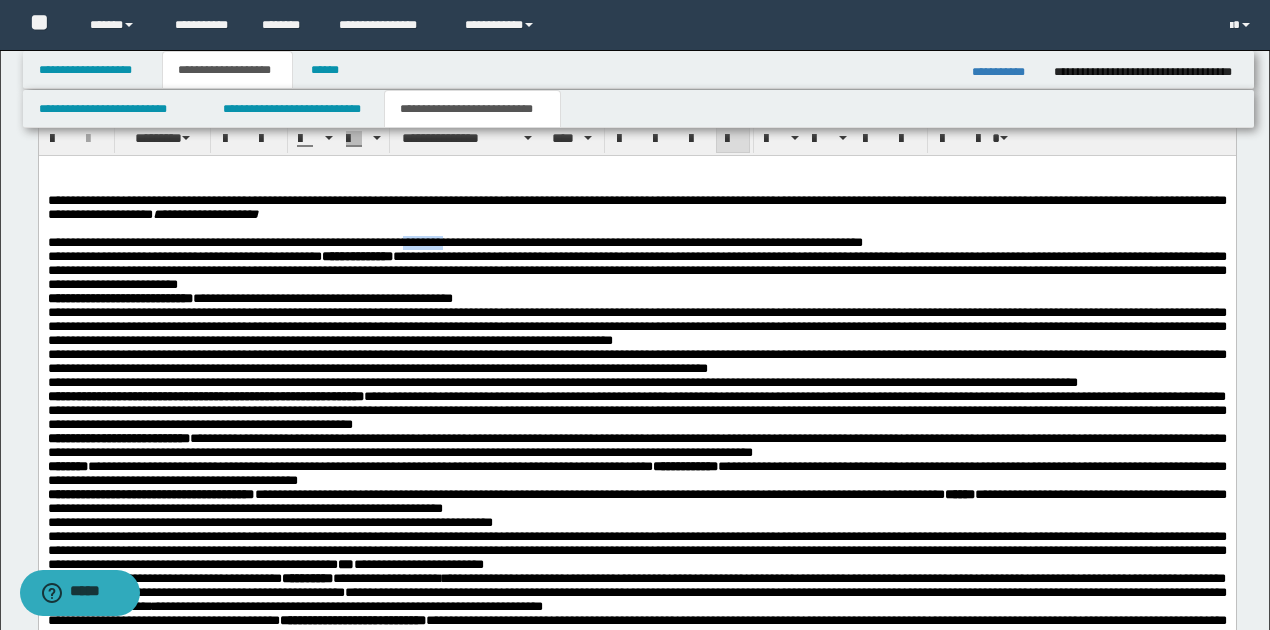 drag, startPoint x: 425, startPoint y: 252, endPoint x: 467, endPoint y: 246, distance: 42.426407 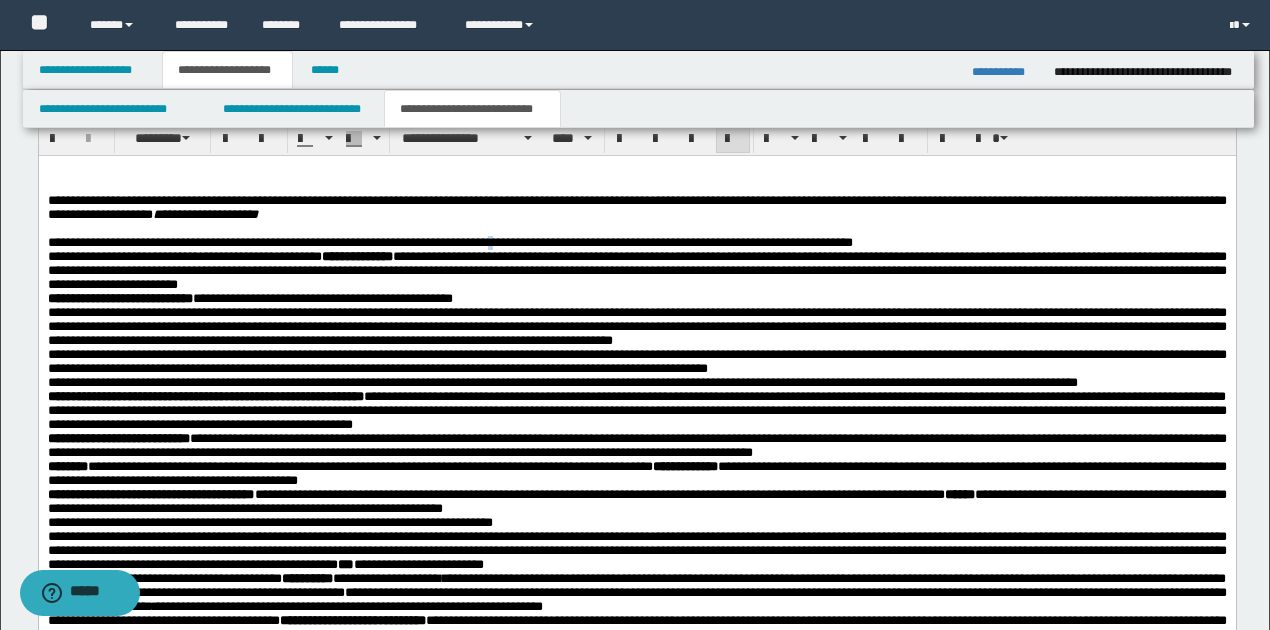 click on "**********" at bounding box center [449, 242] 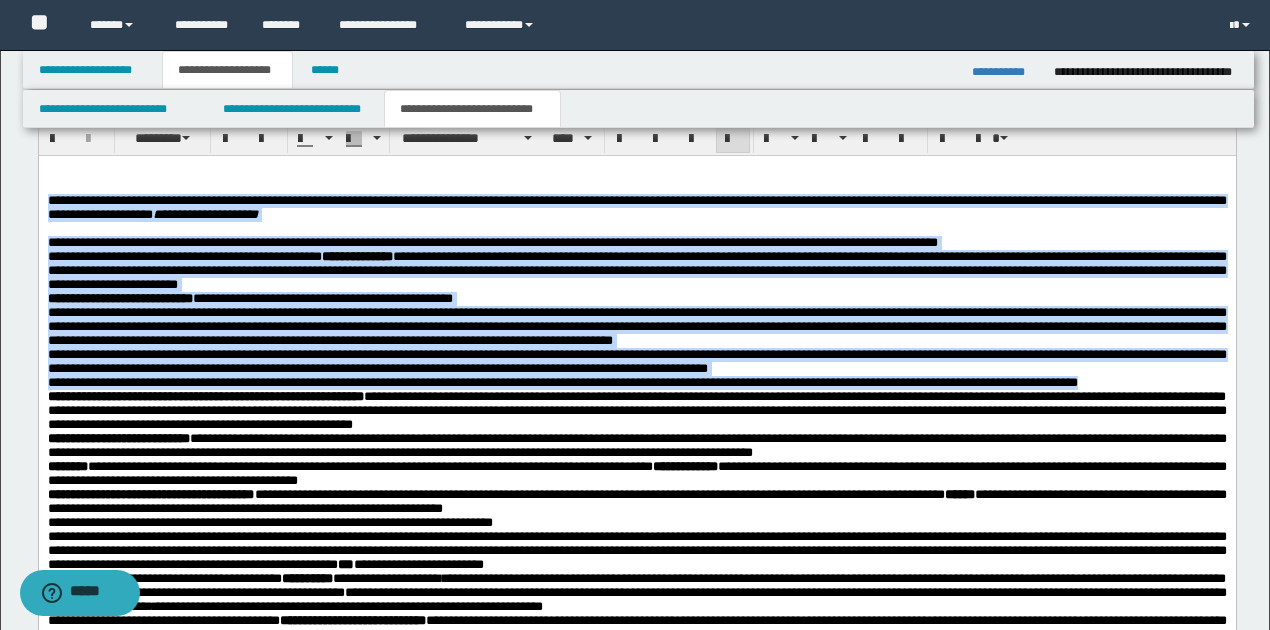 drag, startPoint x: 45, startPoint y: 203, endPoint x: 1191, endPoint y: 403, distance: 1163.3212 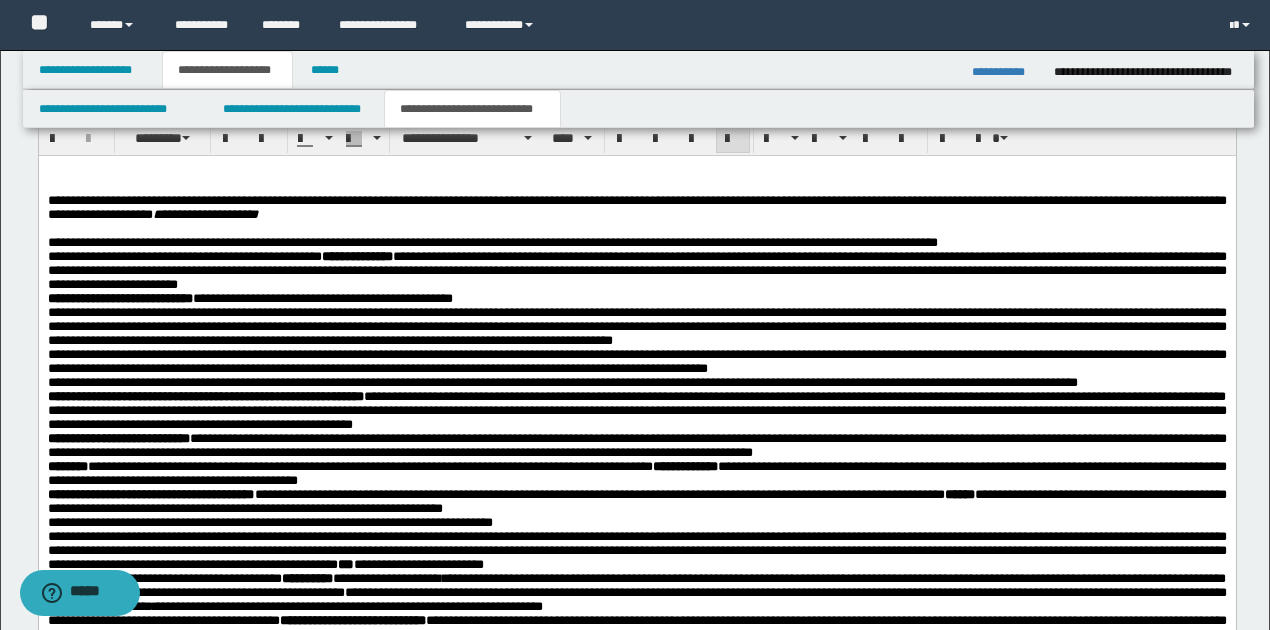 click on "**********" at bounding box center [636, 410] 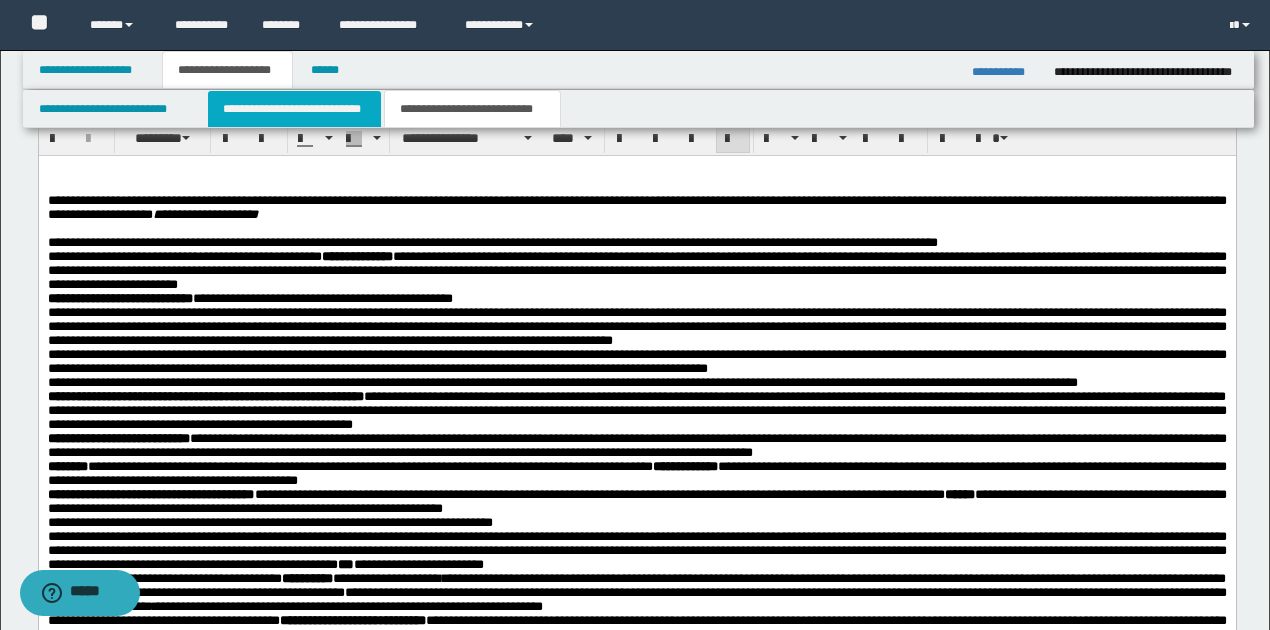 click on "**********" at bounding box center (294, 109) 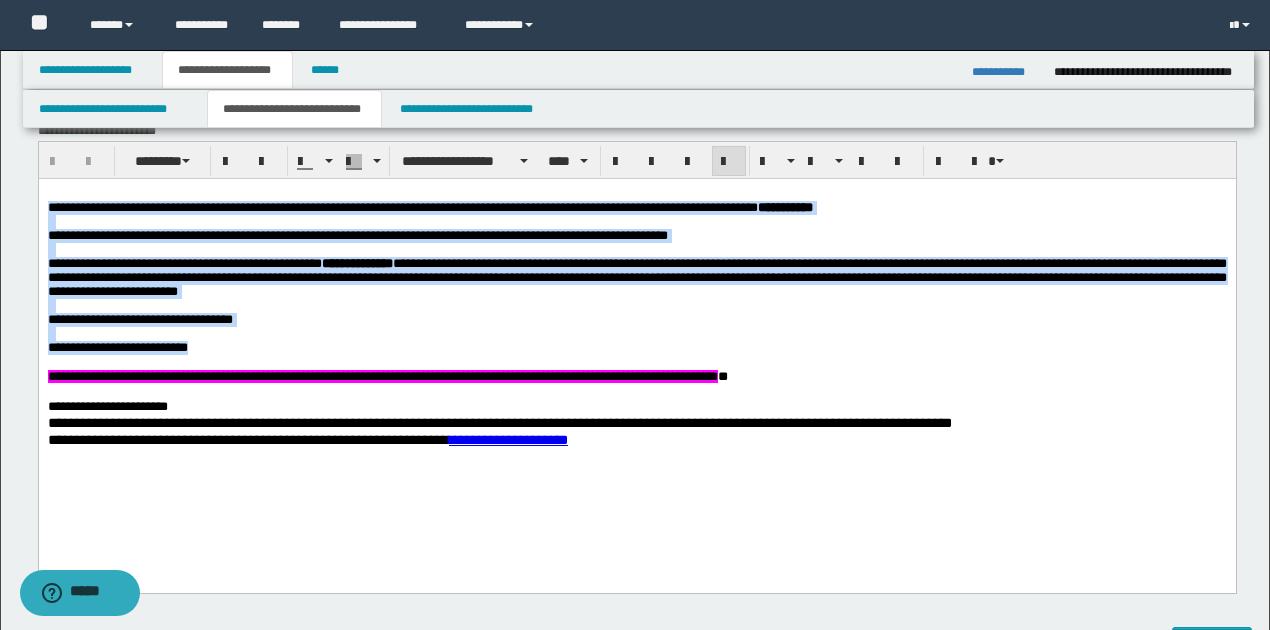 drag, startPoint x: 52, startPoint y: 210, endPoint x: 260, endPoint y: 358, distance: 255.28024 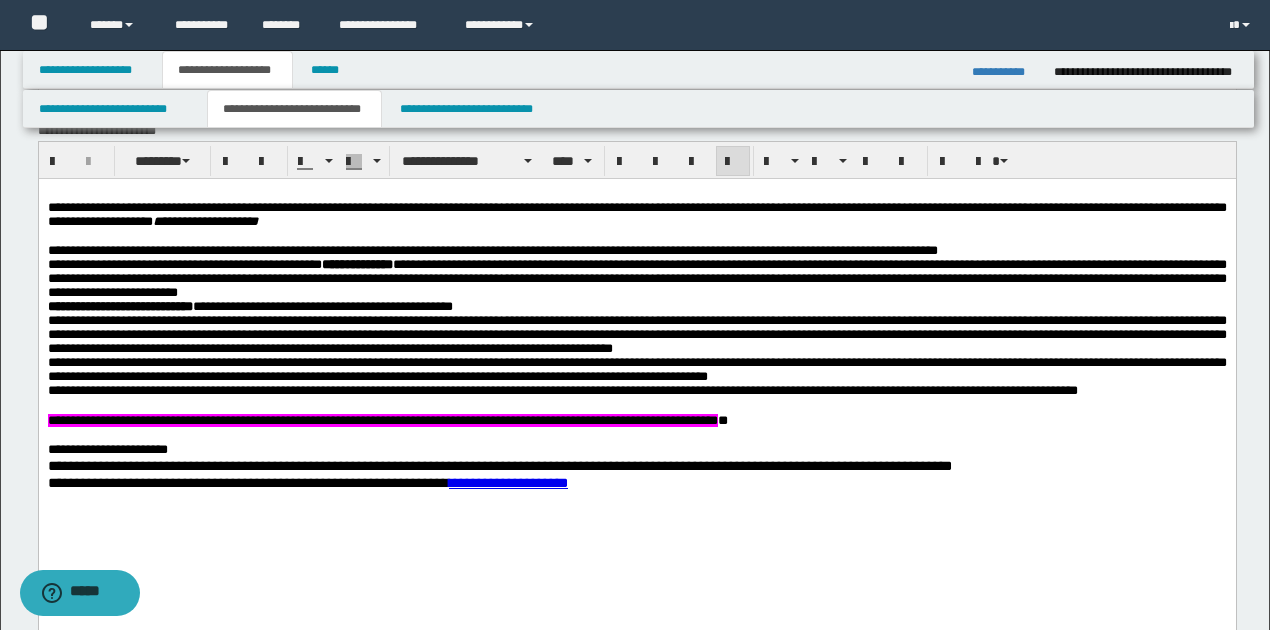 click on "**********" at bounding box center (1005, 72) 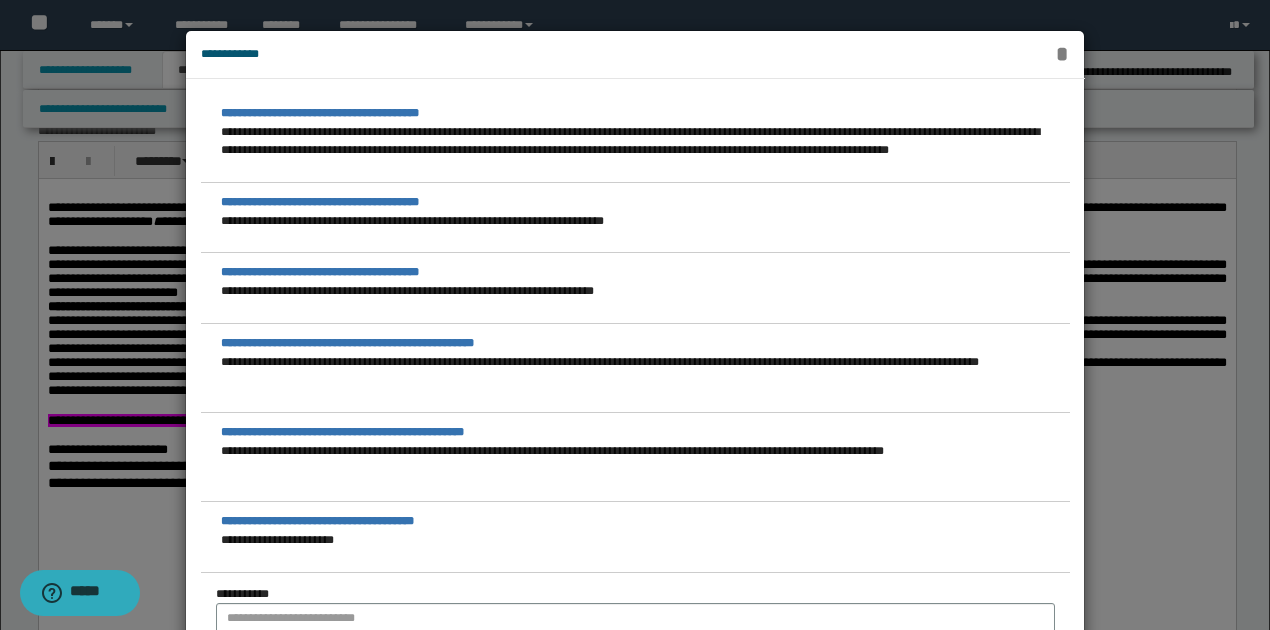 click on "*" at bounding box center (1062, 54) 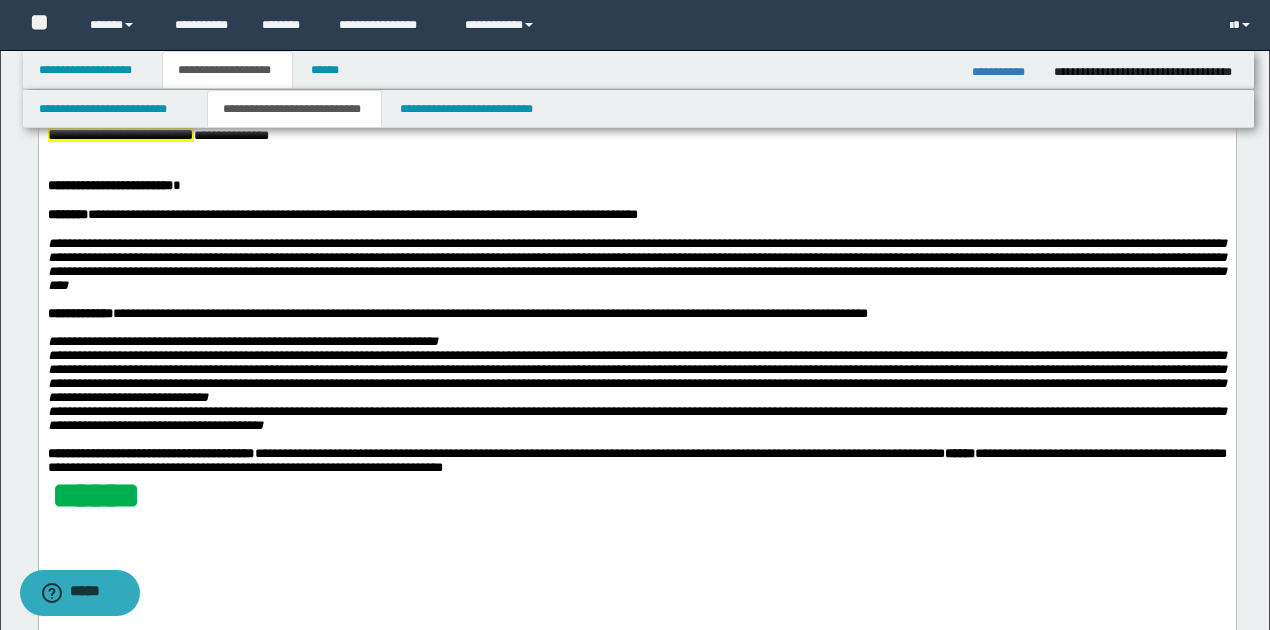 scroll, scrollTop: 67, scrollLeft: 0, axis: vertical 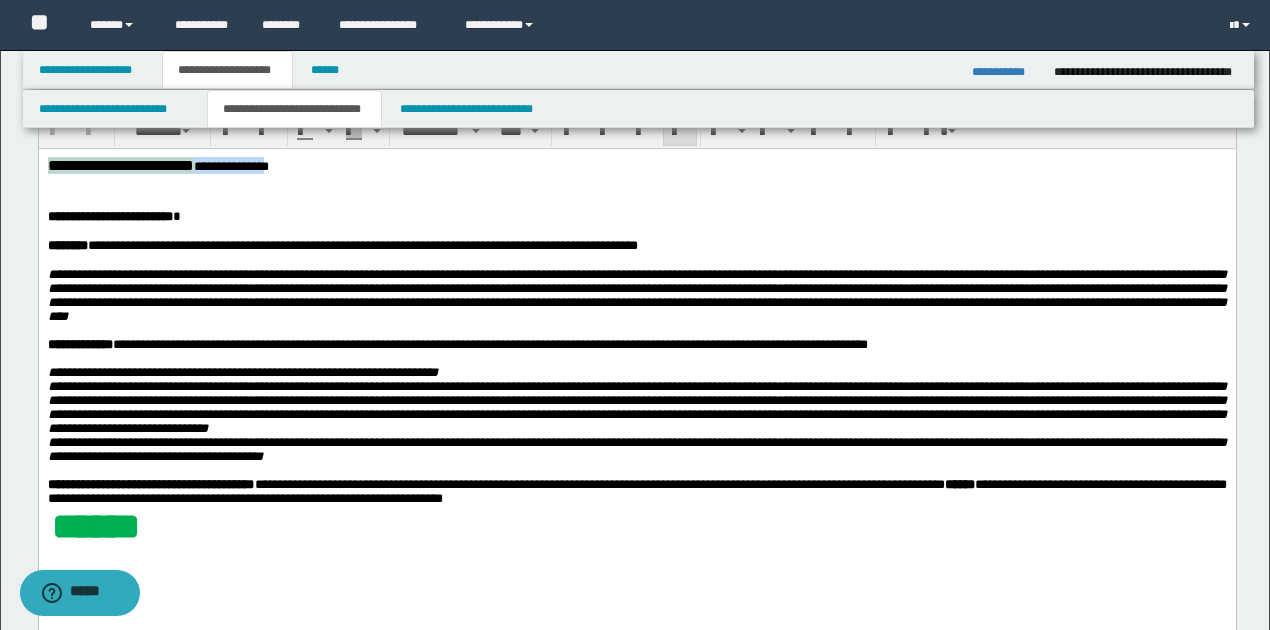drag, startPoint x: 52, startPoint y: 168, endPoint x: 309, endPoint y: 167, distance: 257.00195 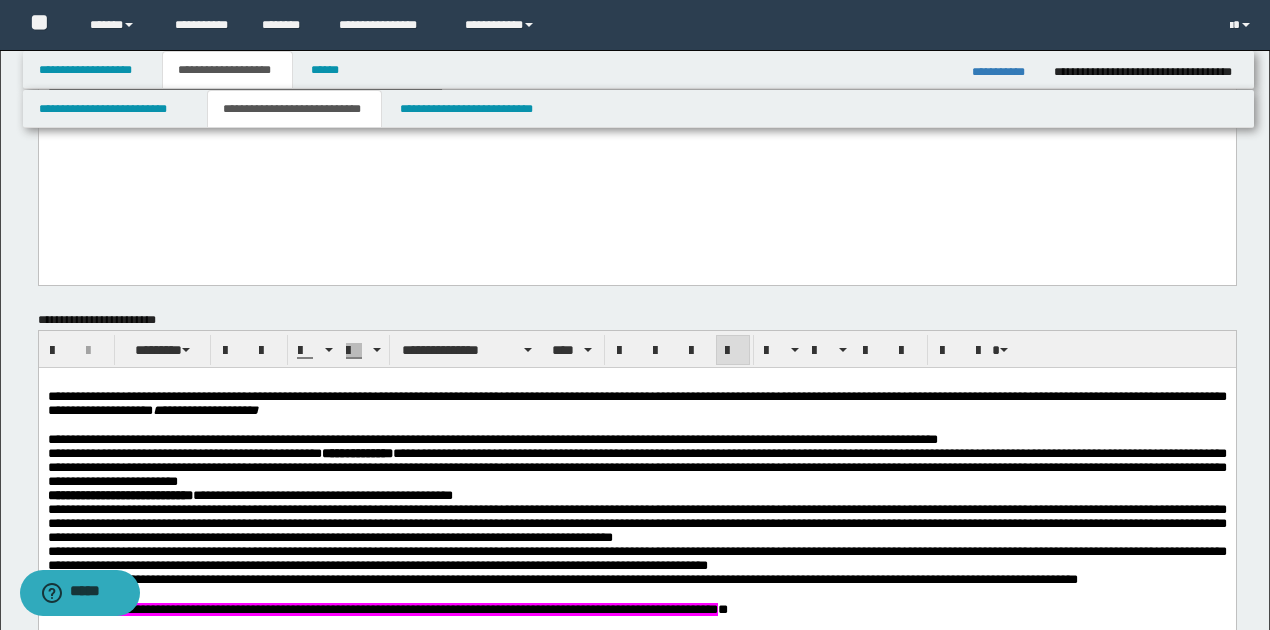 scroll, scrollTop: 467, scrollLeft: 0, axis: vertical 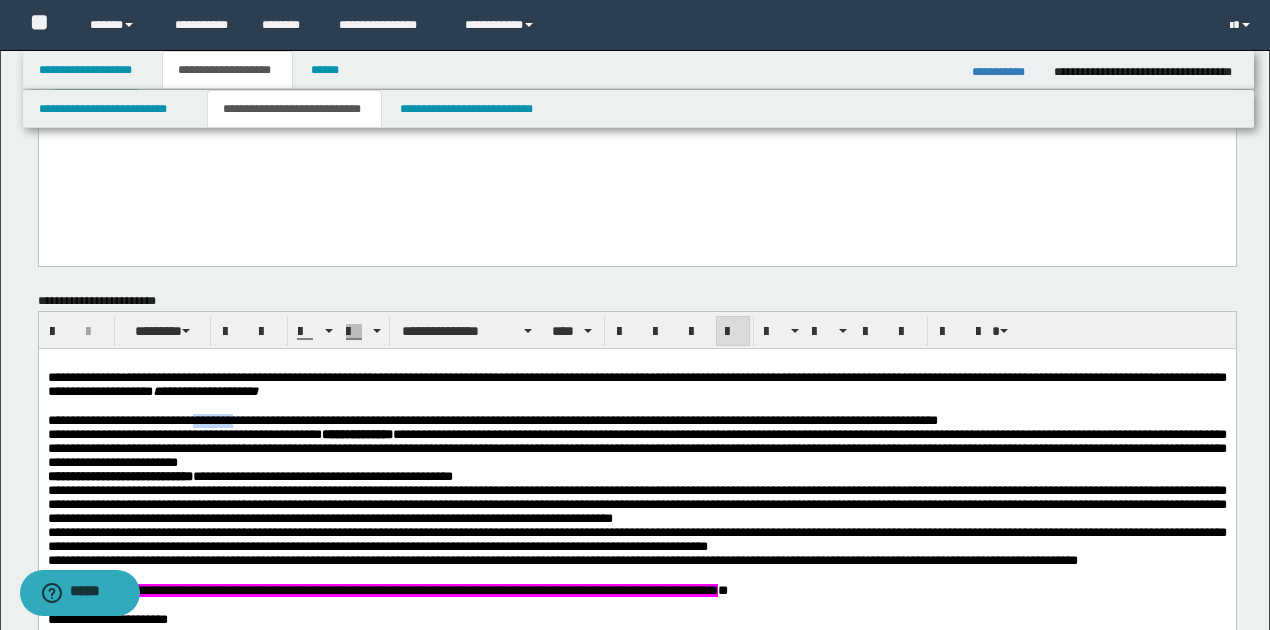 drag, startPoint x: 208, startPoint y: 425, endPoint x: 254, endPoint y: 426, distance: 46.010868 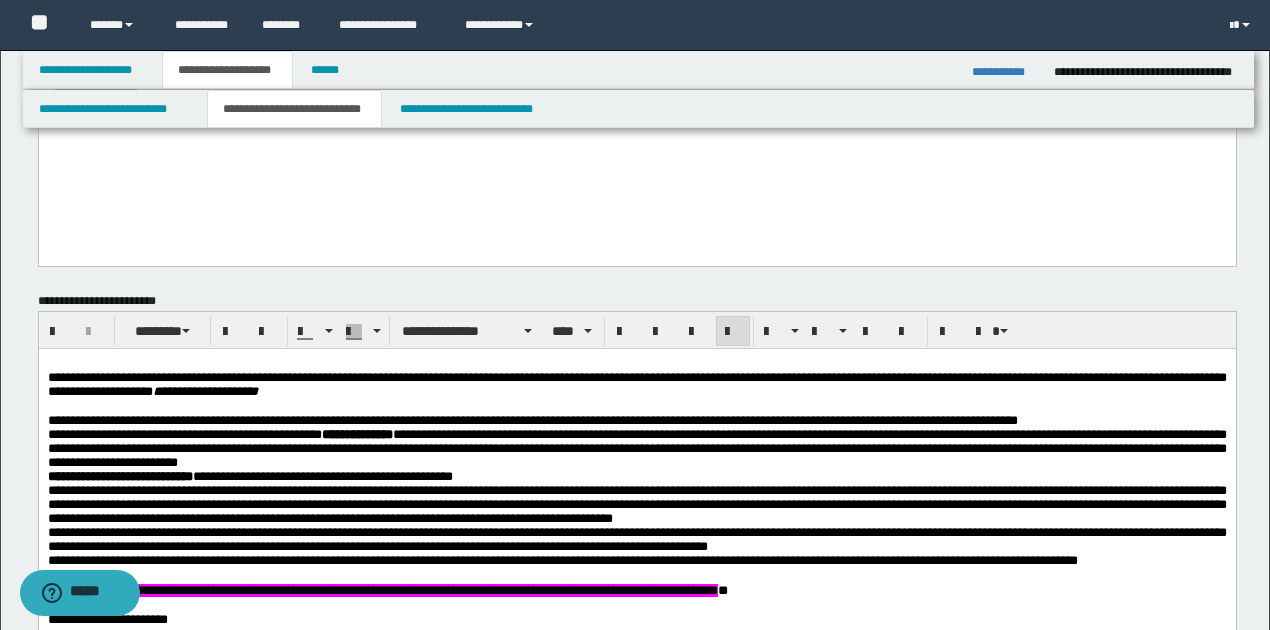 click on "**********" at bounding box center (532, 420) 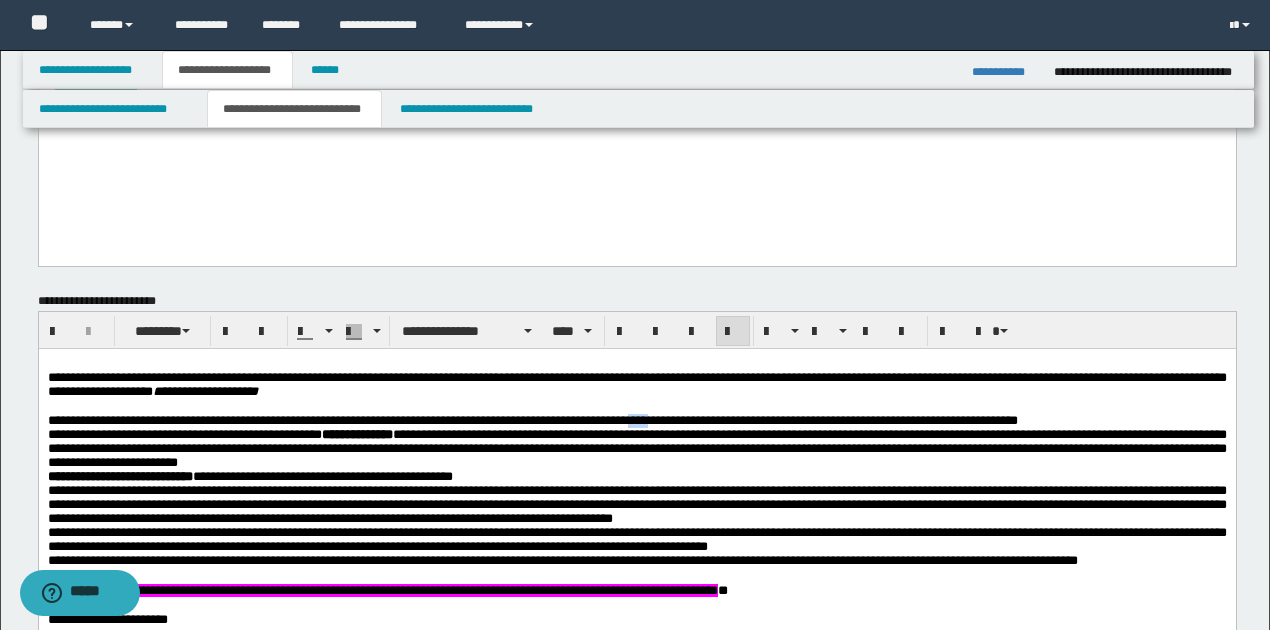 drag, startPoint x: 669, startPoint y: 426, endPoint x: 691, endPoint y: 431, distance: 22.561028 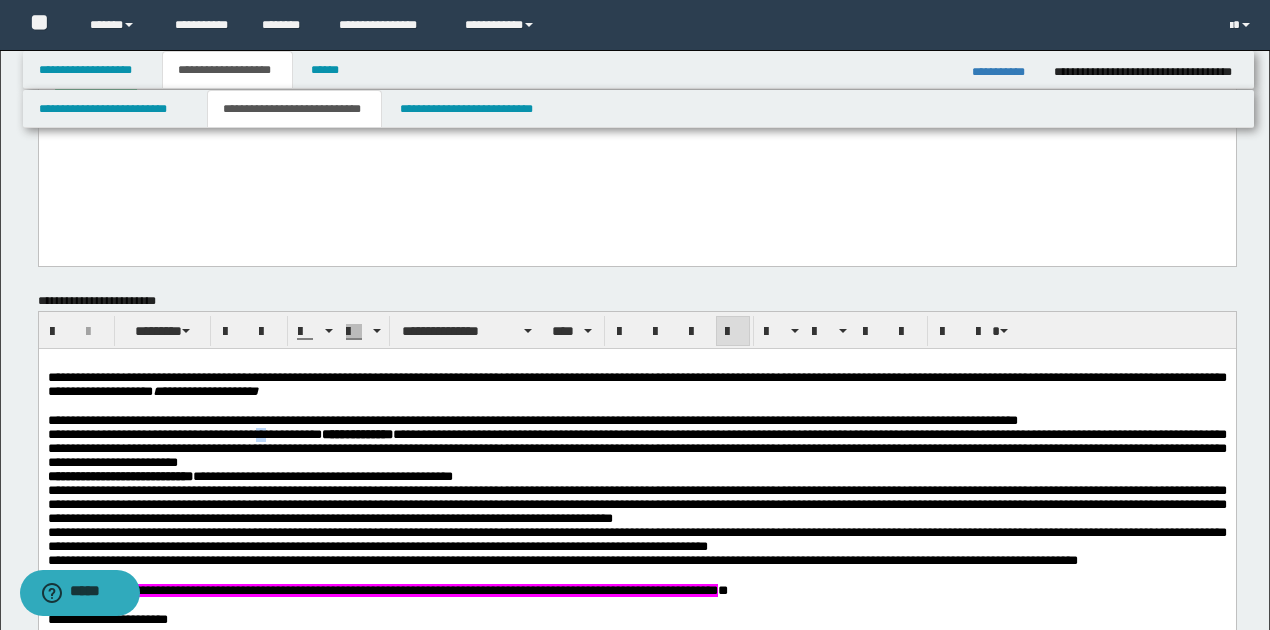 drag, startPoint x: 266, startPoint y: 440, endPoint x: 277, endPoint y: 444, distance: 11.7046995 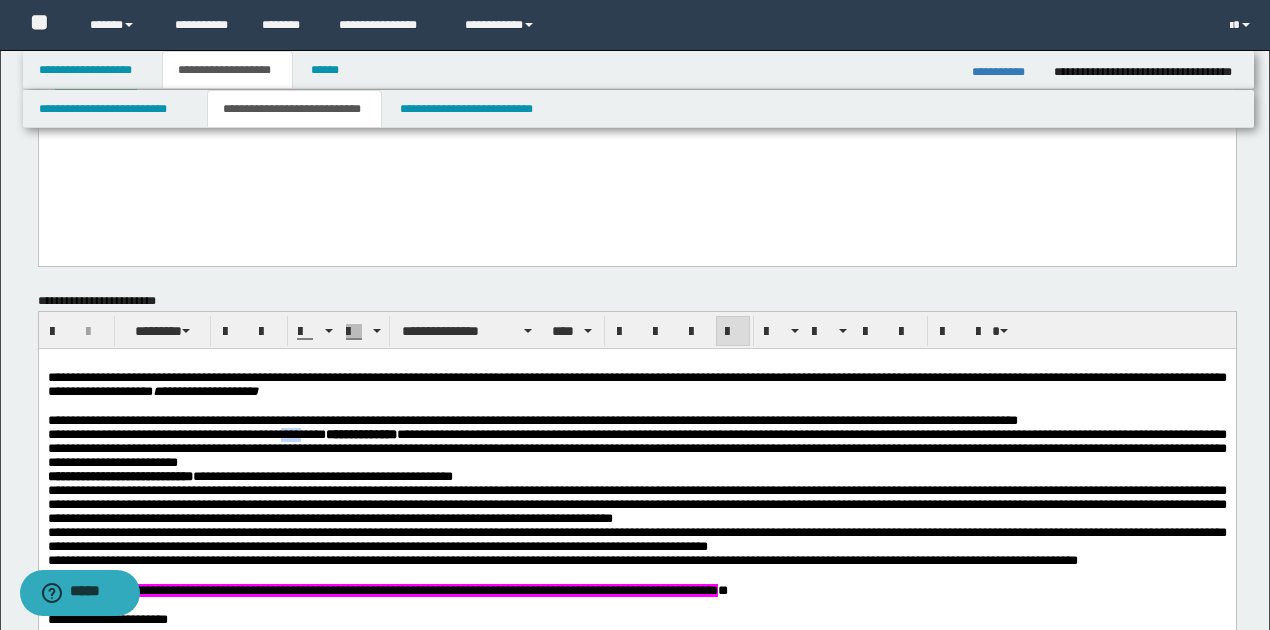 drag, startPoint x: 295, startPoint y: 441, endPoint x: 326, endPoint y: 442, distance: 31.016125 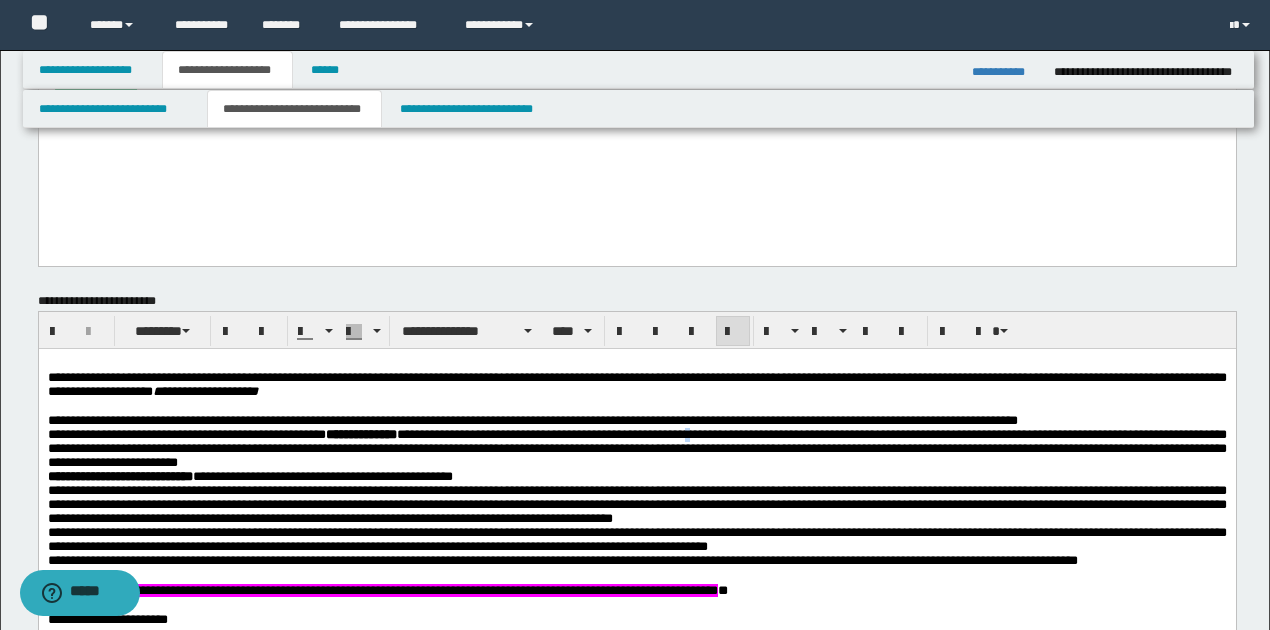 click on "**********" at bounding box center [636, 448] 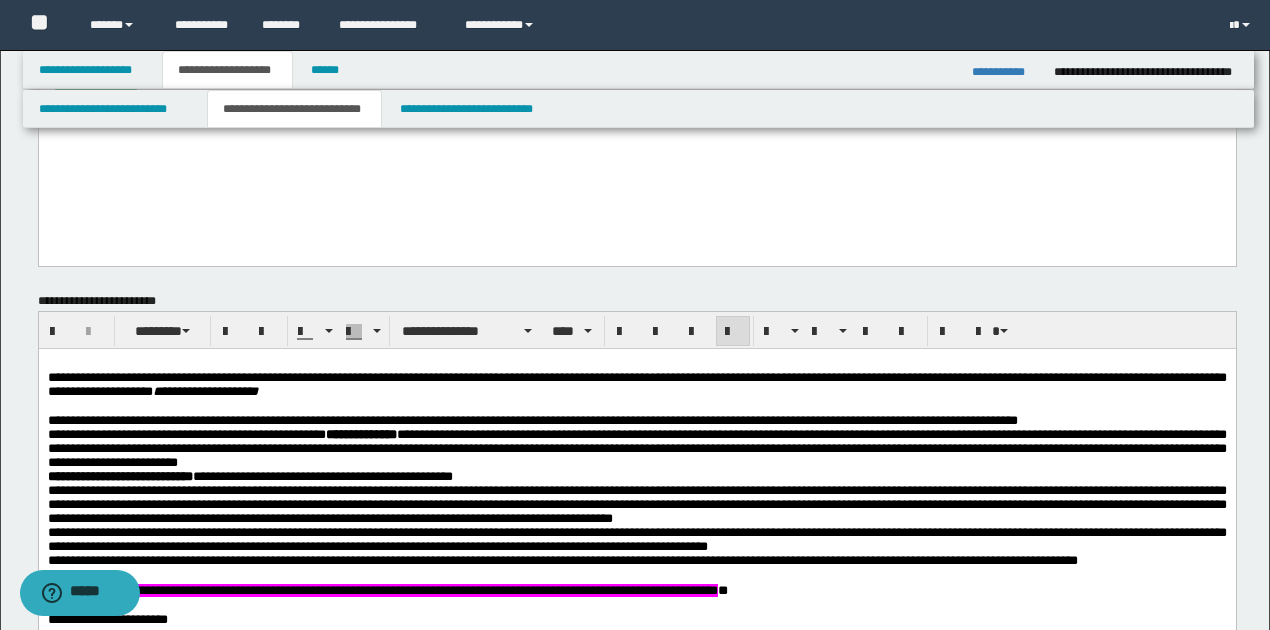 click on "**********" at bounding box center [636, 448] 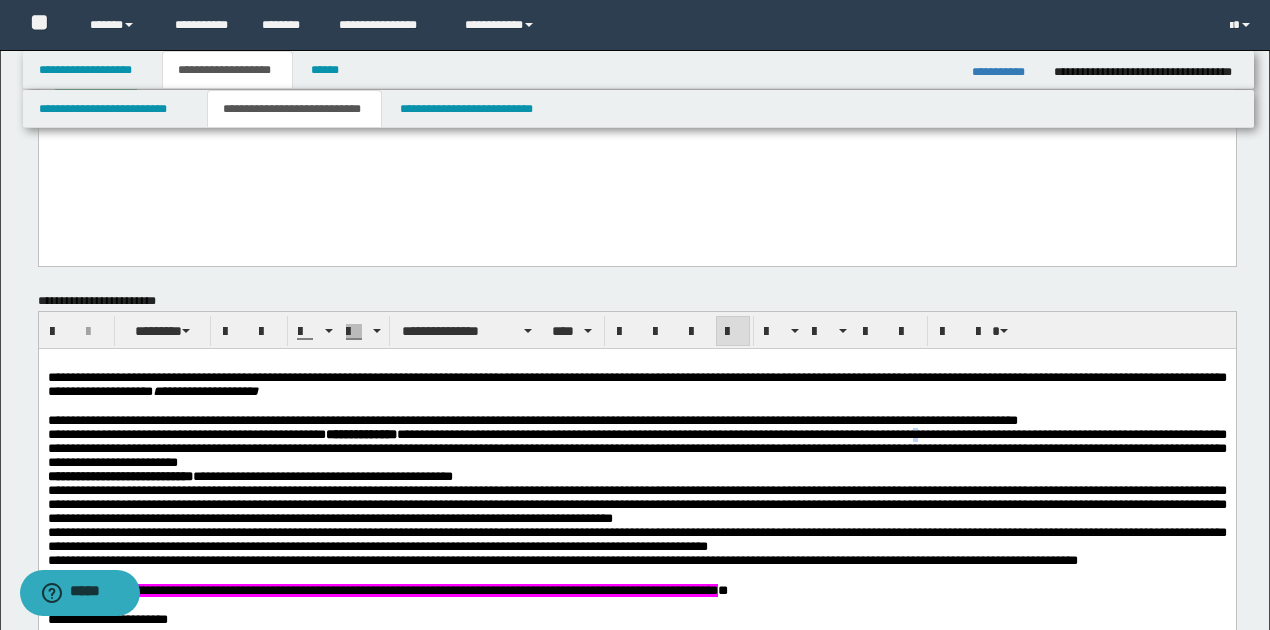 click on "**********" at bounding box center (636, 448) 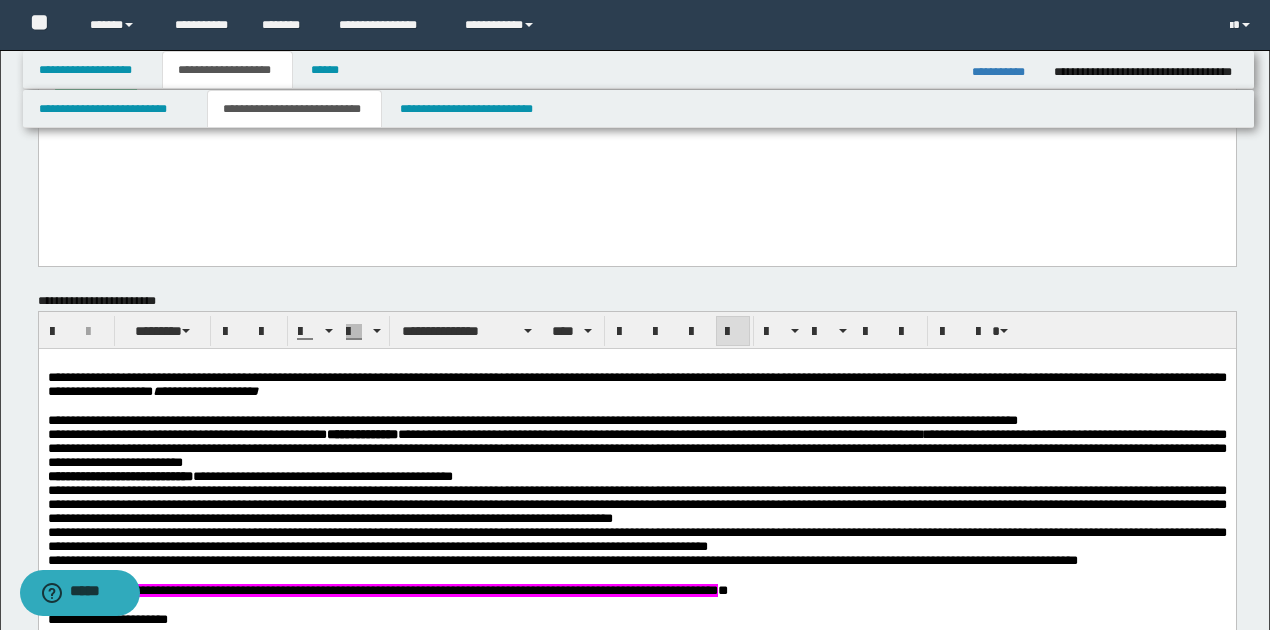 click on "**********" at bounding box center (636, 449) 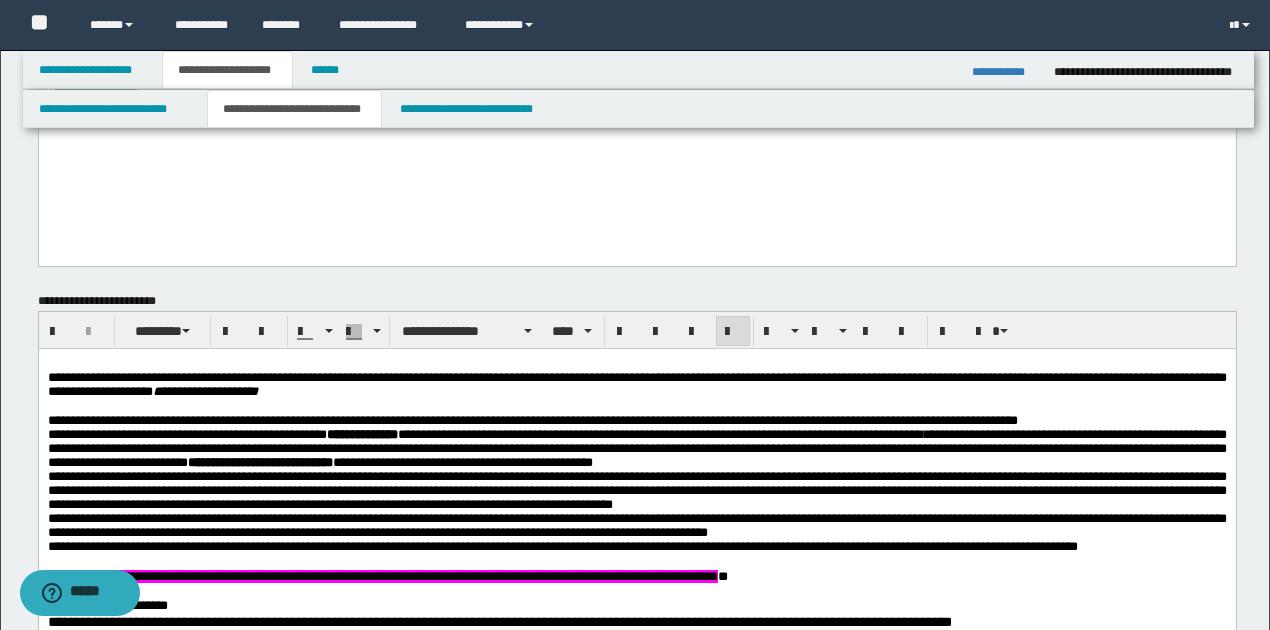 click on "**********" at bounding box center [636, 448] 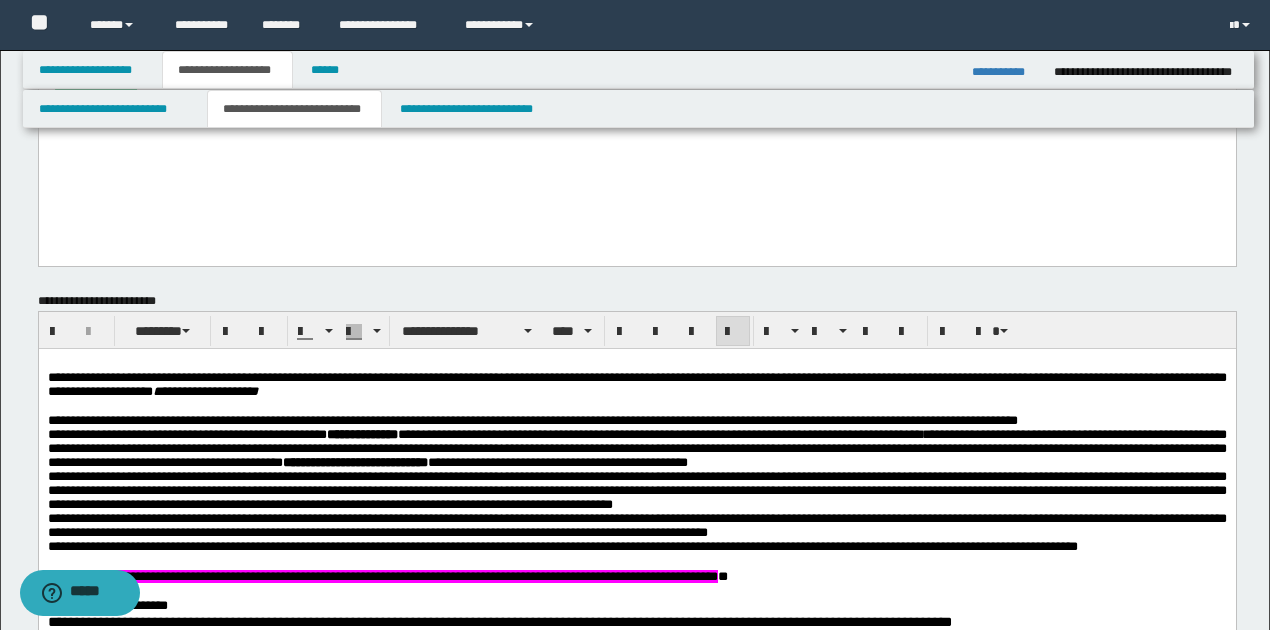 click on "**********" at bounding box center [636, 448] 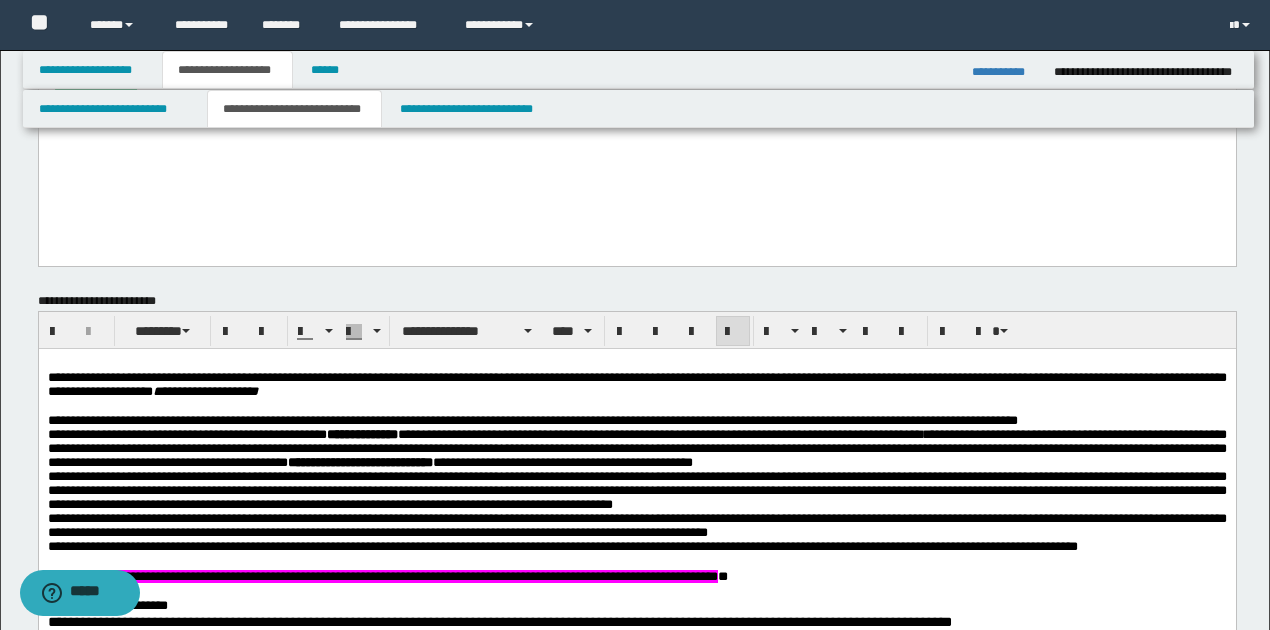 click on "**********" at bounding box center [636, 448] 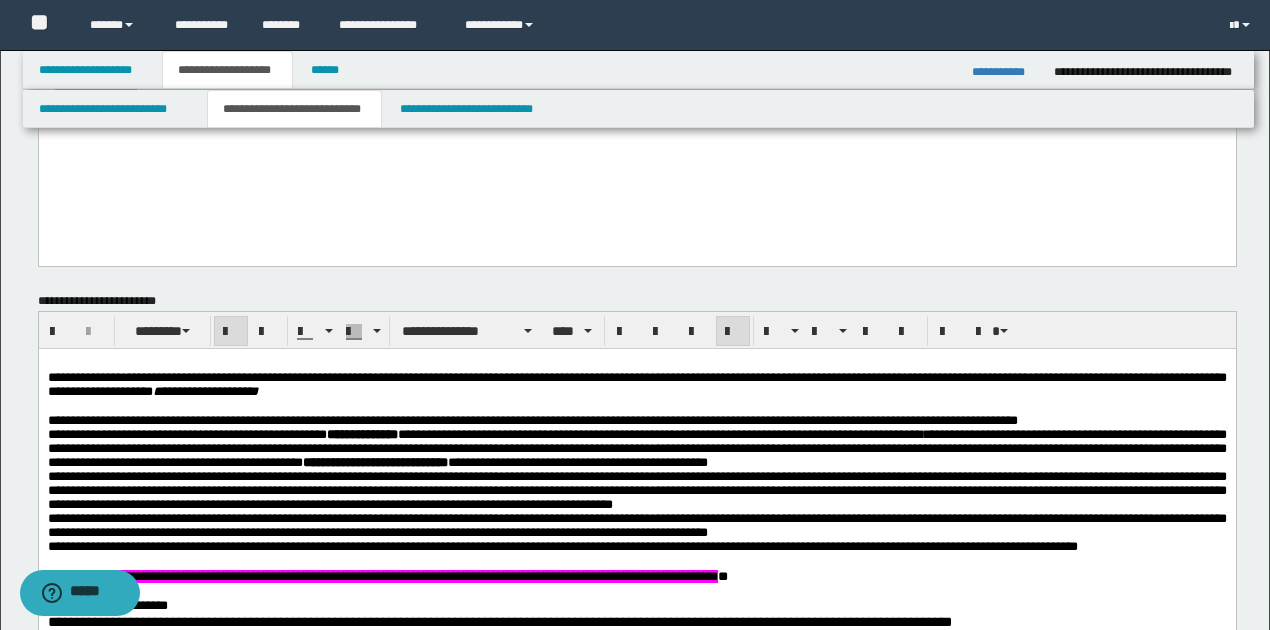 click on "**********" at bounding box center [504, 462] 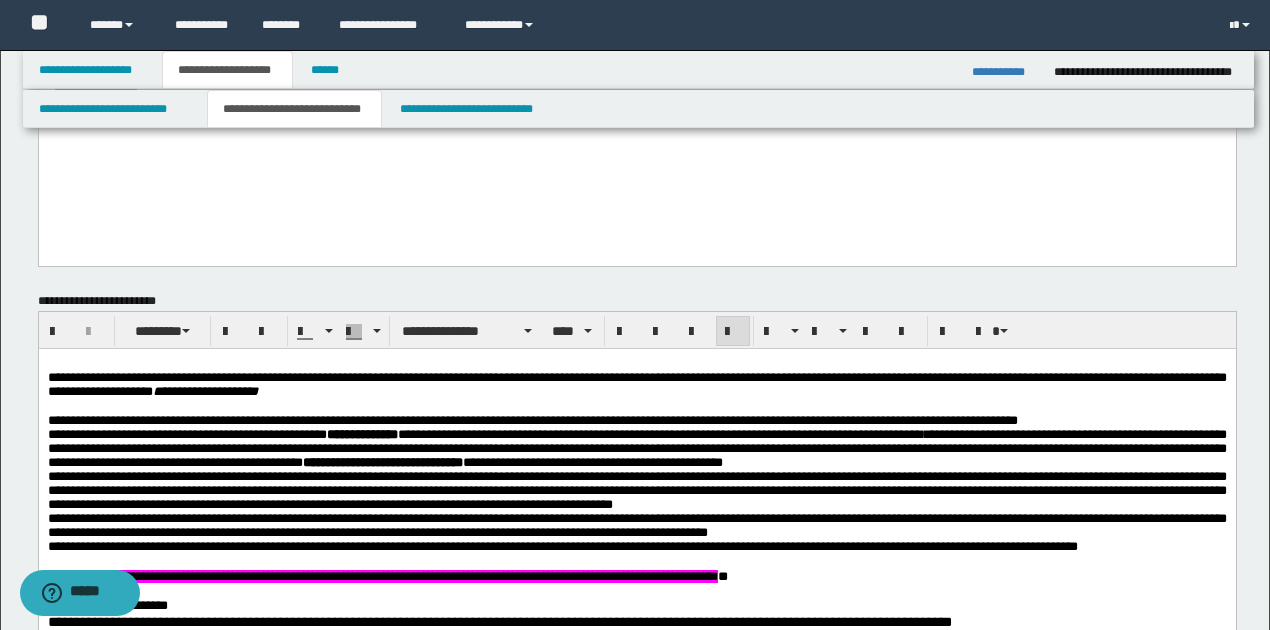 click on "**********" at bounding box center (636, 449) 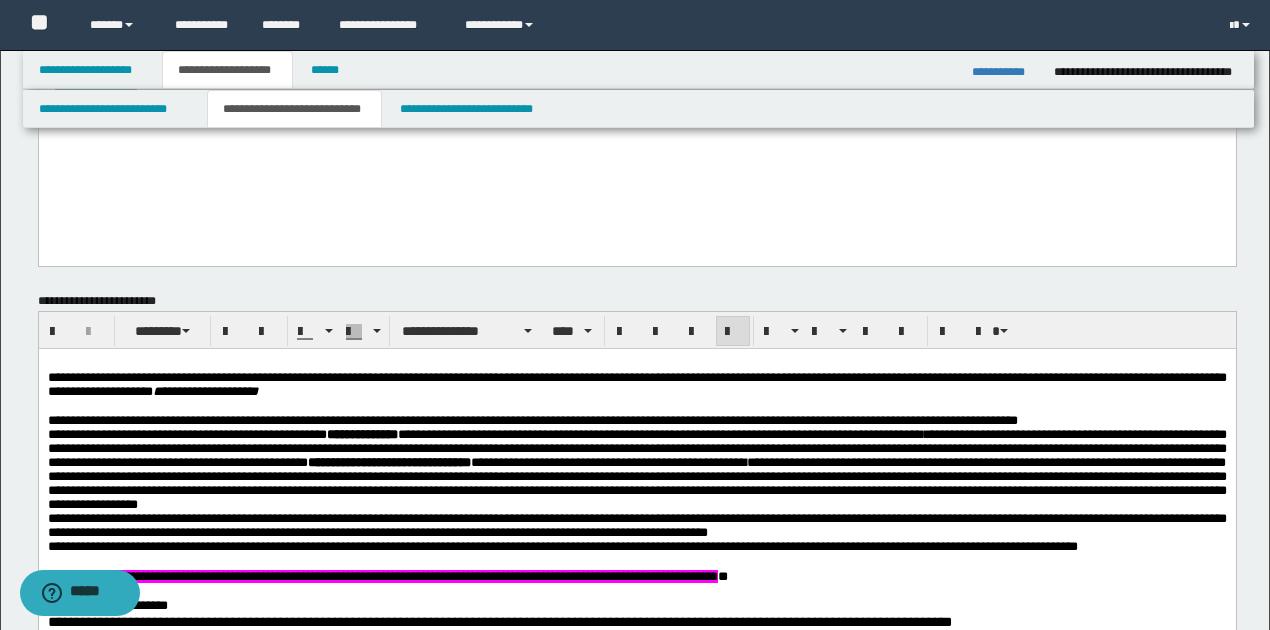click on "**********" at bounding box center [636, 470] 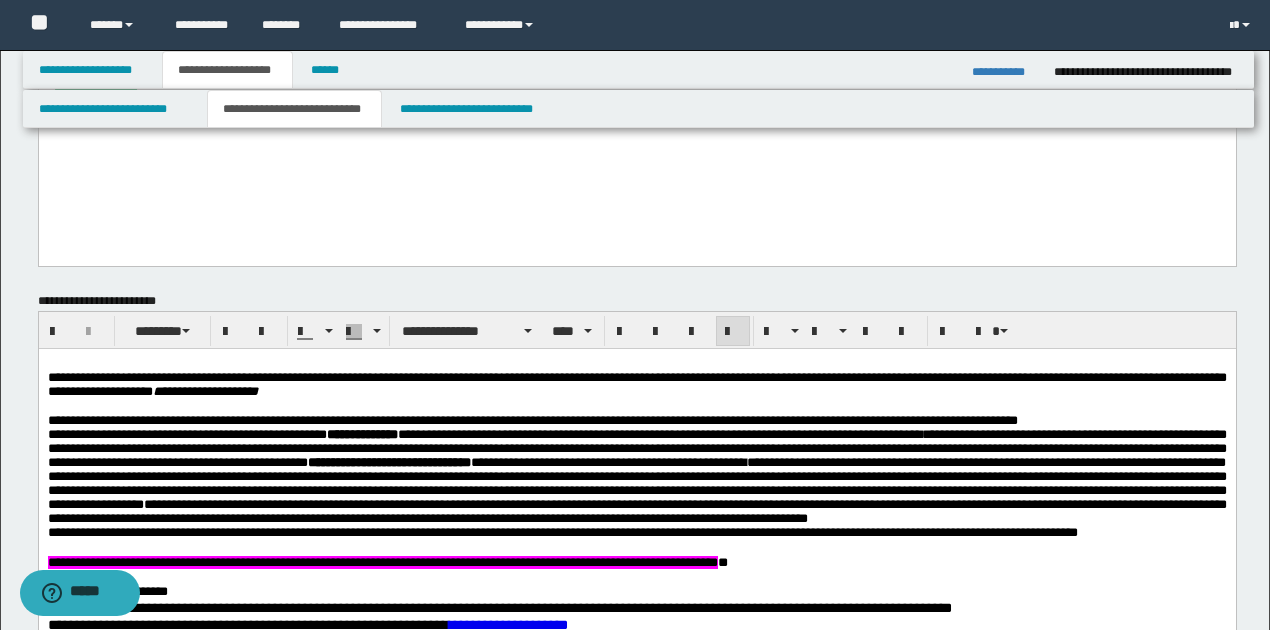 click on "**********" at bounding box center [636, 477] 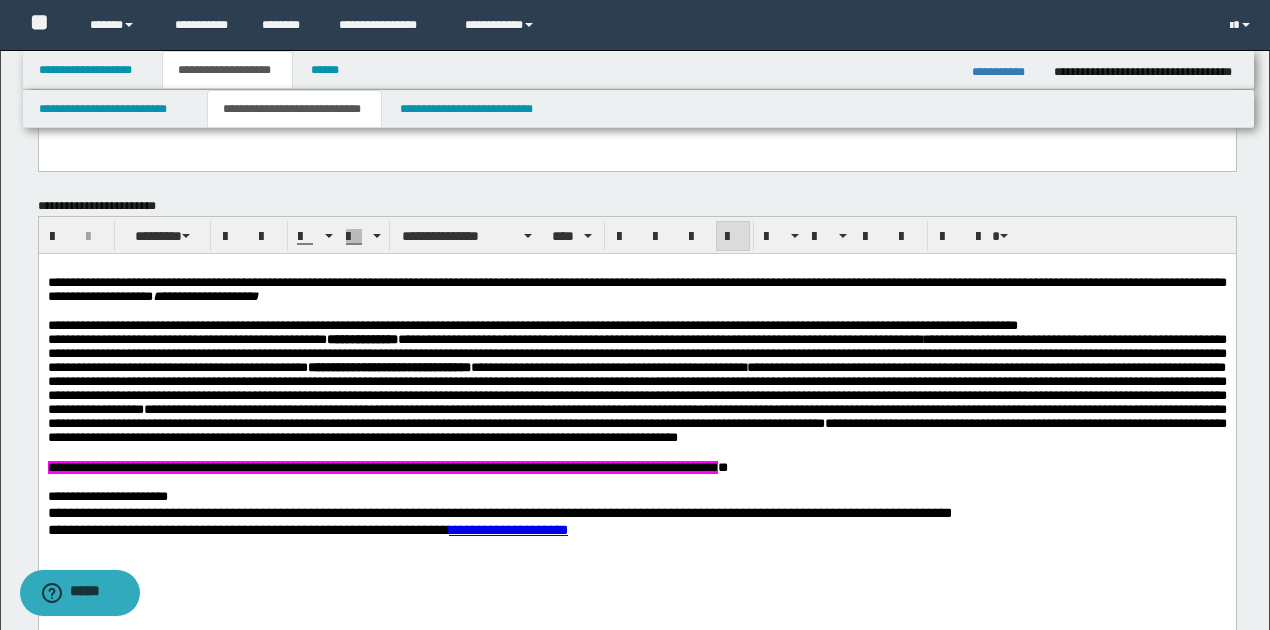 scroll, scrollTop: 600, scrollLeft: 0, axis: vertical 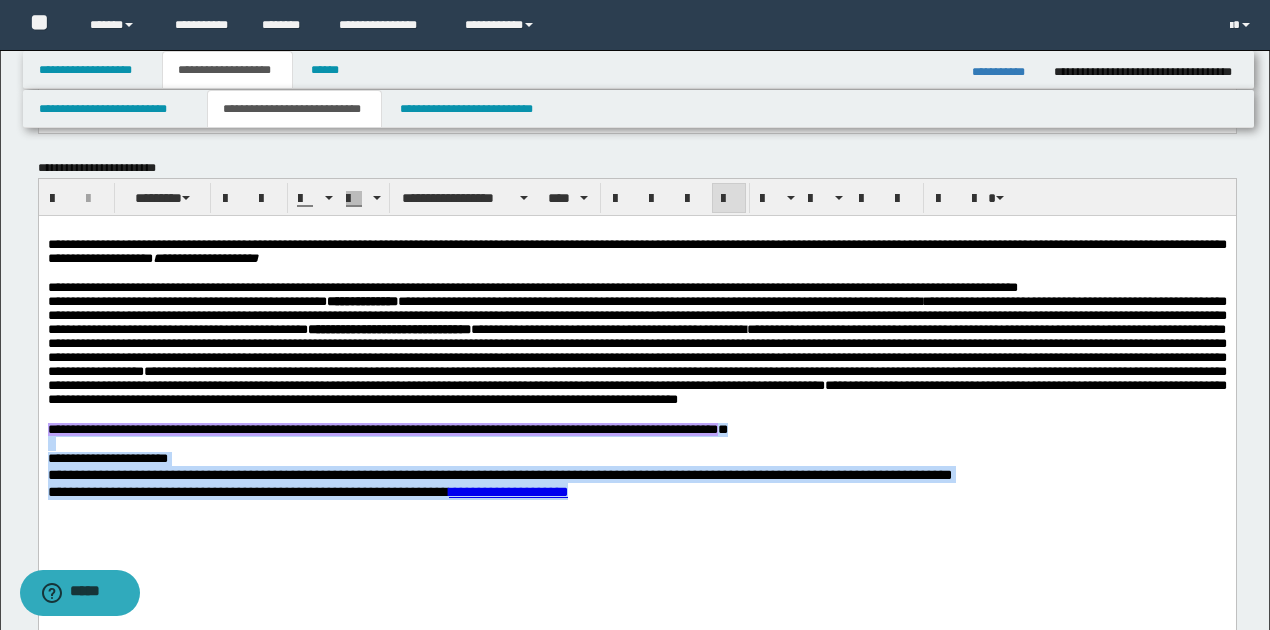 drag, startPoint x: 48, startPoint y: 462, endPoint x: 712, endPoint y: 534, distance: 667.8922 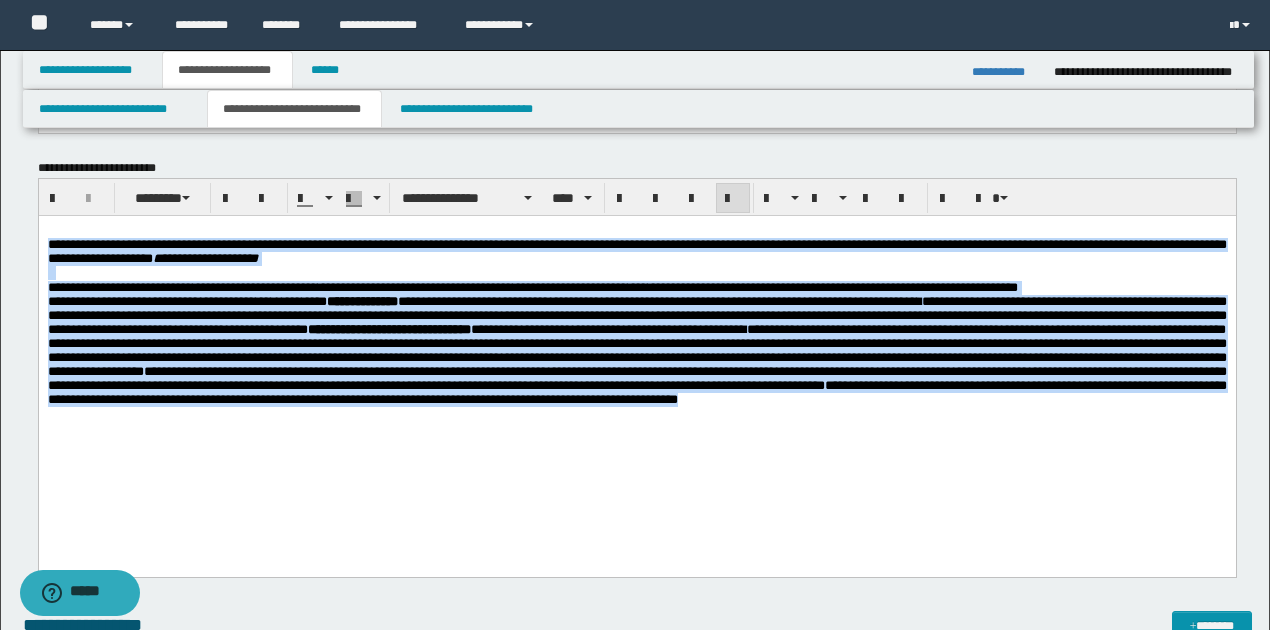 drag, startPoint x: 49, startPoint y: 247, endPoint x: 285, endPoint y: 426, distance: 296.2043 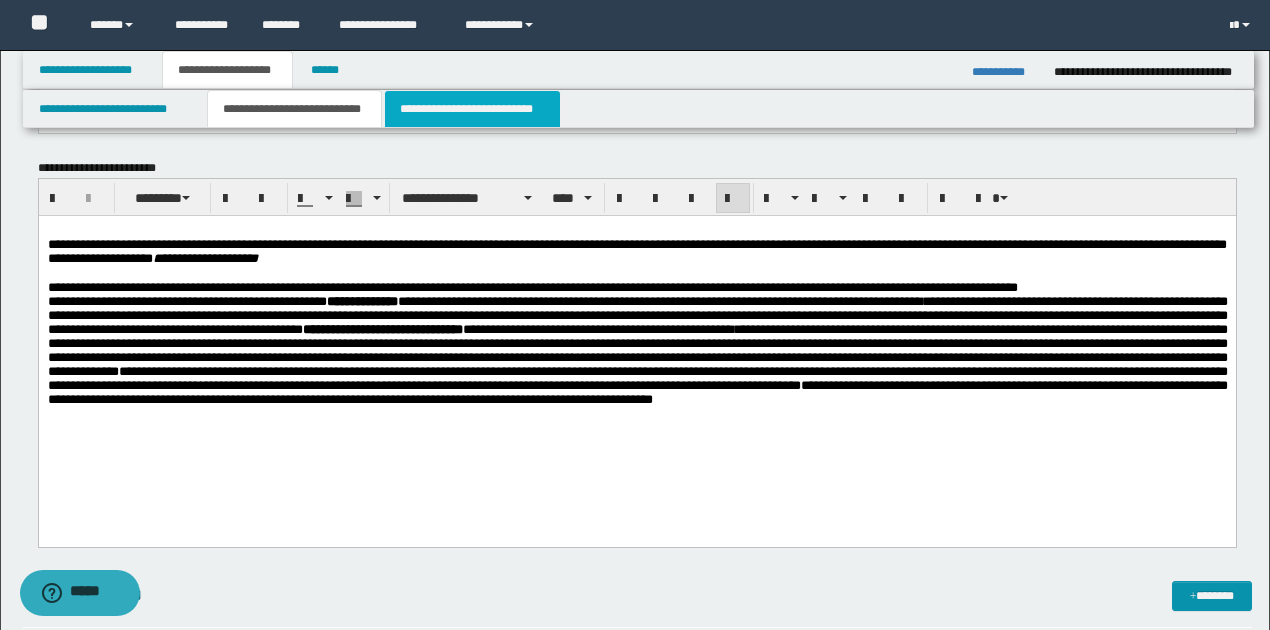 click on "**********" at bounding box center [472, 109] 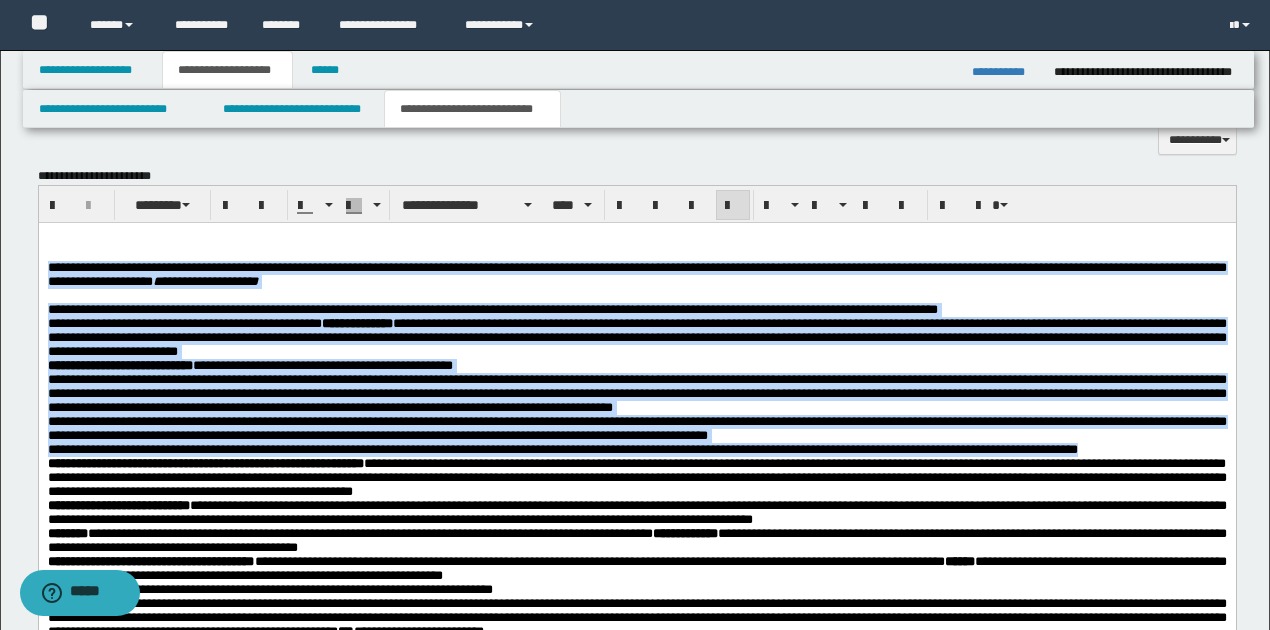 drag, startPoint x: 48, startPoint y: 274, endPoint x: 1195, endPoint y: 465, distance: 1162.7941 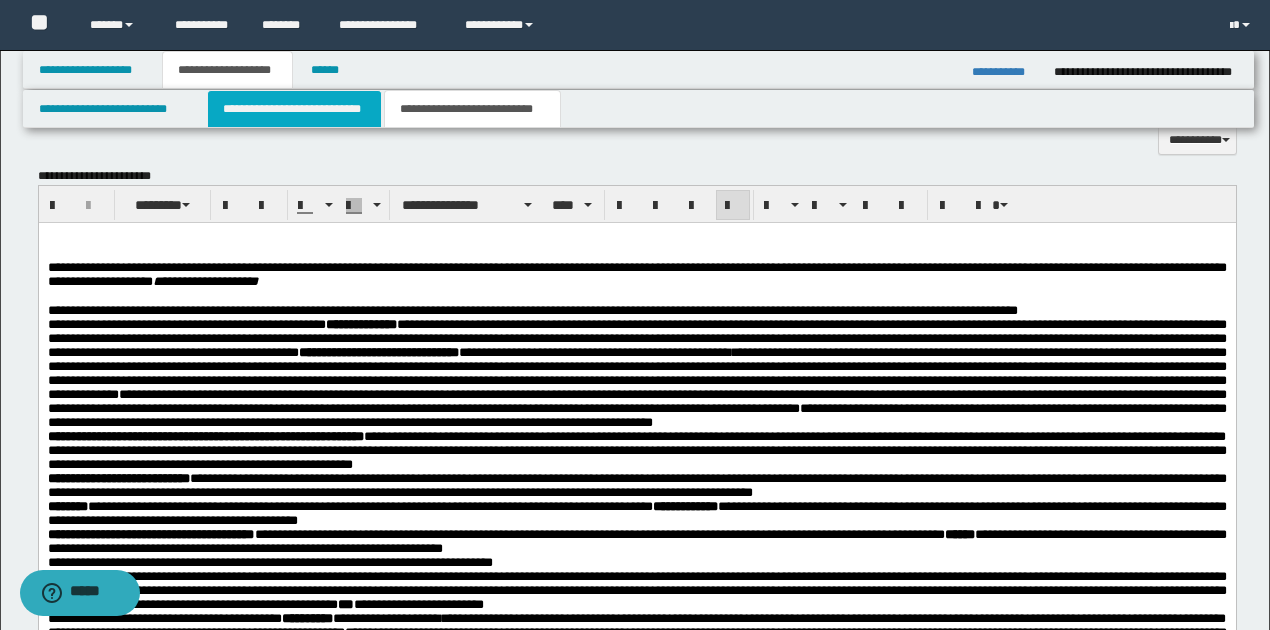 click on "**********" at bounding box center [294, 109] 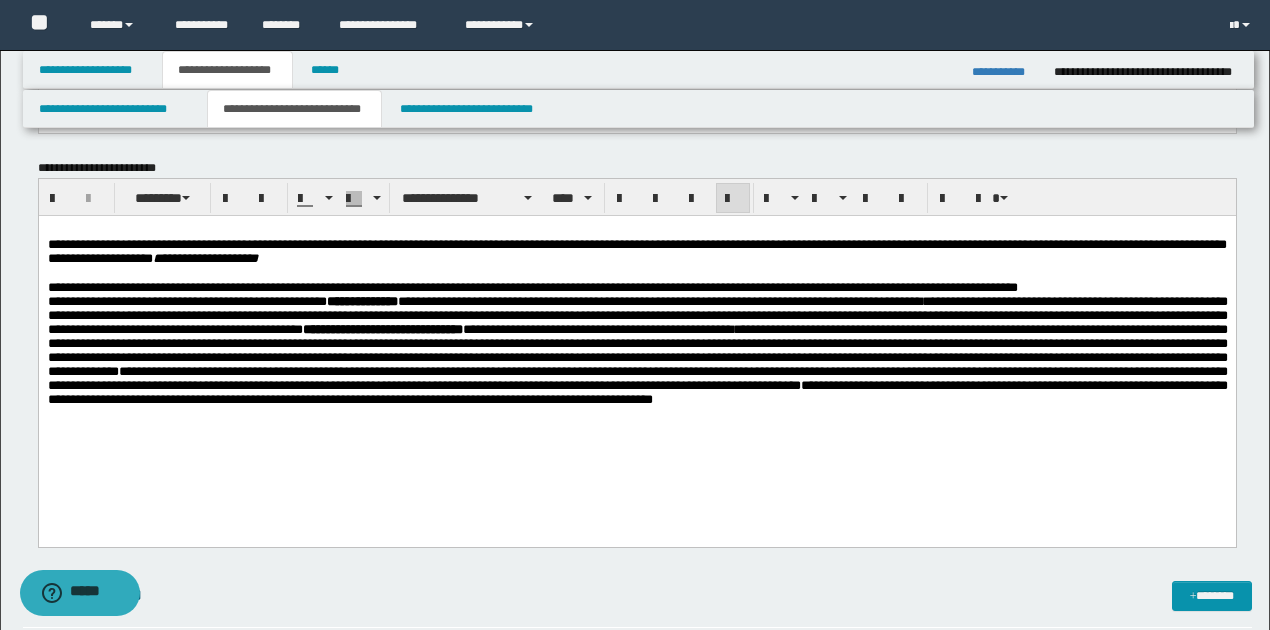 click on "**********" at bounding box center (637, 392) 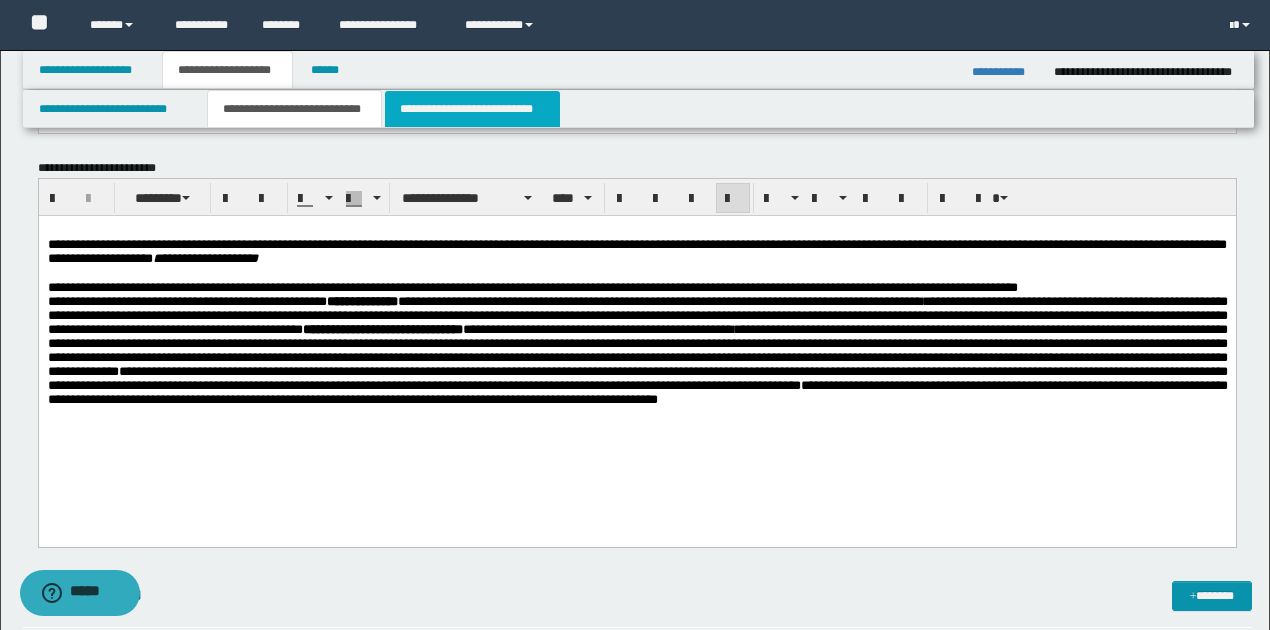 click on "**********" at bounding box center [472, 109] 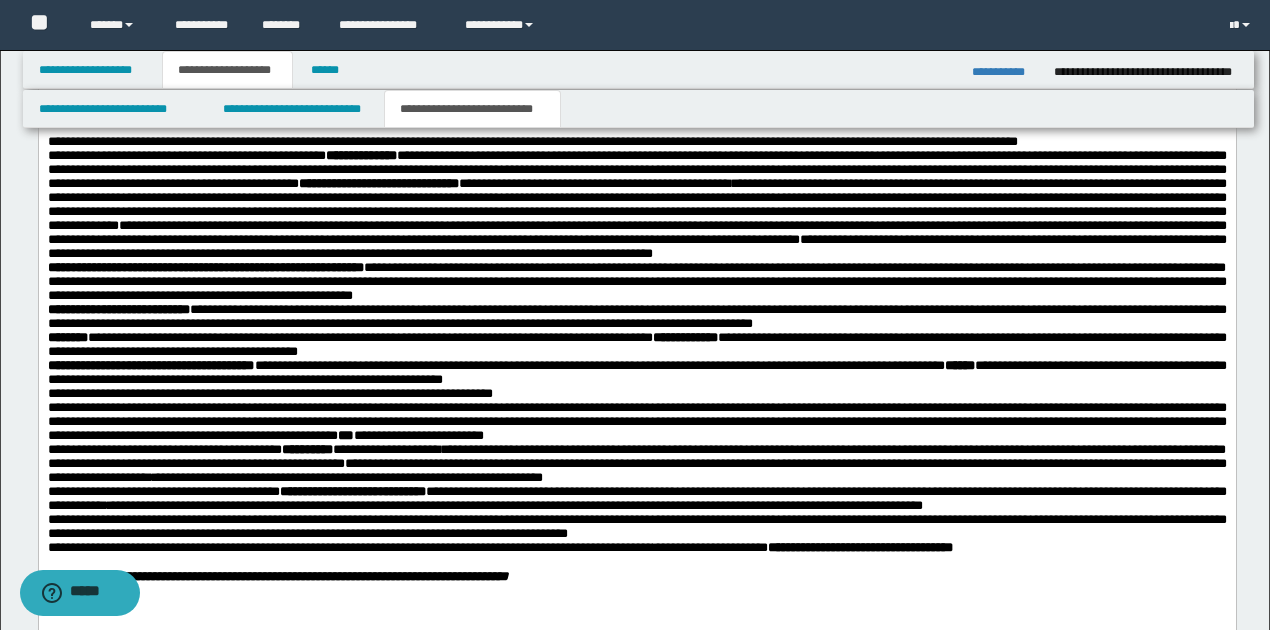 scroll, scrollTop: 800, scrollLeft: 0, axis: vertical 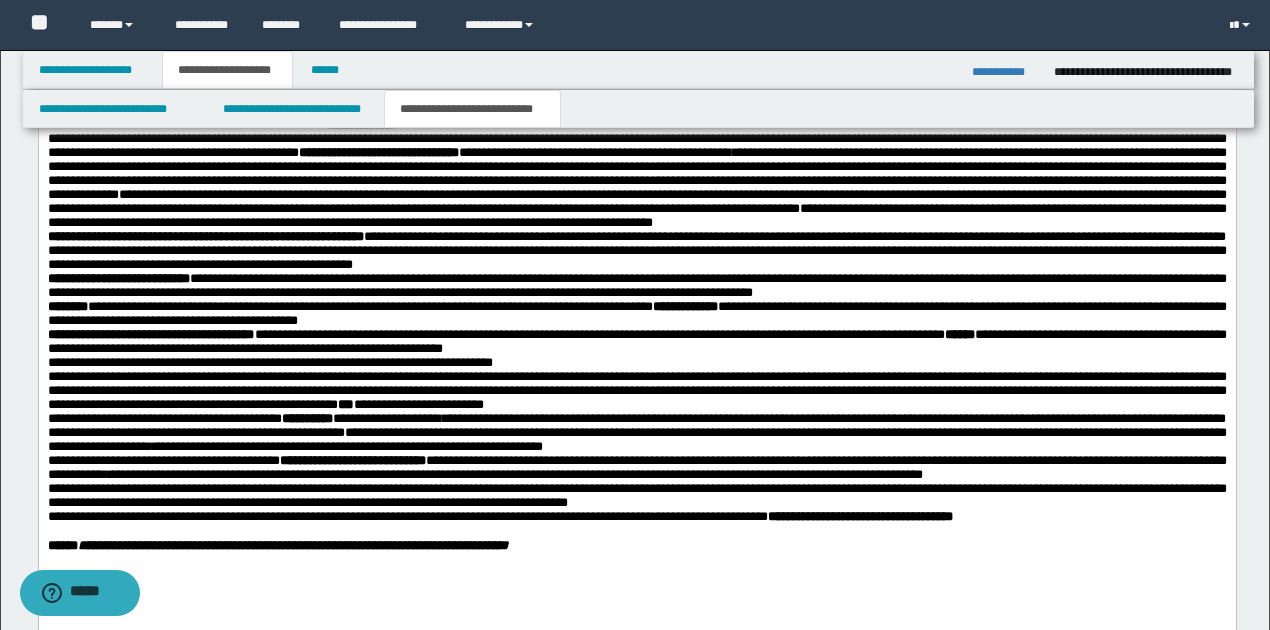 click on "**********" at bounding box center (118, 278) 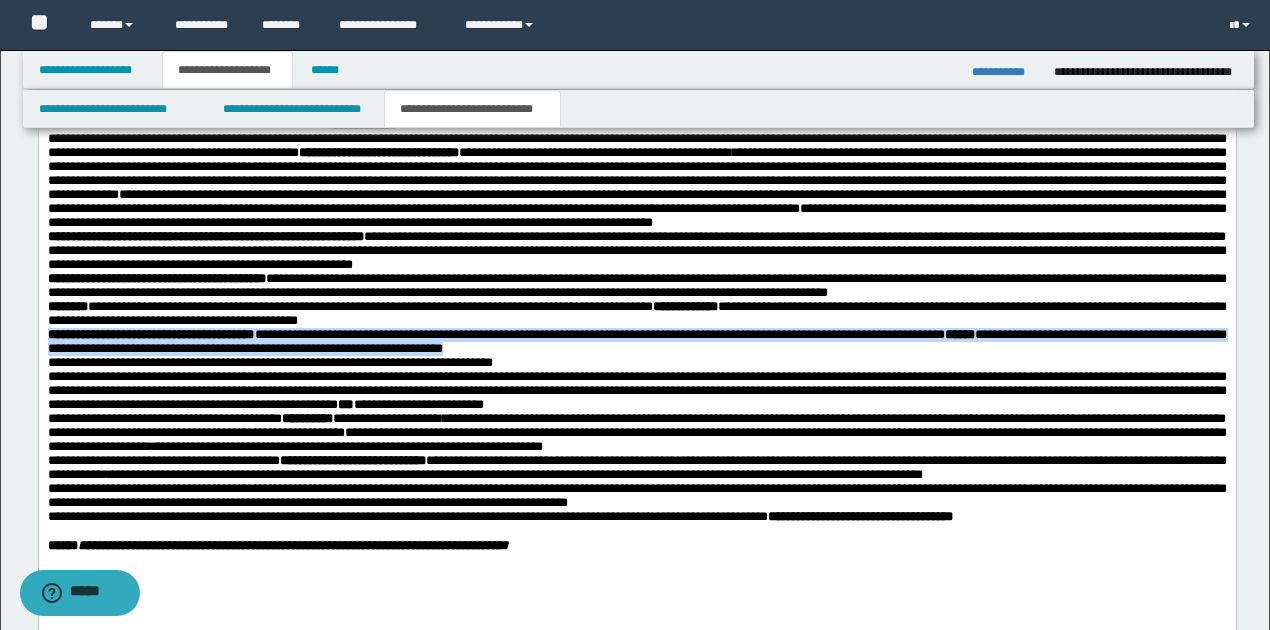 drag, startPoint x: 48, startPoint y: 377, endPoint x: 597, endPoint y: 396, distance: 549.3287 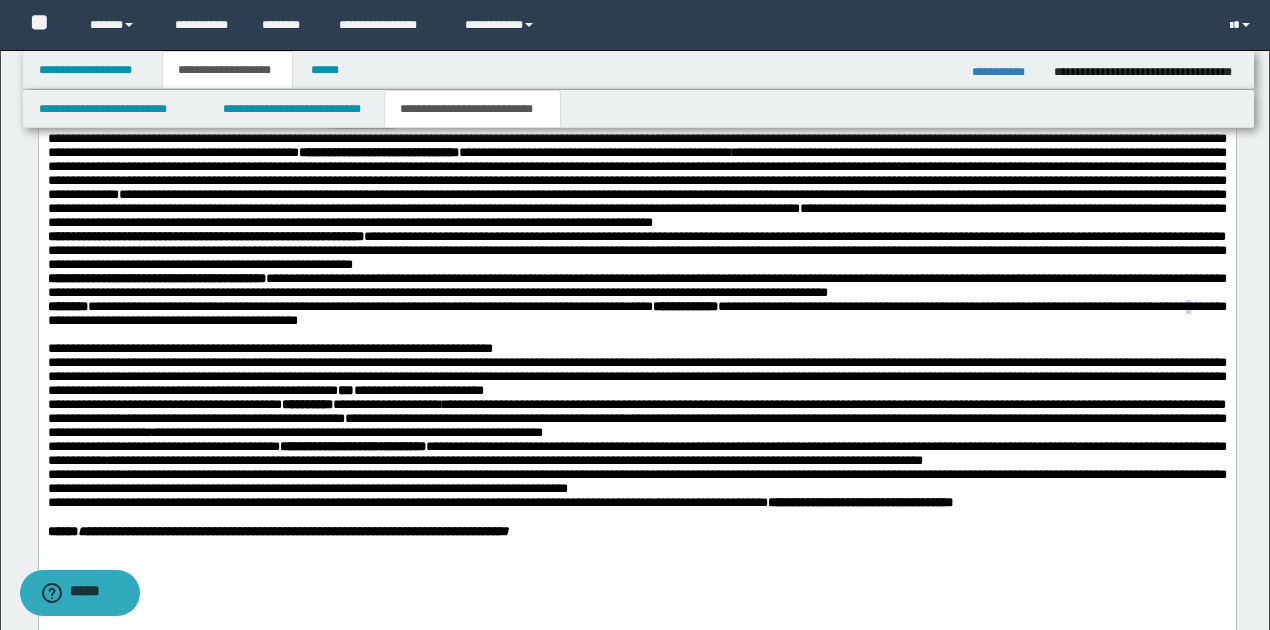 click on "**********" at bounding box center [636, 313] 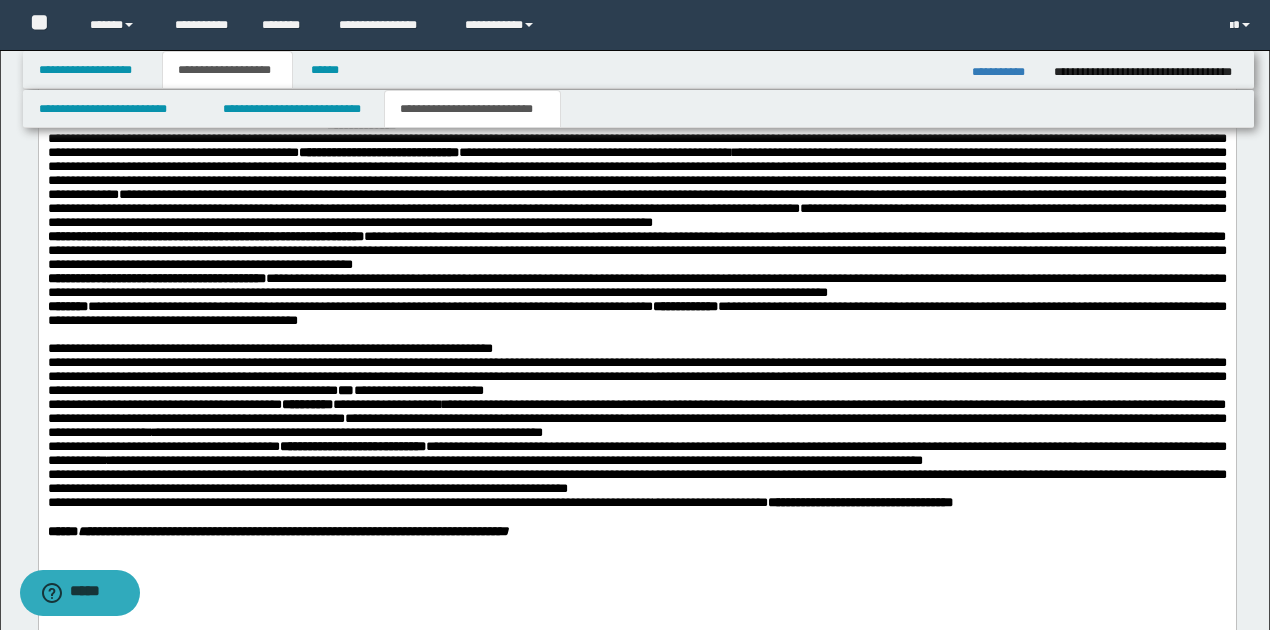 click at bounding box center [636, 335] 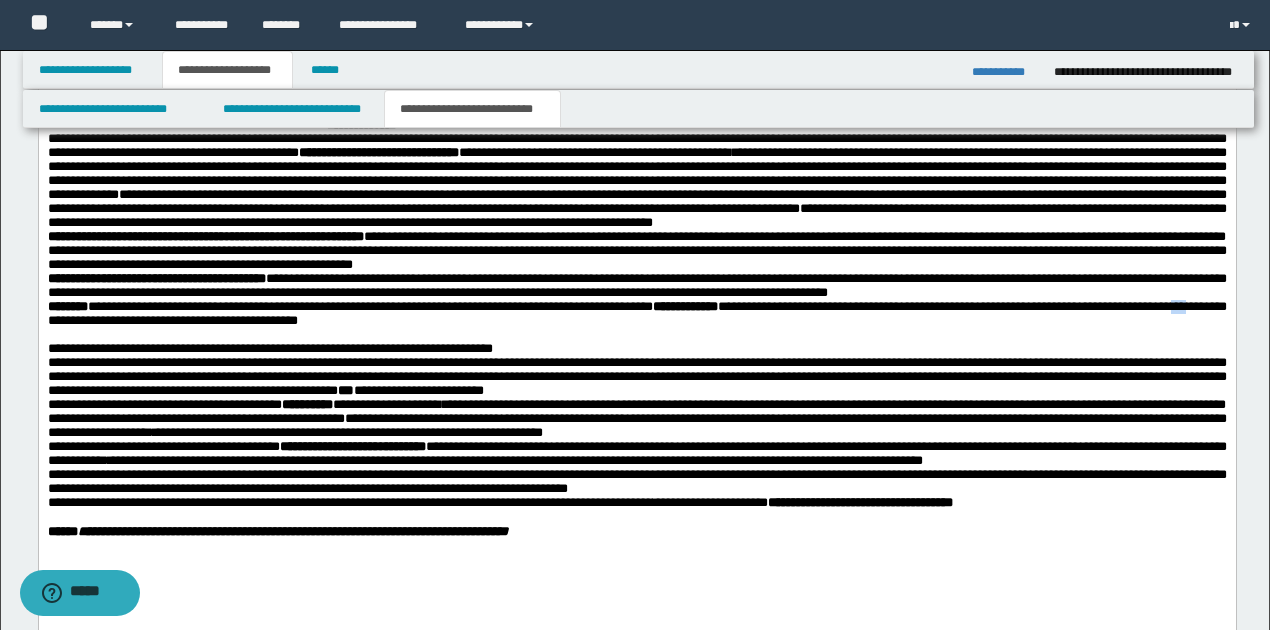 drag, startPoint x: 133, startPoint y: 364, endPoint x: 156, endPoint y: 366, distance: 23.086792 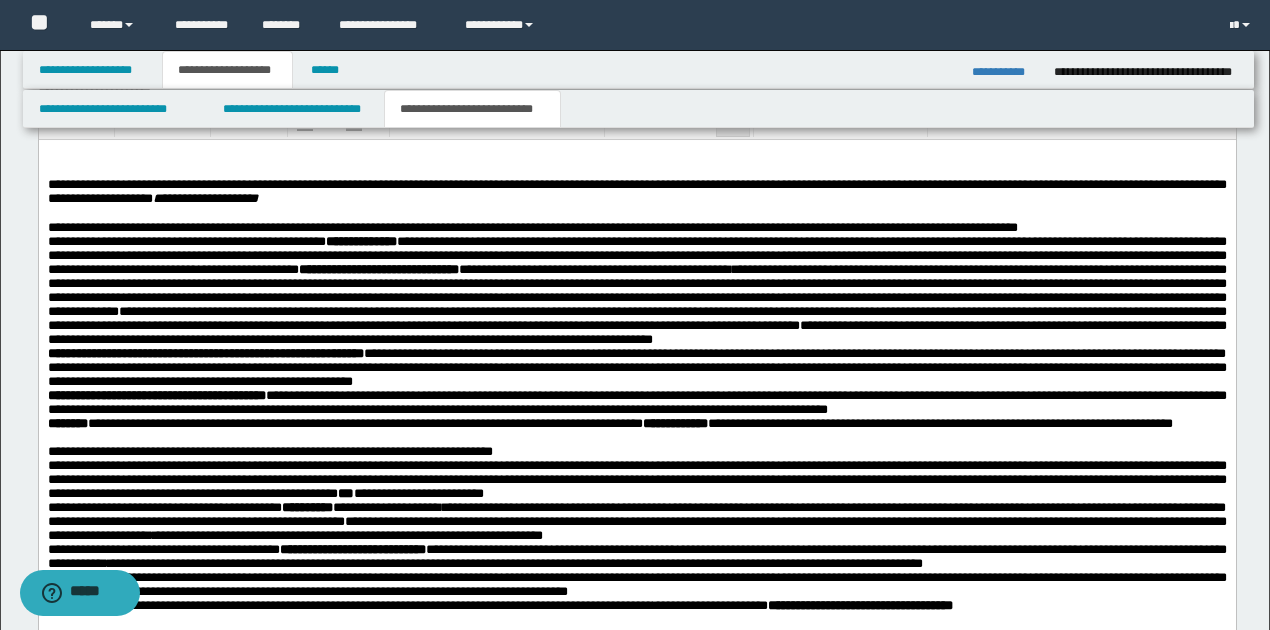 scroll, scrollTop: 667, scrollLeft: 0, axis: vertical 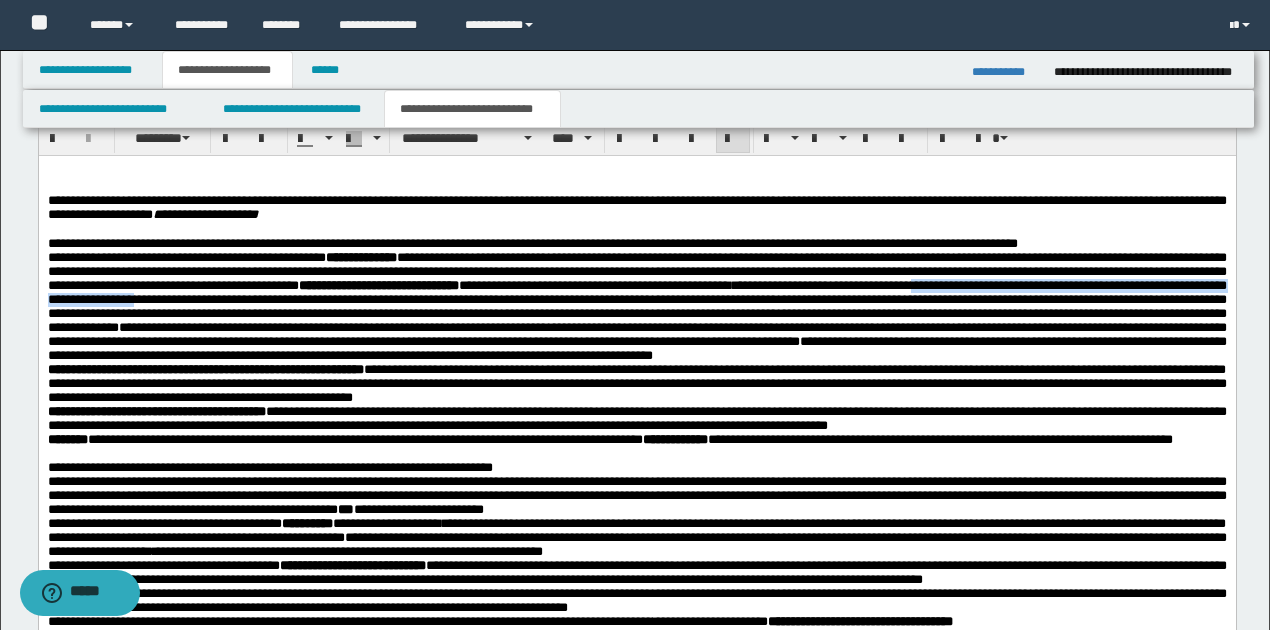 drag, startPoint x: 45, startPoint y: 313, endPoint x: 502, endPoint y: 313, distance: 457 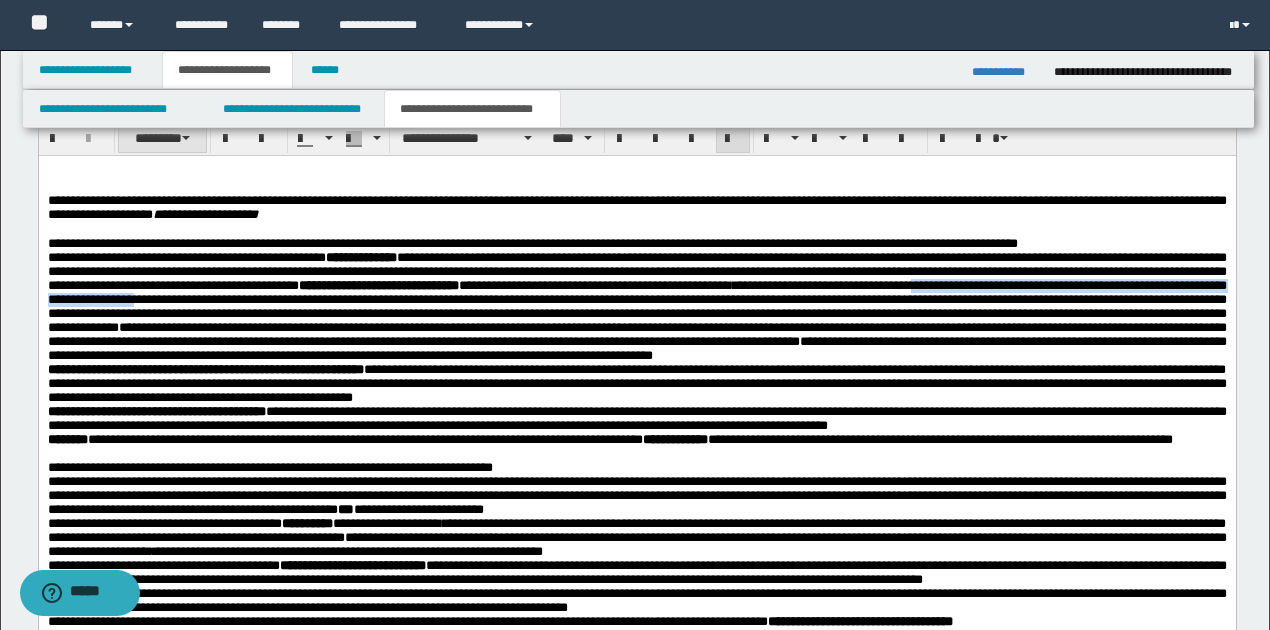 click on "********" at bounding box center (162, 138) 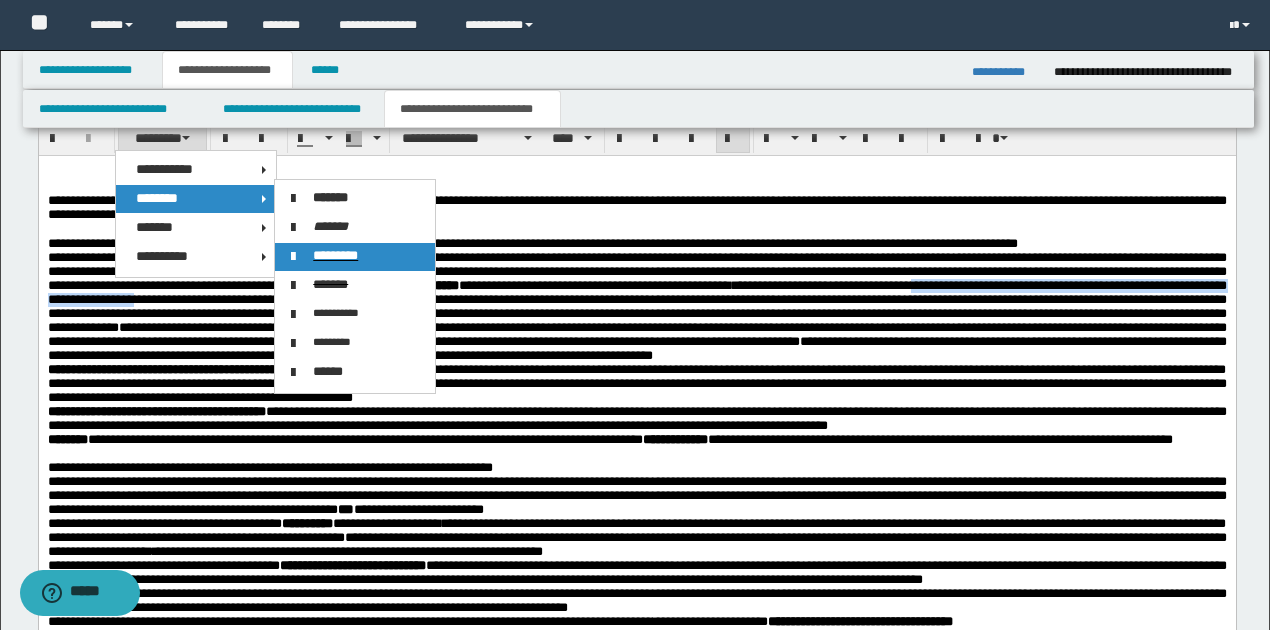 click on "*********" at bounding box center [335, 255] 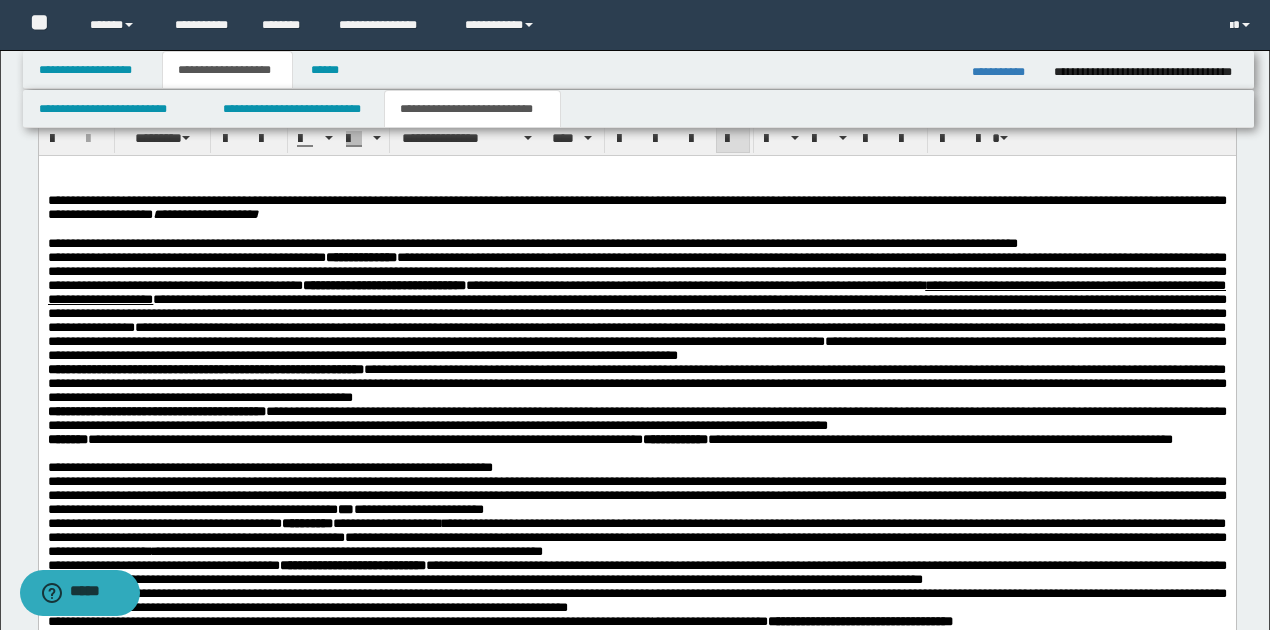 click on "**********" at bounding box center [636, 306] 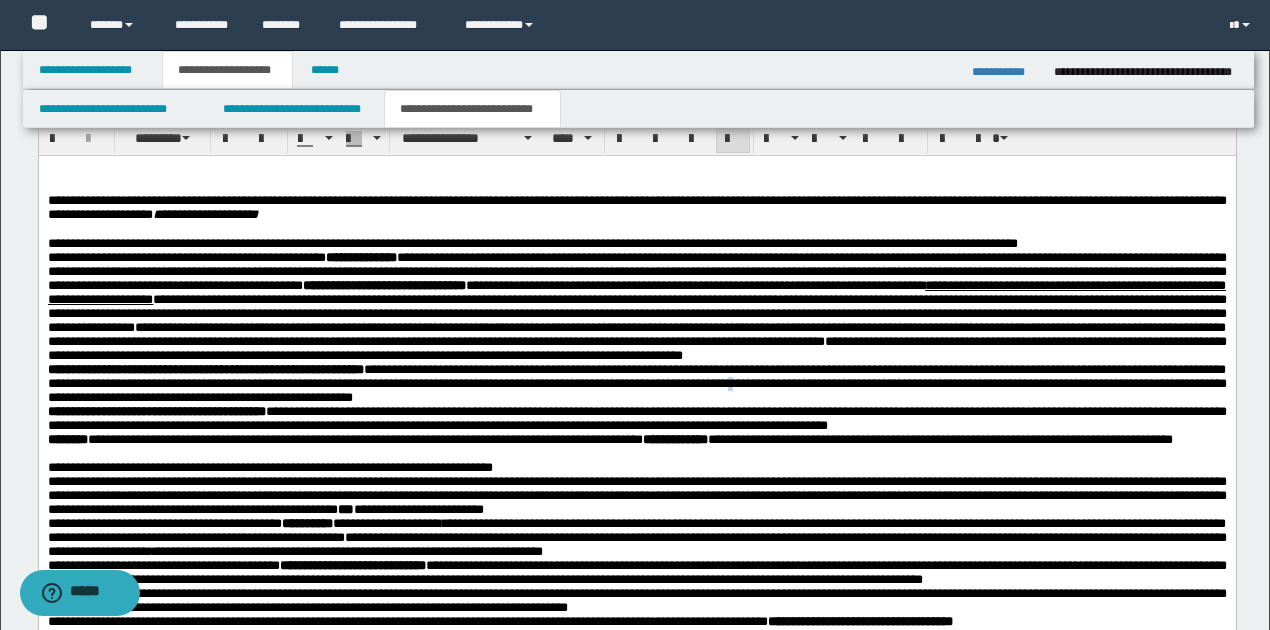 click on "**********" at bounding box center [636, 383] 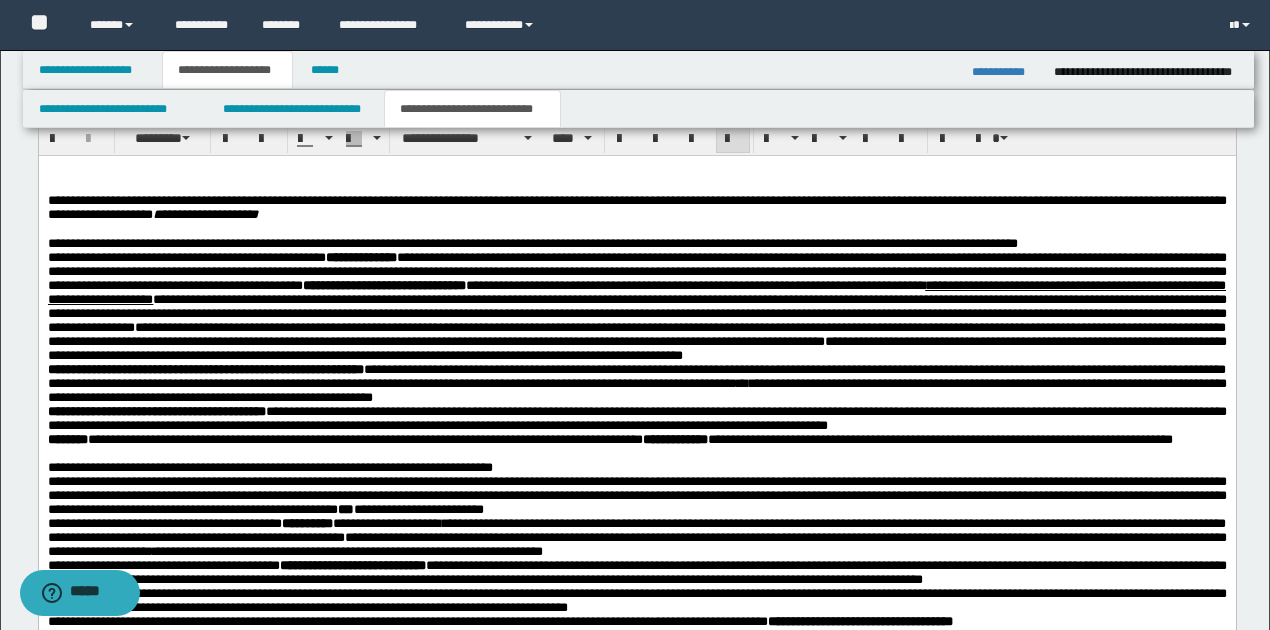 click on "**********" at bounding box center (636, 383) 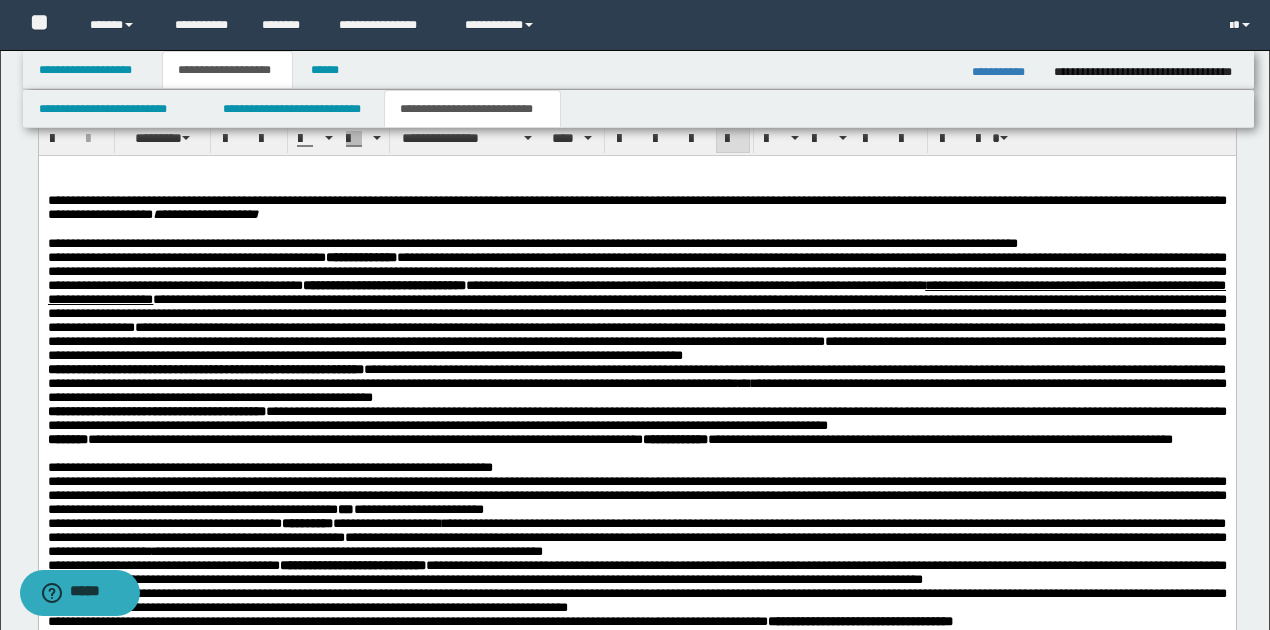 click on "**********" at bounding box center (636, 383) 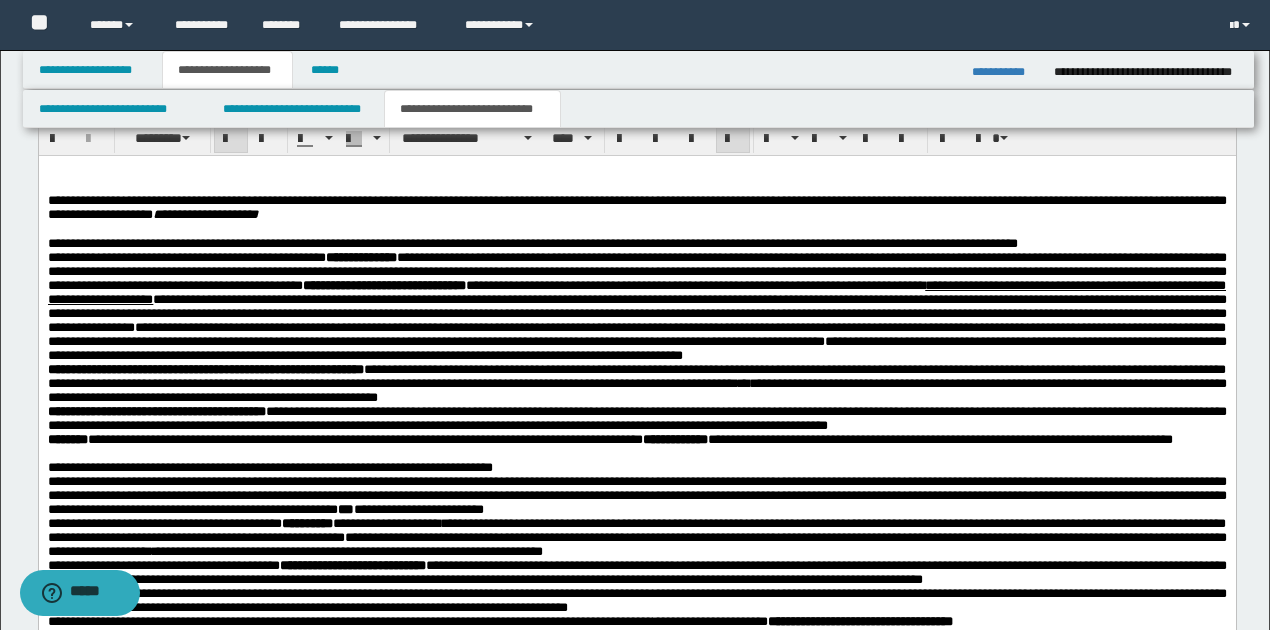 click on "**********" at bounding box center [636, 418] 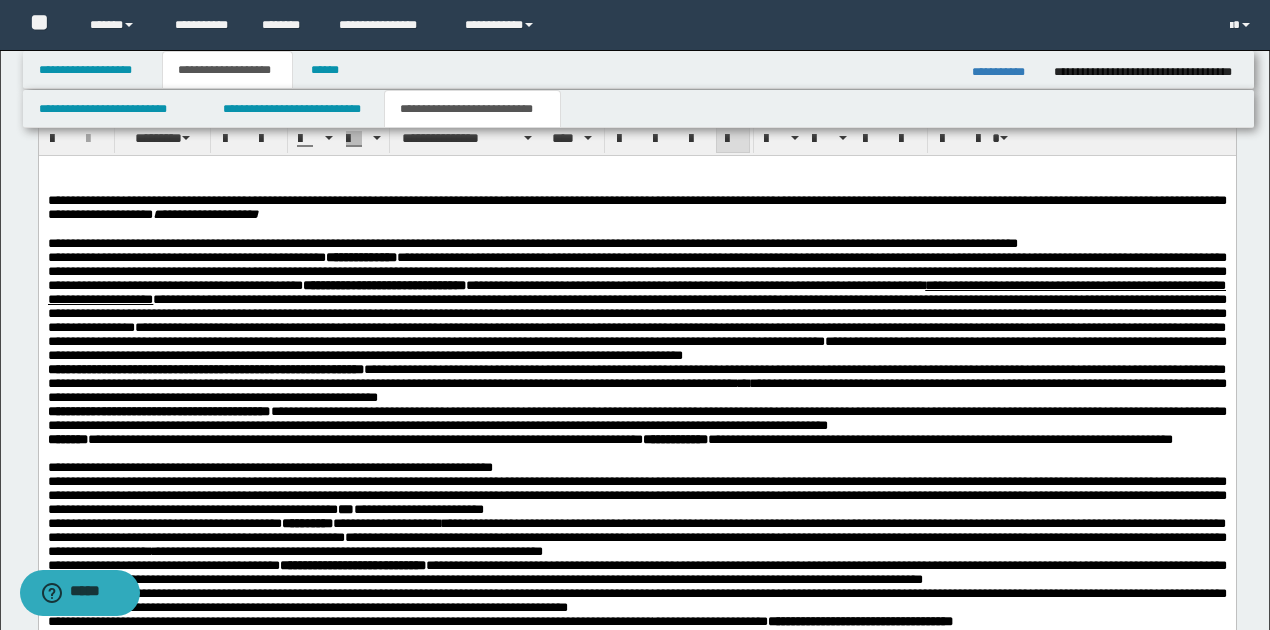 click on "**********" at bounding box center (636, 418) 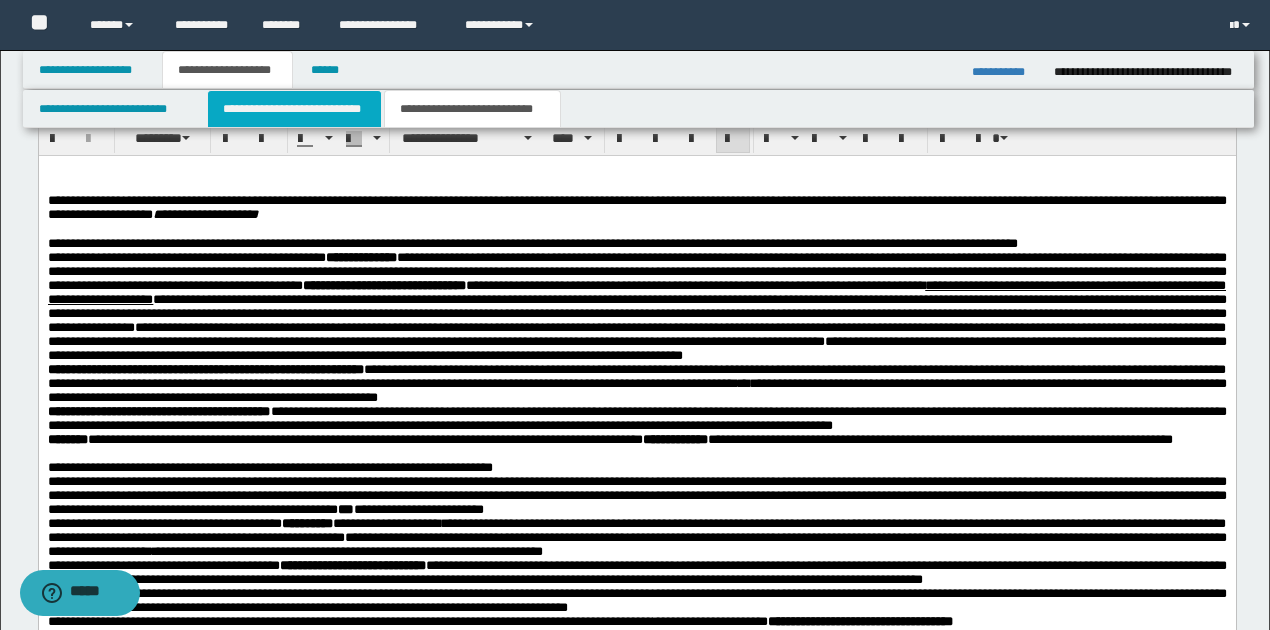 click on "**********" at bounding box center [294, 109] 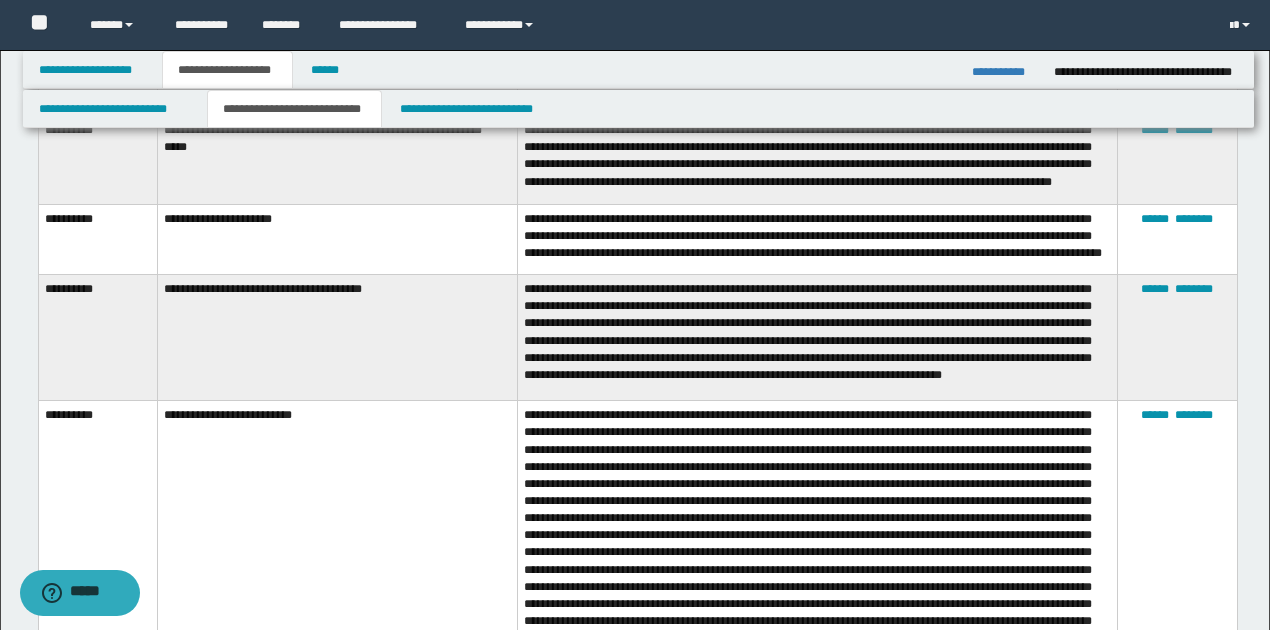 scroll, scrollTop: 1467, scrollLeft: 0, axis: vertical 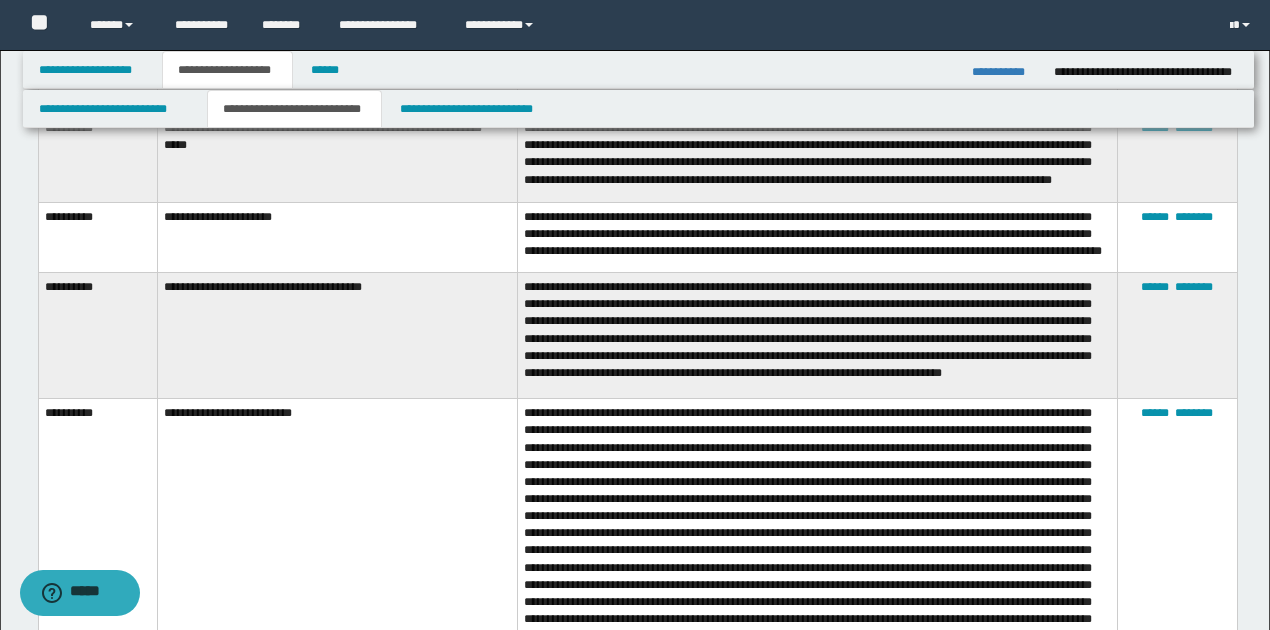 click on "**********" at bounding box center (1005, 72) 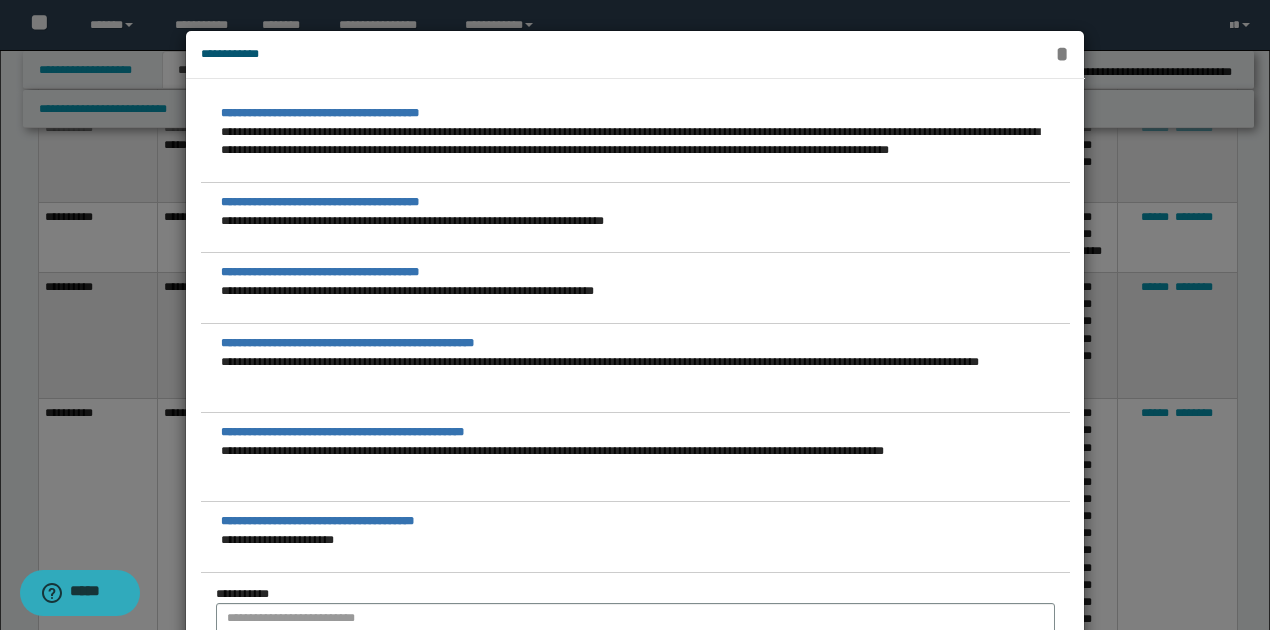 click on "*" at bounding box center [1062, 54] 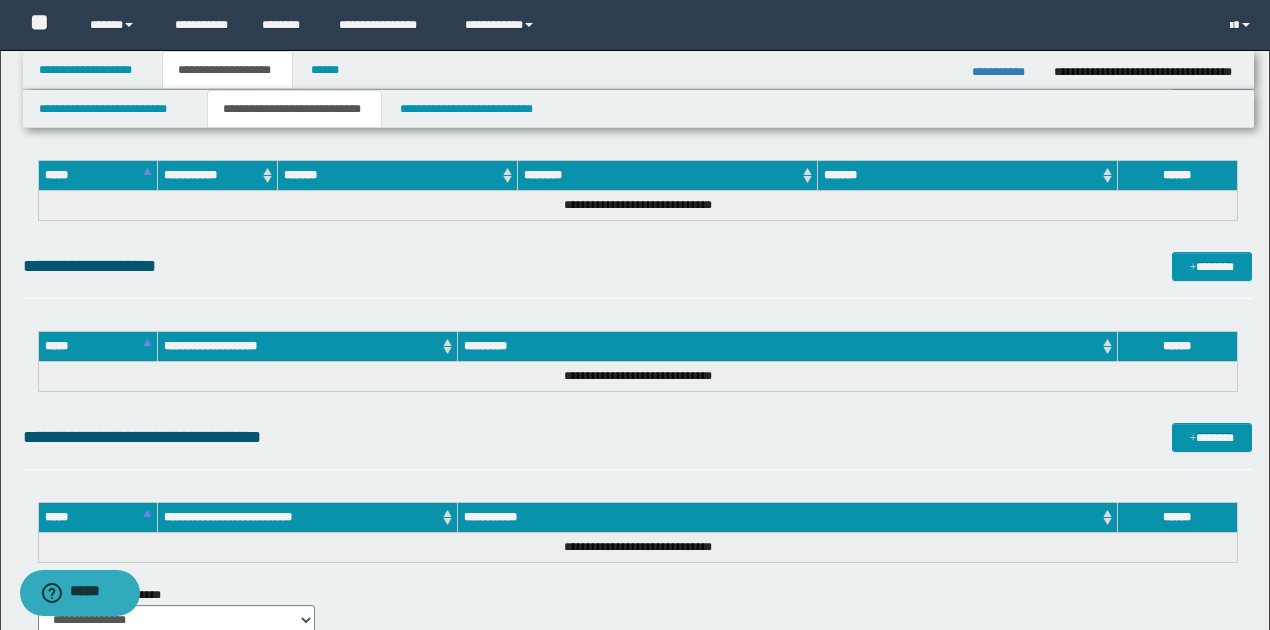 scroll, scrollTop: 2734, scrollLeft: 0, axis: vertical 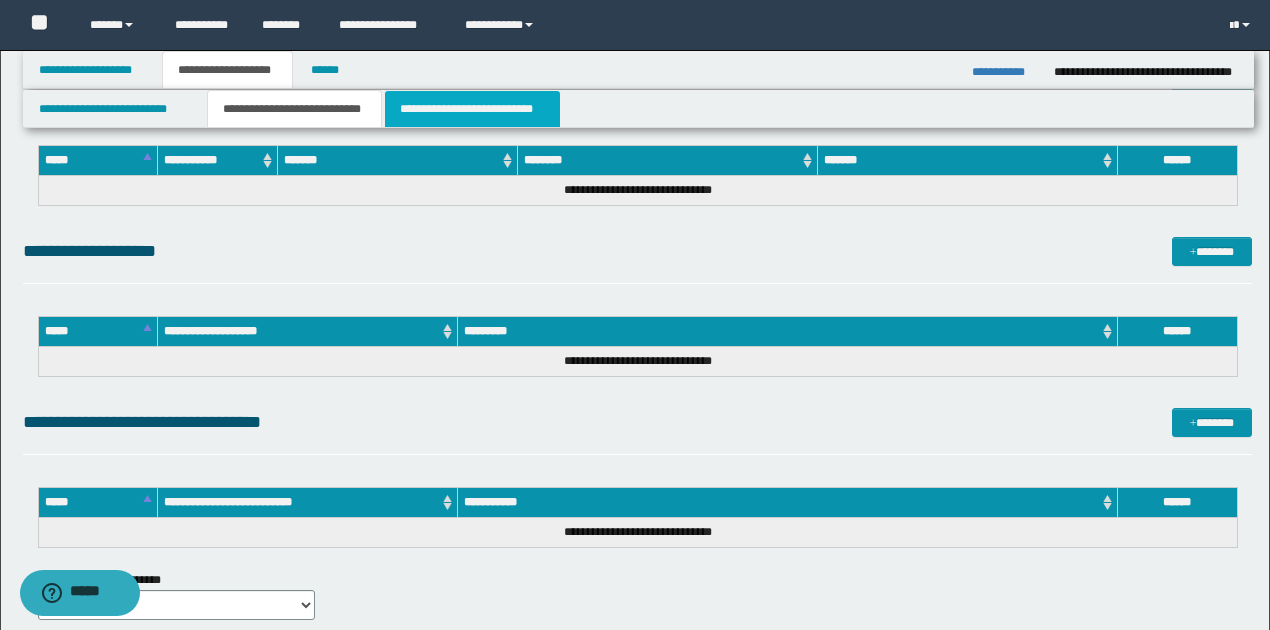 click on "**********" at bounding box center (472, 109) 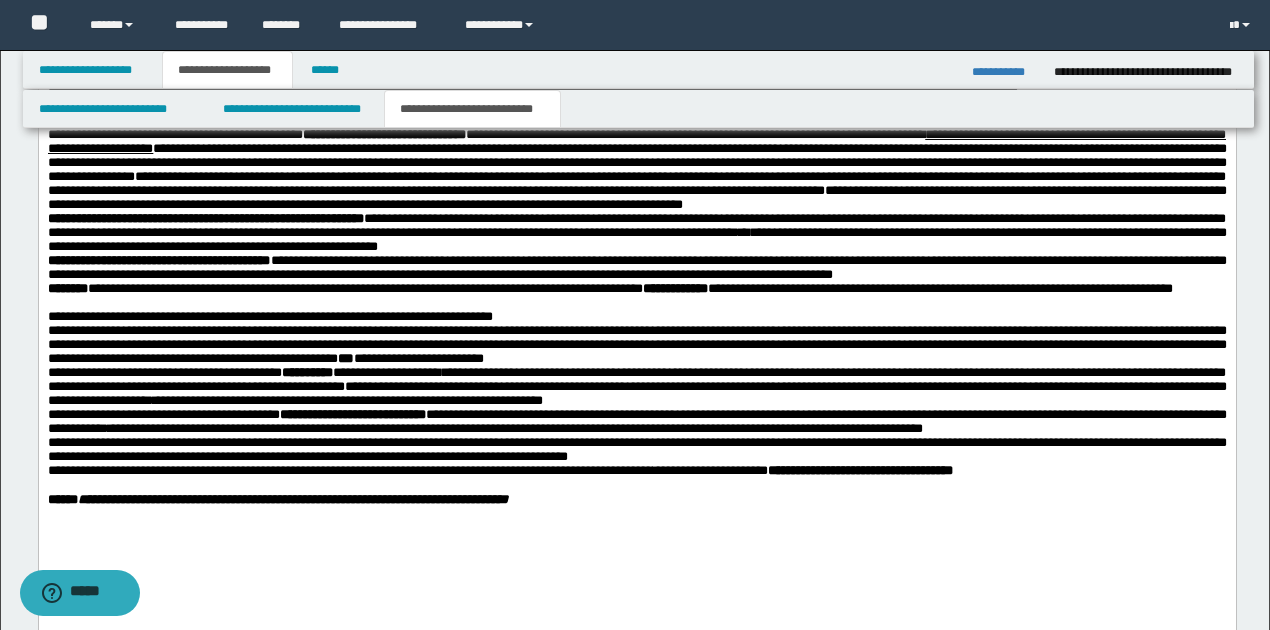 scroll, scrollTop: 848, scrollLeft: 0, axis: vertical 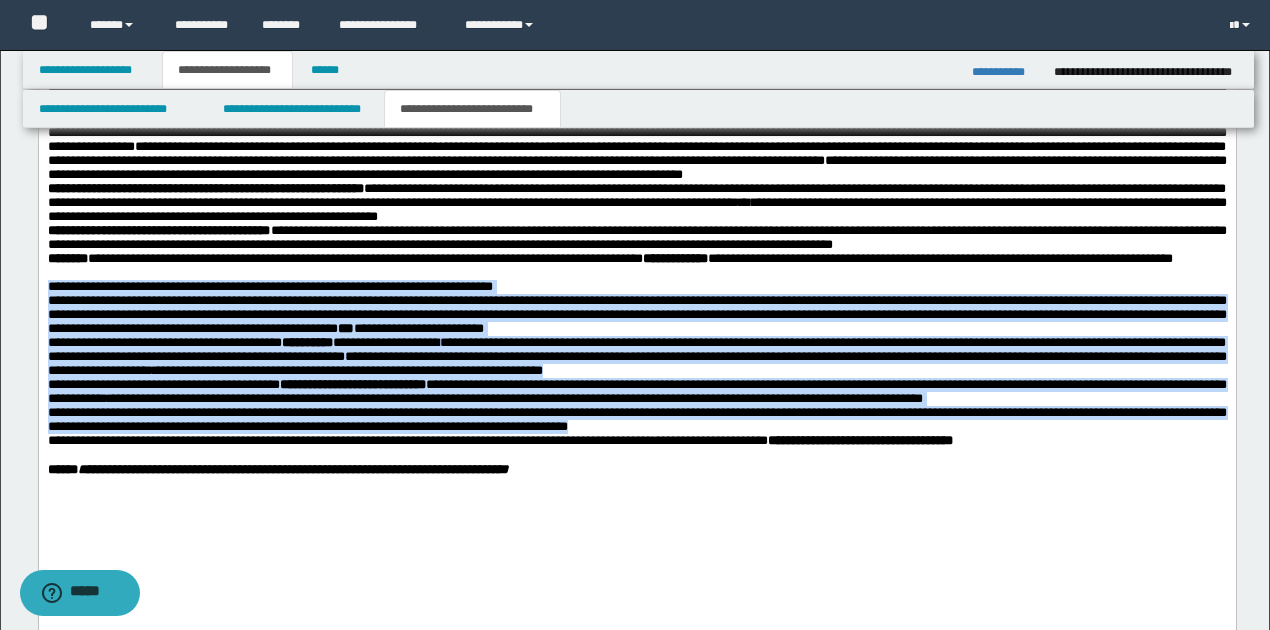 drag, startPoint x: 48, startPoint y: 349, endPoint x: 685, endPoint y: 499, distance: 654.42267 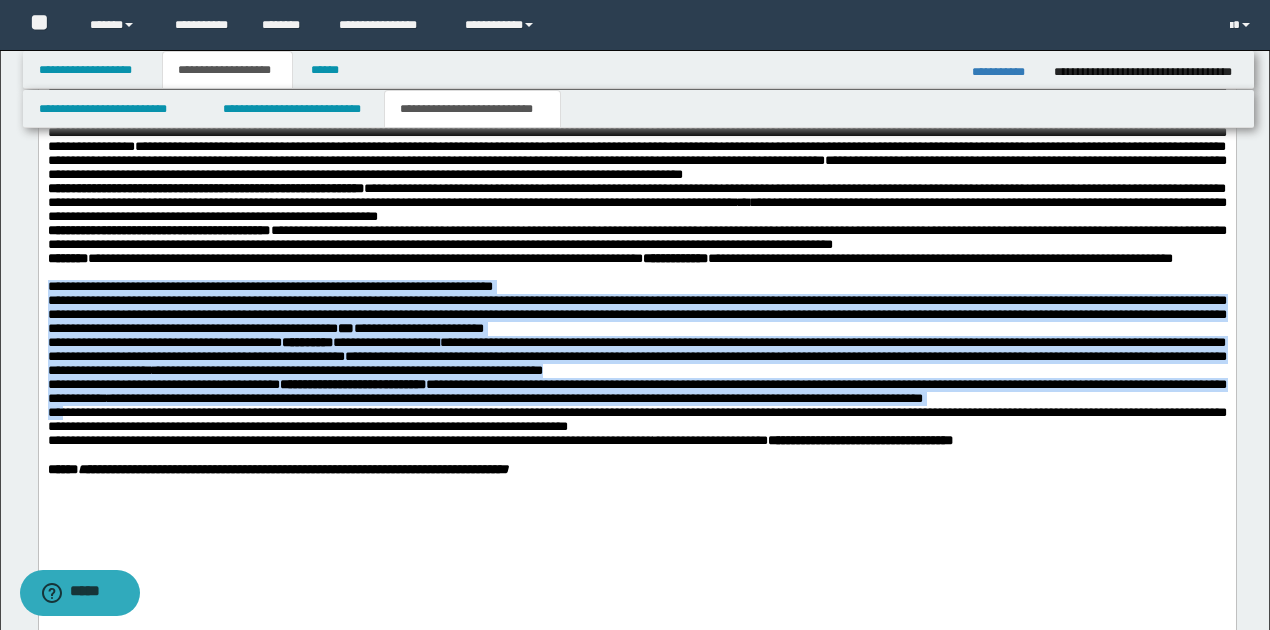 drag, startPoint x: 47, startPoint y: 345, endPoint x: 64, endPoint y: 481, distance: 137.05838 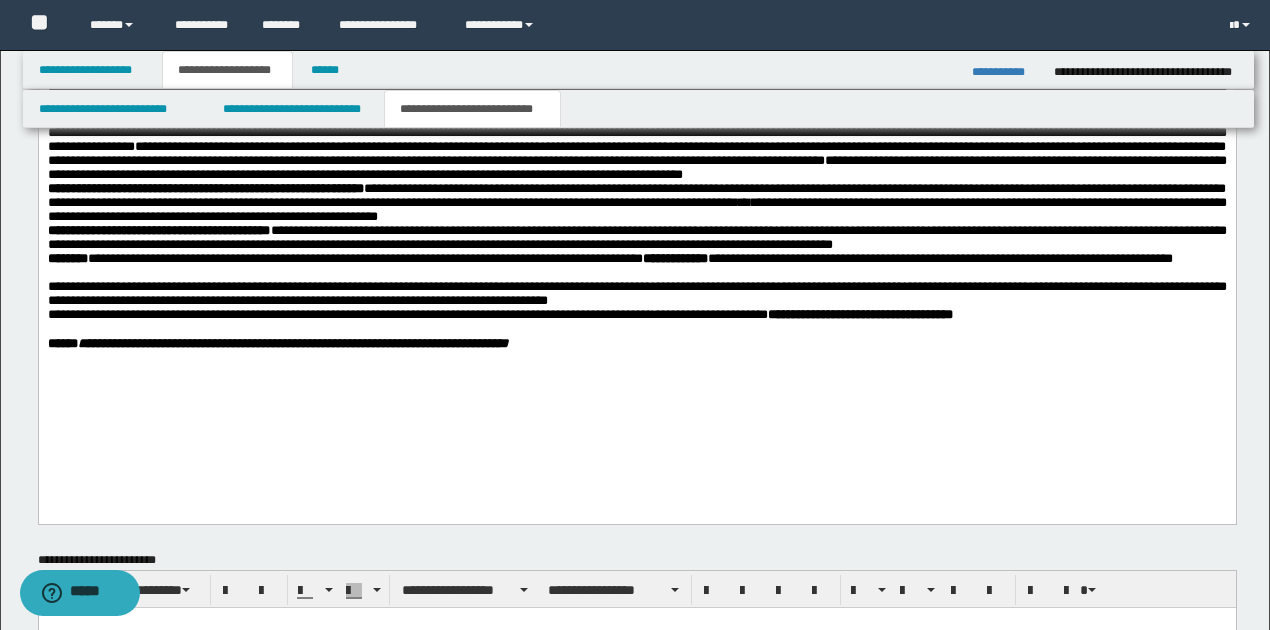 click at bounding box center (636, 274) 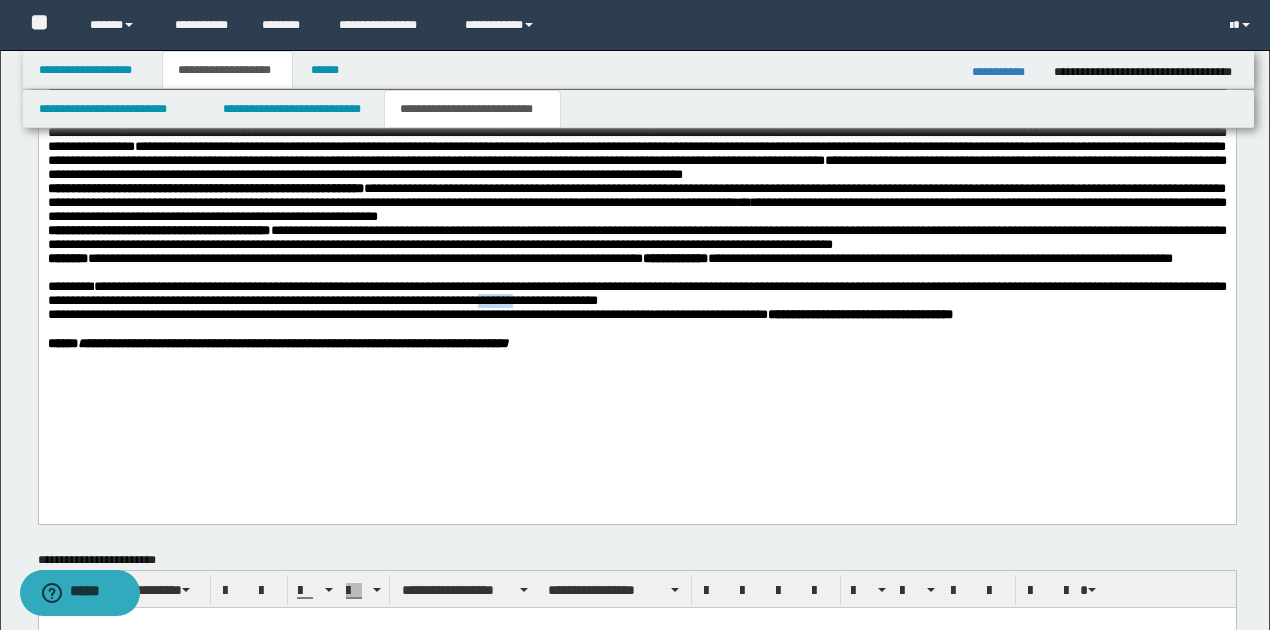 drag, startPoint x: 596, startPoint y: 363, endPoint x: 630, endPoint y: 363, distance: 34 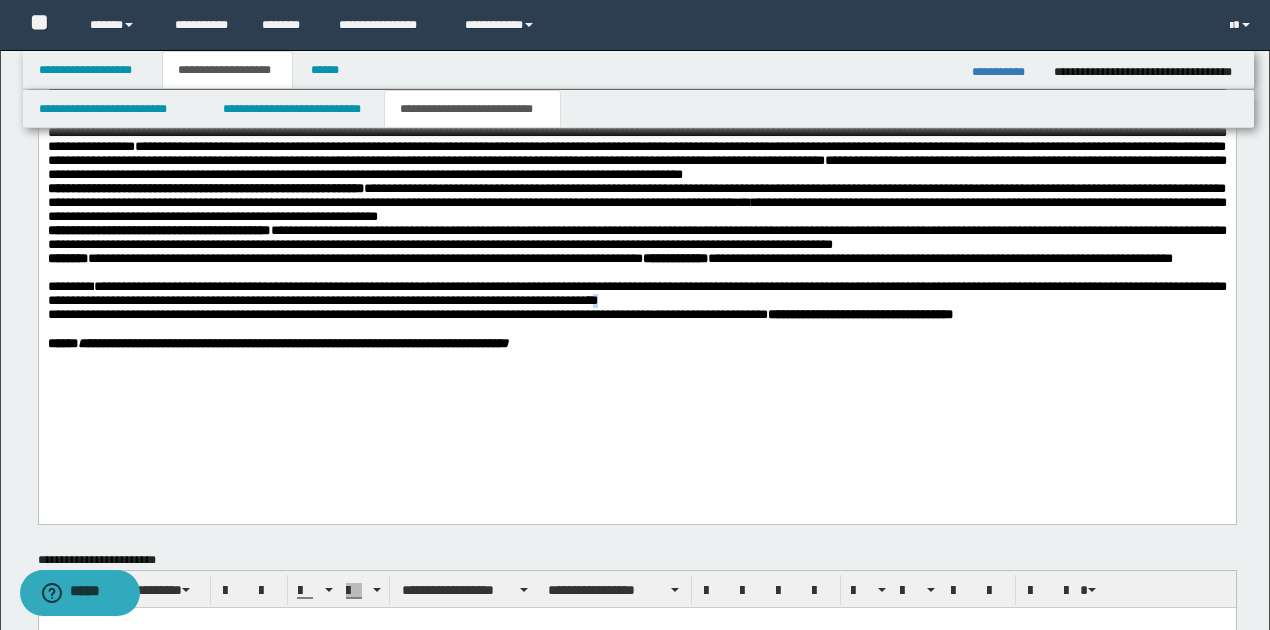 click on "**********" at bounding box center [636, 295] 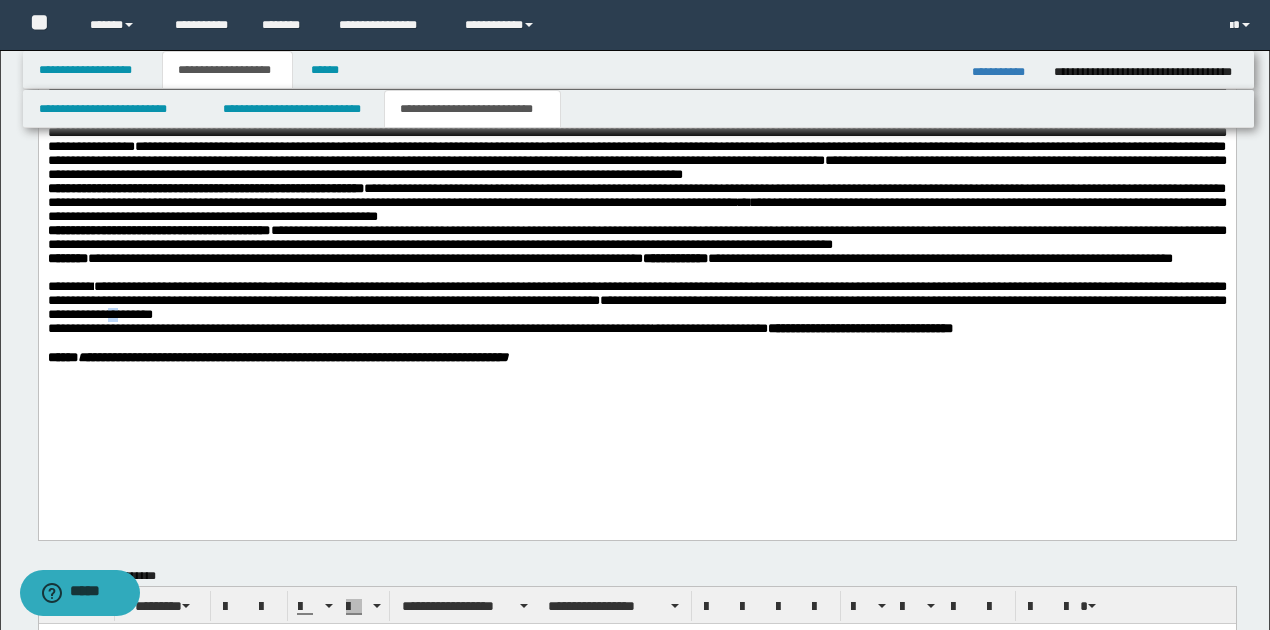click on "**********" at bounding box center (636, 301) 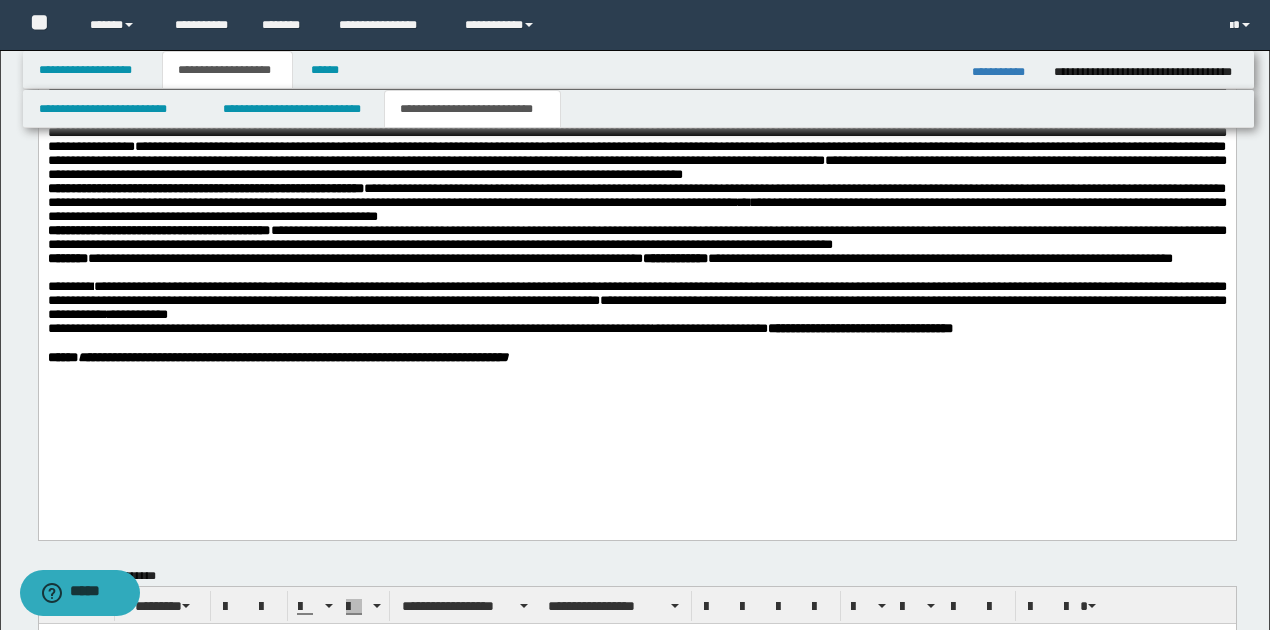 click on "**********" at bounding box center [636, 301] 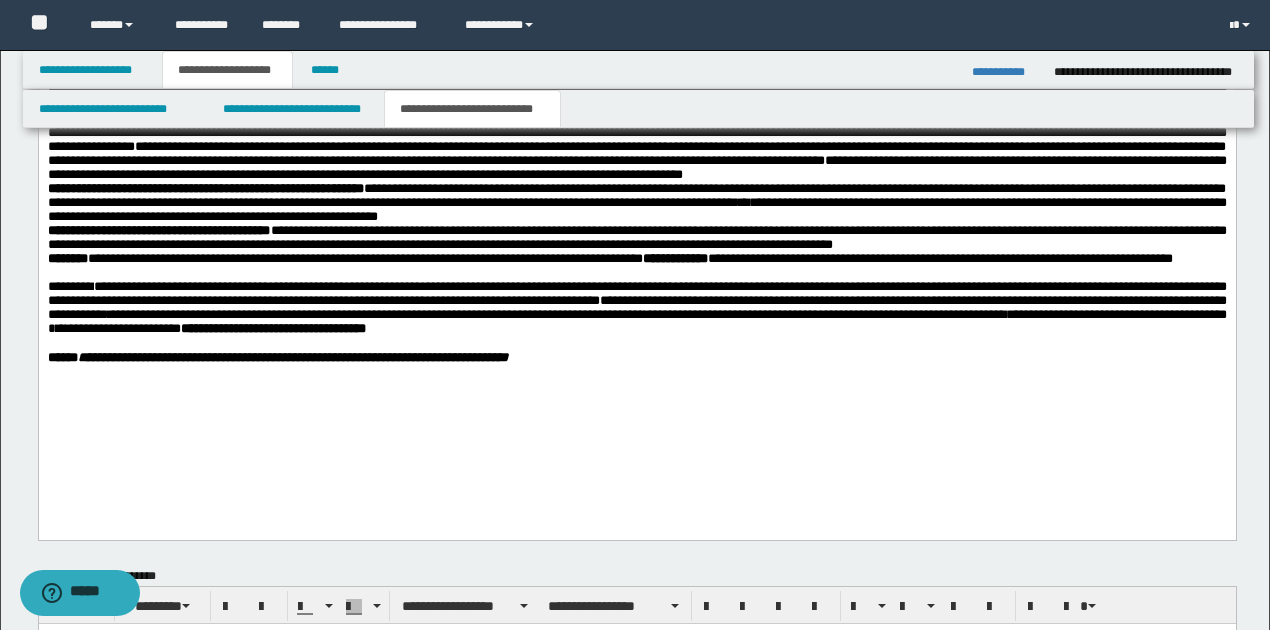 drag, startPoint x: 799, startPoint y: 381, endPoint x: 854, endPoint y: 403, distance: 59.236813 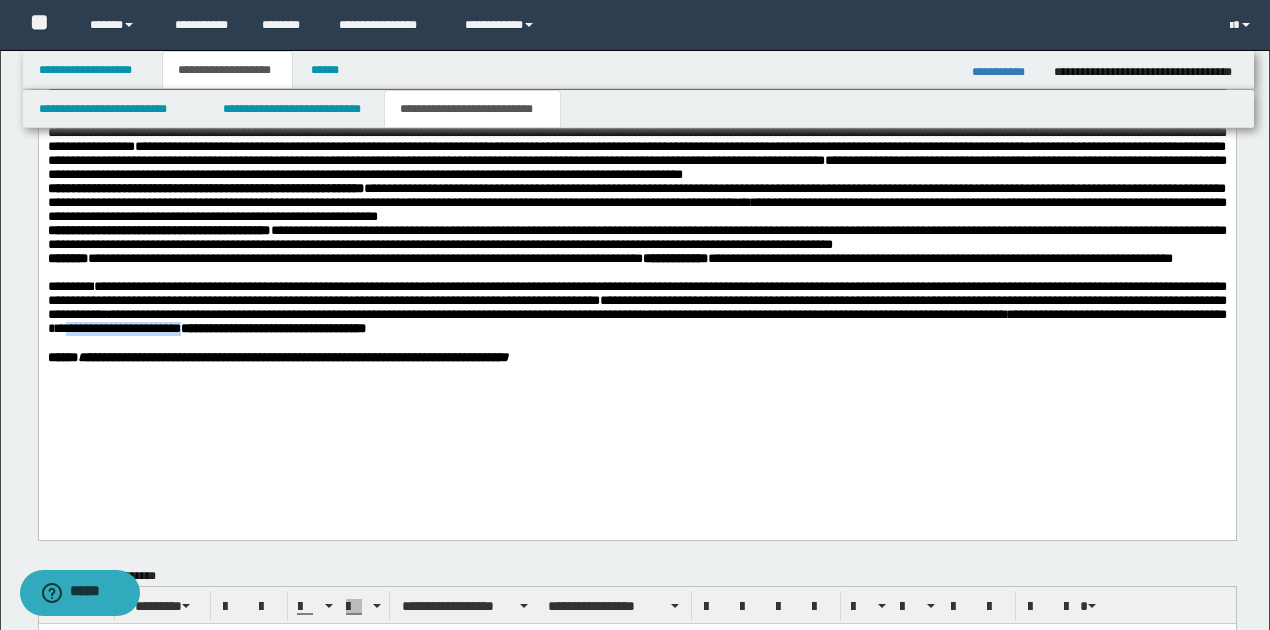 drag, startPoint x: 312, startPoint y: 394, endPoint x: 427, endPoint y: 395, distance: 115.00435 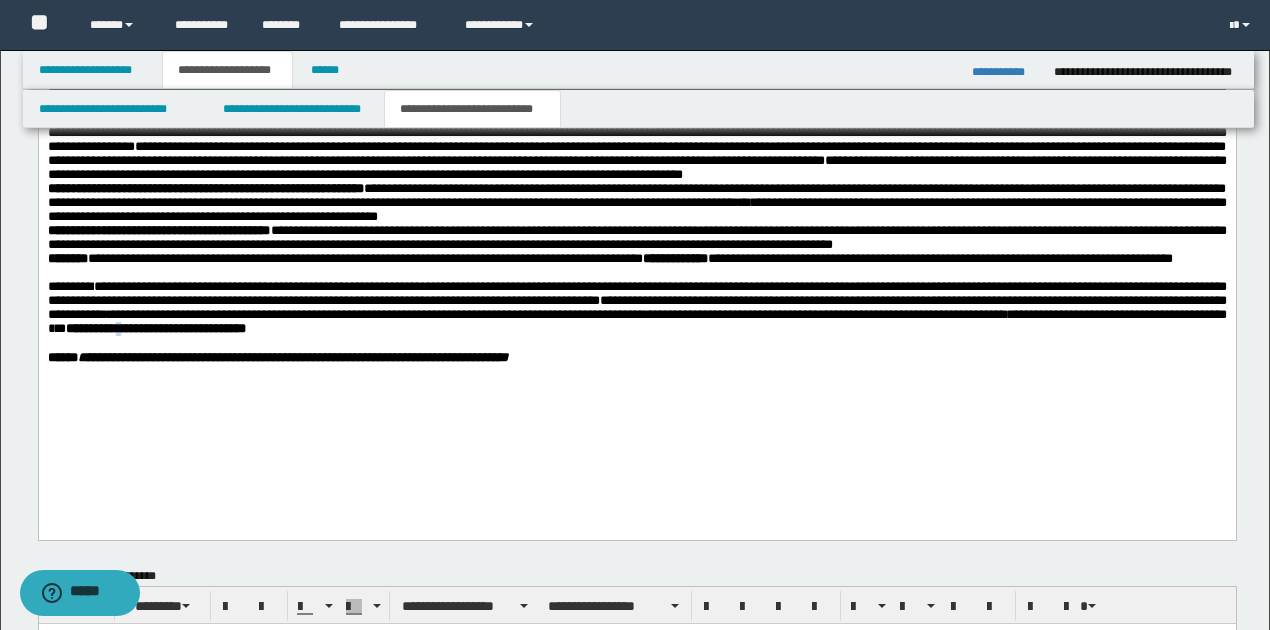 click on "**********" at bounding box center (105, 329) 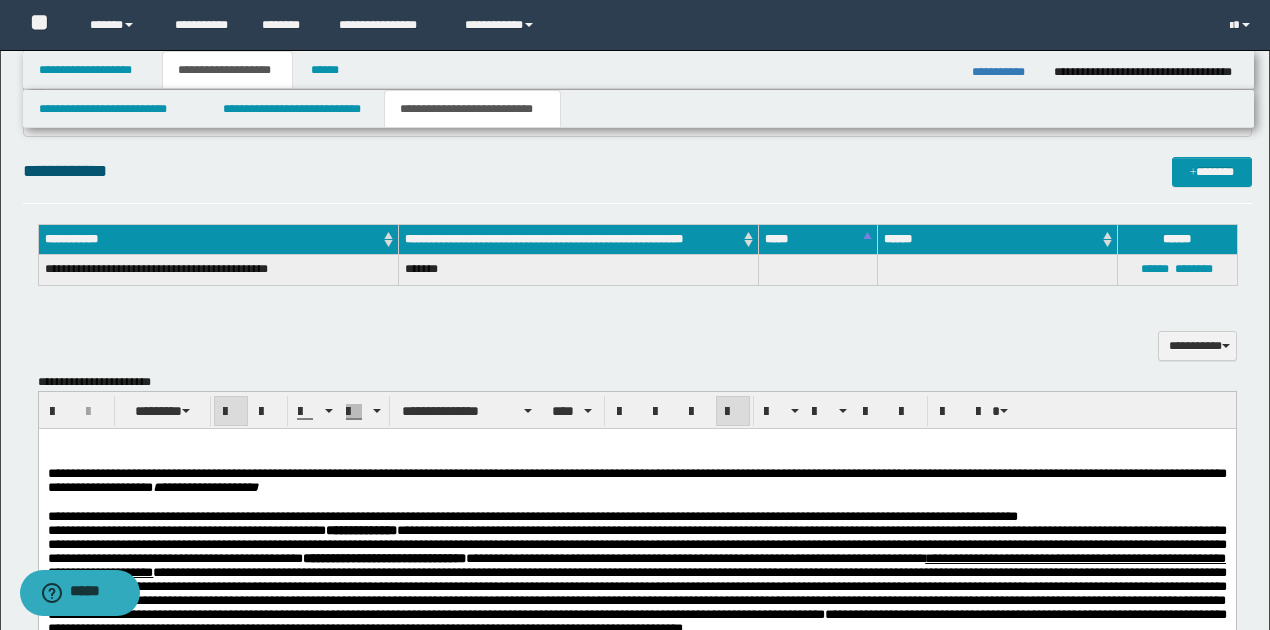 scroll, scrollTop: 382, scrollLeft: 0, axis: vertical 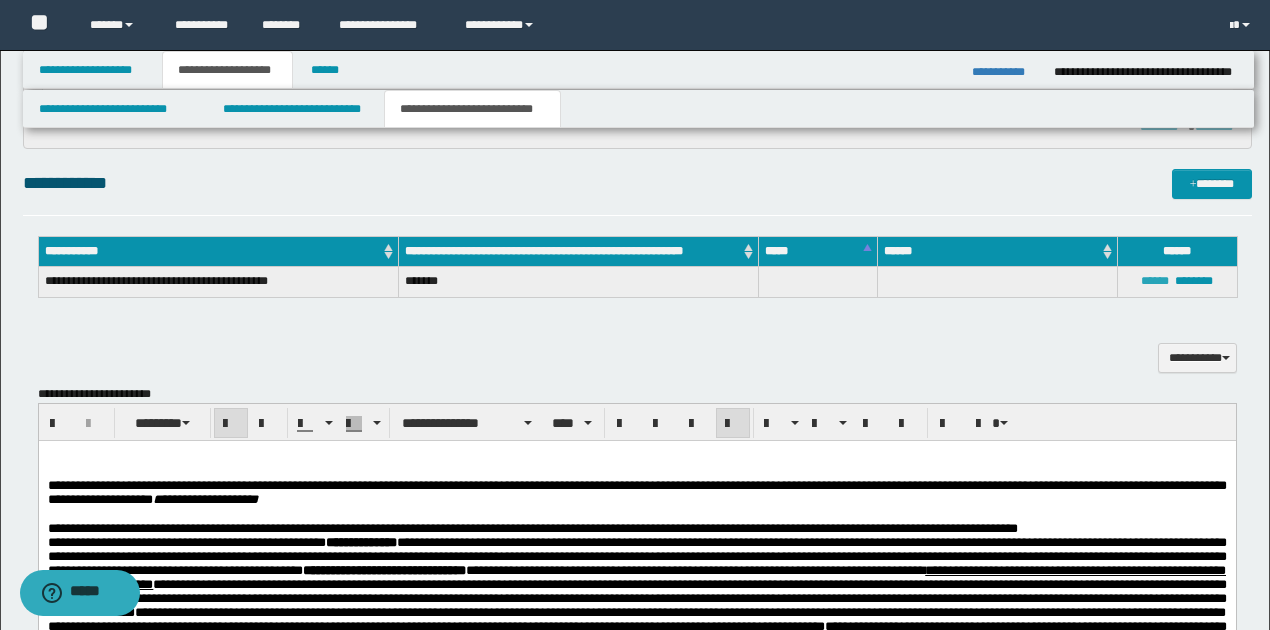 click on "******" at bounding box center (1155, 281) 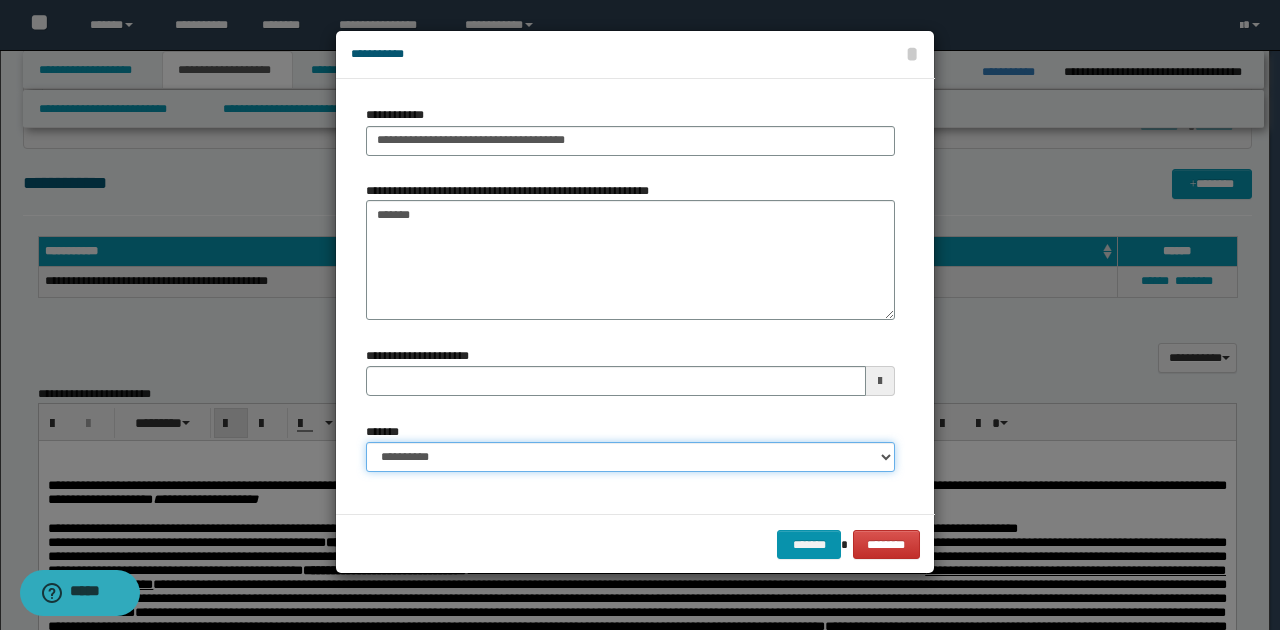 click on "**********" at bounding box center [630, 457] 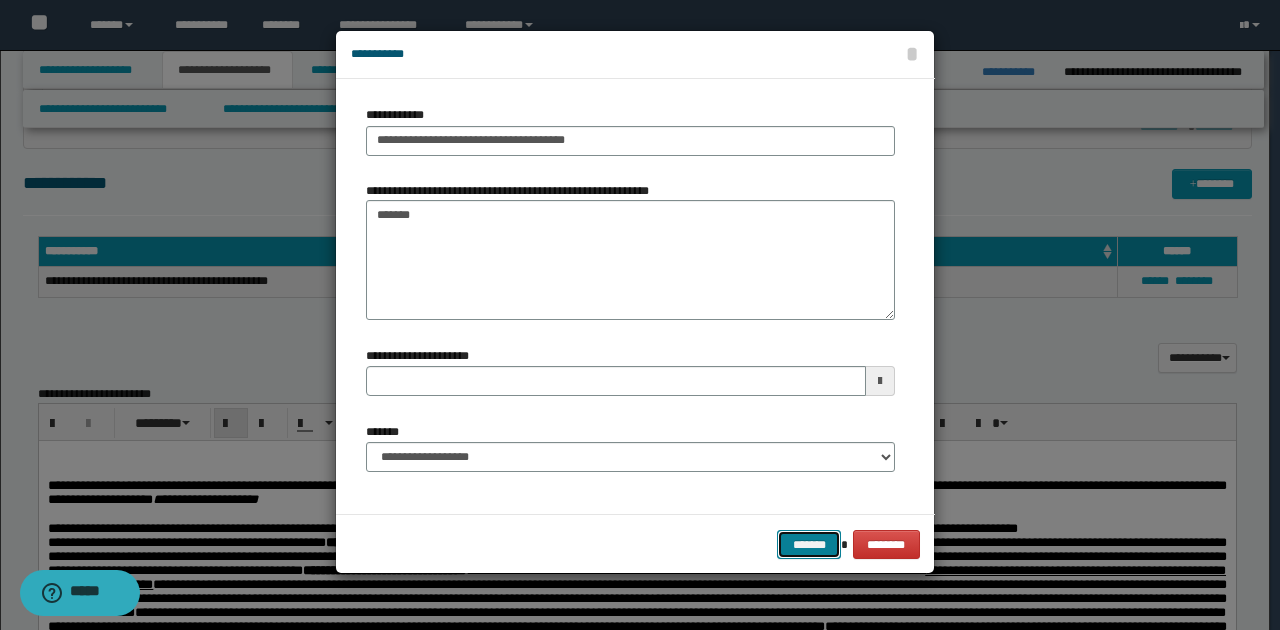 click on "*******" at bounding box center [809, 544] 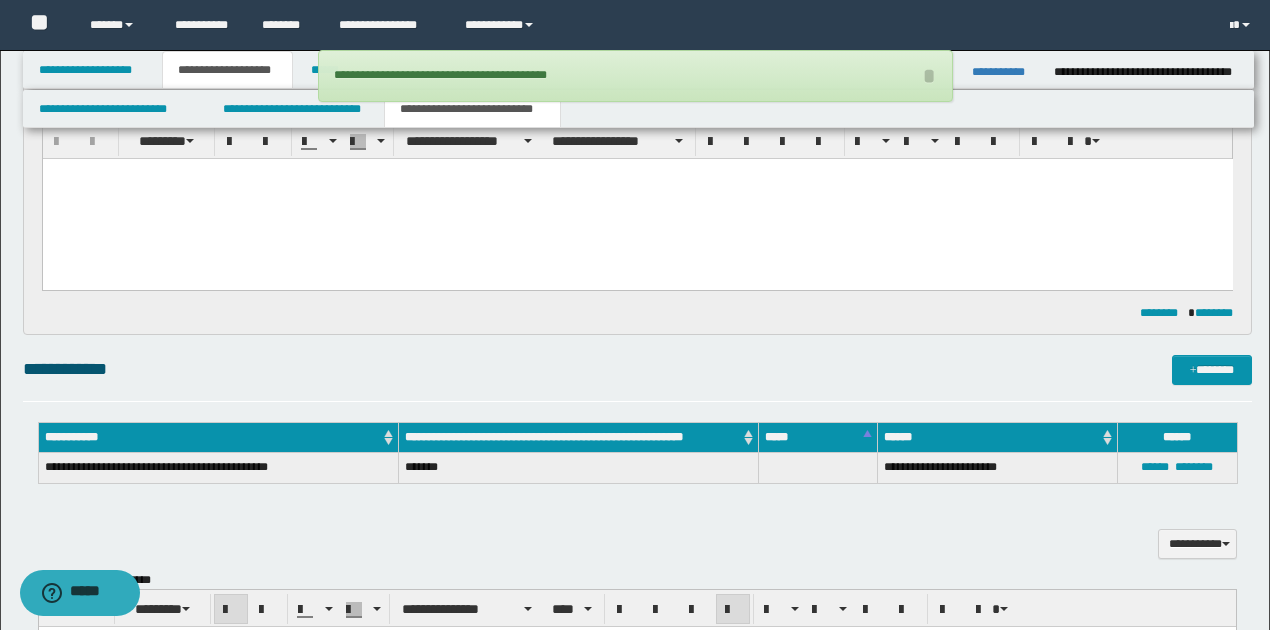 scroll, scrollTop: 182, scrollLeft: 0, axis: vertical 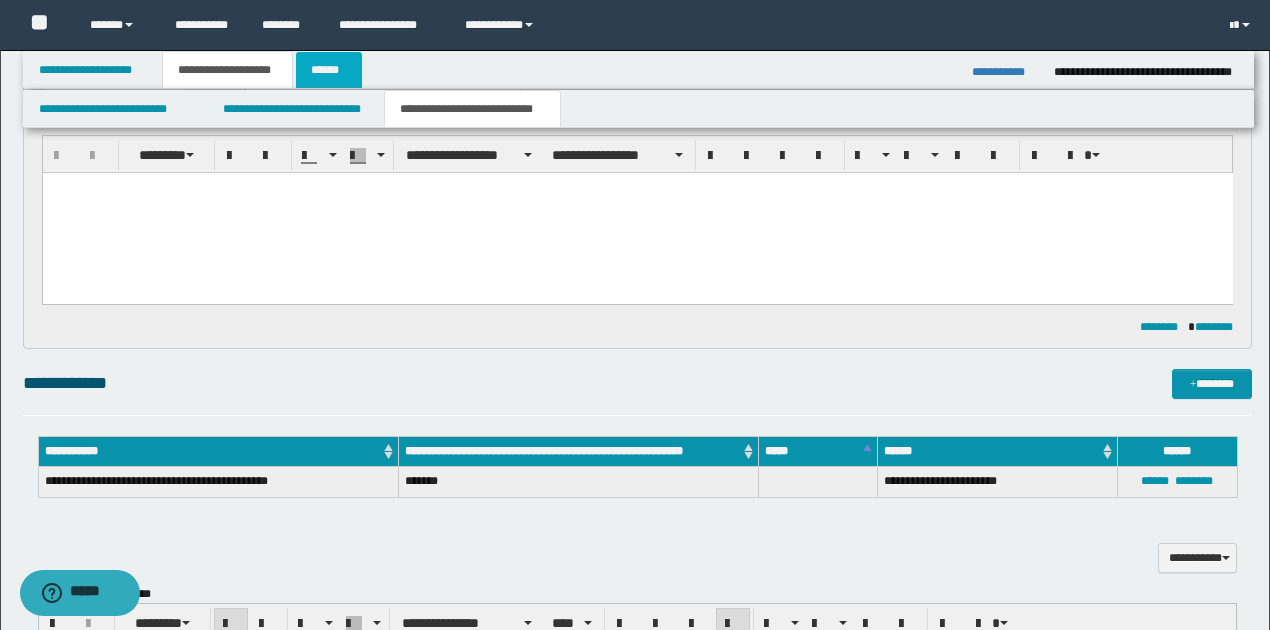click on "******" at bounding box center (329, 70) 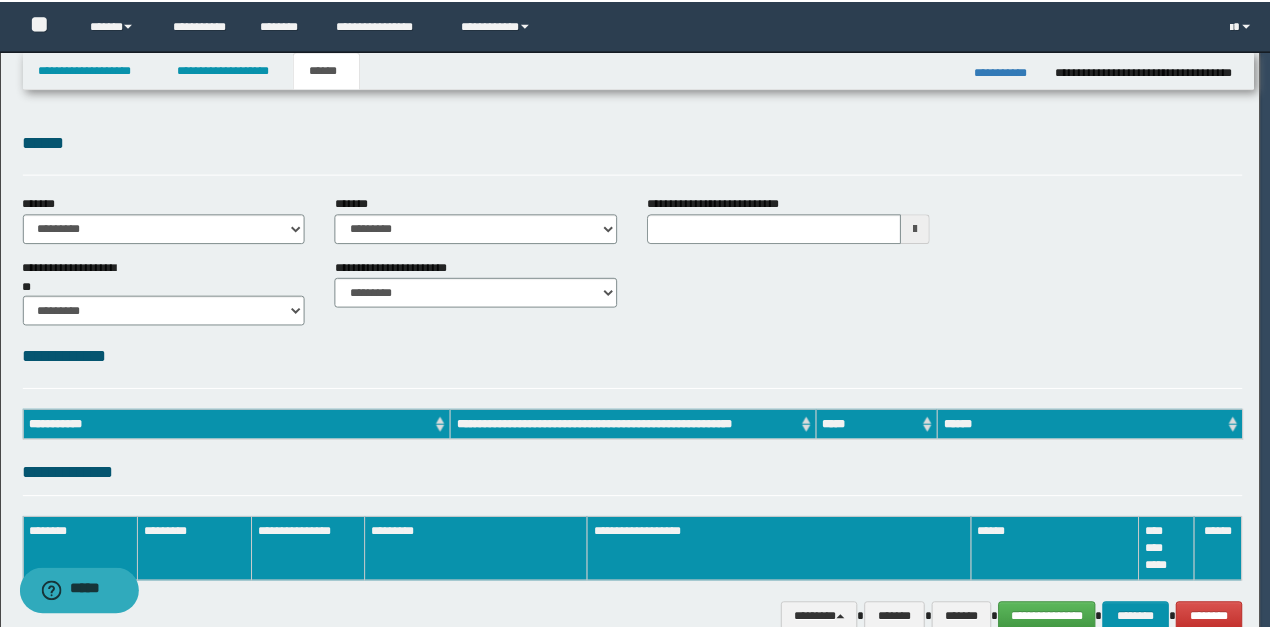 scroll, scrollTop: 0, scrollLeft: 0, axis: both 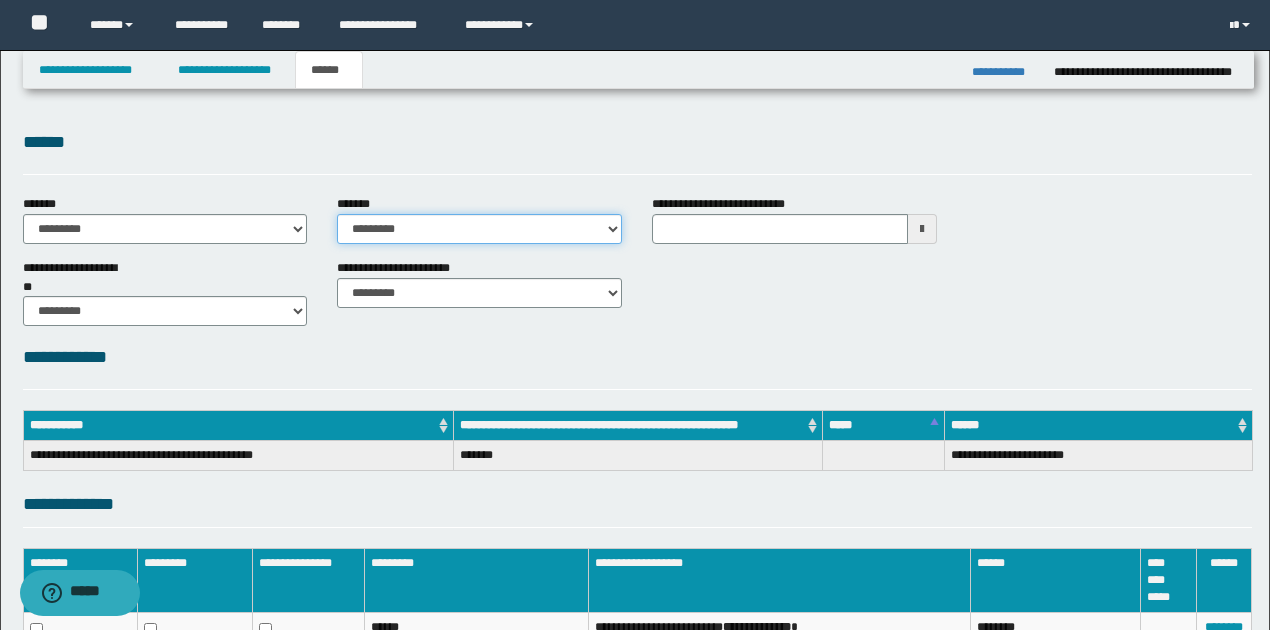 click on "**********" at bounding box center (479, 229) 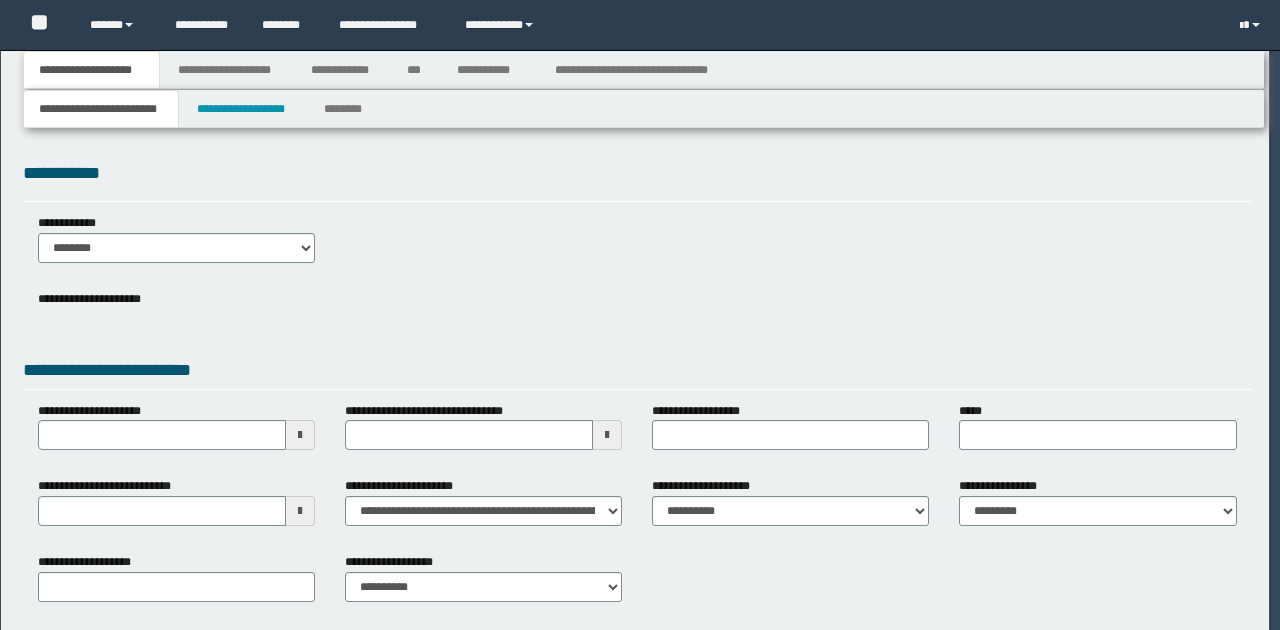 scroll, scrollTop: 0, scrollLeft: 0, axis: both 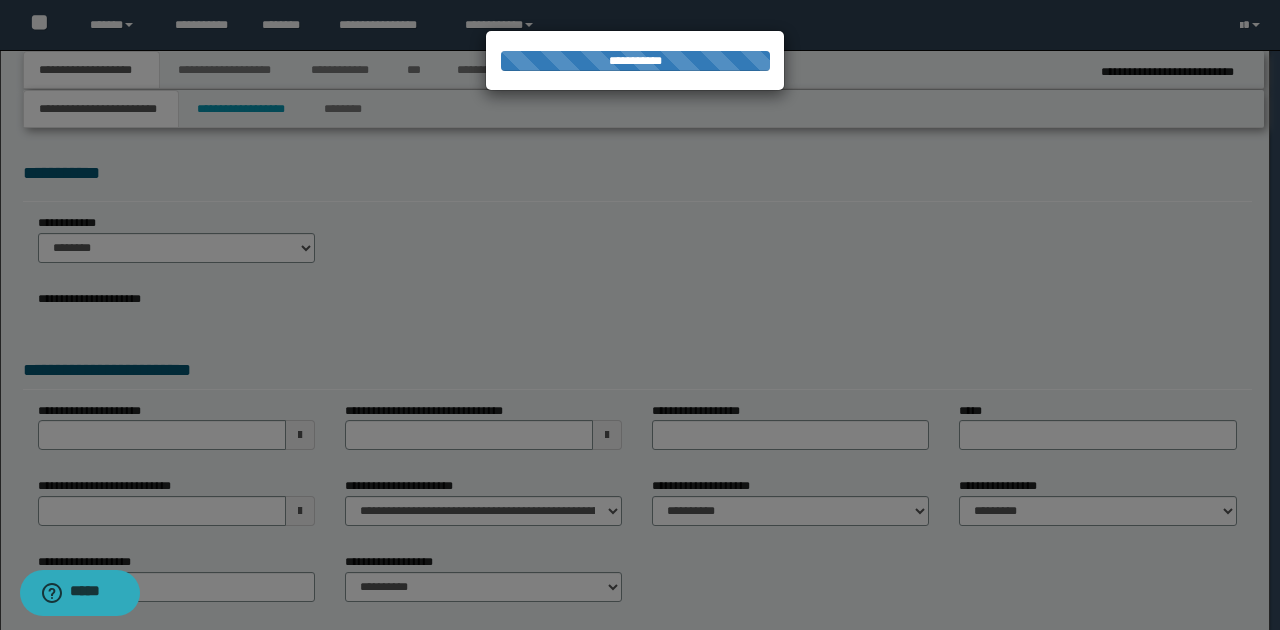 type on "**********" 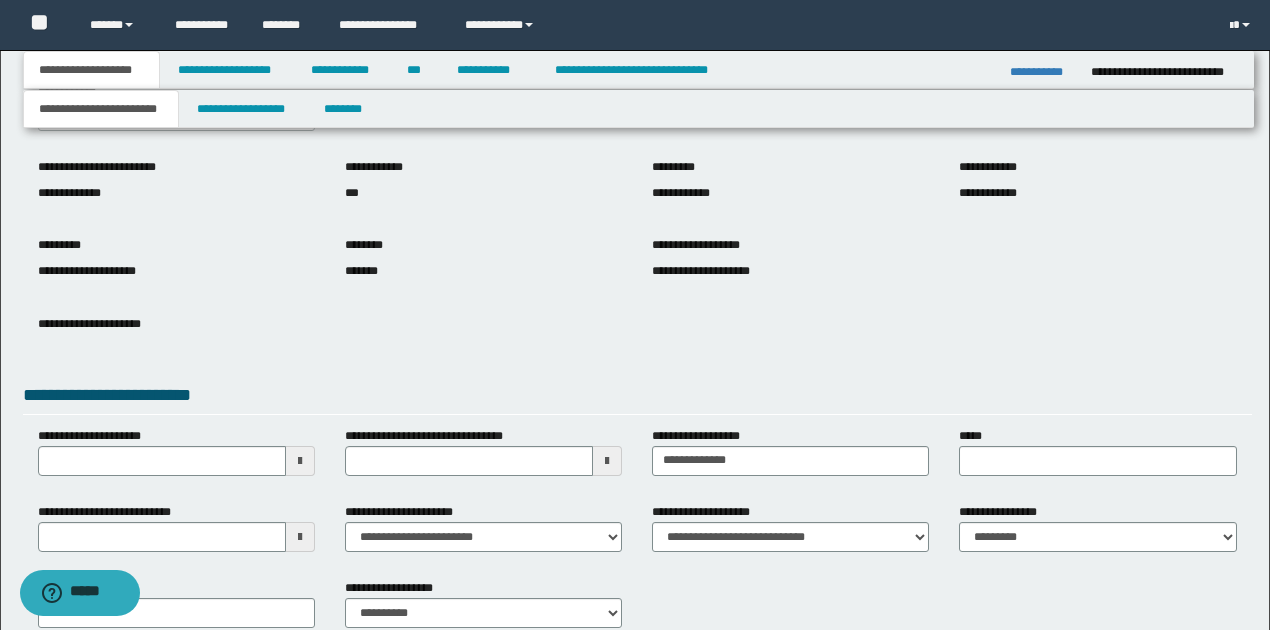 scroll, scrollTop: 133, scrollLeft: 0, axis: vertical 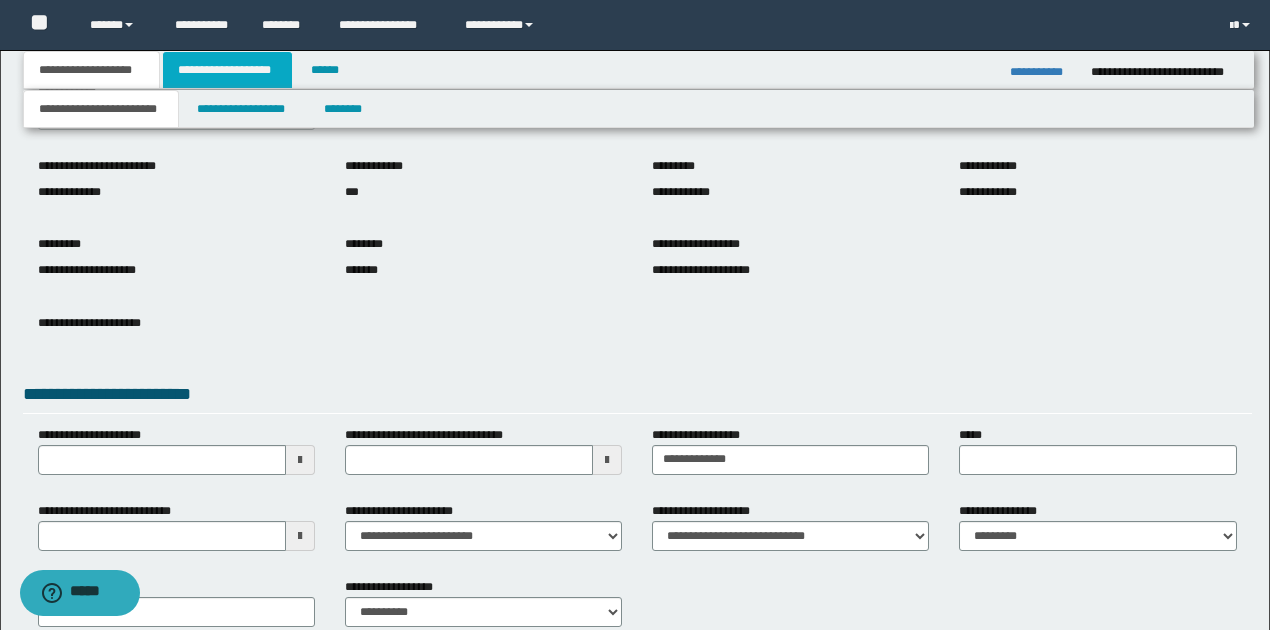 click on "**********" at bounding box center [227, 70] 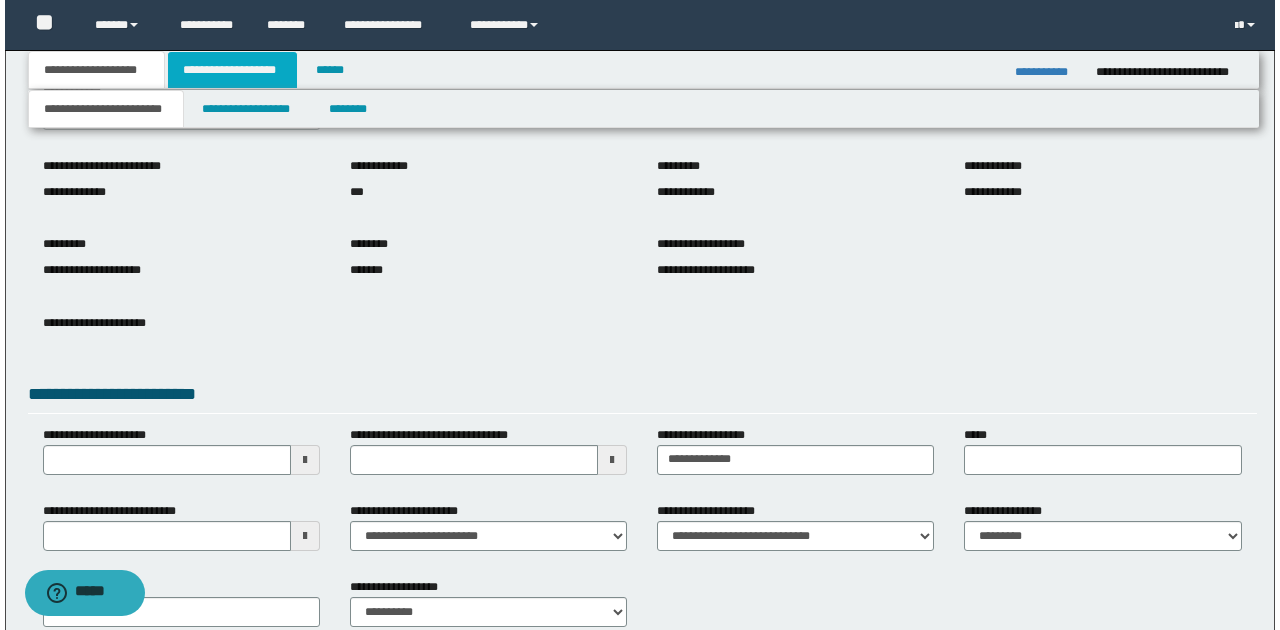 scroll, scrollTop: 0, scrollLeft: 0, axis: both 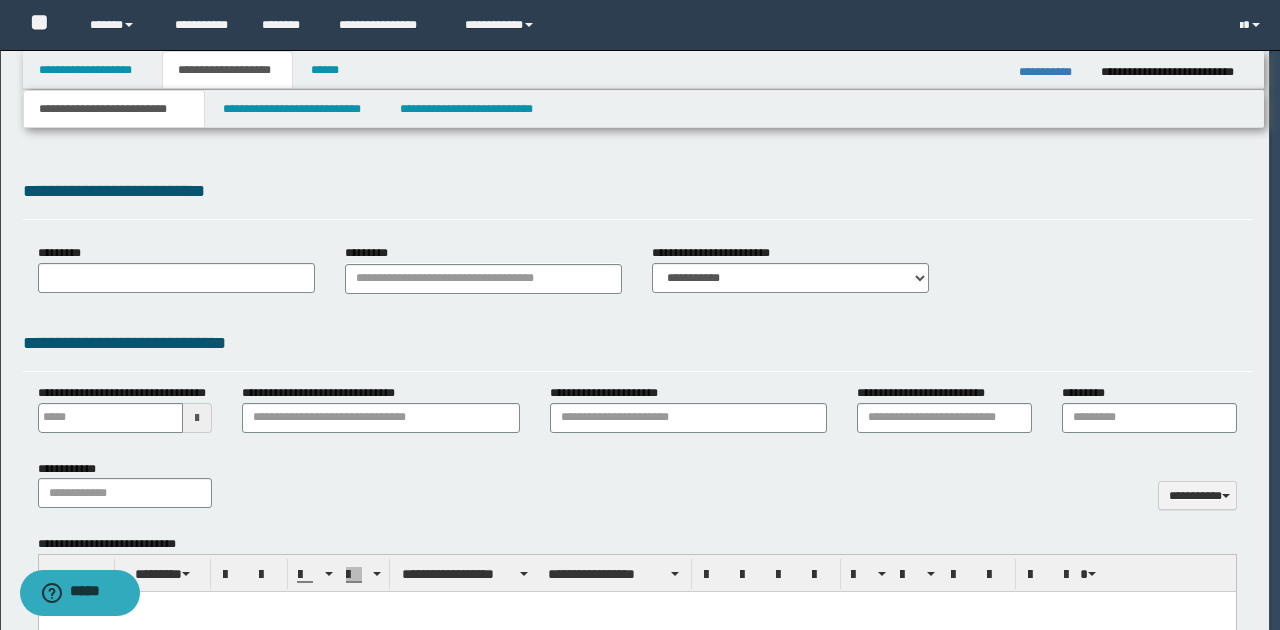 type 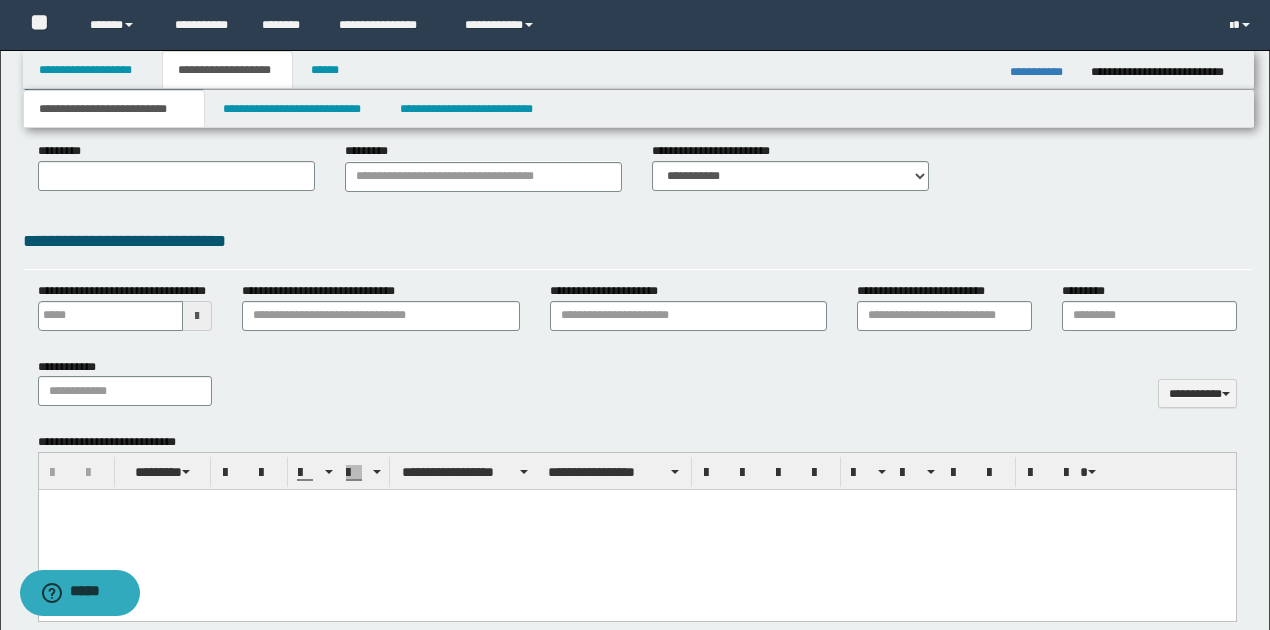 scroll, scrollTop: 66, scrollLeft: 0, axis: vertical 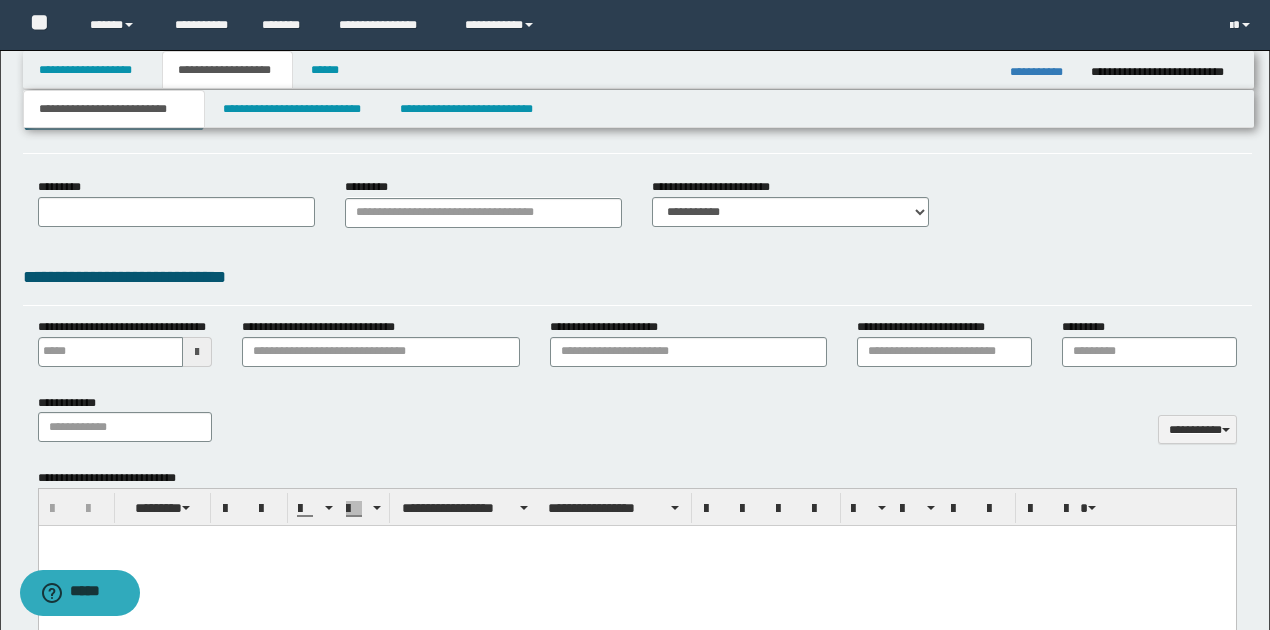 select on "*" 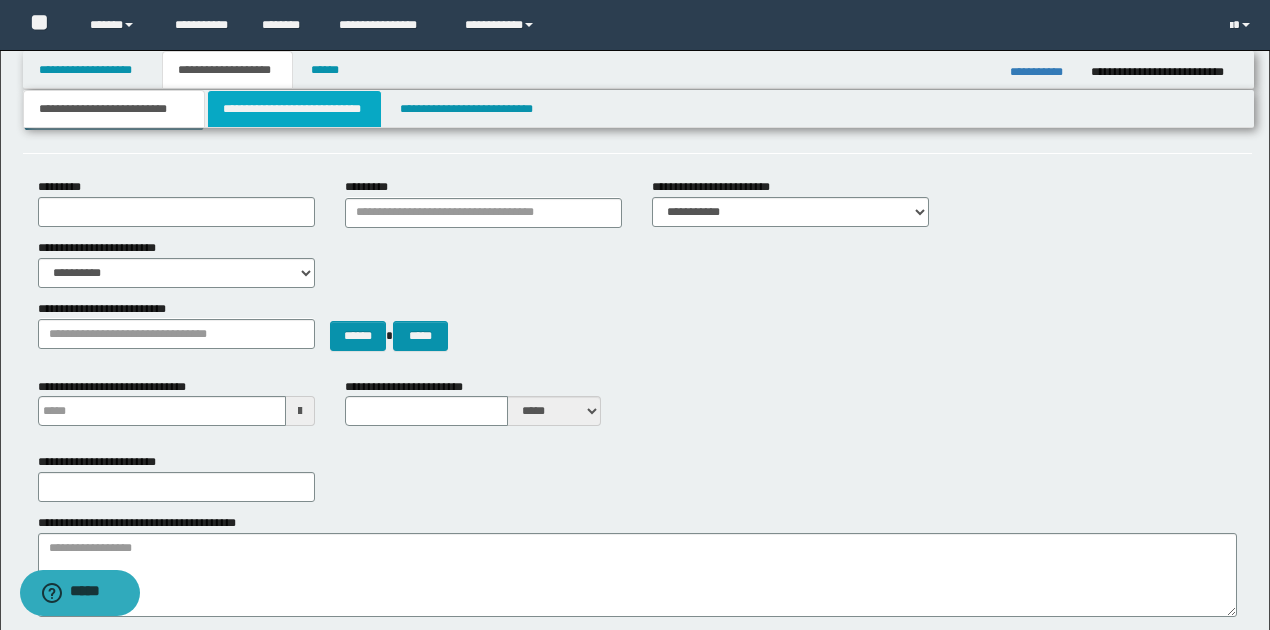 click on "**********" at bounding box center [294, 109] 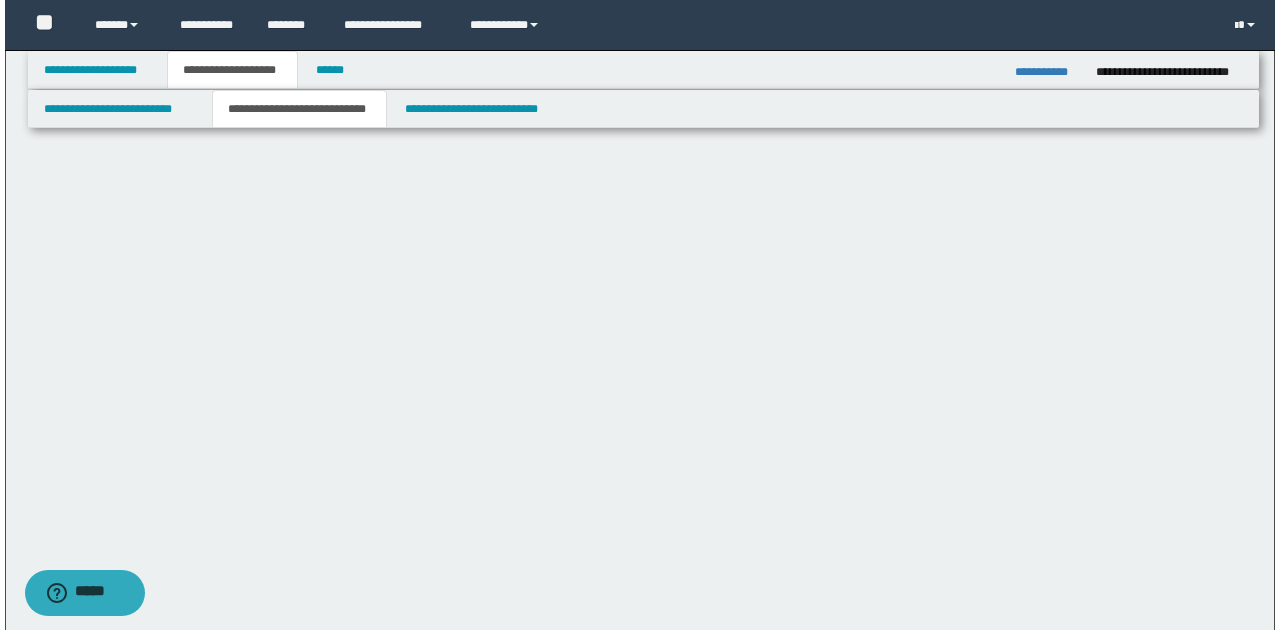 scroll, scrollTop: 0, scrollLeft: 0, axis: both 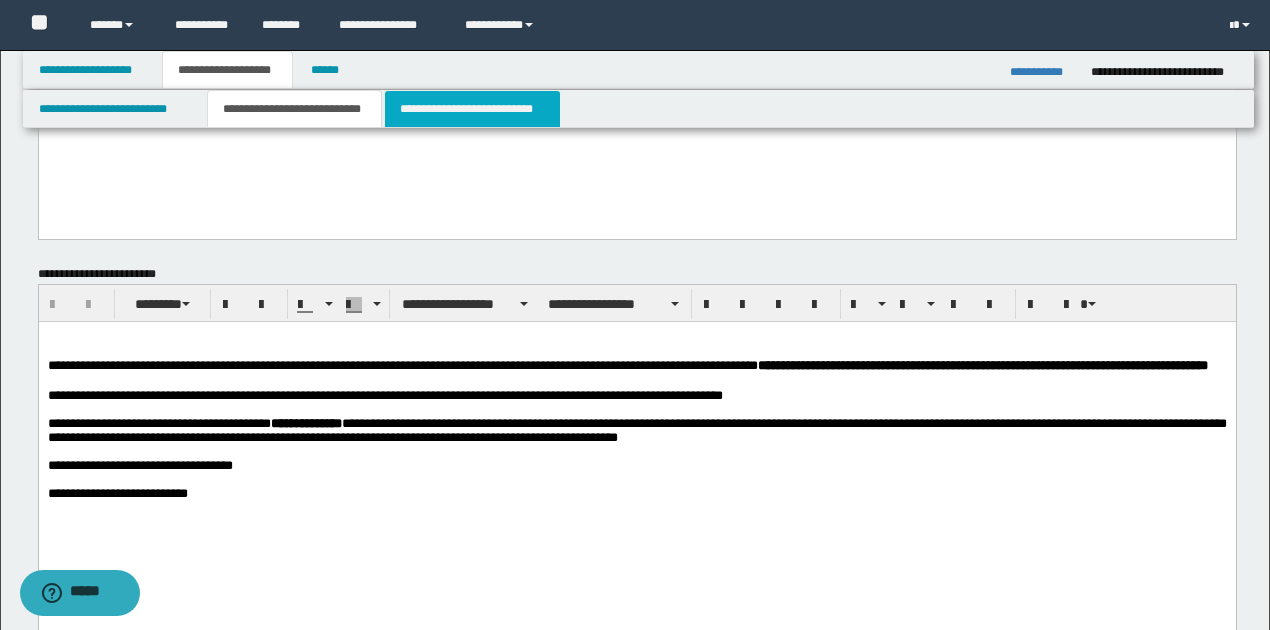 click on "**********" at bounding box center (472, 109) 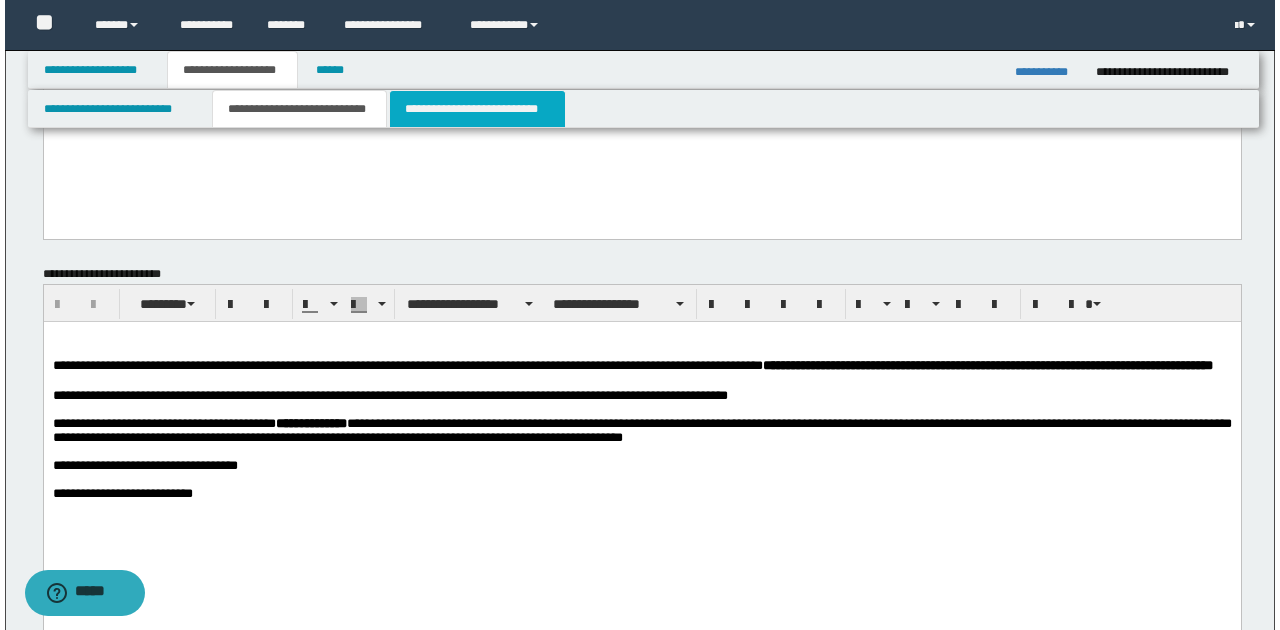 scroll, scrollTop: 0, scrollLeft: 0, axis: both 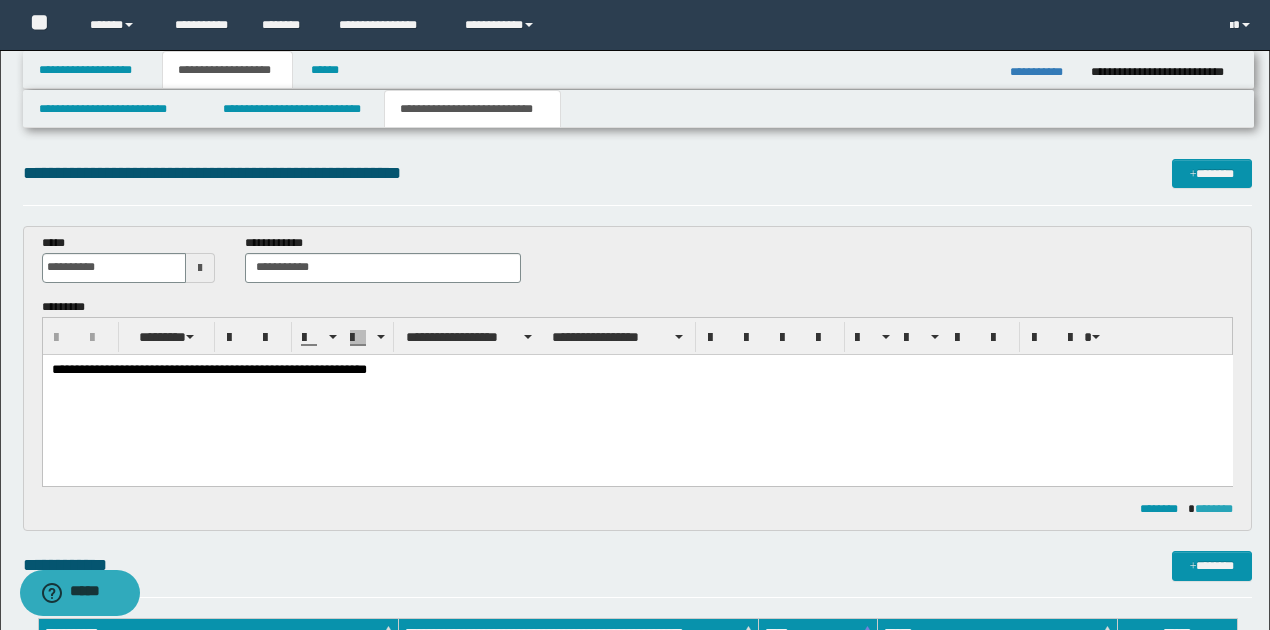 click on "********" at bounding box center (1214, 509) 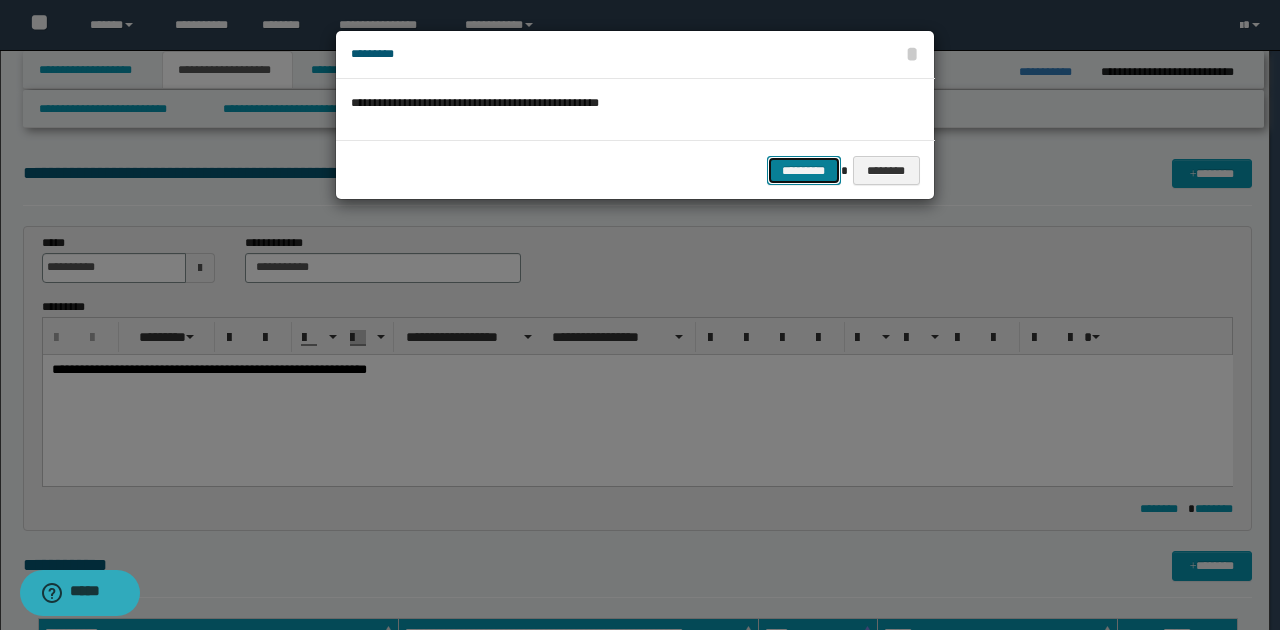 click on "*********" at bounding box center (804, 170) 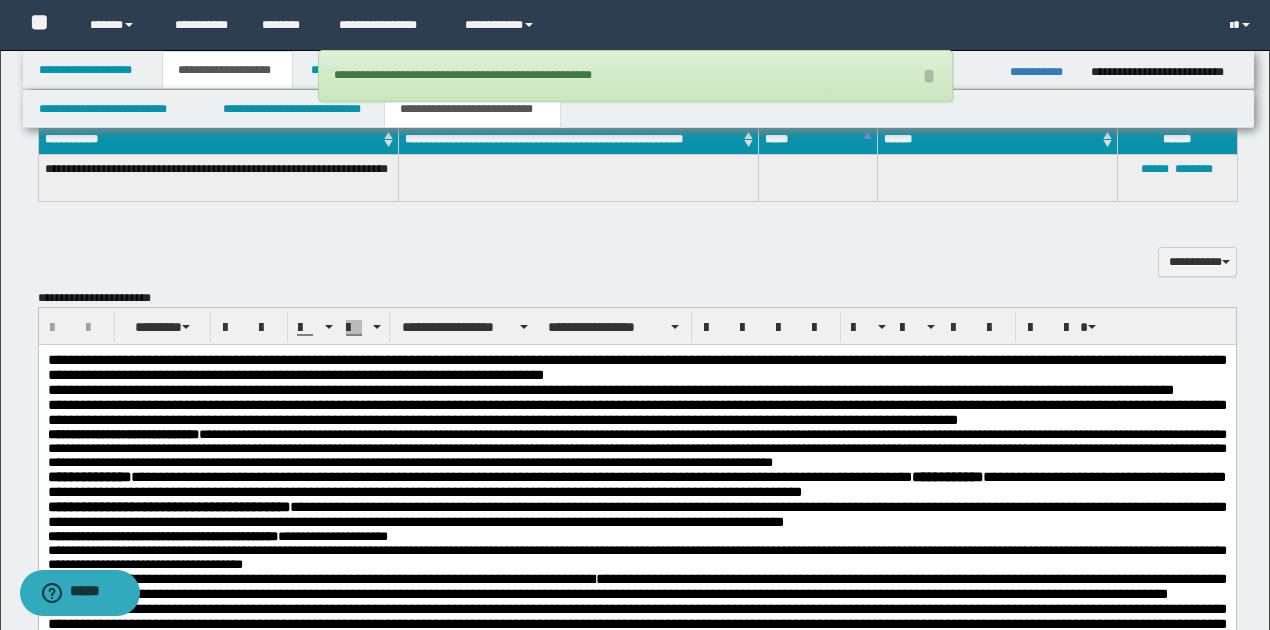 scroll, scrollTop: 600, scrollLeft: 0, axis: vertical 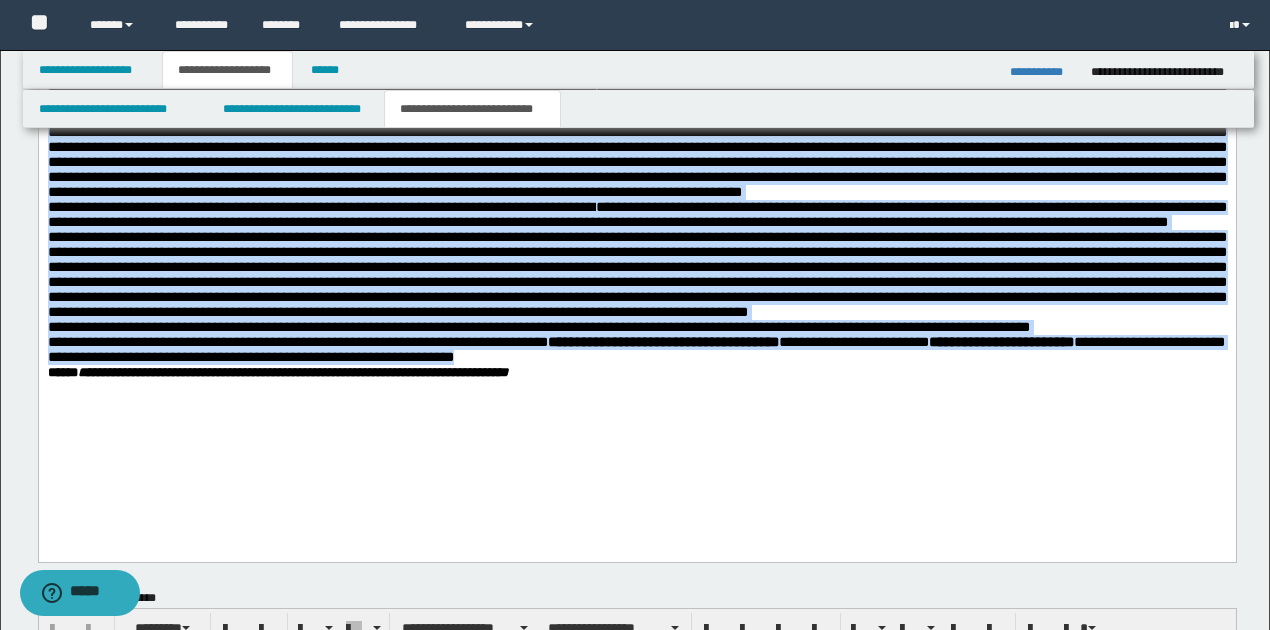 drag, startPoint x: 48, startPoint y: -132, endPoint x: 589, endPoint y: 424, distance: 775.7687 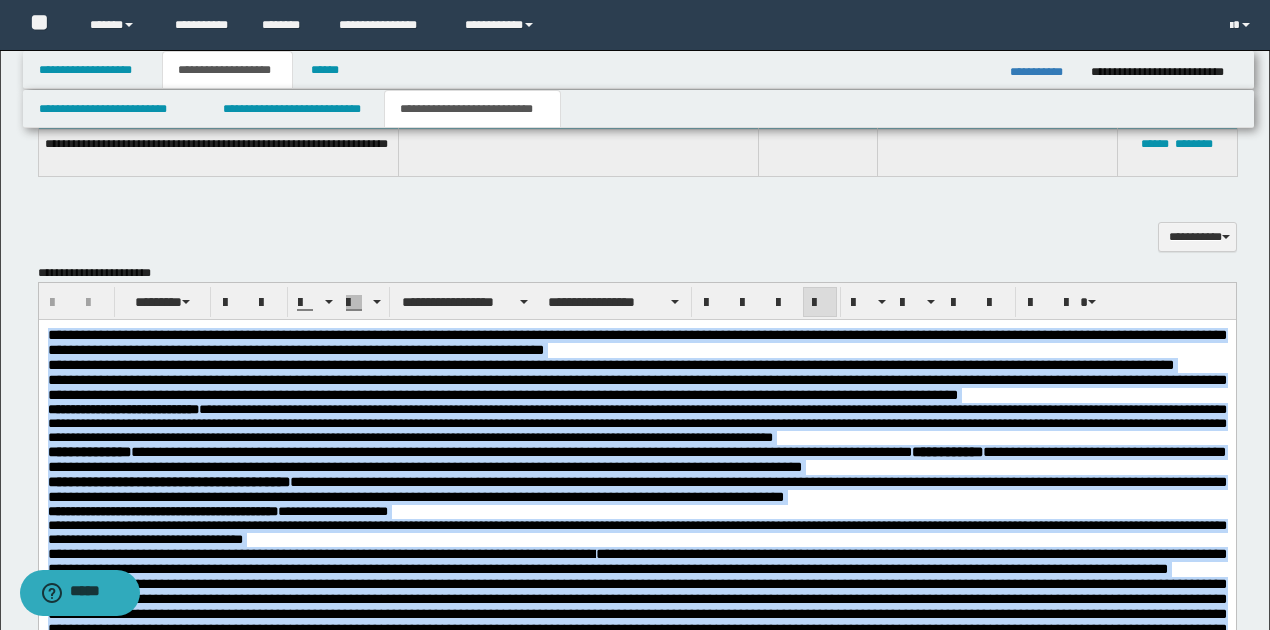 scroll, scrollTop: 452, scrollLeft: 0, axis: vertical 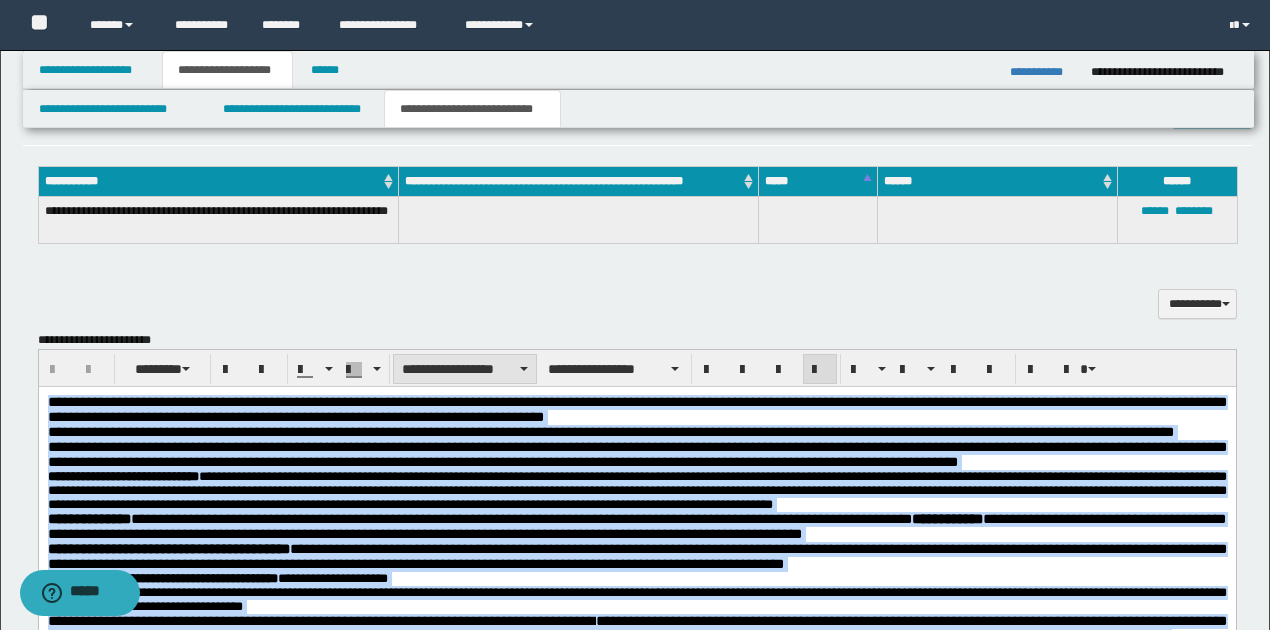 click at bounding box center [524, 369] 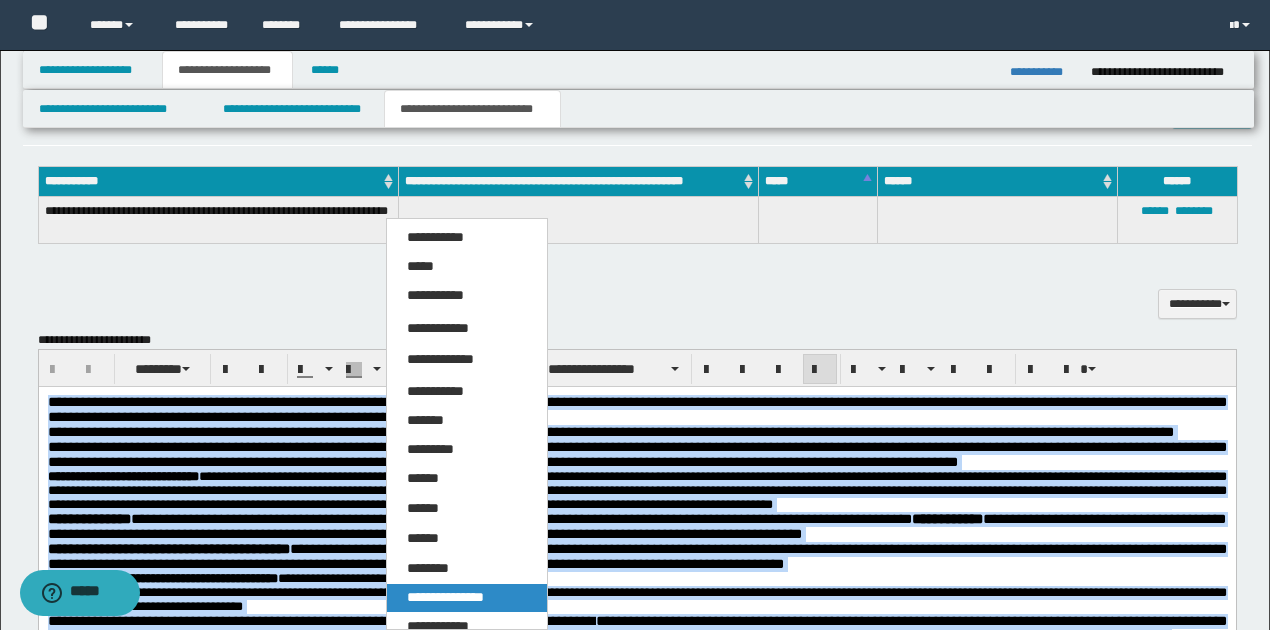 click on "**********" at bounding box center [445, 597] 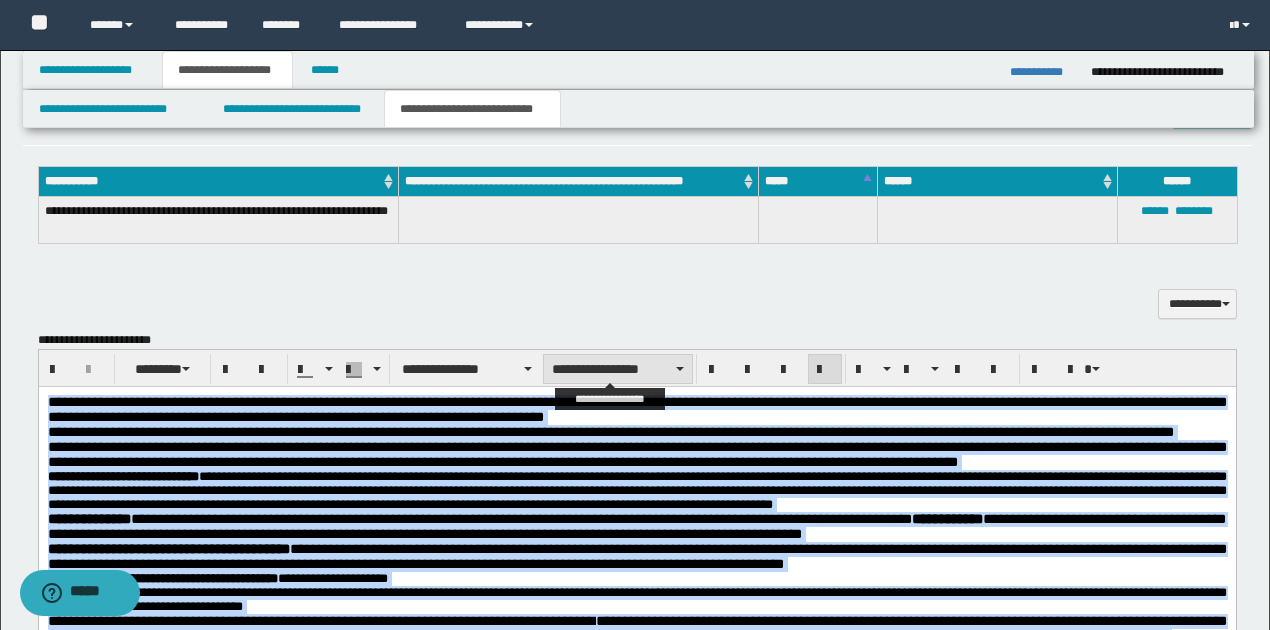 click on "**********" at bounding box center [617, 369] 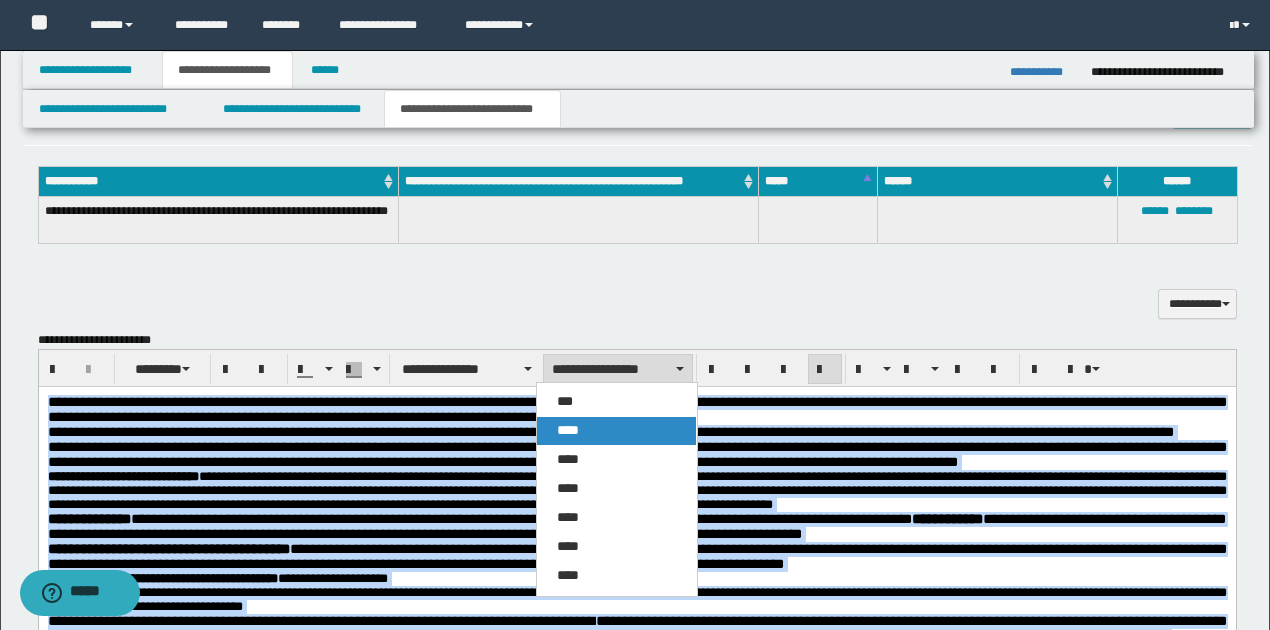 click on "****" at bounding box center (616, 431) 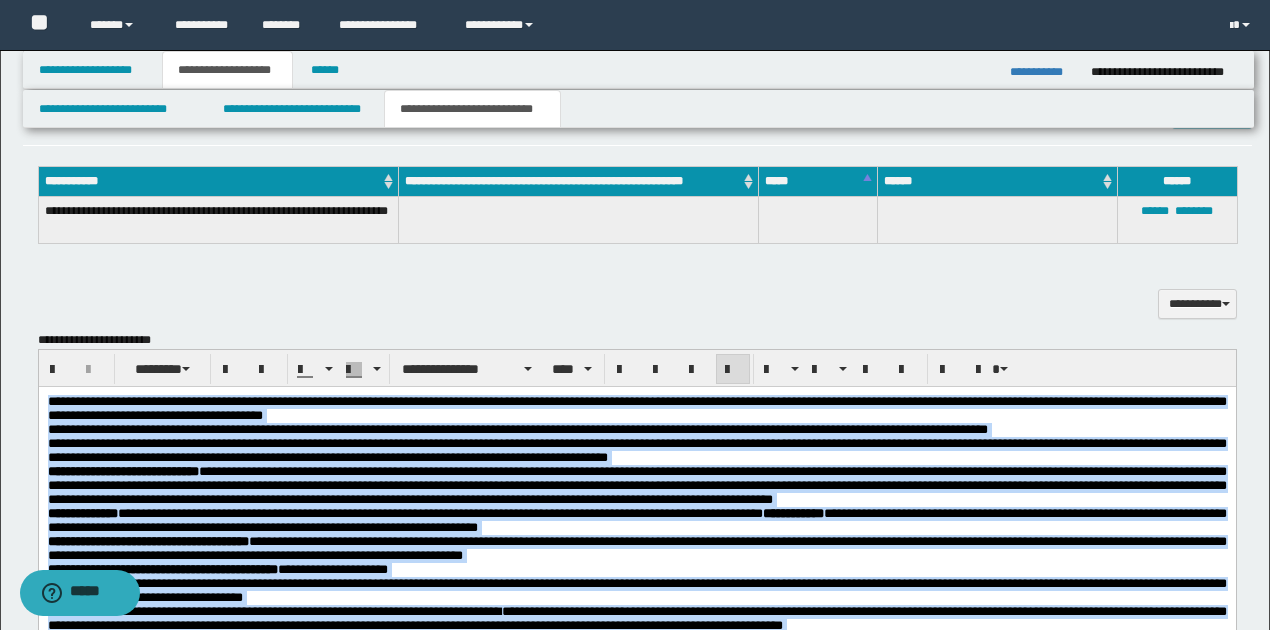 click on "**********" at bounding box center (517, 429) 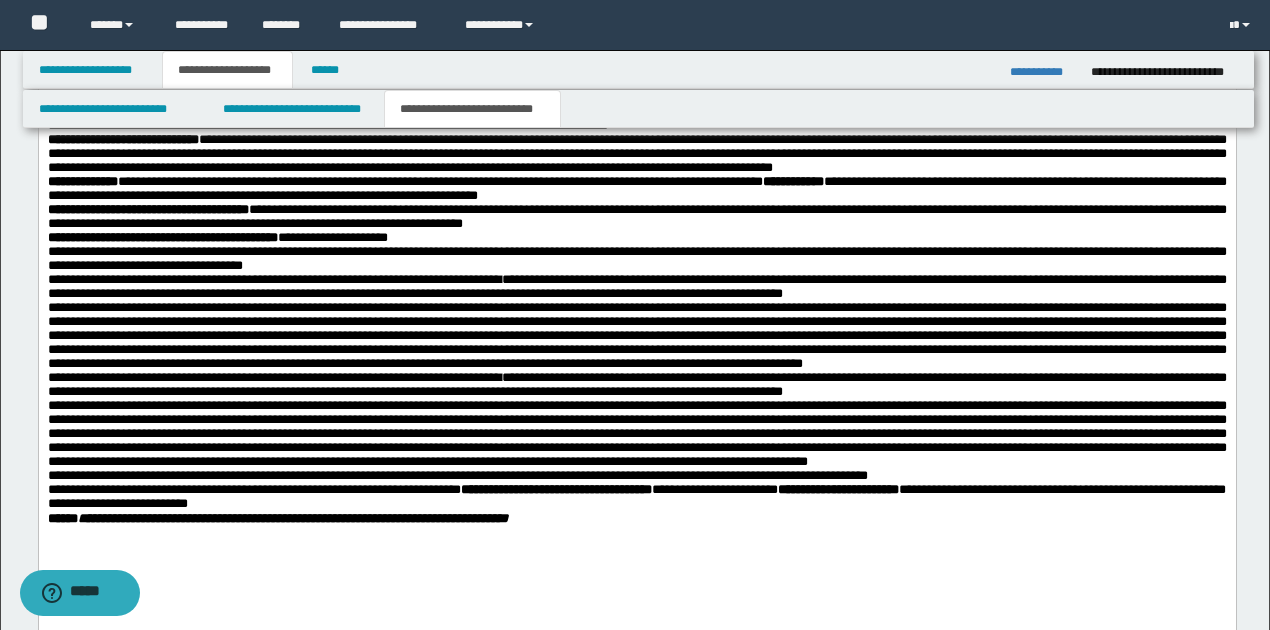 scroll, scrollTop: 852, scrollLeft: 0, axis: vertical 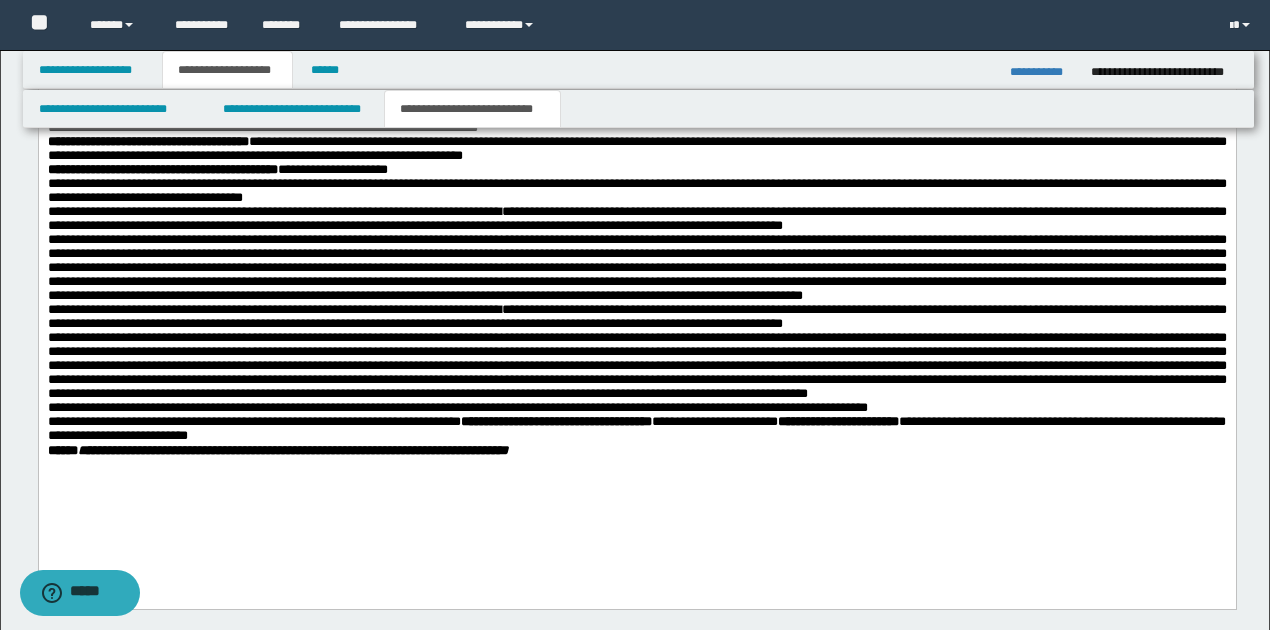 click on "**********" at bounding box center [636, 430] 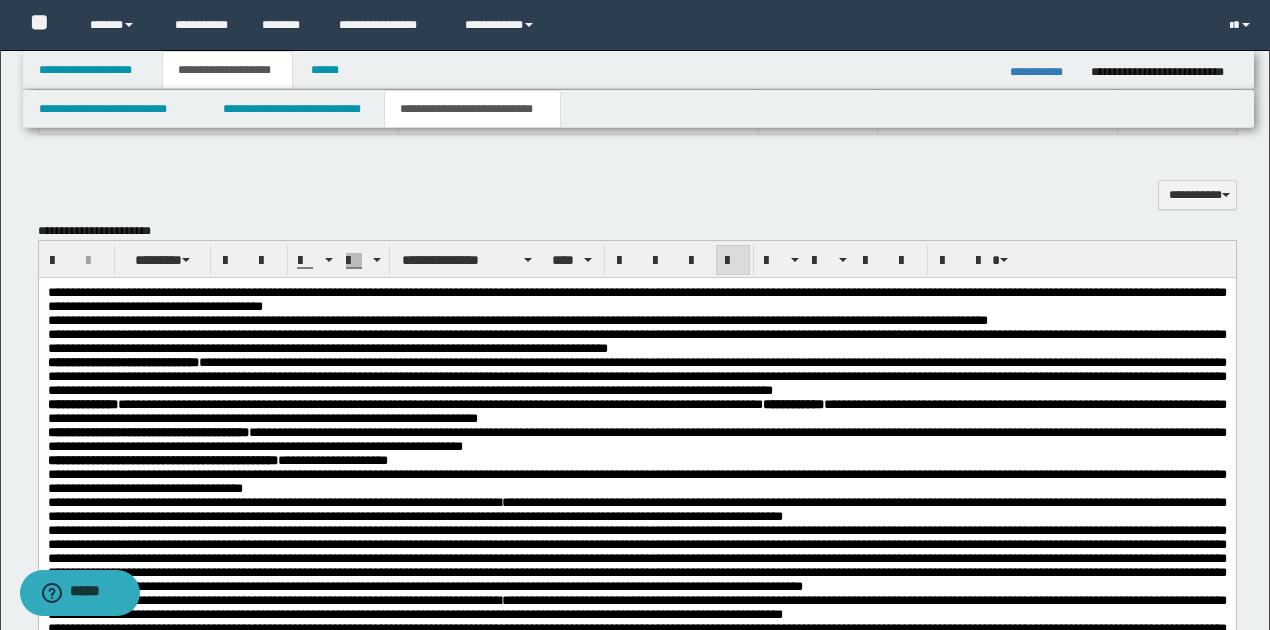 scroll, scrollTop: 519, scrollLeft: 0, axis: vertical 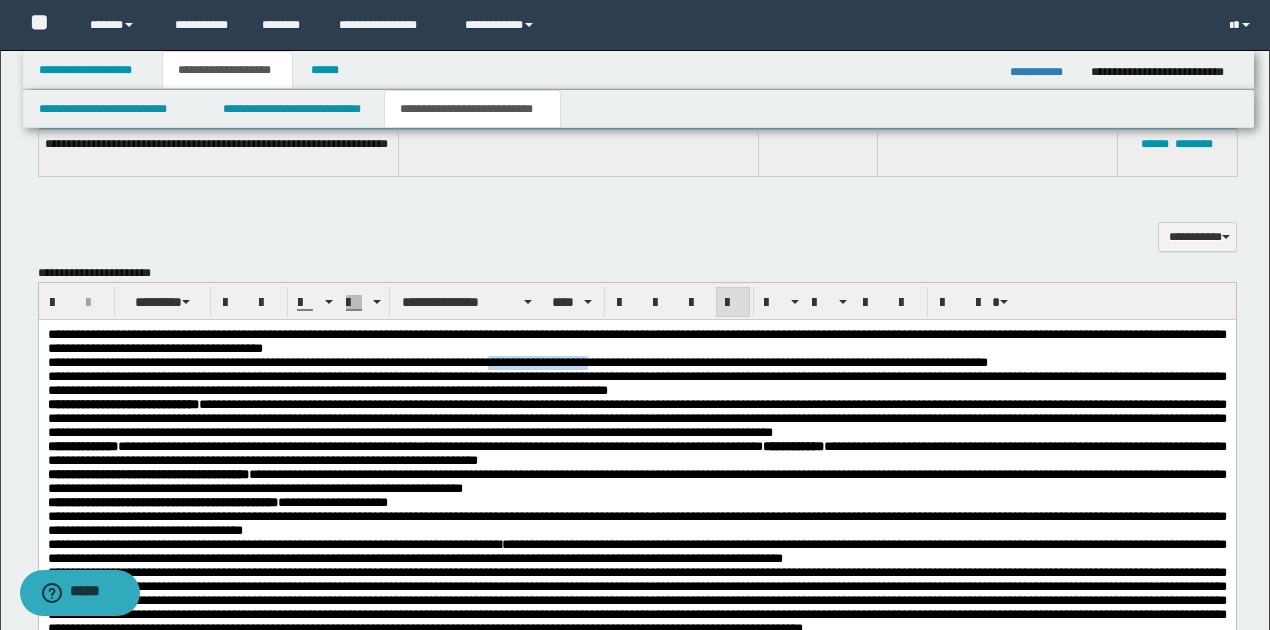 drag, startPoint x: 512, startPoint y: 367, endPoint x: 618, endPoint y: 370, distance: 106.04244 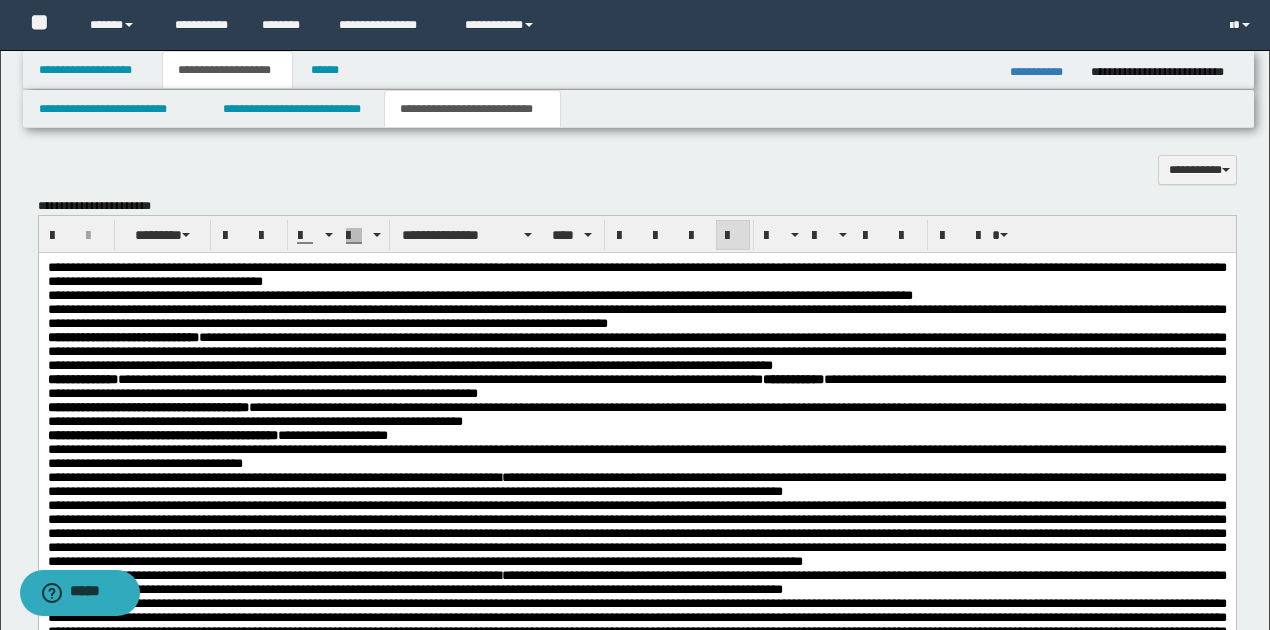 scroll, scrollTop: 652, scrollLeft: 0, axis: vertical 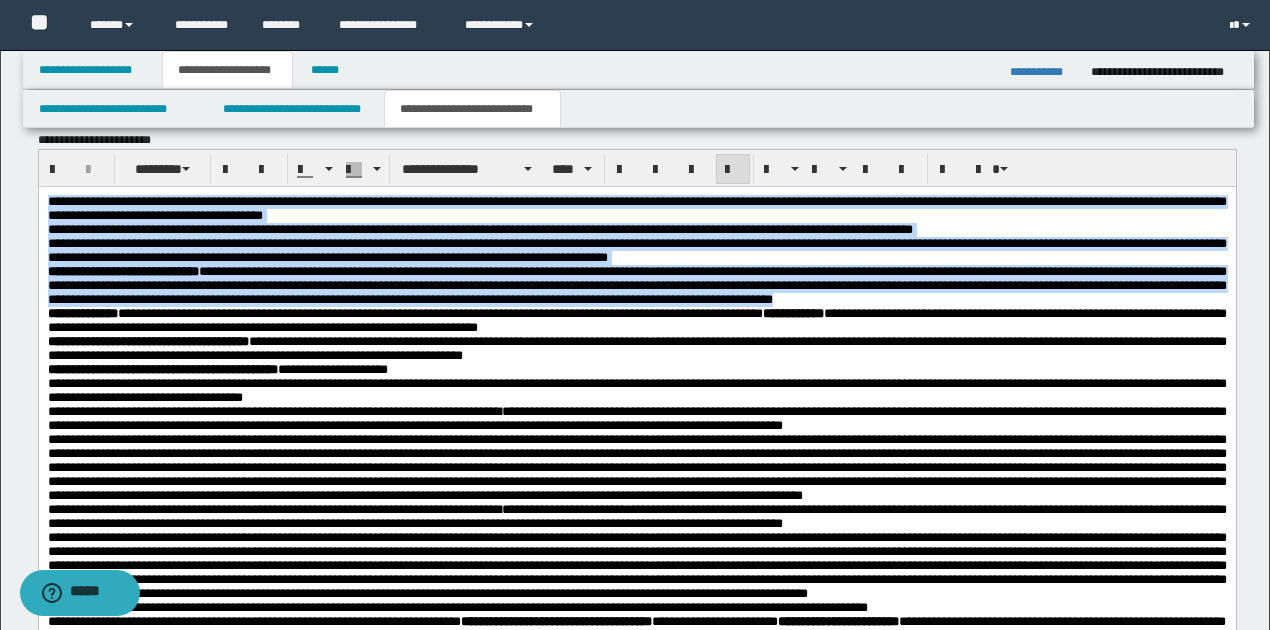 drag, startPoint x: 47, startPoint y: 201, endPoint x: 1113, endPoint y: 314, distance: 1071.9725 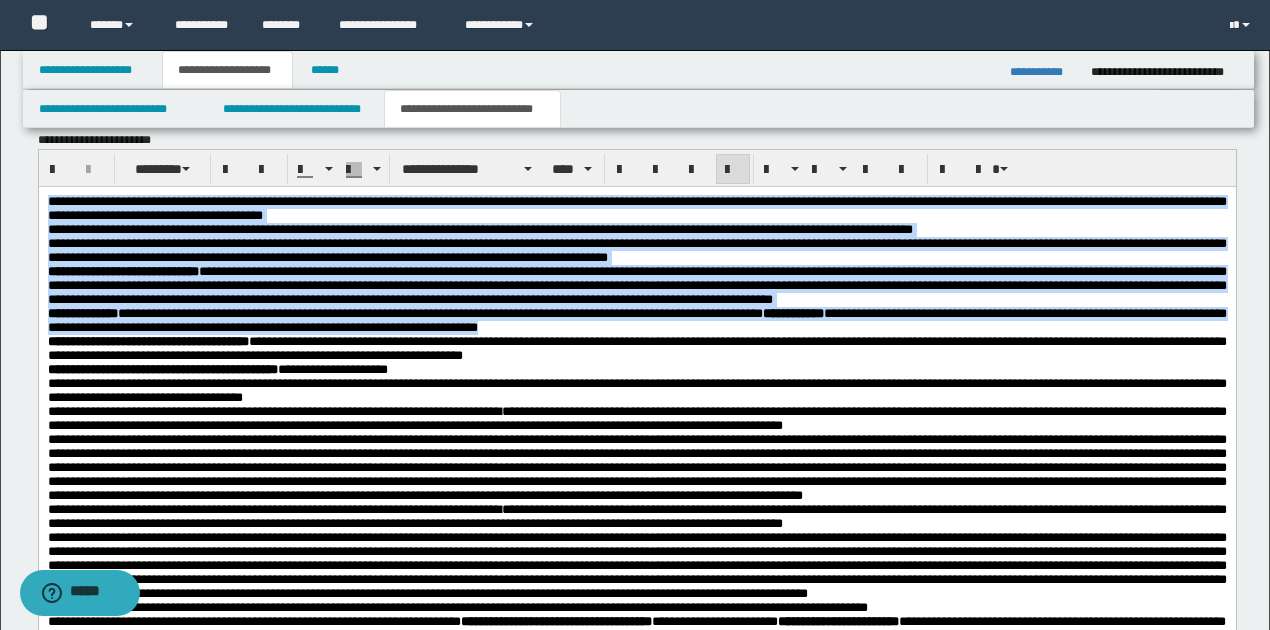 drag, startPoint x: 46, startPoint y: 201, endPoint x: 700, endPoint y: 338, distance: 668.1953 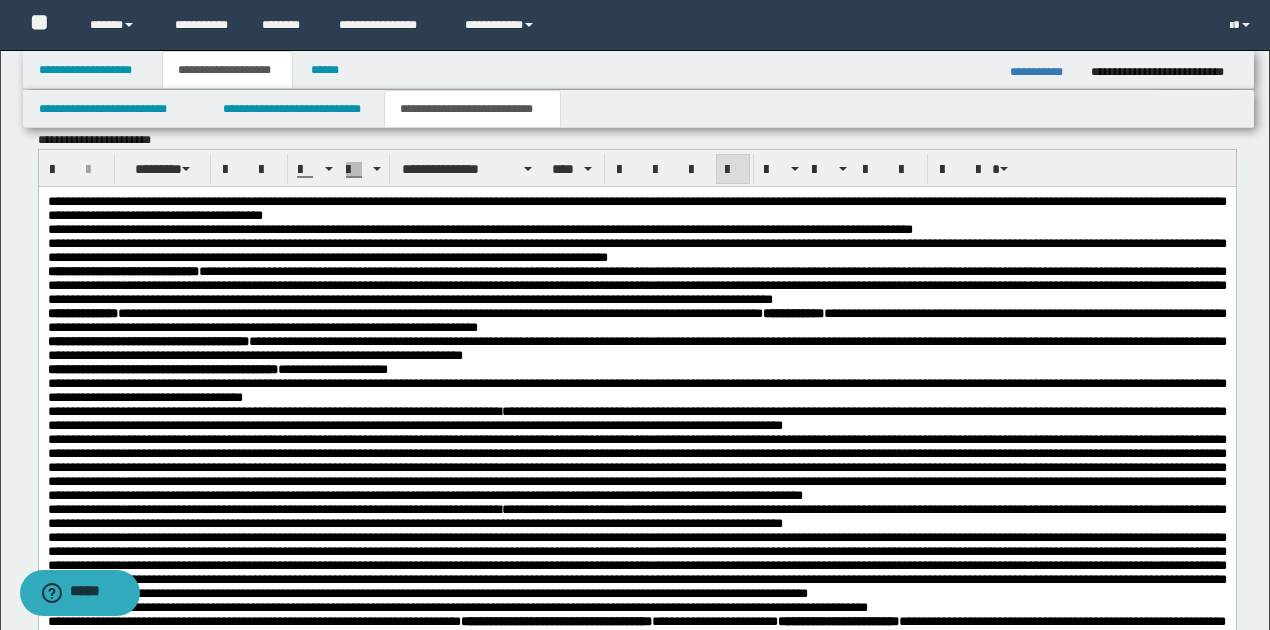 click on "**********" at bounding box center (636, 349) 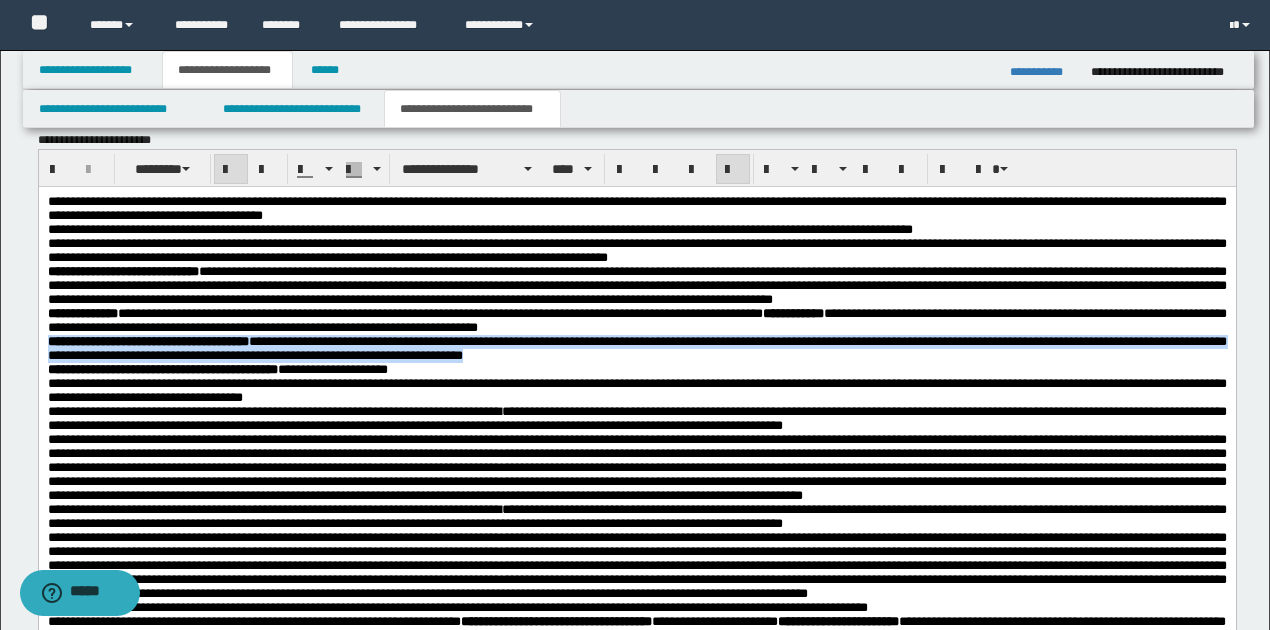 drag, startPoint x: 49, startPoint y: 356, endPoint x: 597, endPoint y: 375, distance: 548.3293 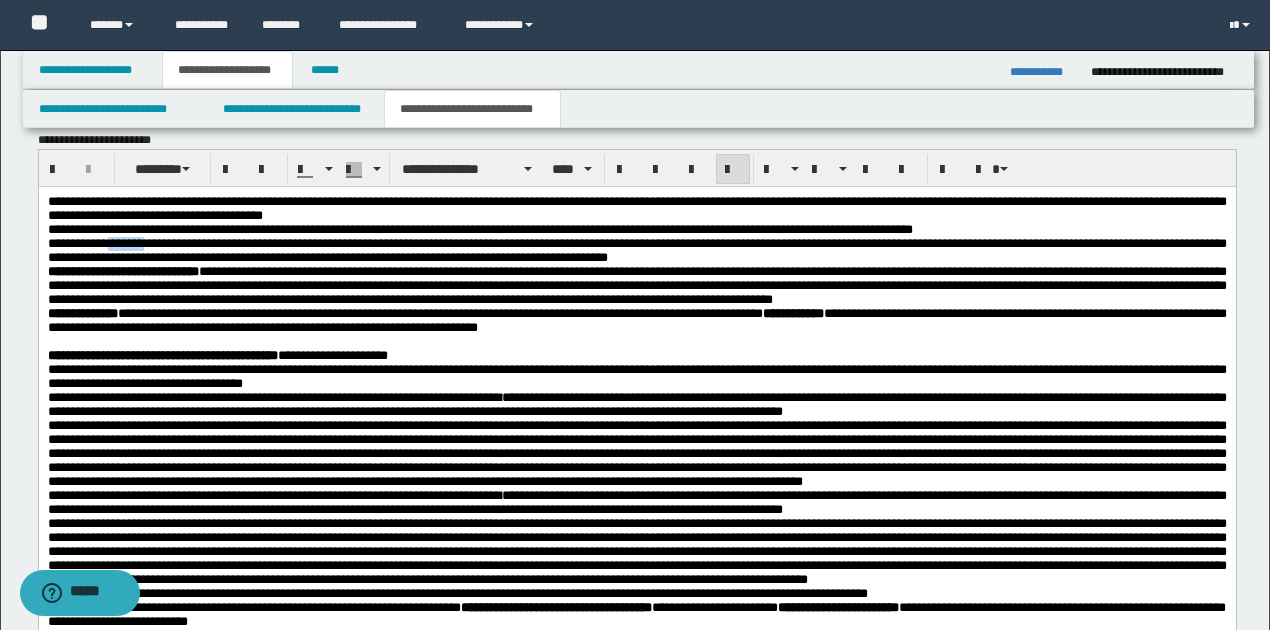 drag, startPoint x: 111, startPoint y: 249, endPoint x: 148, endPoint y: 249, distance: 37 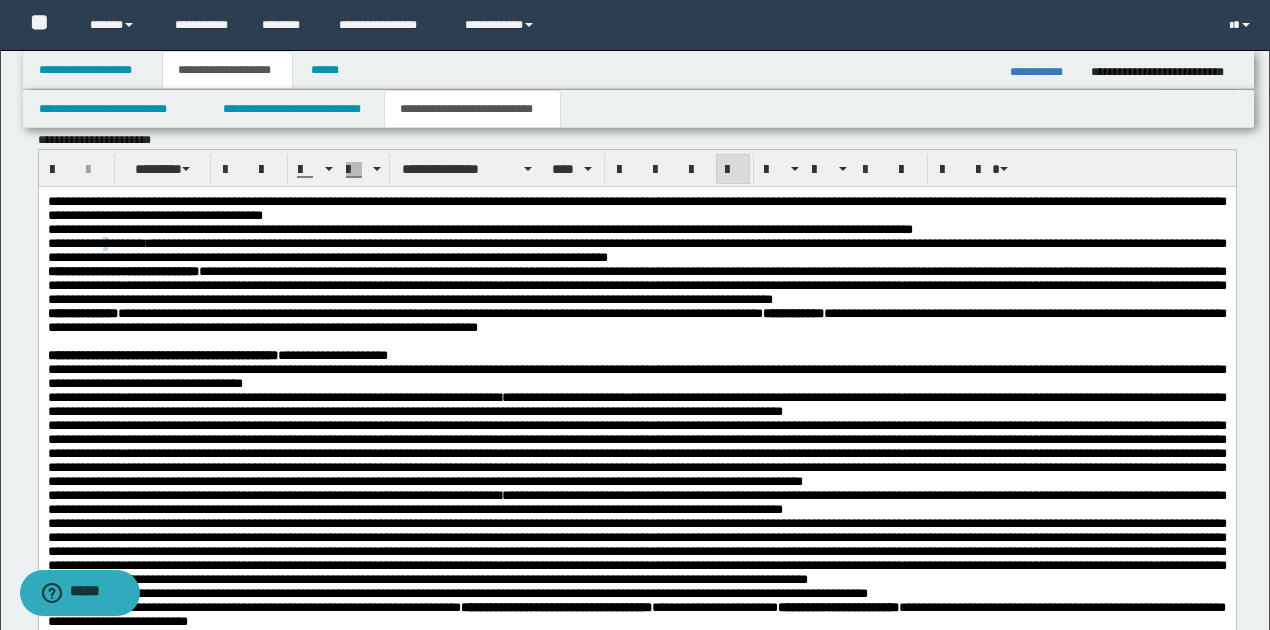 click on "**********" at bounding box center (636, 250) 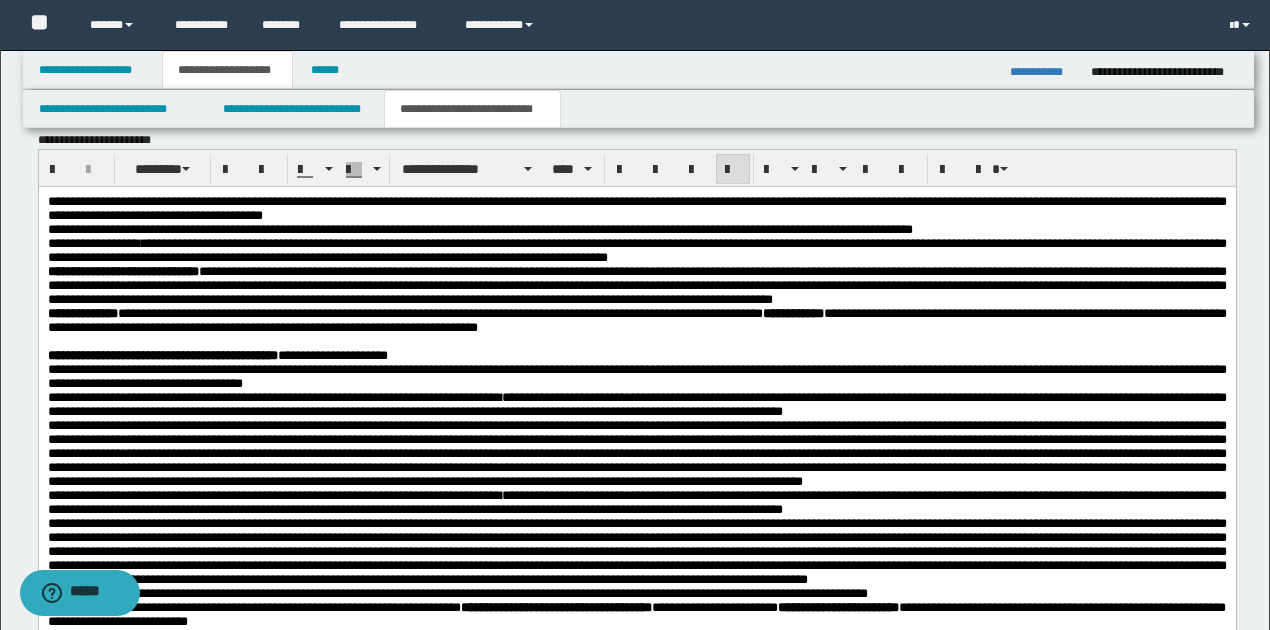 click on "**********" at bounding box center [636, 250] 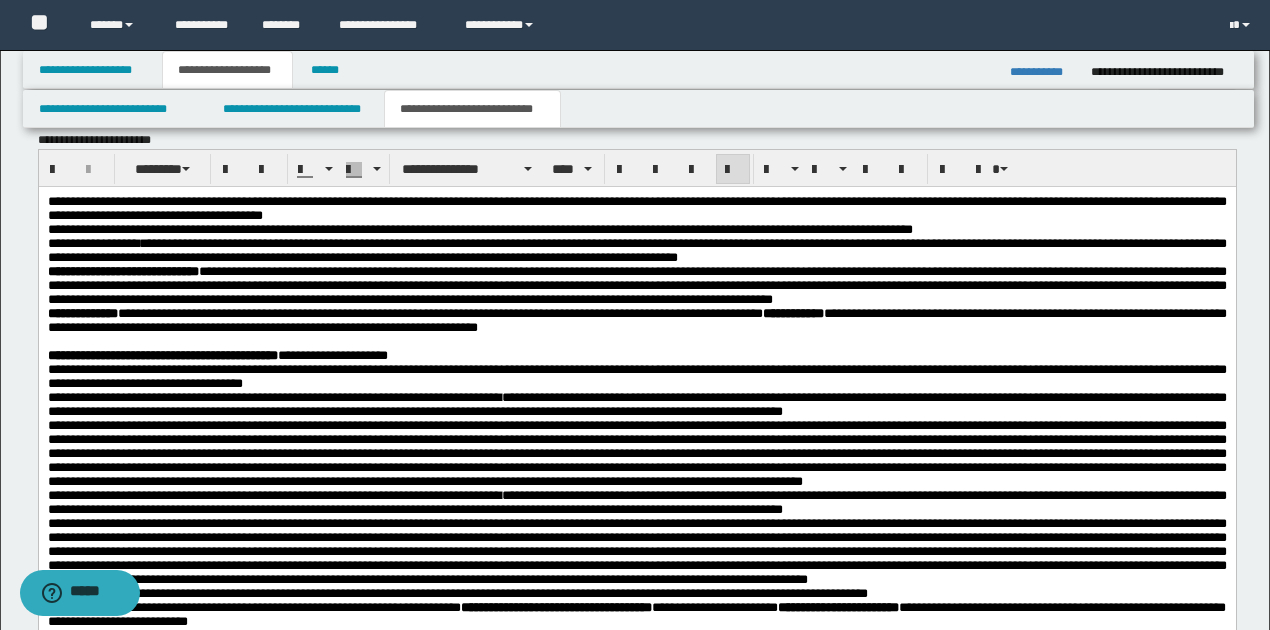 click on "**********" at bounding box center [636, 250] 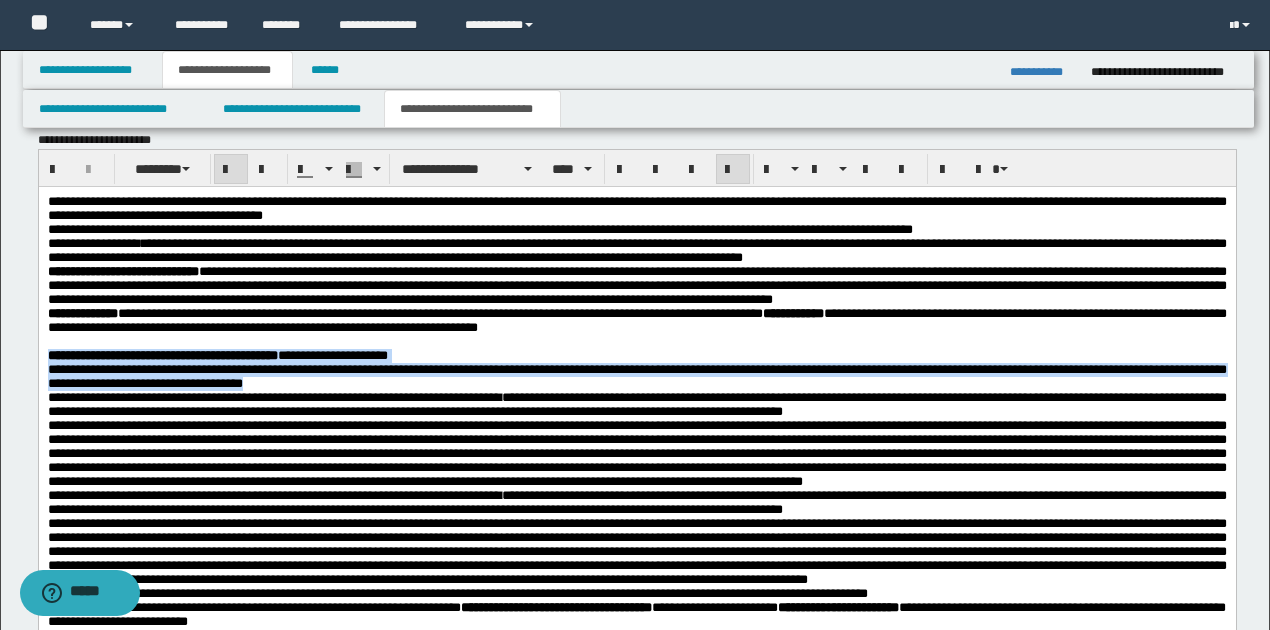 drag, startPoint x: 47, startPoint y: 375, endPoint x: 389, endPoint y: 399, distance: 342.84106 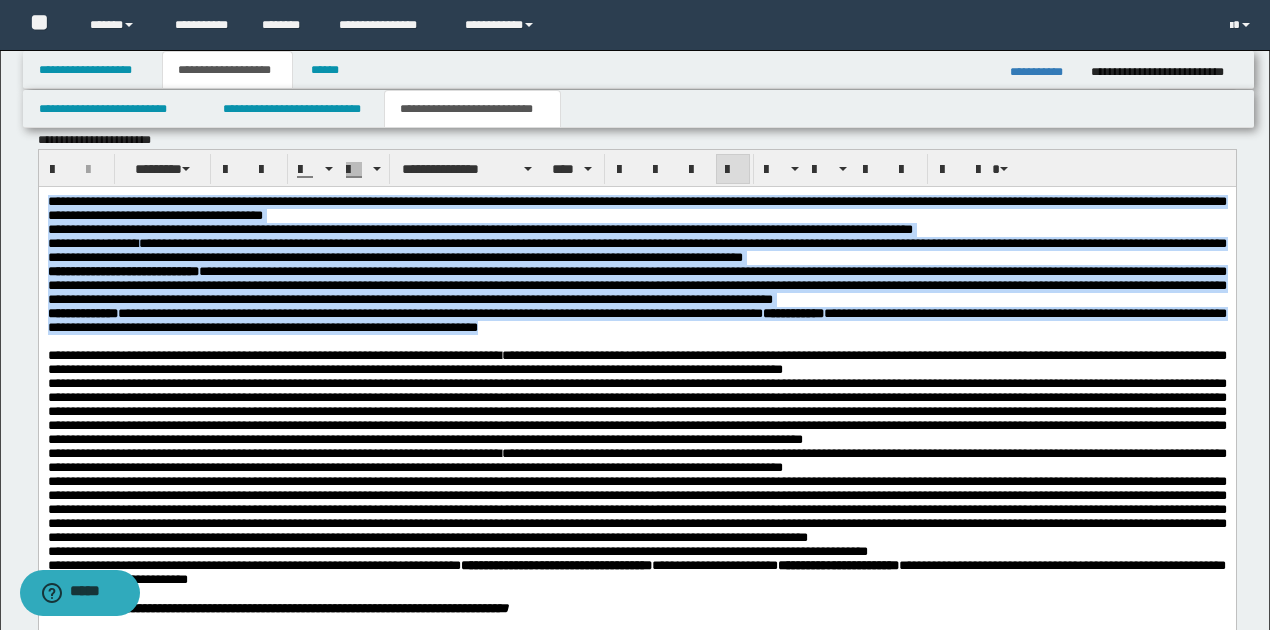 drag, startPoint x: 47, startPoint y: 202, endPoint x: 707, endPoint y: 337, distance: 673.66534 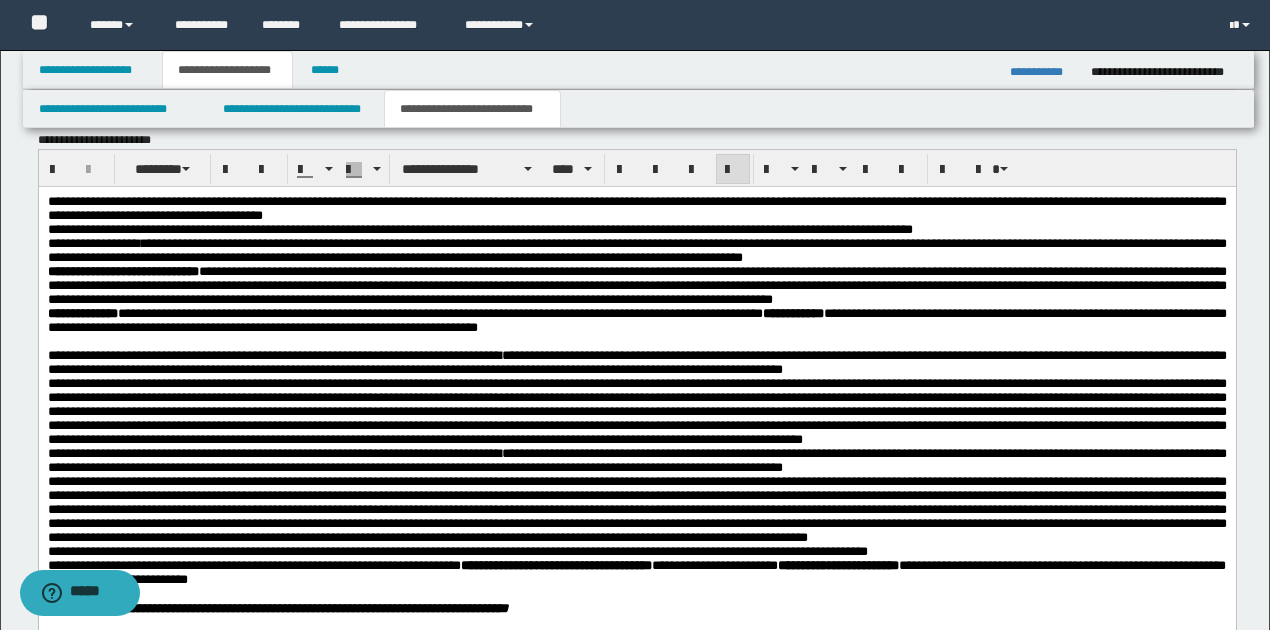 click on "**********" at bounding box center [636, 362] 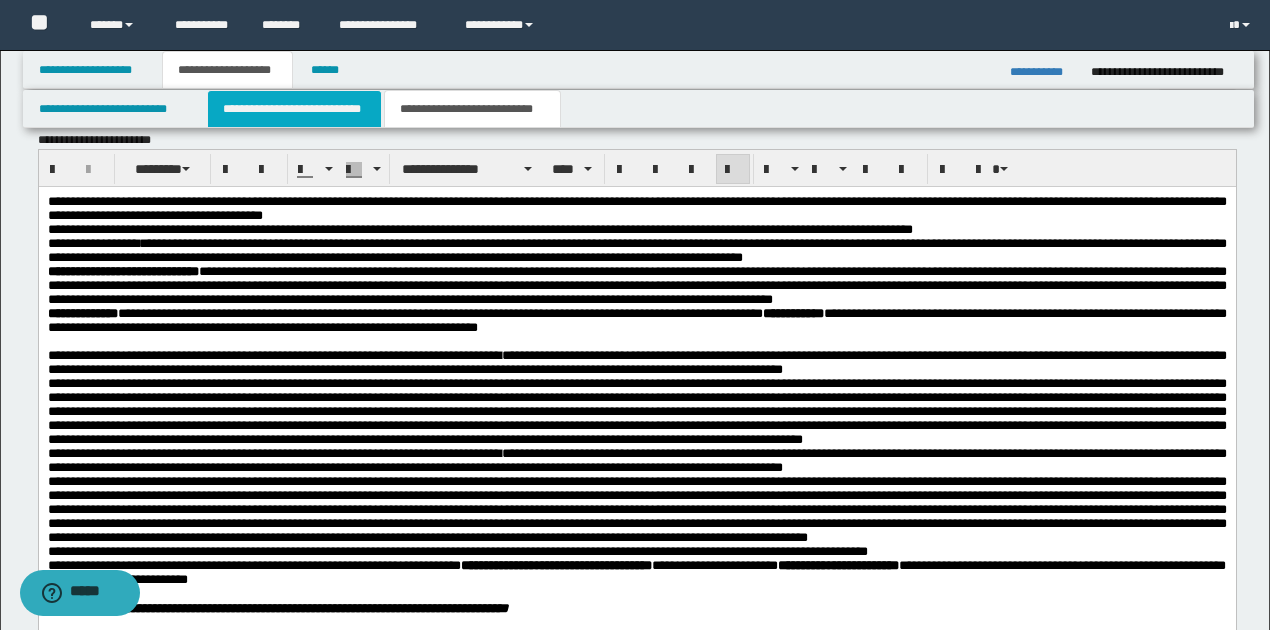 click on "**********" at bounding box center (294, 109) 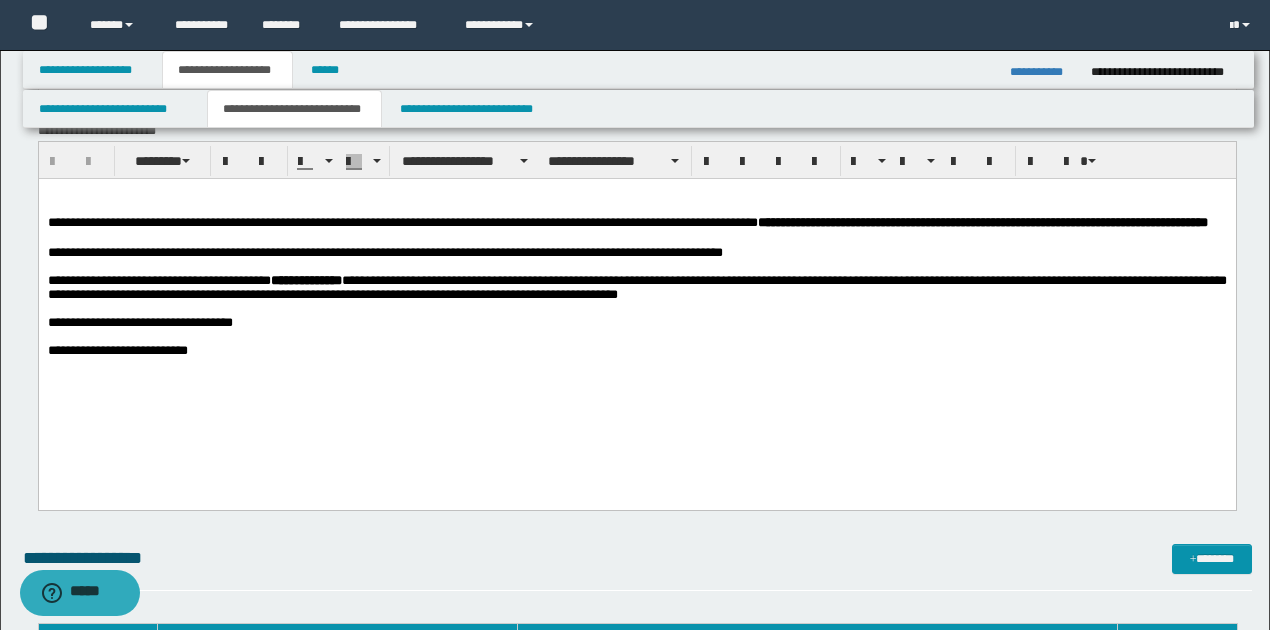 scroll, scrollTop: 919, scrollLeft: 0, axis: vertical 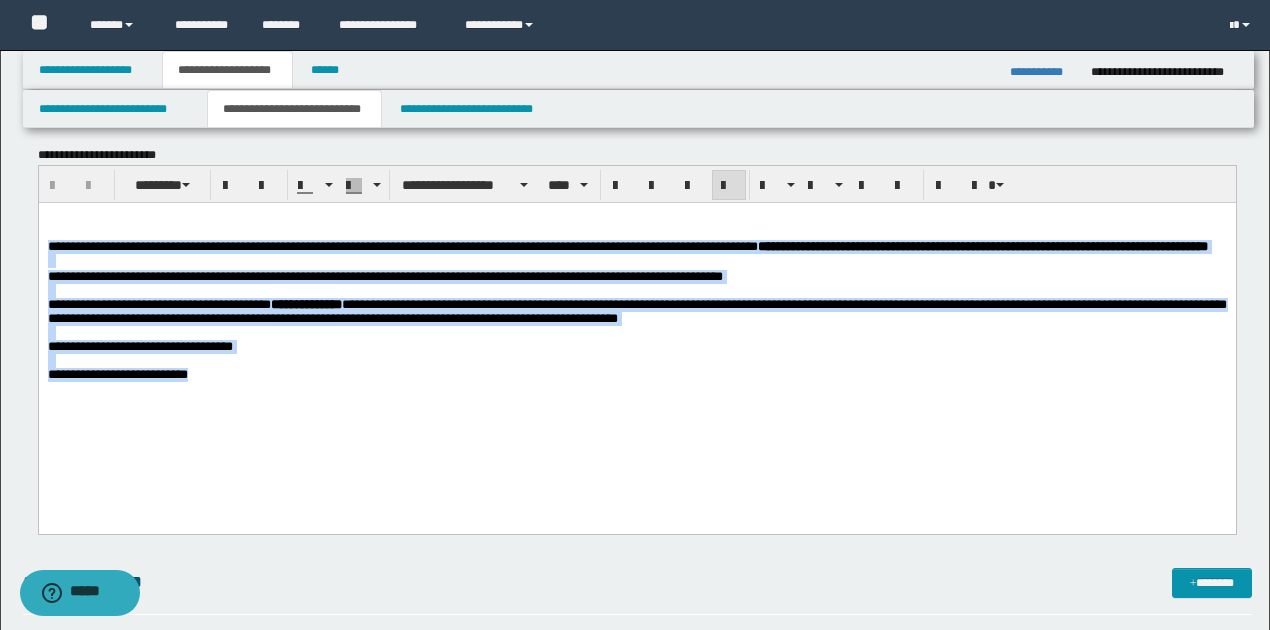 drag, startPoint x: 49, startPoint y: 250, endPoint x: 213, endPoint y: 407, distance: 227.03523 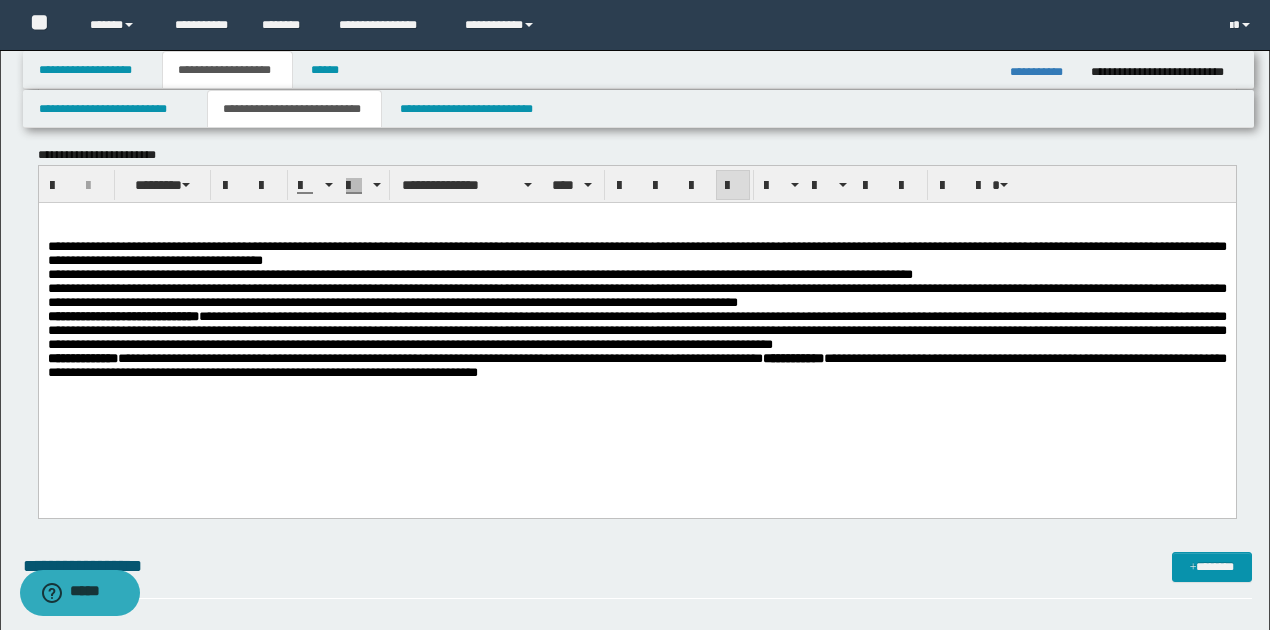 click on "**********" at bounding box center [636, 254] 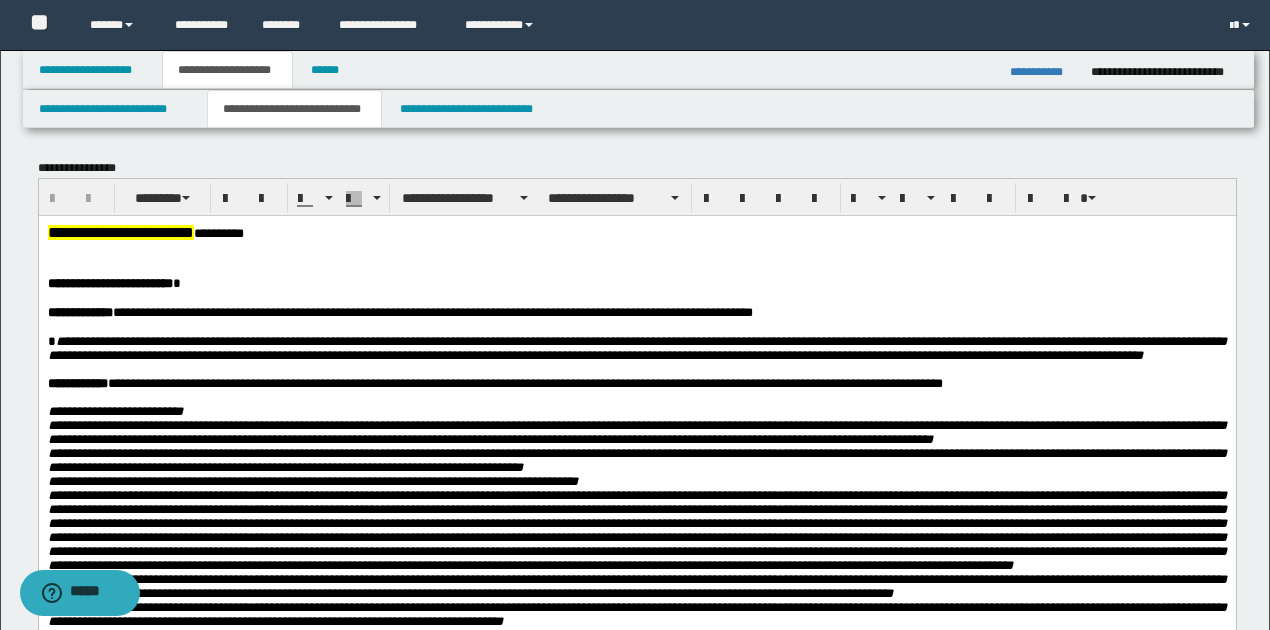 scroll, scrollTop: 66, scrollLeft: 0, axis: vertical 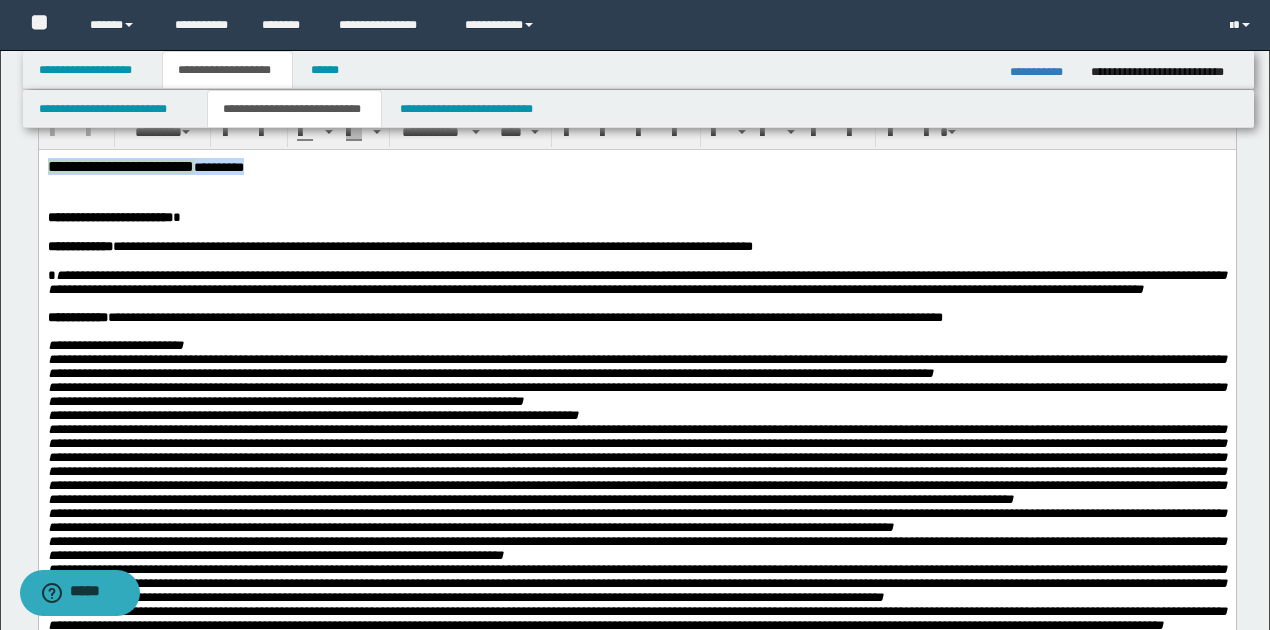 drag, startPoint x: 48, startPoint y: 170, endPoint x: 304, endPoint y: 172, distance: 256.0078 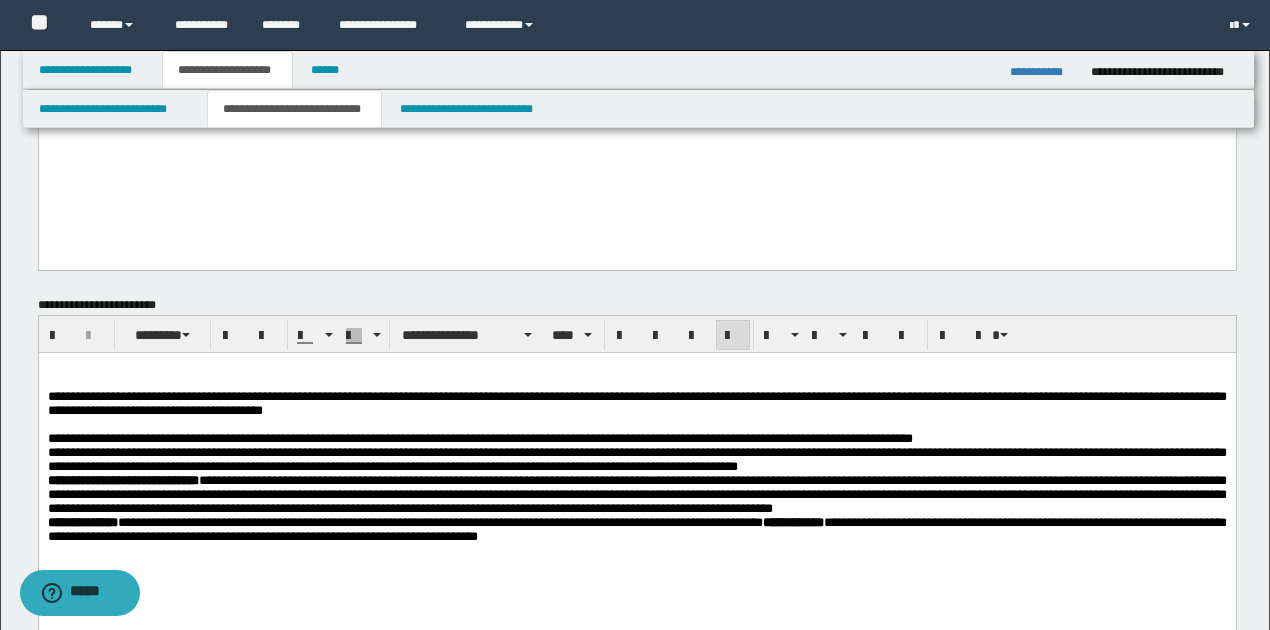 scroll, scrollTop: 733, scrollLeft: 0, axis: vertical 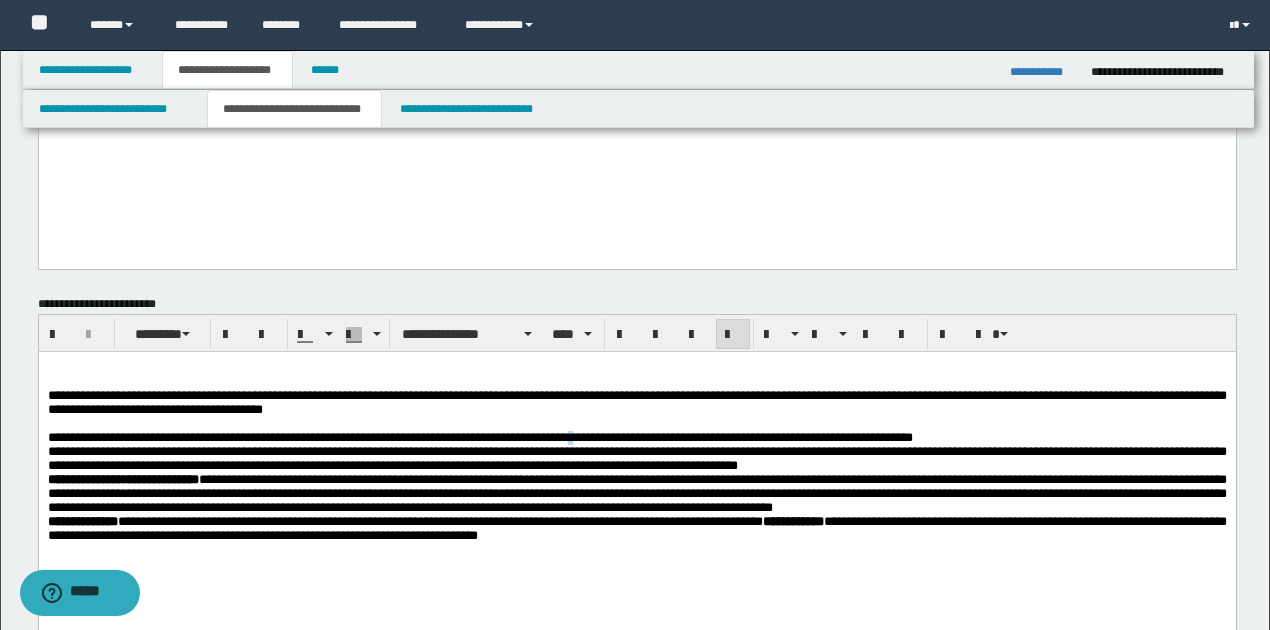 click on "**********" at bounding box center [479, 437] 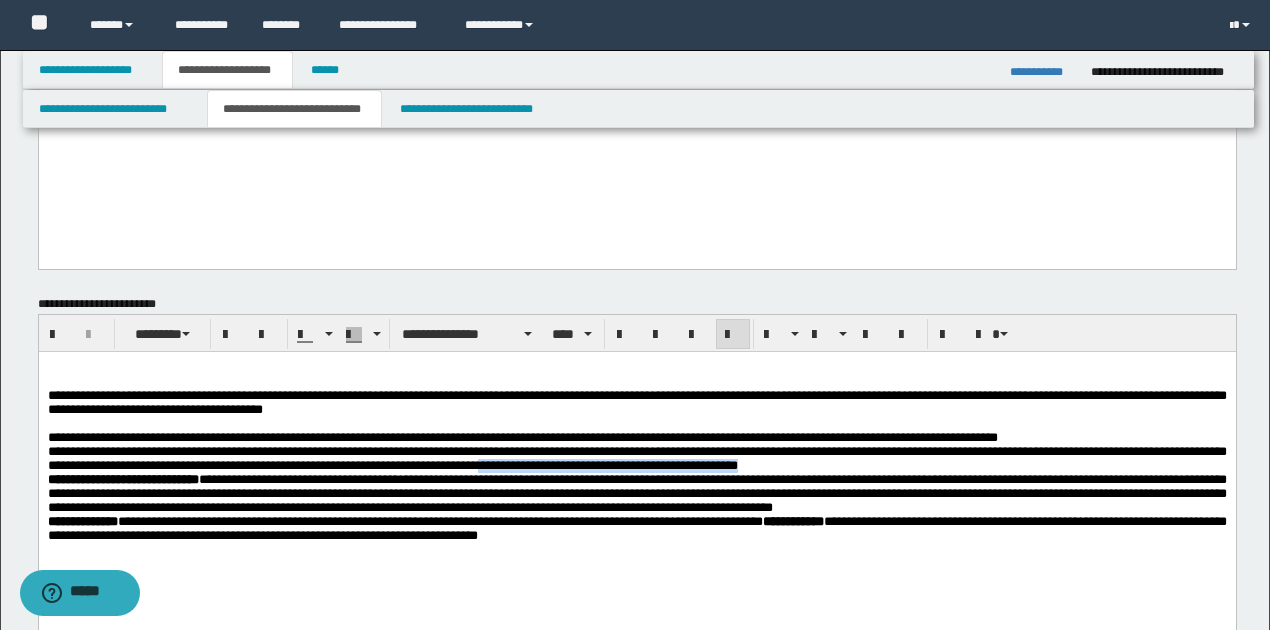 drag, startPoint x: 642, startPoint y: 477, endPoint x: 923, endPoint y: 474, distance: 281.01602 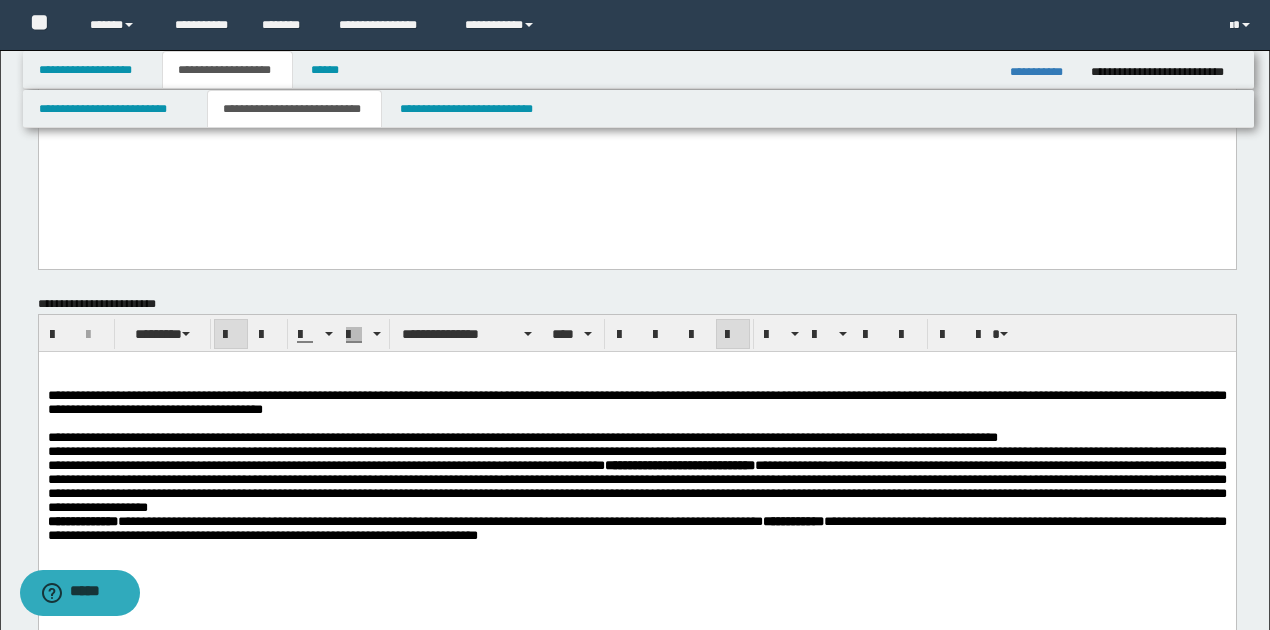 click on "**********" at bounding box center [636, 486] 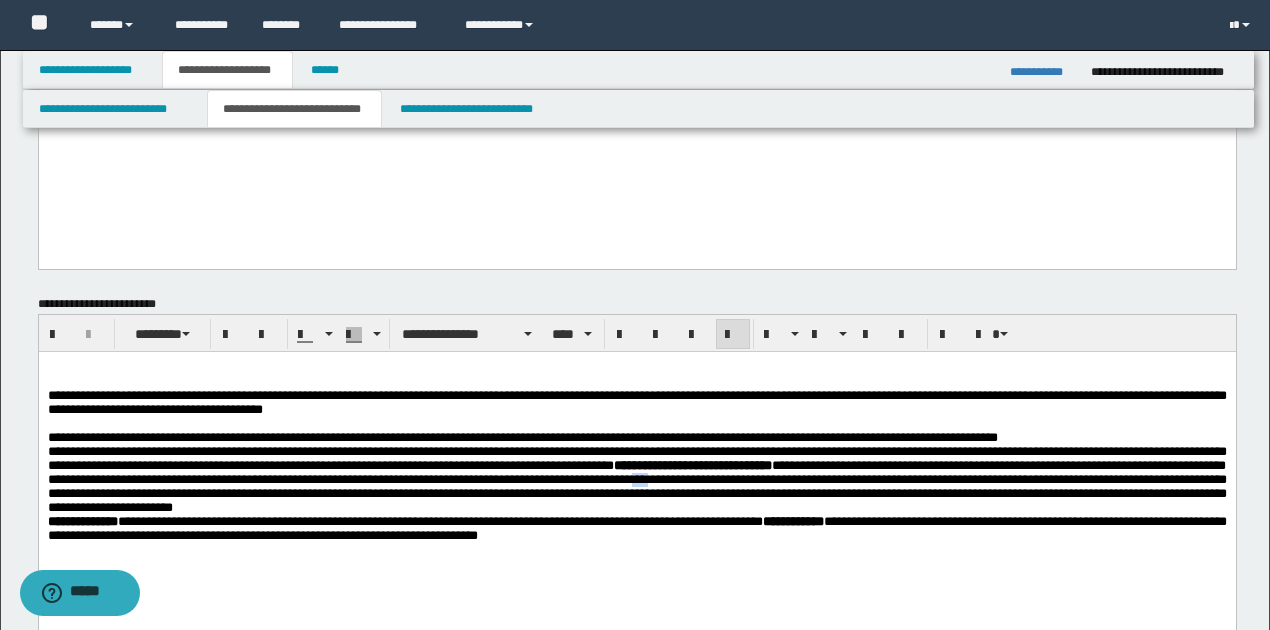 drag, startPoint x: 915, startPoint y: 490, endPoint x: 929, endPoint y: 490, distance: 14 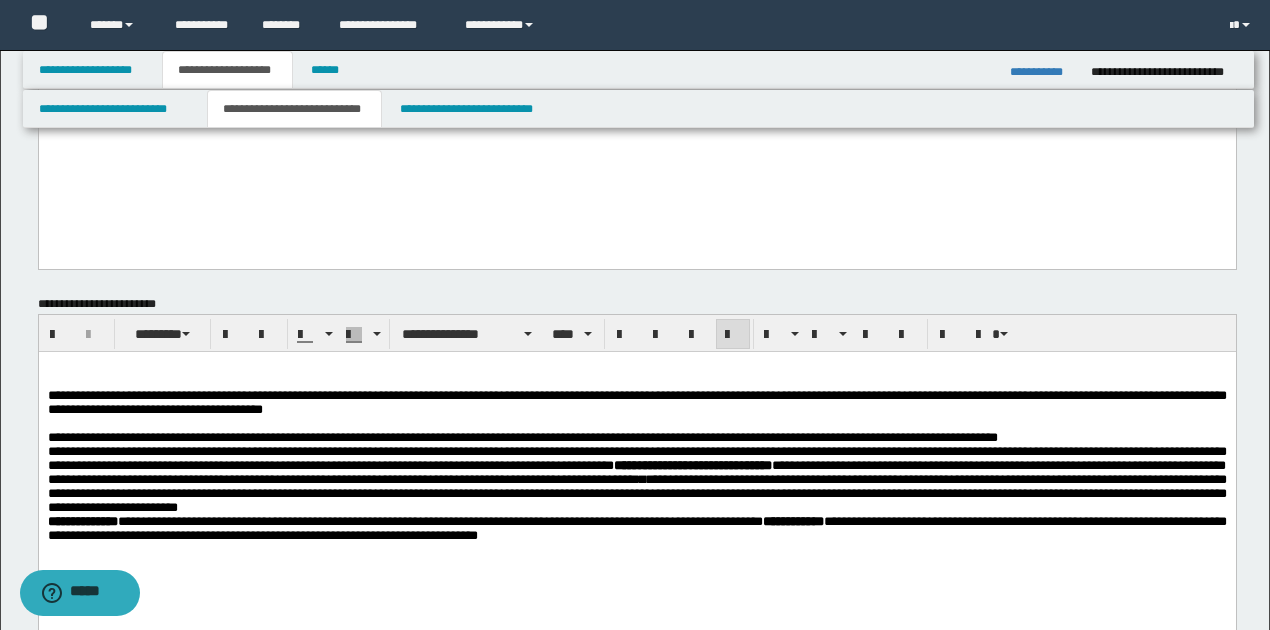 click on "**********" at bounding box center [636, 486] 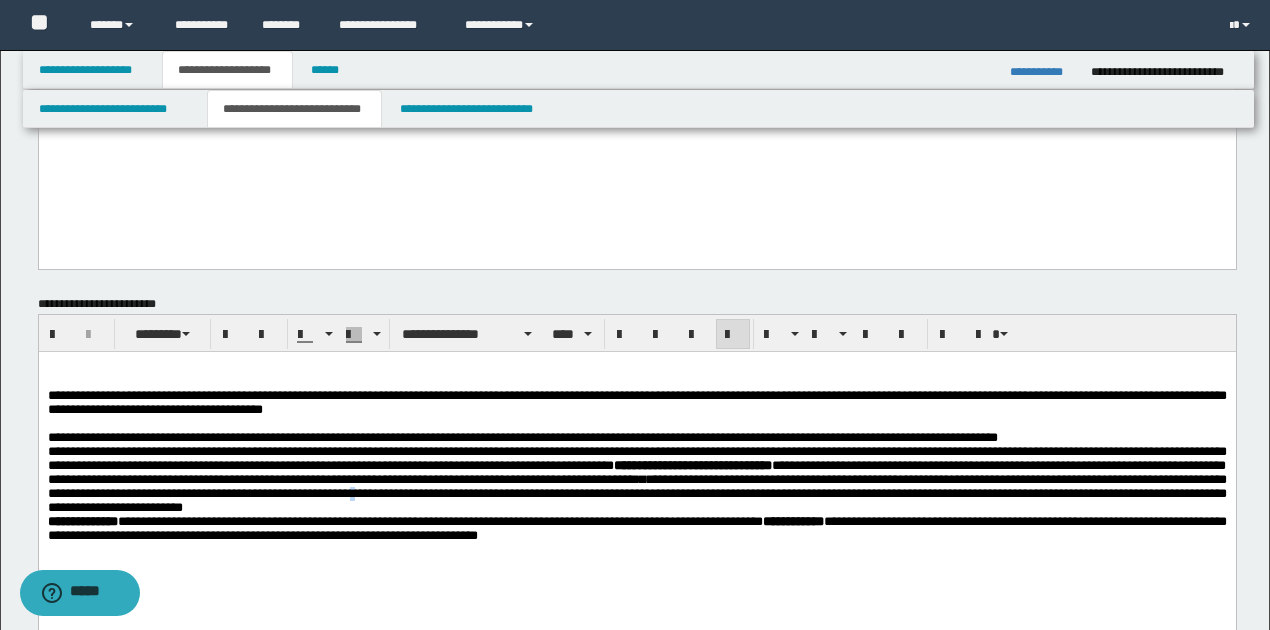 click on "**********" at bounding box center [636, 486] 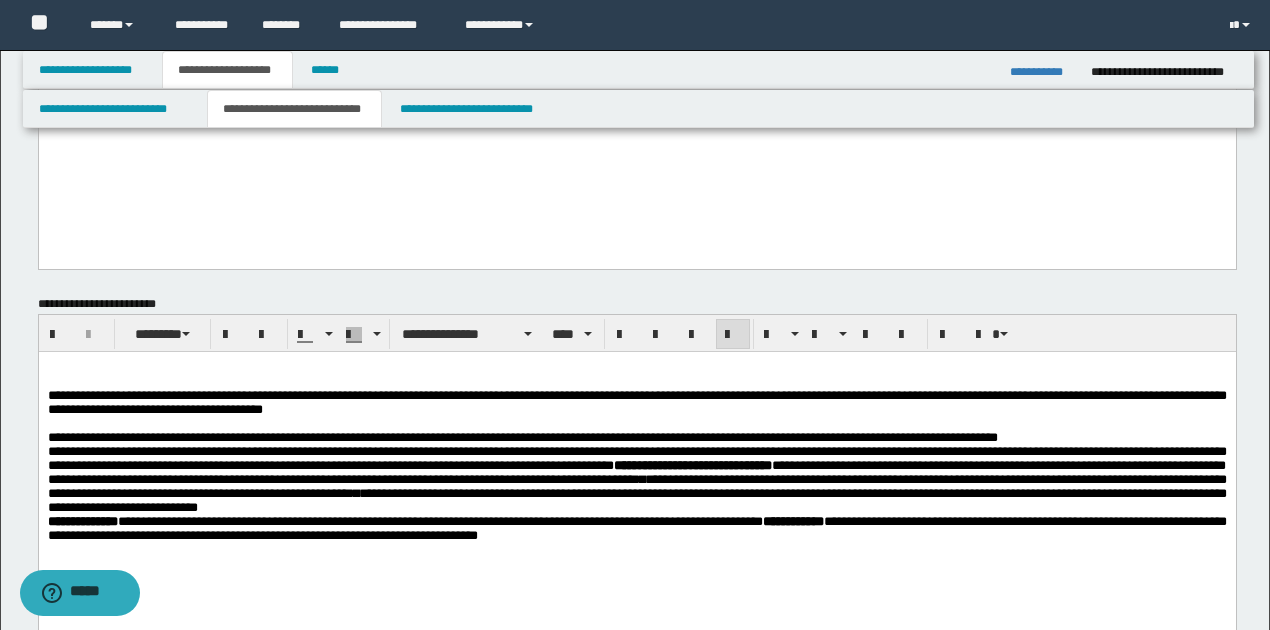 click on "**********" at bounding box center [636, 486] 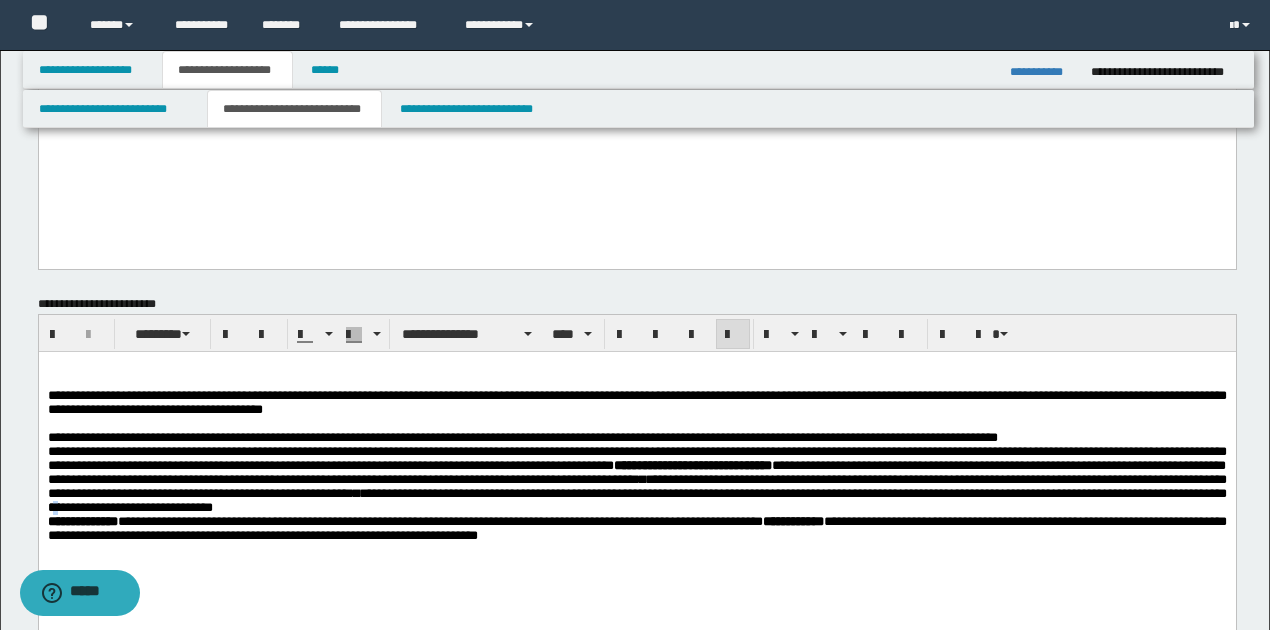 click on "**********" at bounding box center (636, 486) 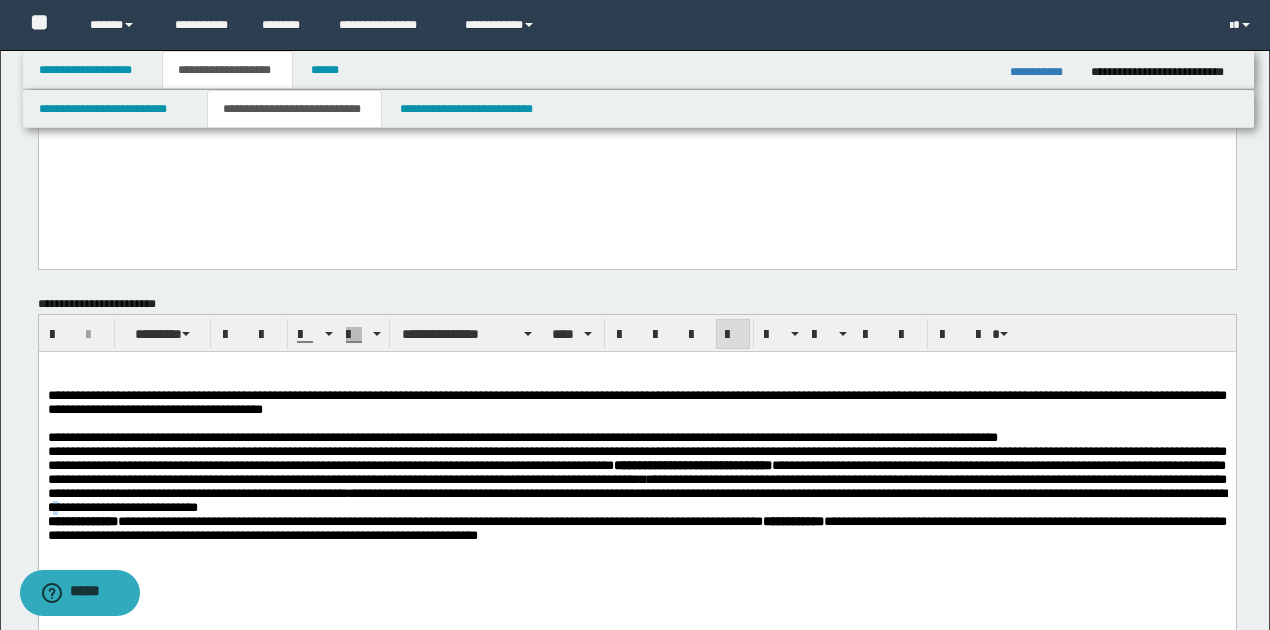 click on "**********" at bounding box center [636, 486] 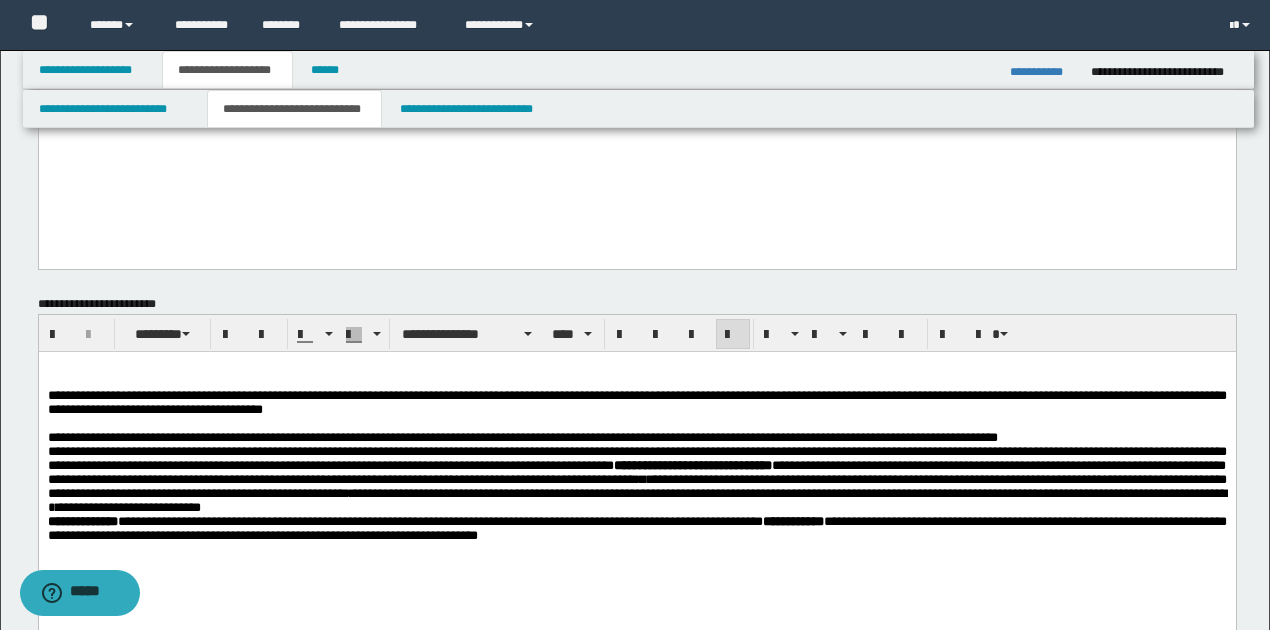 click on "**********" at bounding box center [636, 486] 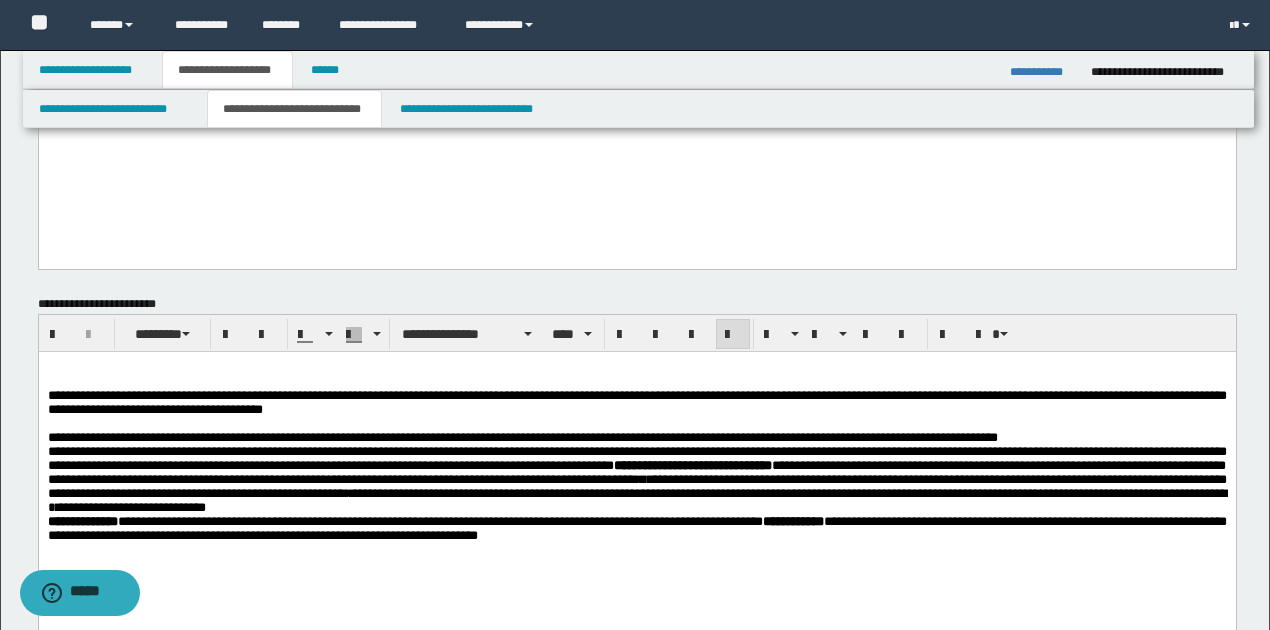 click on "**********" at bounding box center [636, 480] 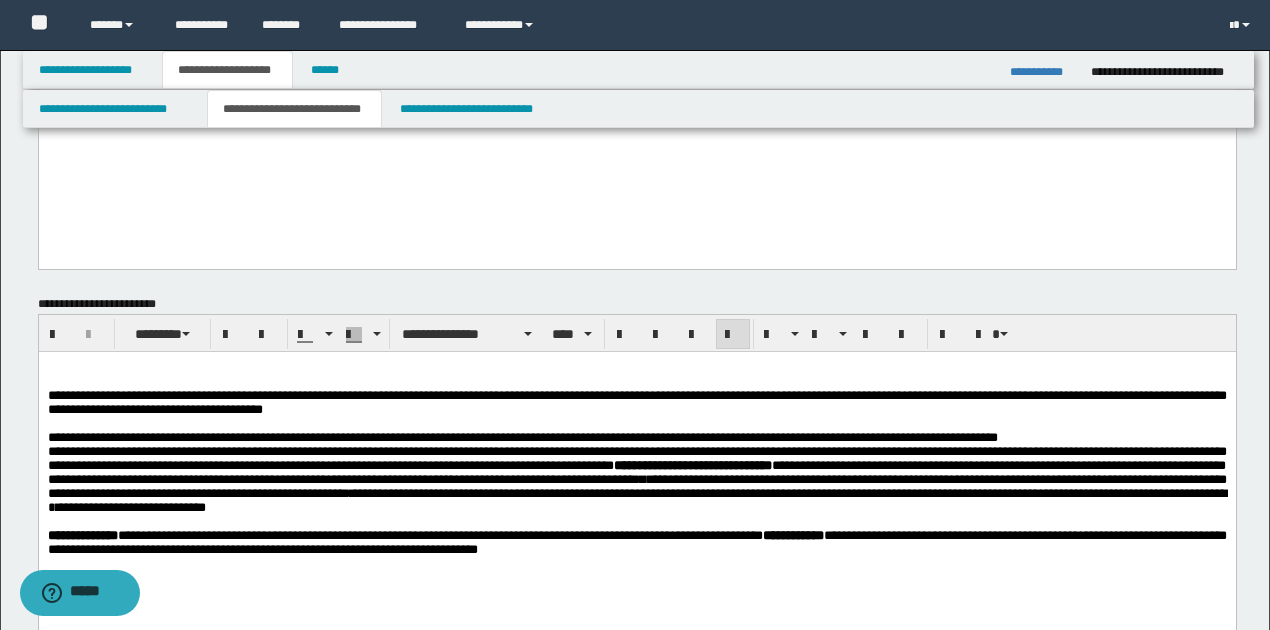 click on "**********" at bounding box center (636, 480) 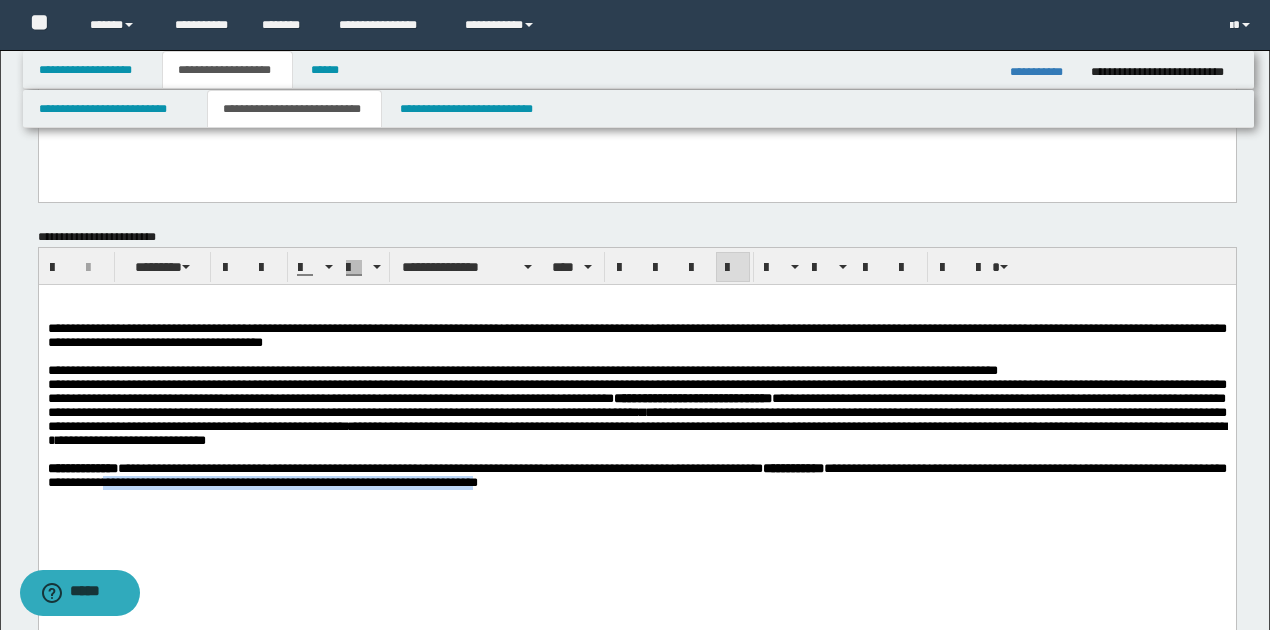 drag, startPoint x: 275, startPoint y: 500, endPoint x: 670, endPoint y: 503, distance: 395.01138 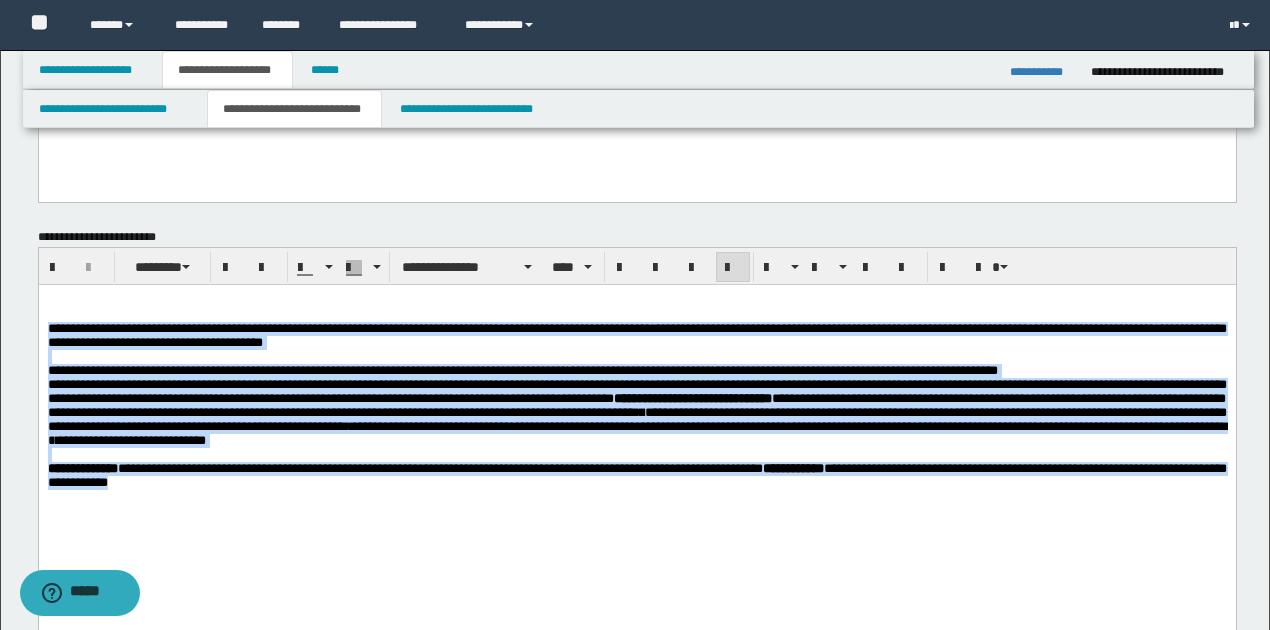 drag, startPoint x: 48, startPoint y: 330, endPoint x: 322, endPoint y: 501, distance: 322.9814 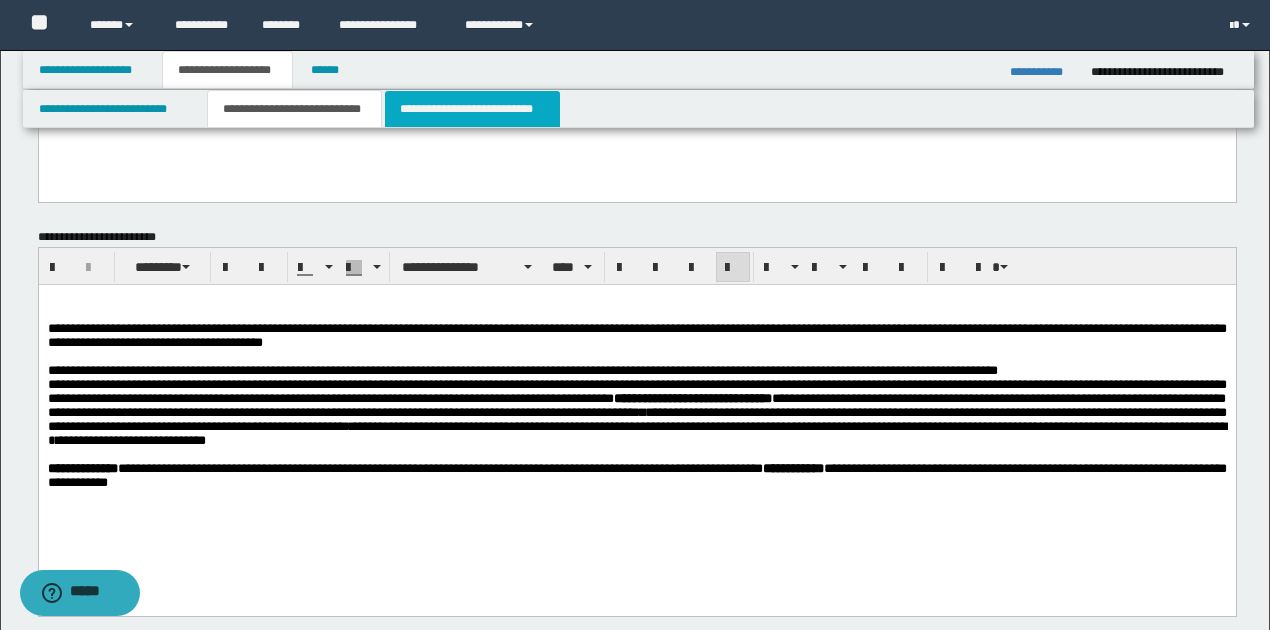 click on "**********" at bounding box center (472, 109) 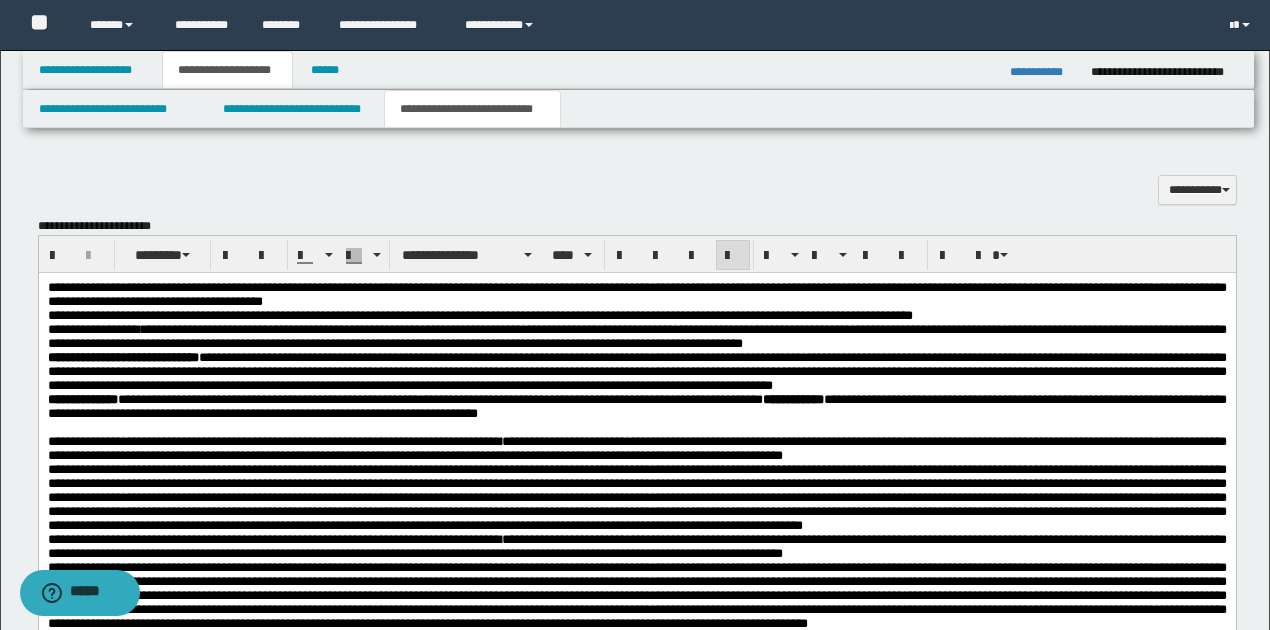 scroll, scrollTop: 533, scrollLeft: 0, axis: vertical 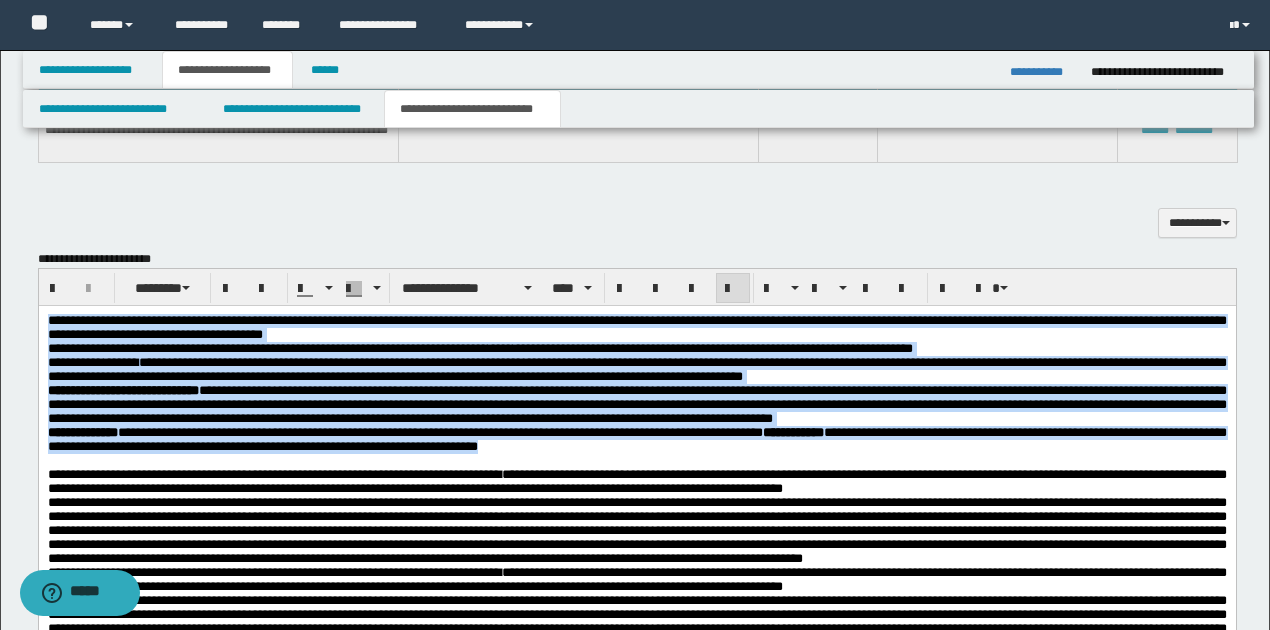 drag, startPoint x: 48, startPoint y: 320, endPoint x: 700, endPoint y: 454, distance: 665.6275 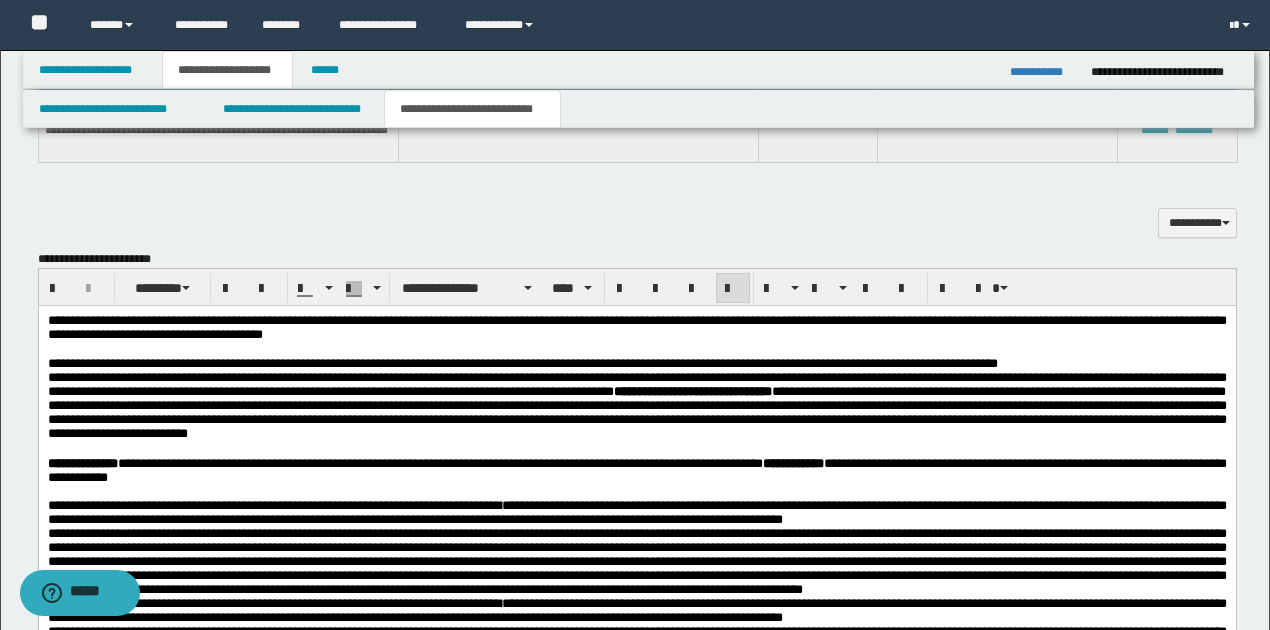 click on "**********" at bounding box center [636, 328] 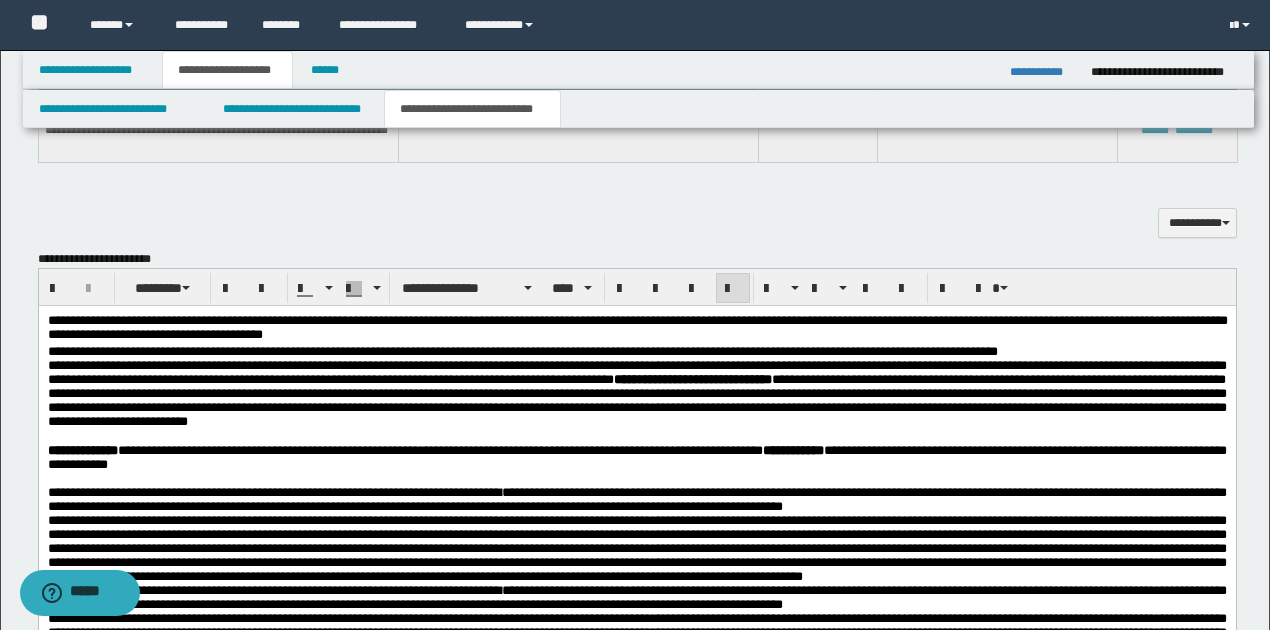click on "**********" at bounding box center [636, 394] 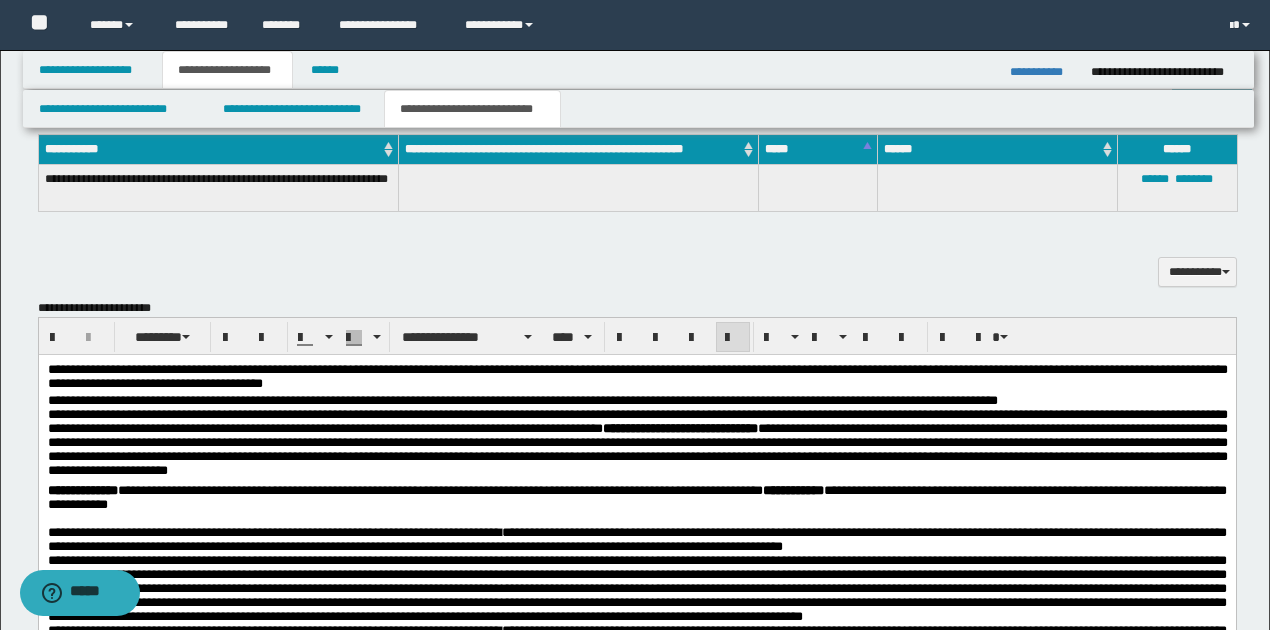scroll, scrollTop: 466, scrollLeft: 0, axis: vertical 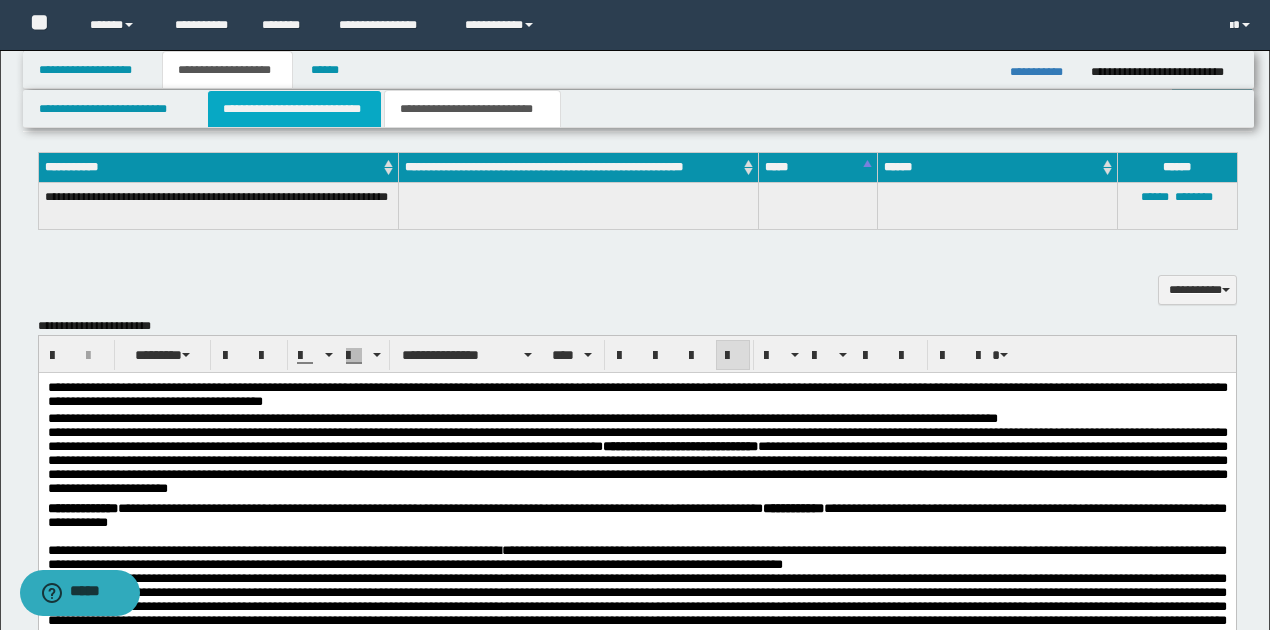 click on "**********" at bounding box center [294, 109] 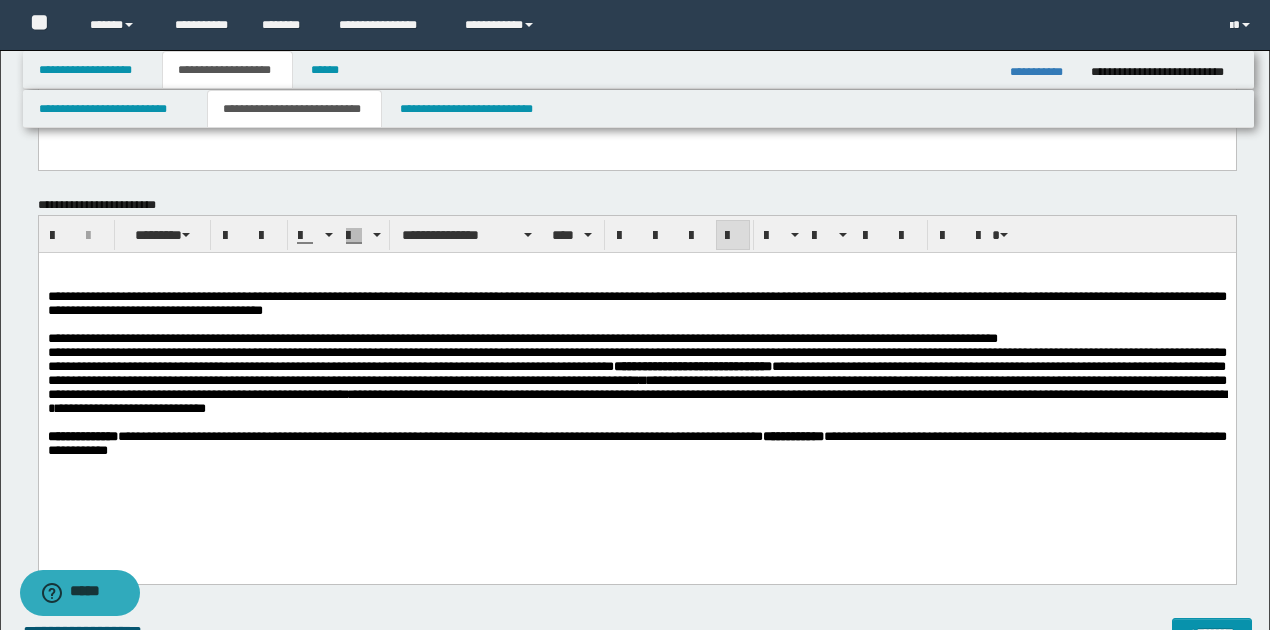 scroll, scrollTop: 800, scrollLeft: 0, axis: vertical 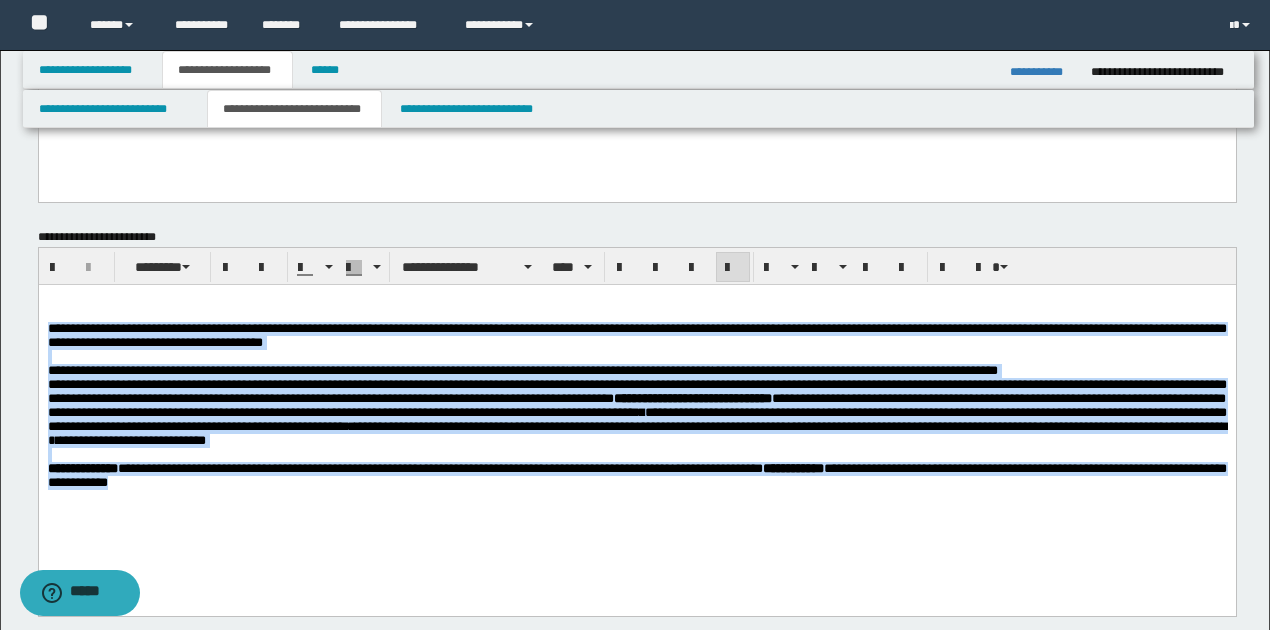 drag, startPoint x: 47, startPoint y: 332, endPoint x: 292, endPoint y: 510, distance: 302.83493 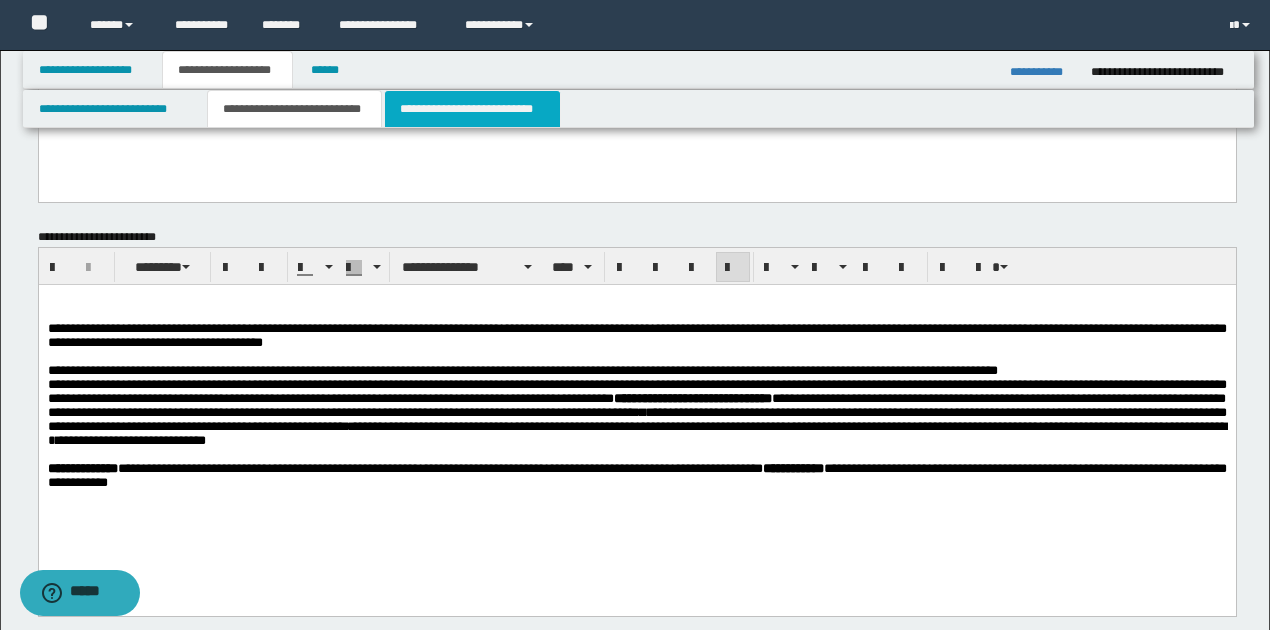 click on "**********" at bounding box center [472, 109] 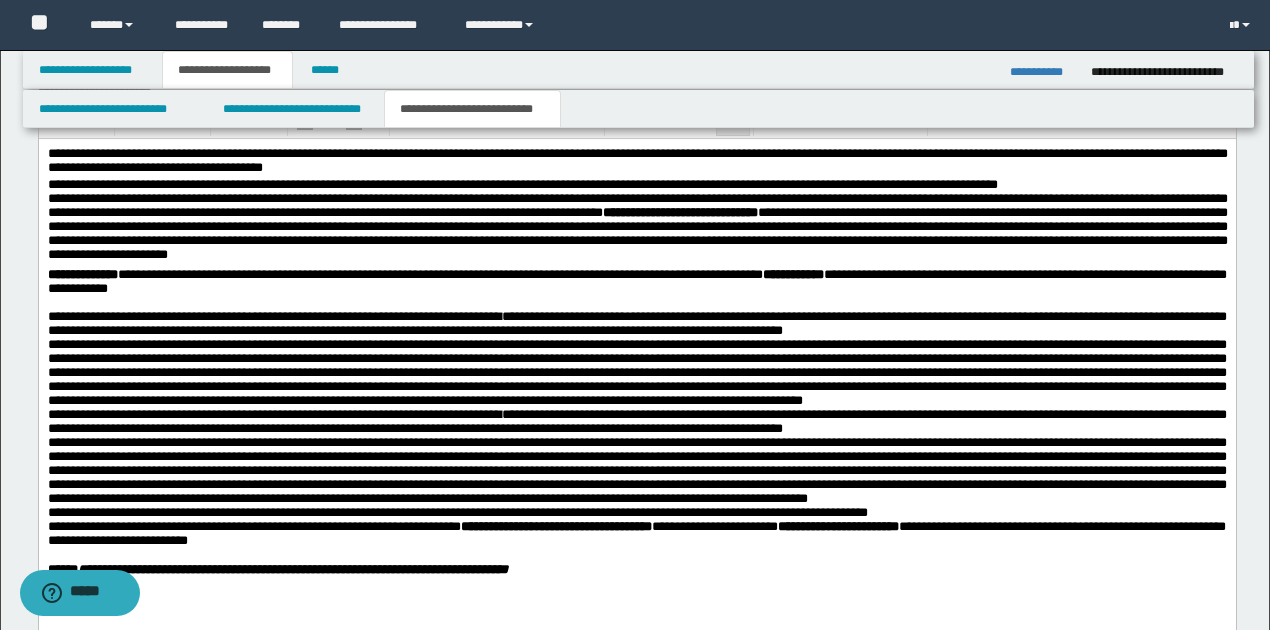 scroll, scrollTop: 733, scrollLeft: 0, axis: vertical 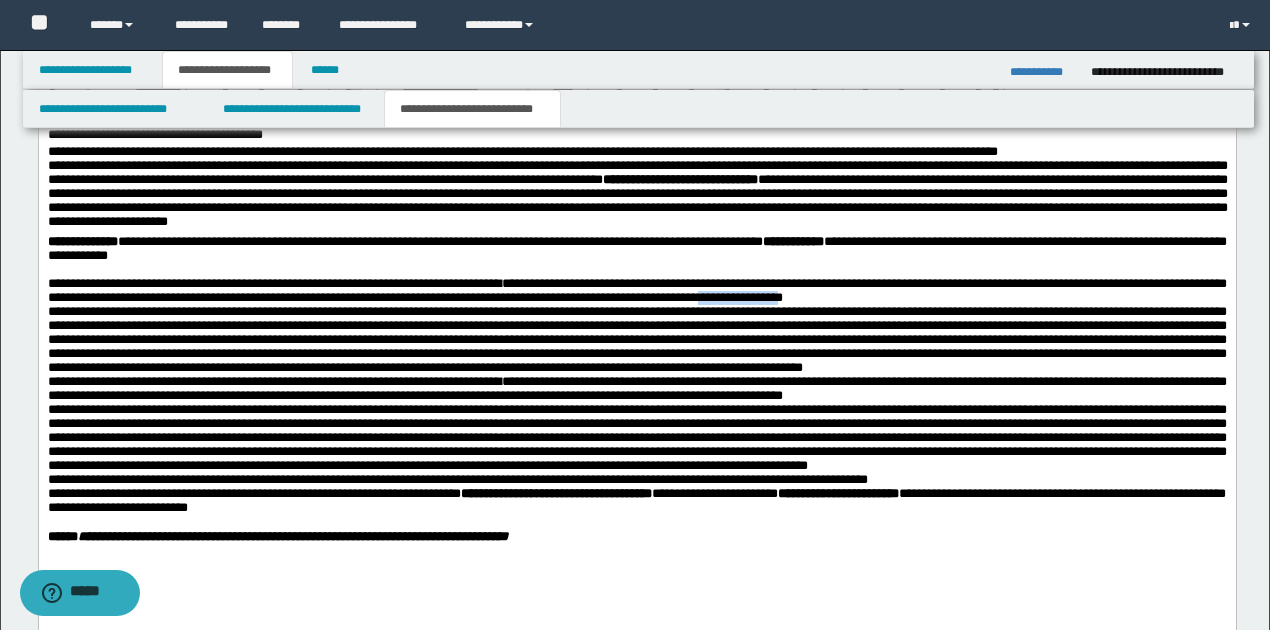 drag, startPoint x: 778, startPoint y: 306, endPoint x: 858, endPoint y: 302, distance: 80.09994 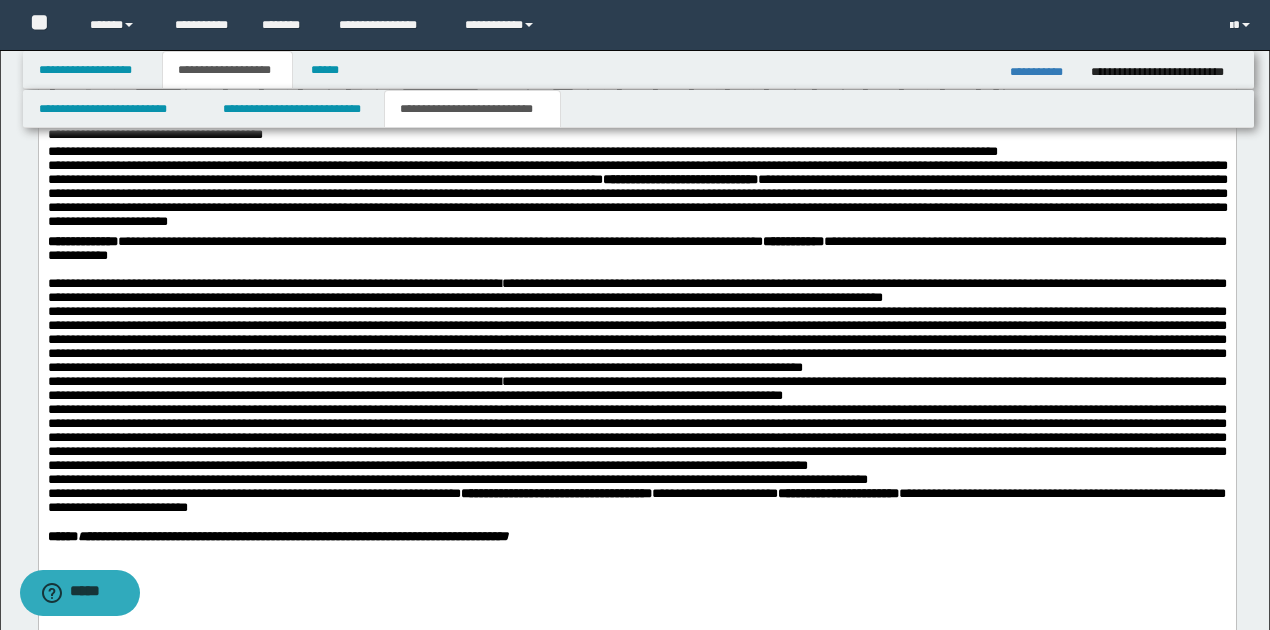 click at bounding box center (636, 339) 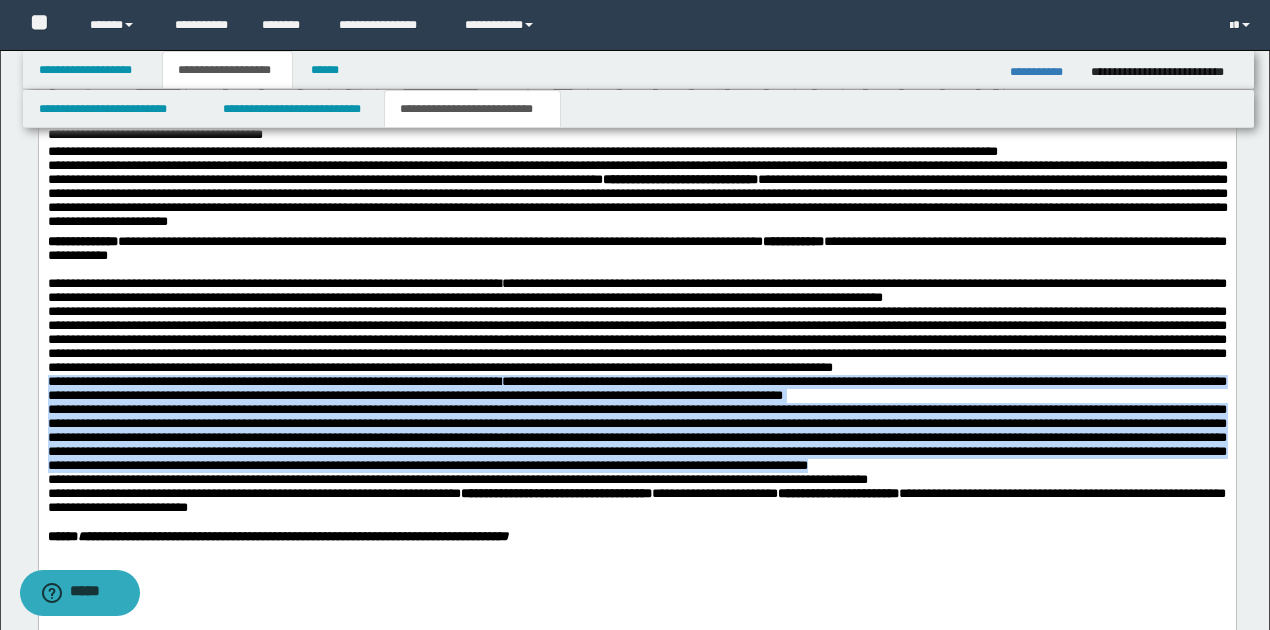 drag, startPoint x: 48, startPoint y: 397, endPoint x: 1181, endPoint y: 491, distance: 1136.8927 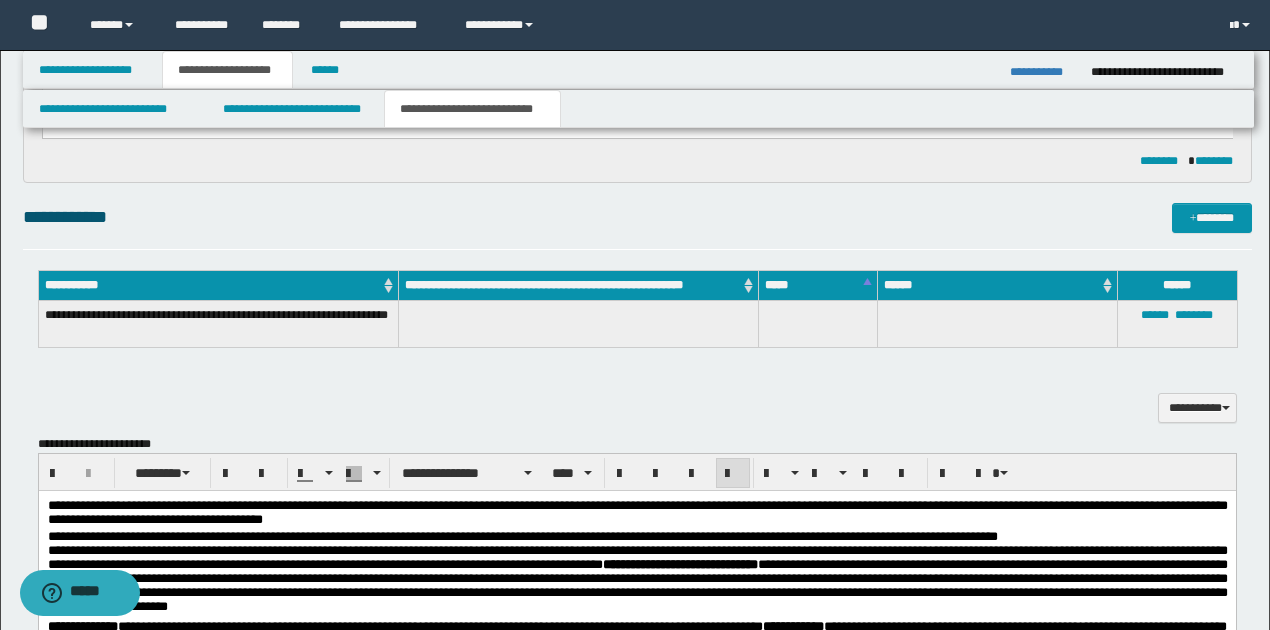 scroll, scrollTop: 333, scrollLeft: 0, axis: vertical 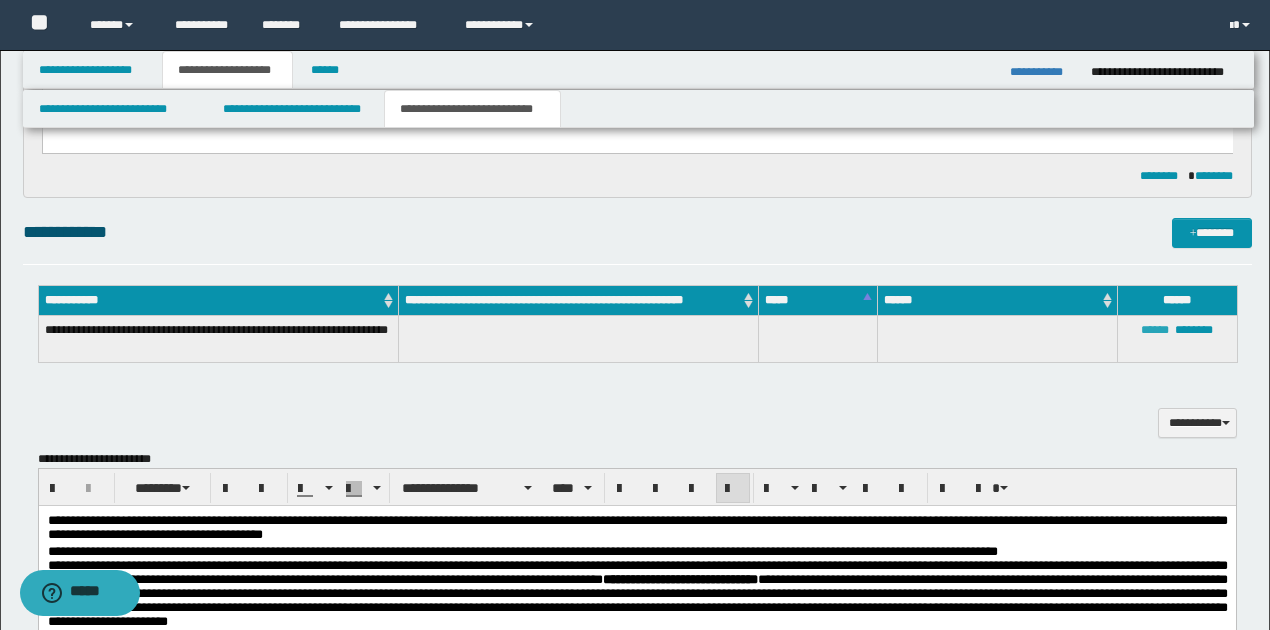 click on "******" at bounding box center (1155, 330) 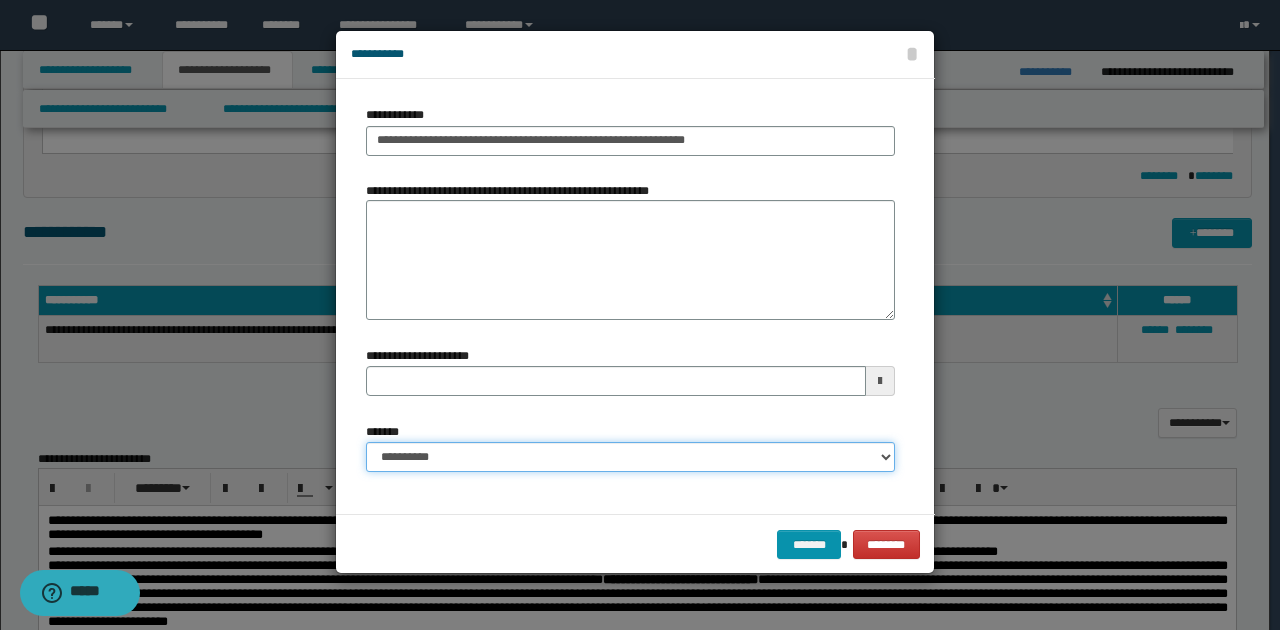click on "**********" at bounding box center (630, 457) 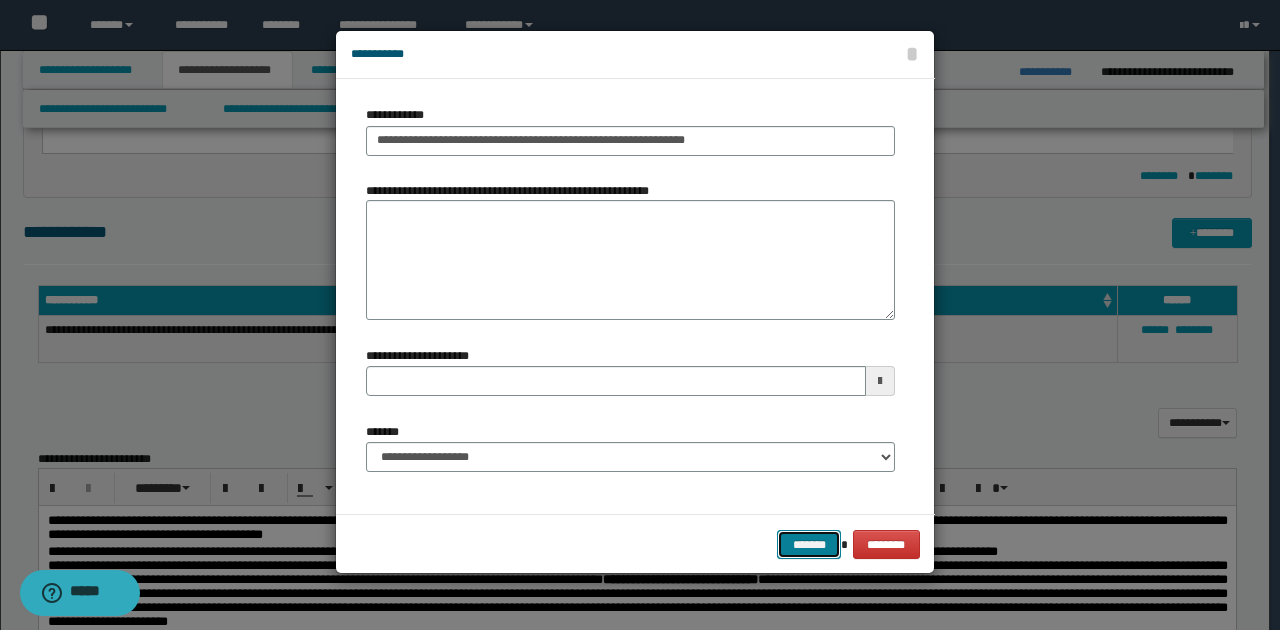 click on "*******" at bounding box center [809, 544] 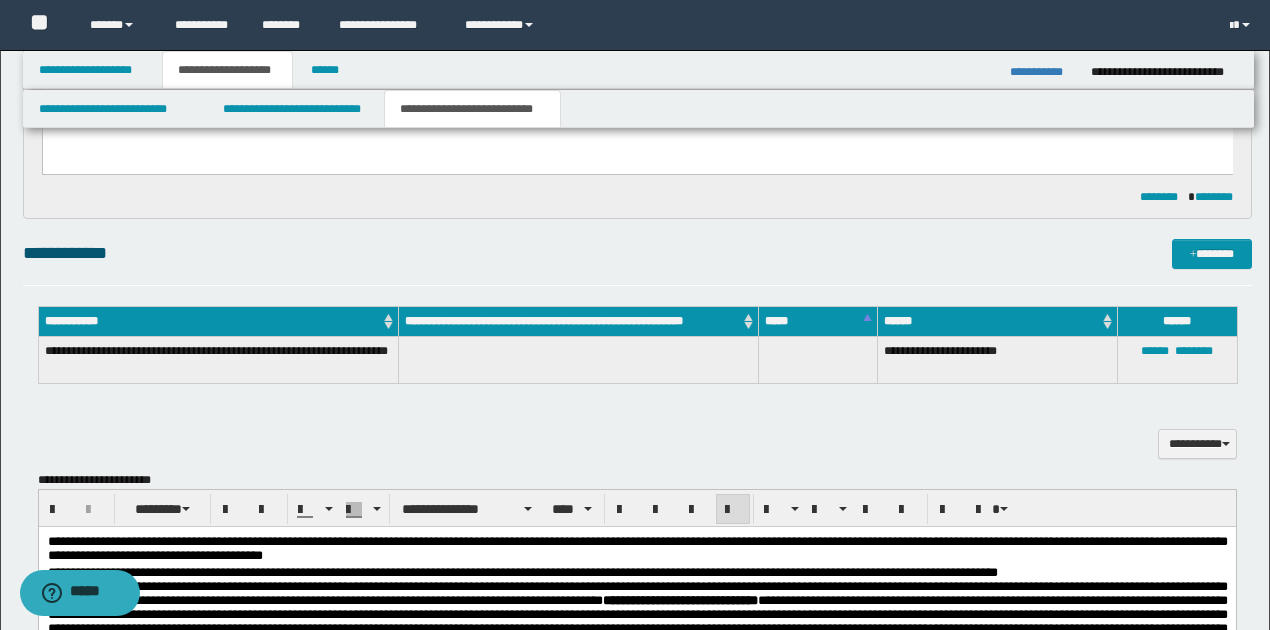 scroll, scrollTop: 266, scrollLeft: 0, axis: vertical 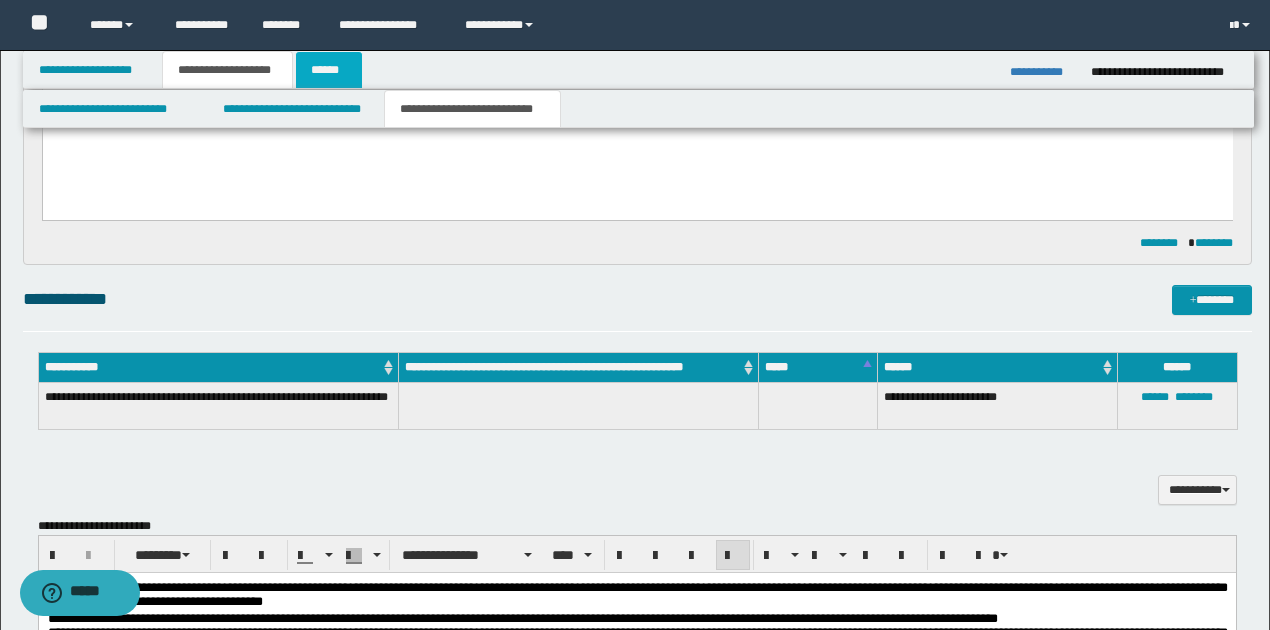 click on "******" at bounding box center [329, 70] 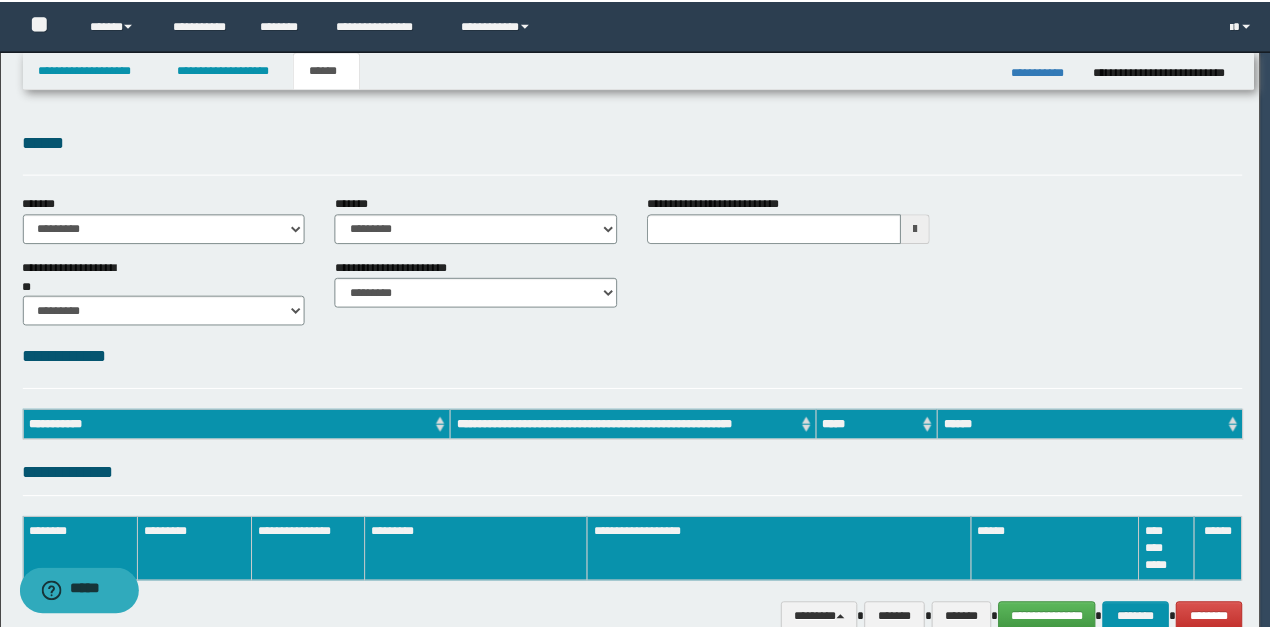 scroll, scrollTop: 0, scrollLeft: 0, axis: both 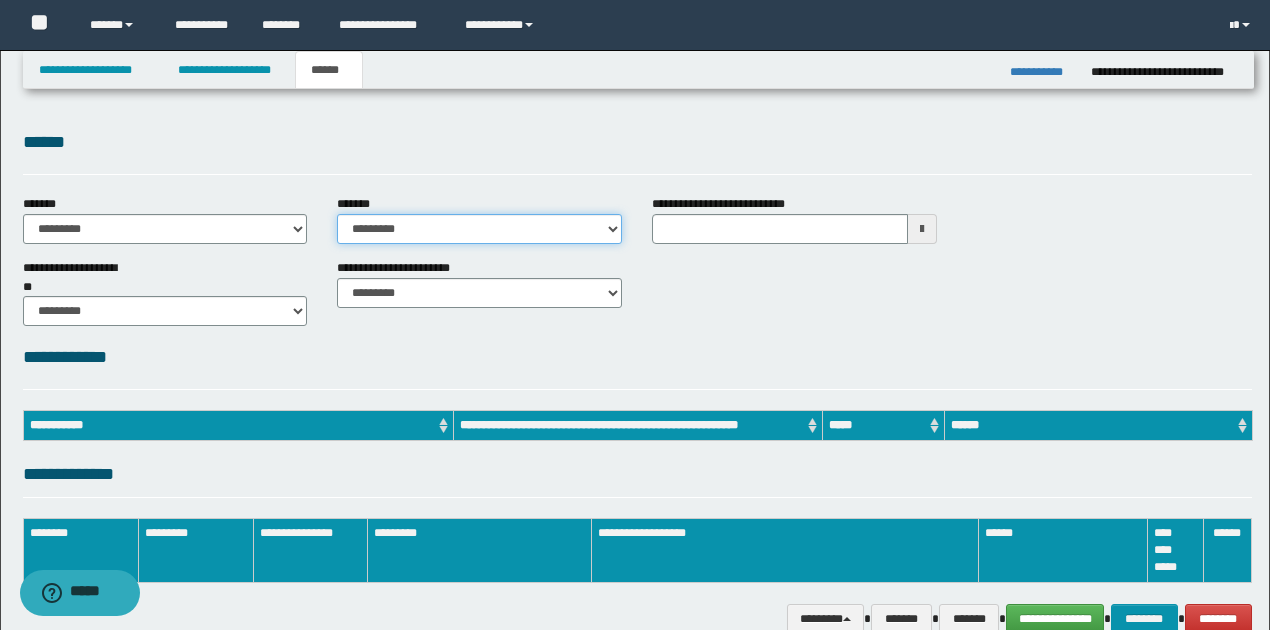 click on "**********" at bounding box center (479, 229) 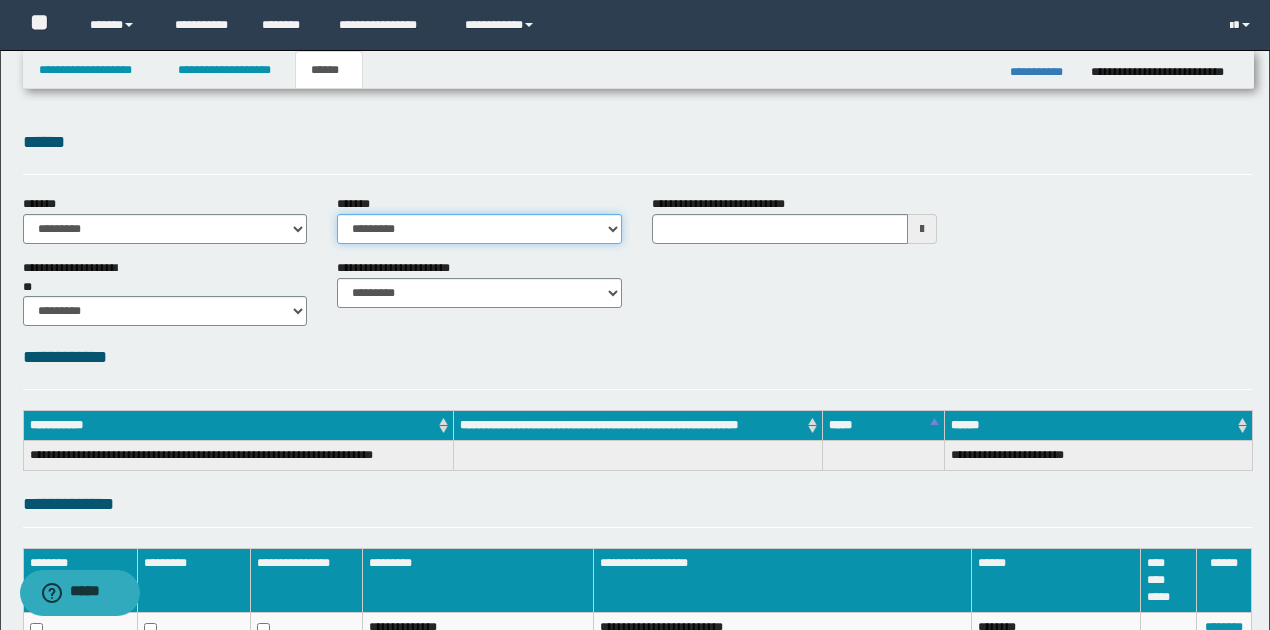 select on "**" 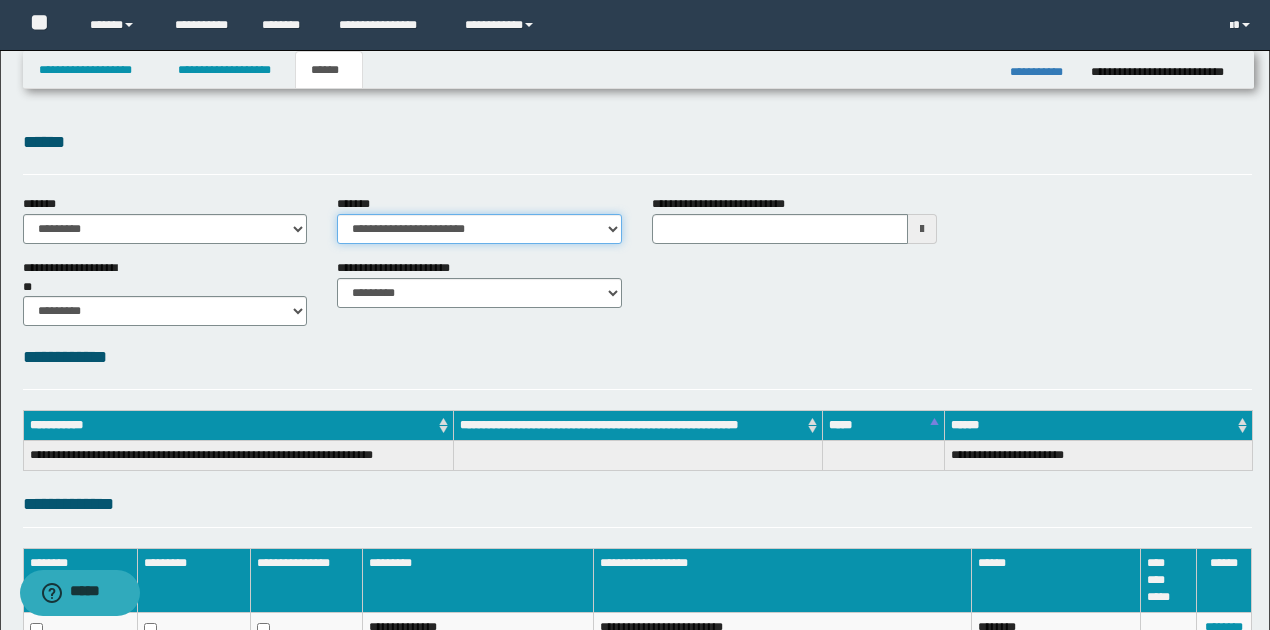 type 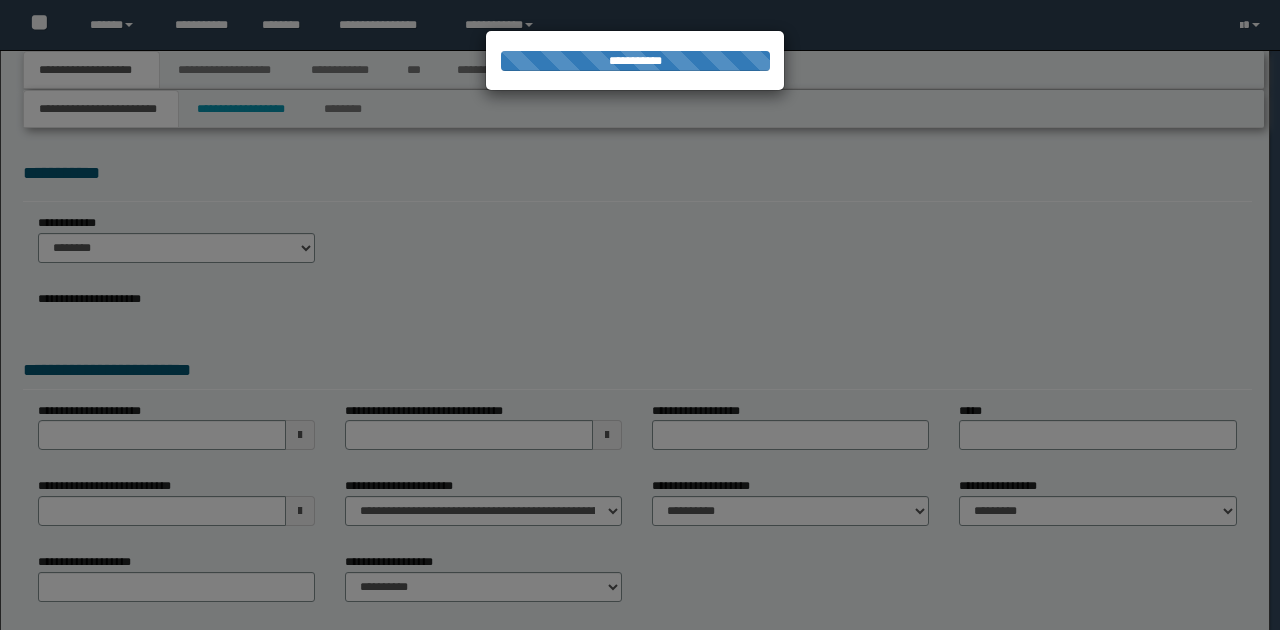 scroll, scrollTop: 0, scrollLeft: 0, axis: both 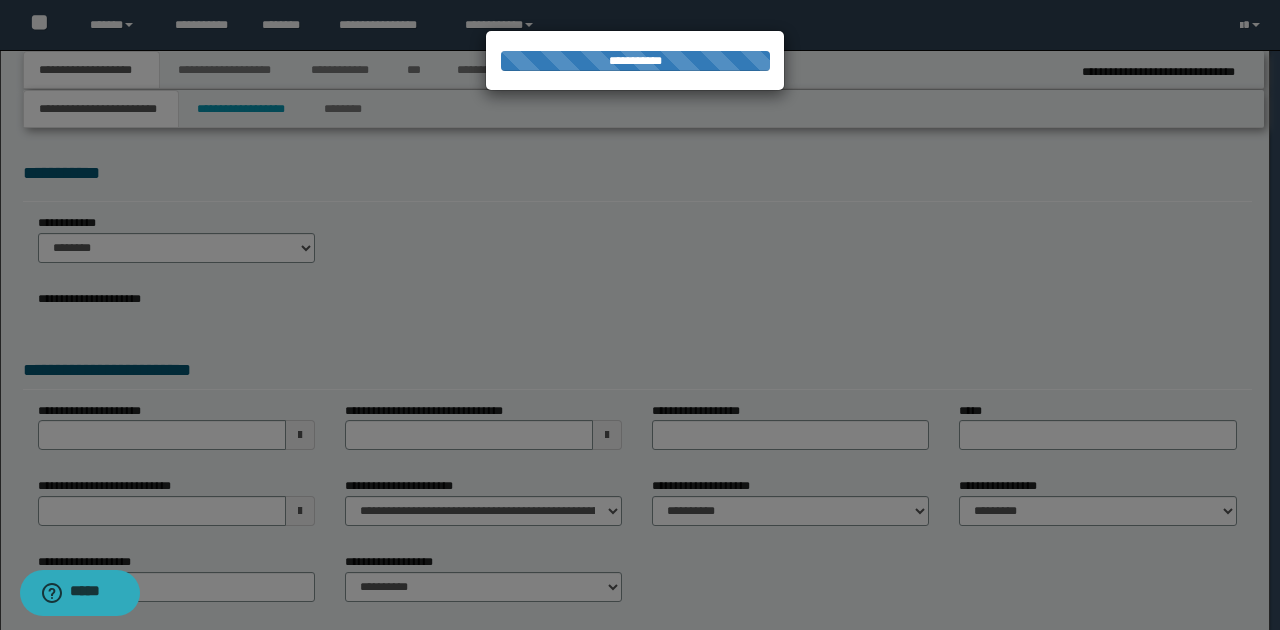 type on "**********" 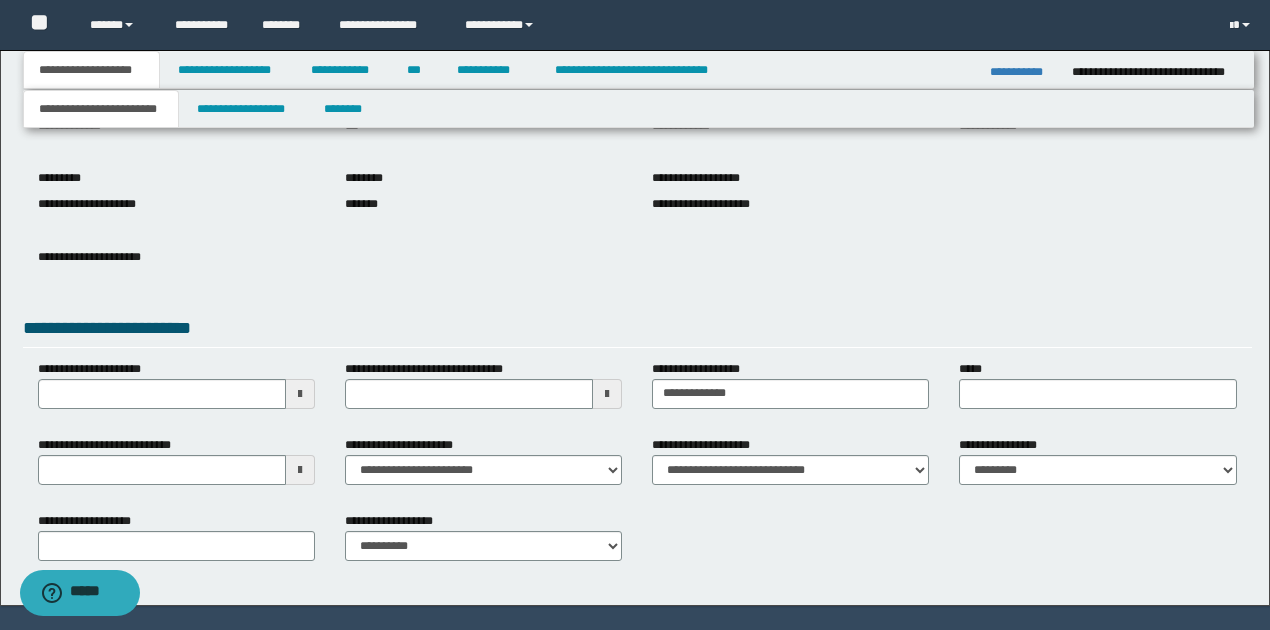 scroll, scrollTop: 200, scrollLeft: 0, axis: vertical 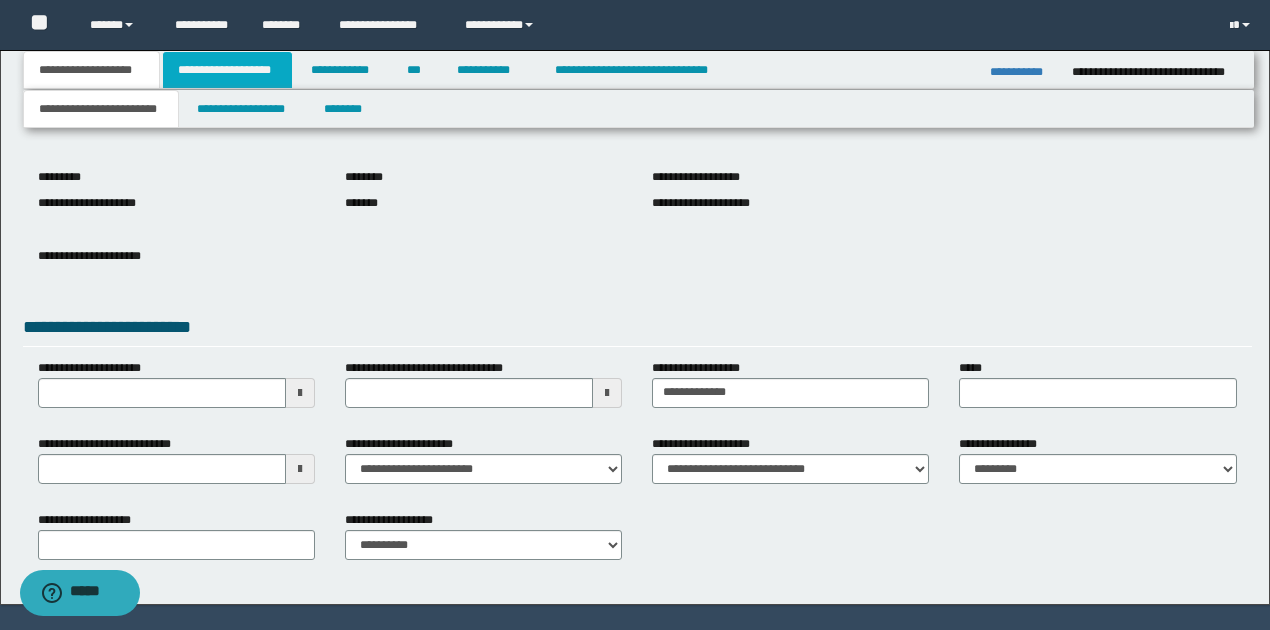 click on "**********" at bounding box center [227, 70] 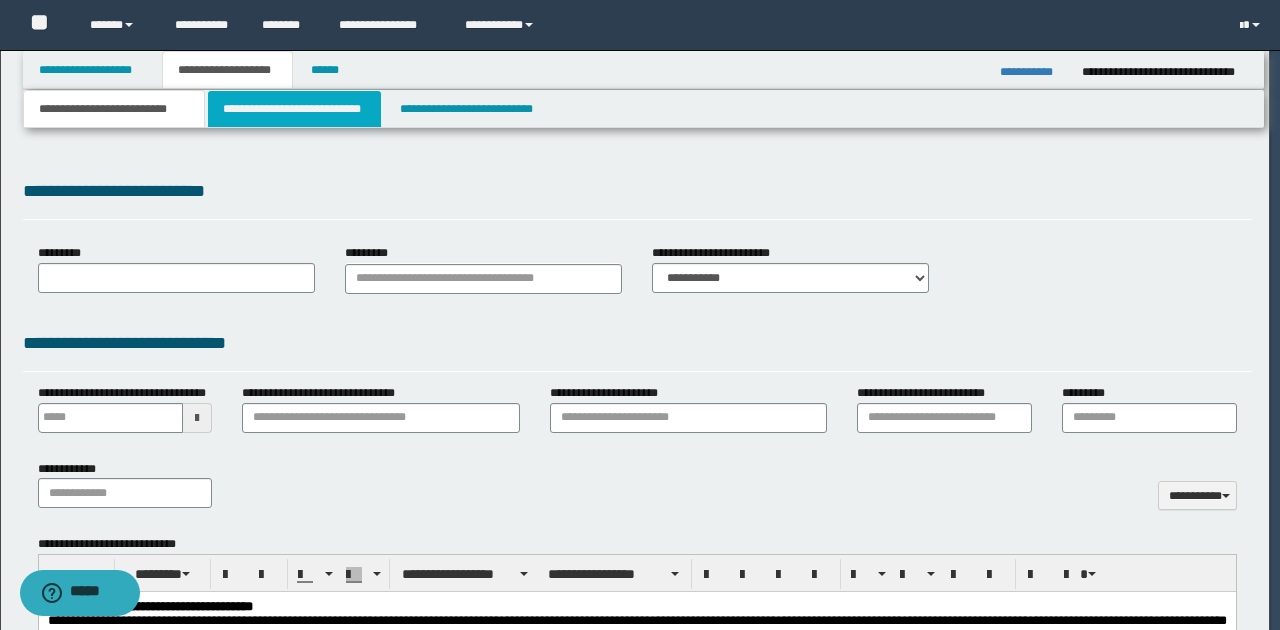 scroll, scrollTop: 0, scrollLeft: 0, axis: both 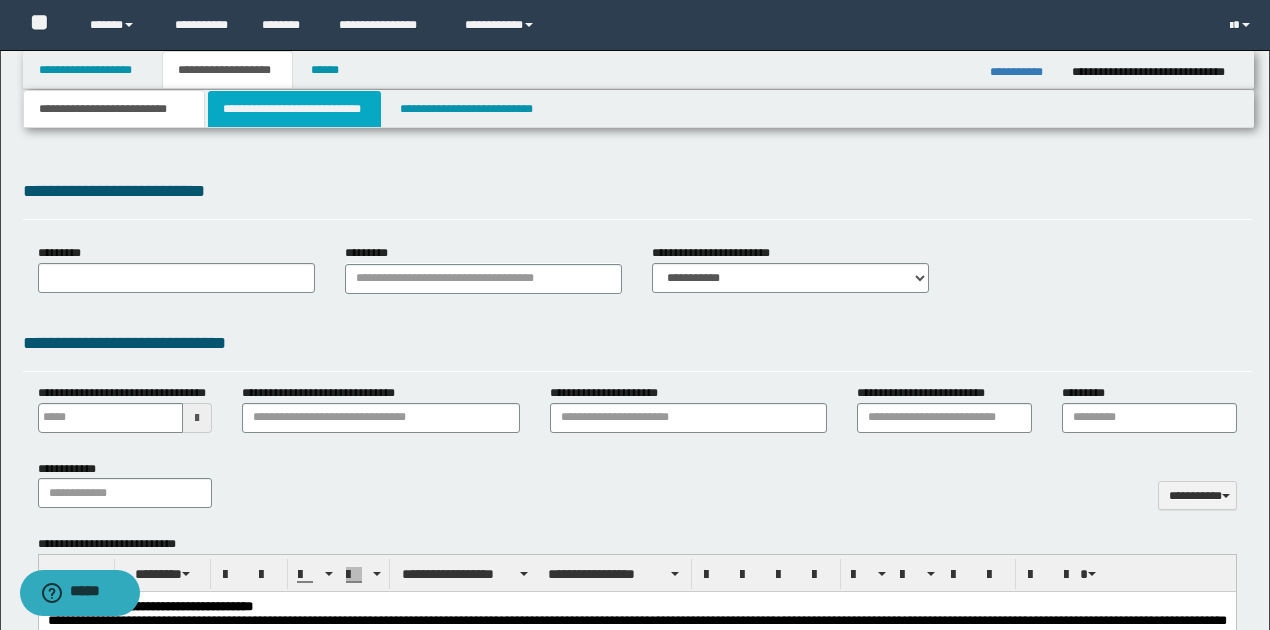type 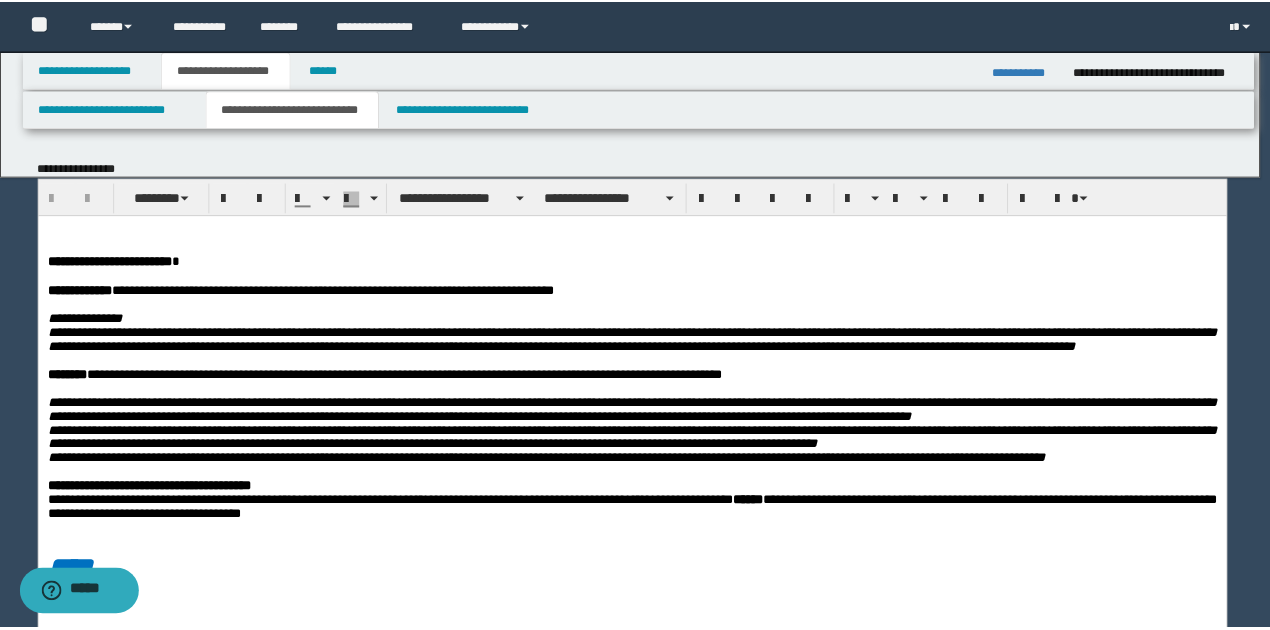 scroll, scrollTop: 0, scrollLeft: 0, axis: both 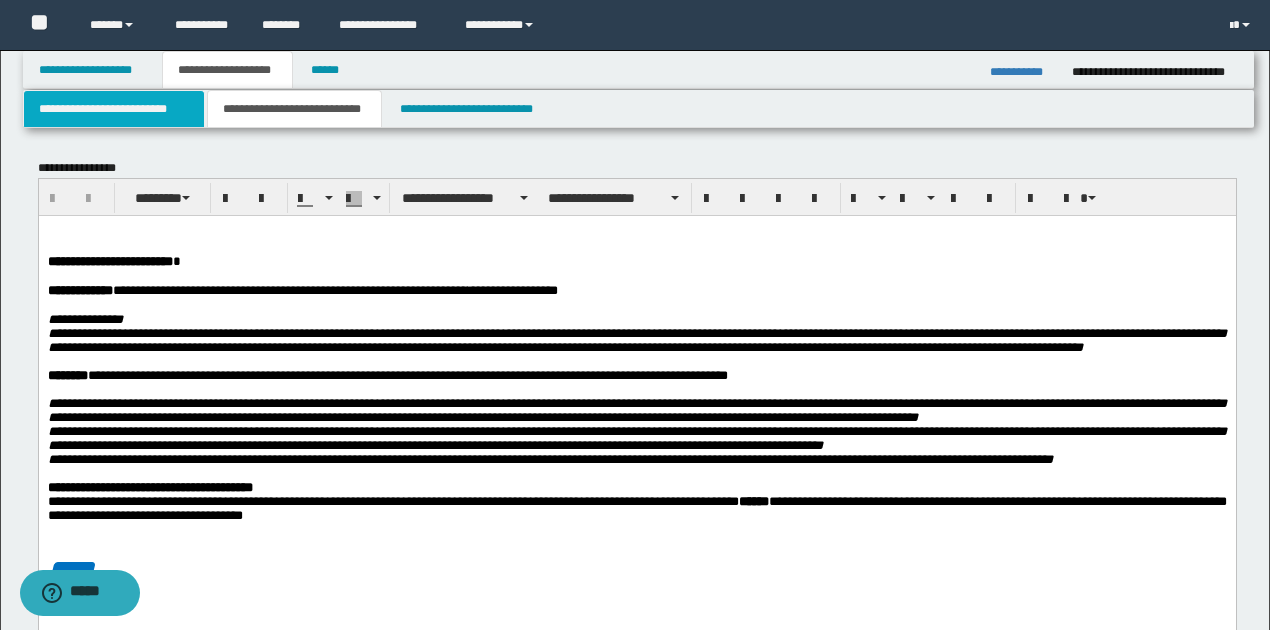 click on "**********" at bounding box center [114, 109] 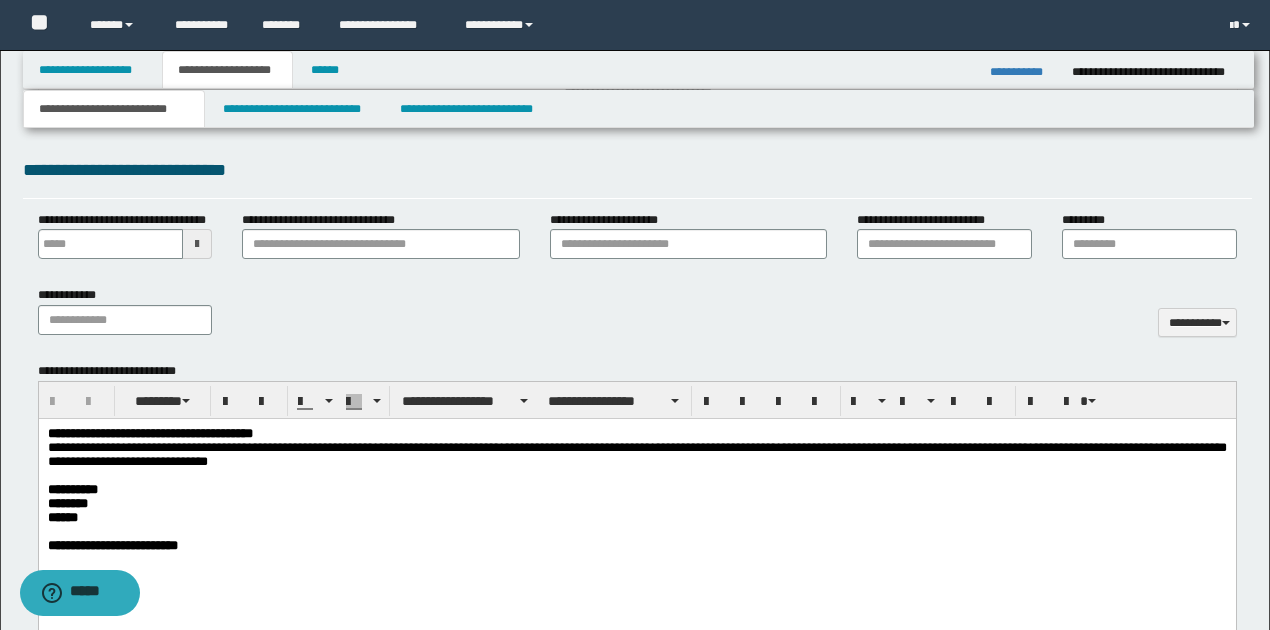 scroll, scrollTop: 733, scrollLeft: 0, axis: vertical 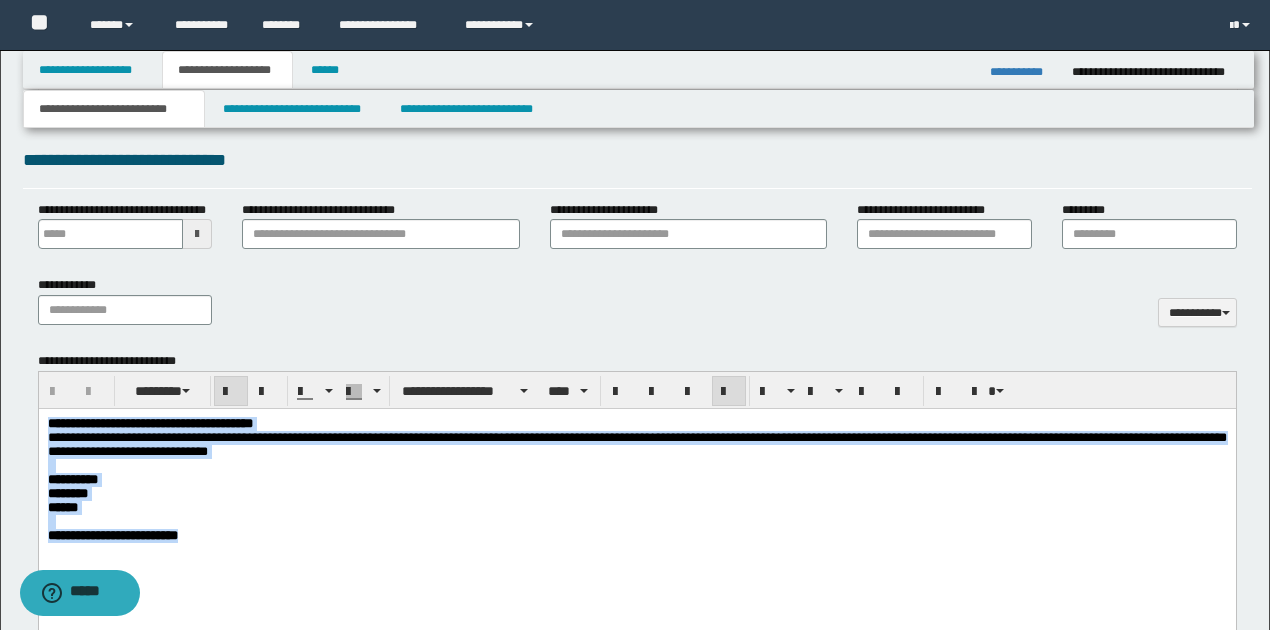 drag, startPoint x: 46, startPoint y: 425, endPoint x: 312, endPoint y: 543, distance: 290.9983 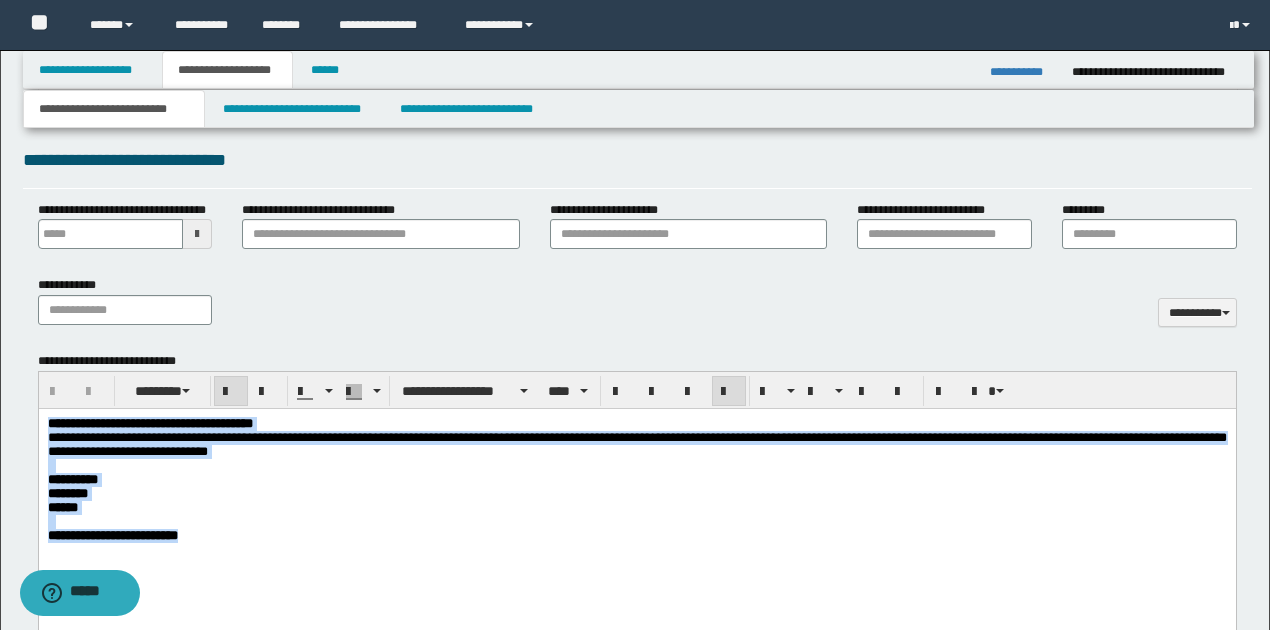 click on "**********" at bounding box center (636, 512) 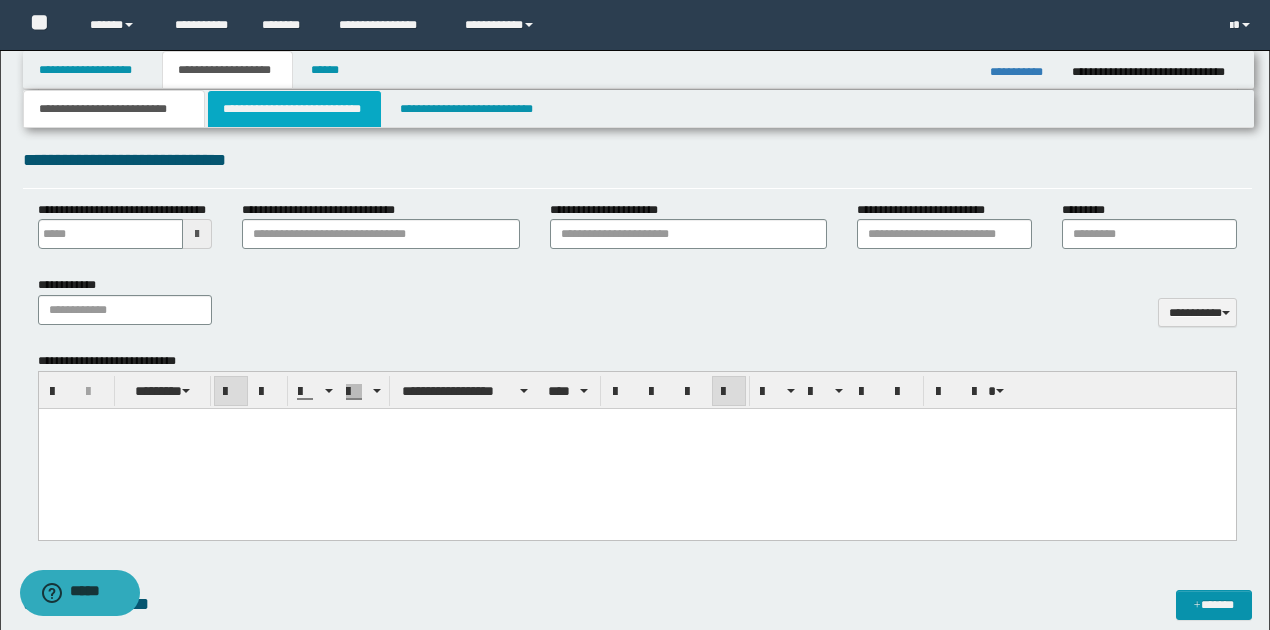 click on "**********" at bounding box center [294, 109] 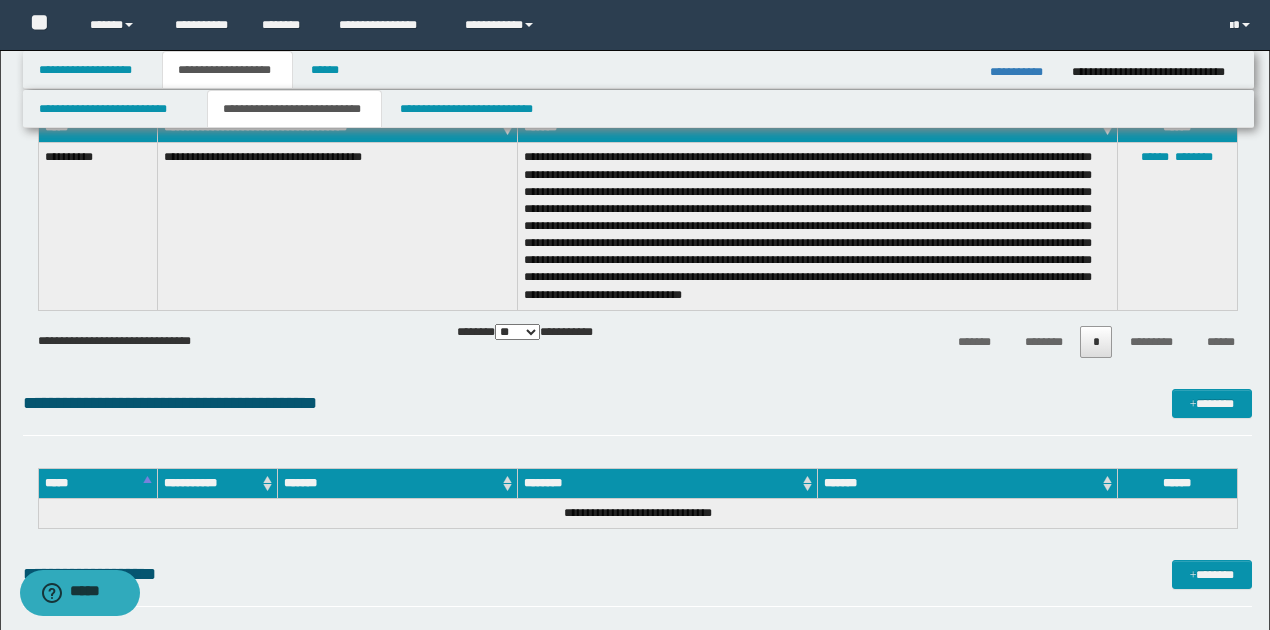 scroll, scrollTop: 200, scrollLeft: 0, axis: vertical 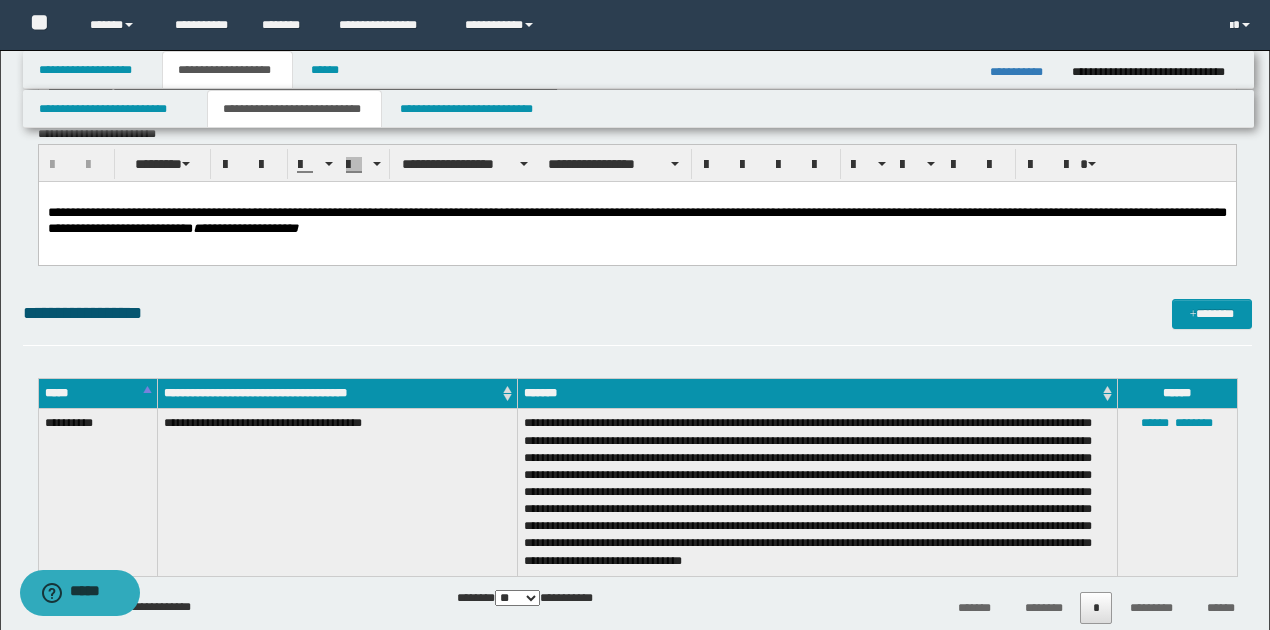 click at bounding box center (637, 243) 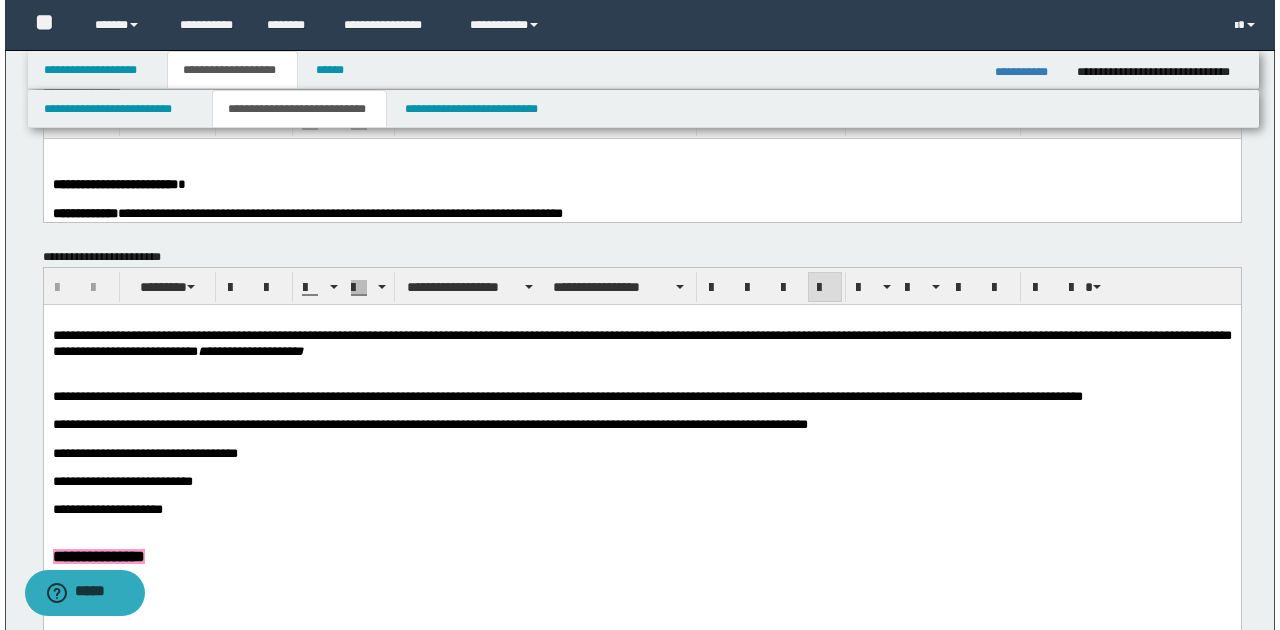scroll, scrollTop: 0, scrollLeft: 0, axis: both 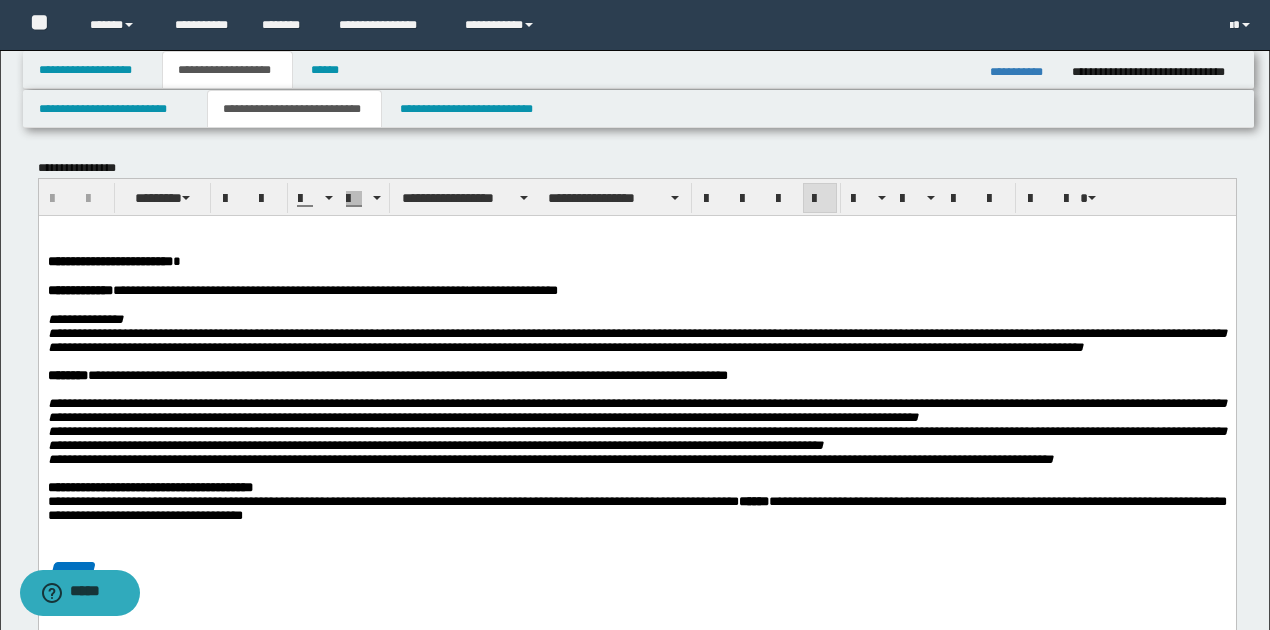 click at bounding box center [637, 245] 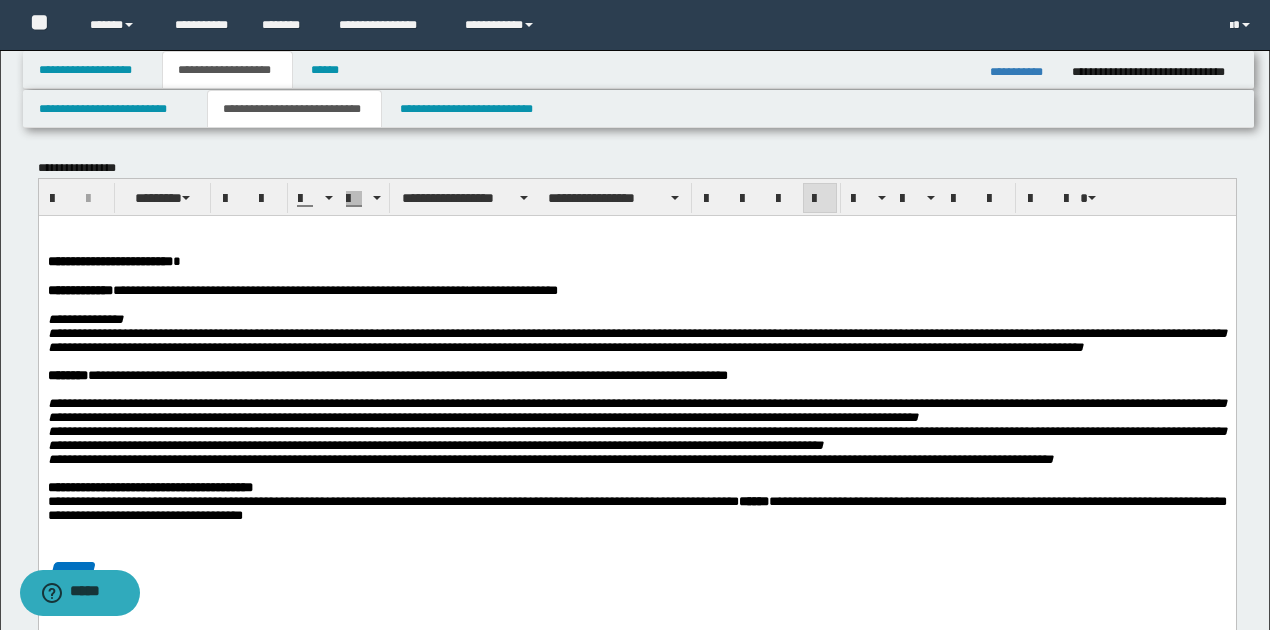 click on "**********" at bounding box center (1023, 72) 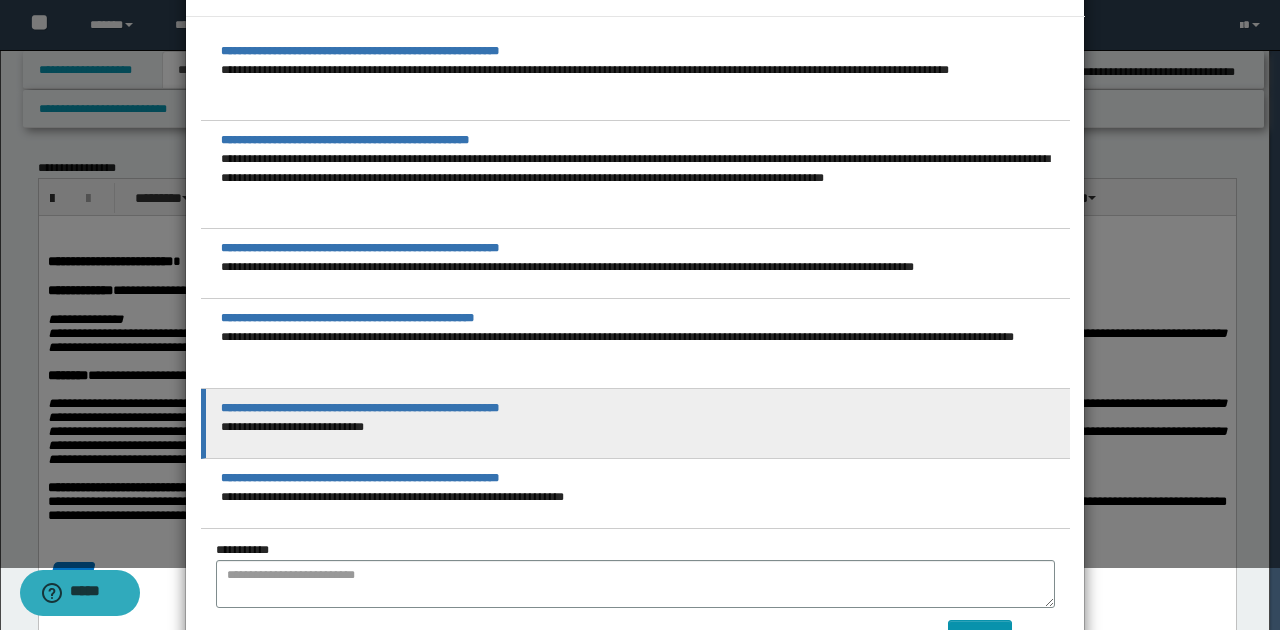 scroll, scrollTop: 0, scrollLeft: 0, axis: both 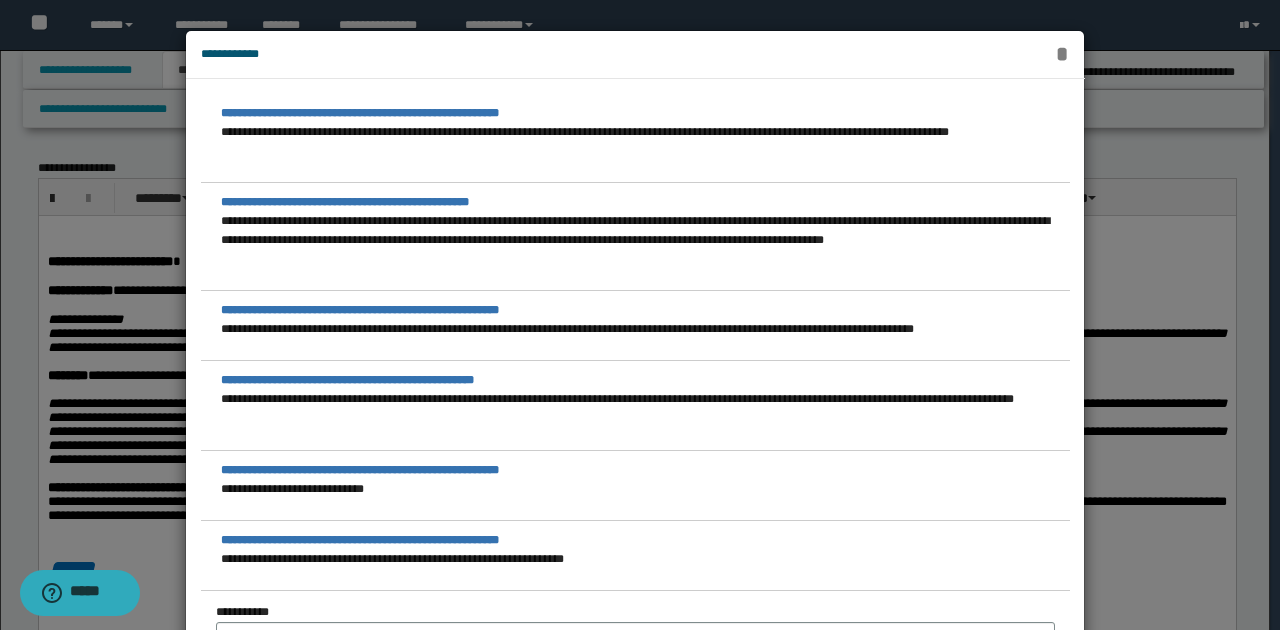 click on "*" at bounding box center [1062, 54] 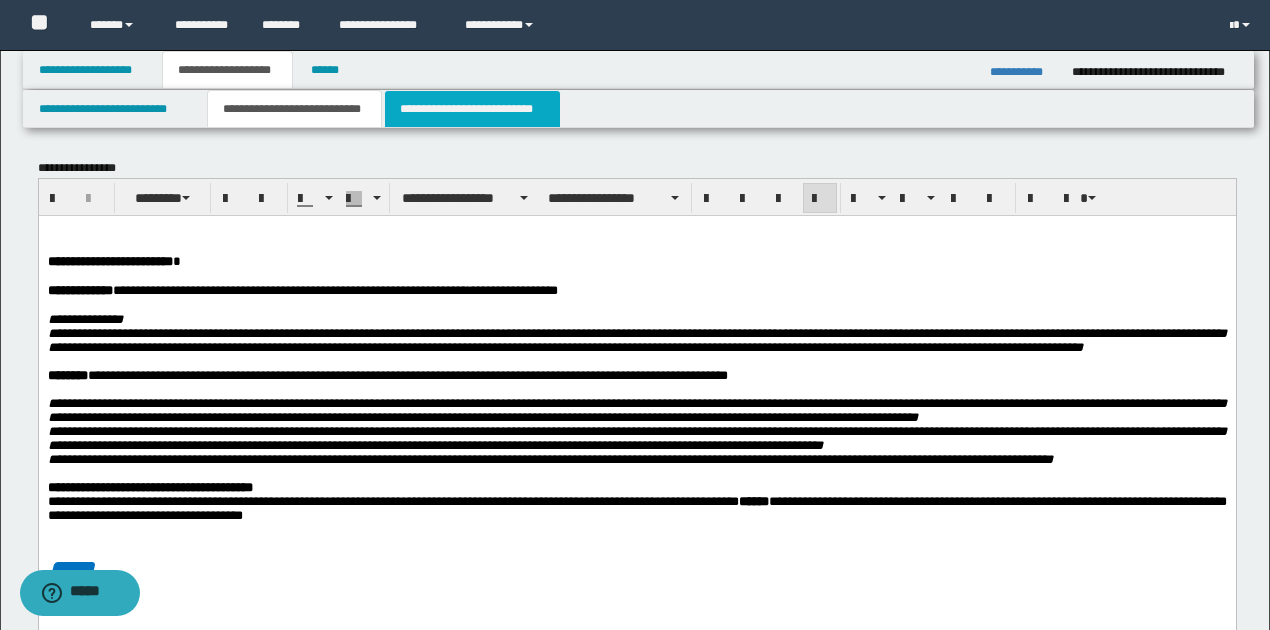 click on "**********" at bounding box center (472, 109) 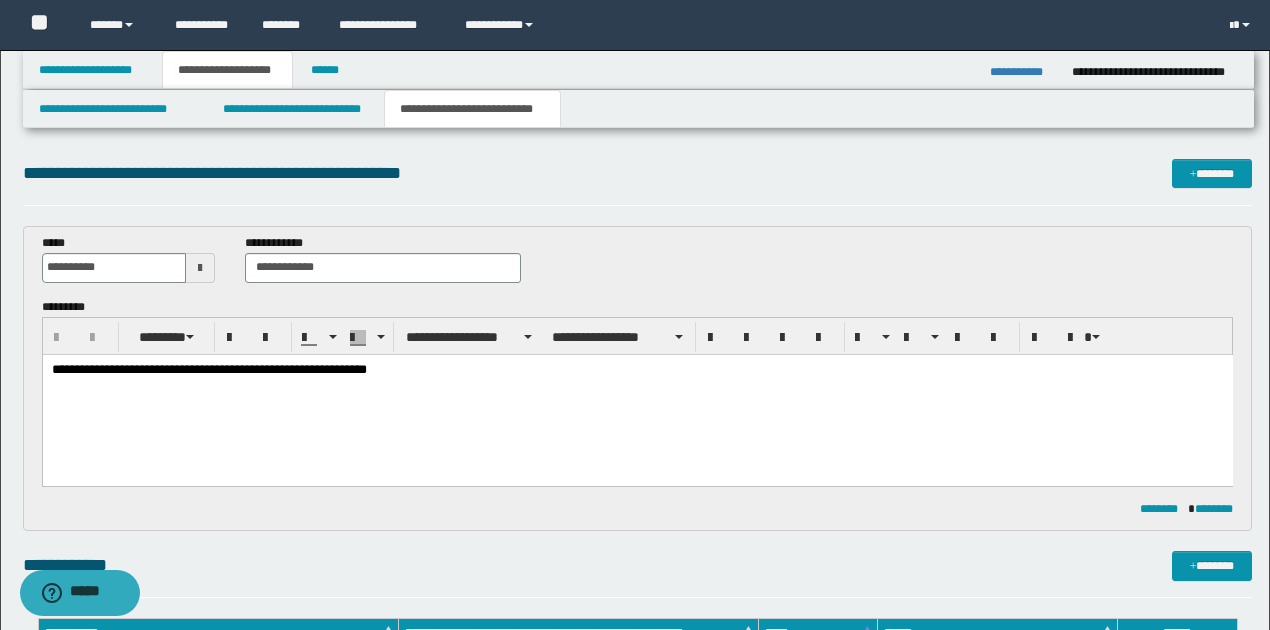 scroll, scrollTop: 0, scrollLeft: 0, axis: both 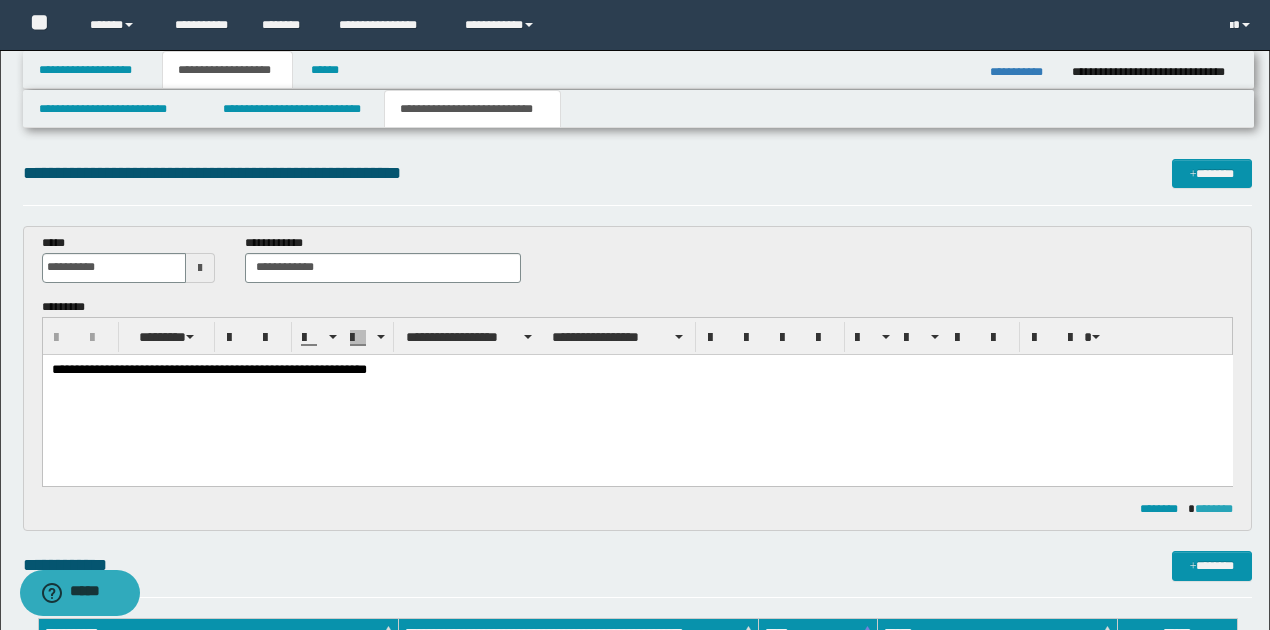 click on "********" at bounding box center [1214, 509] 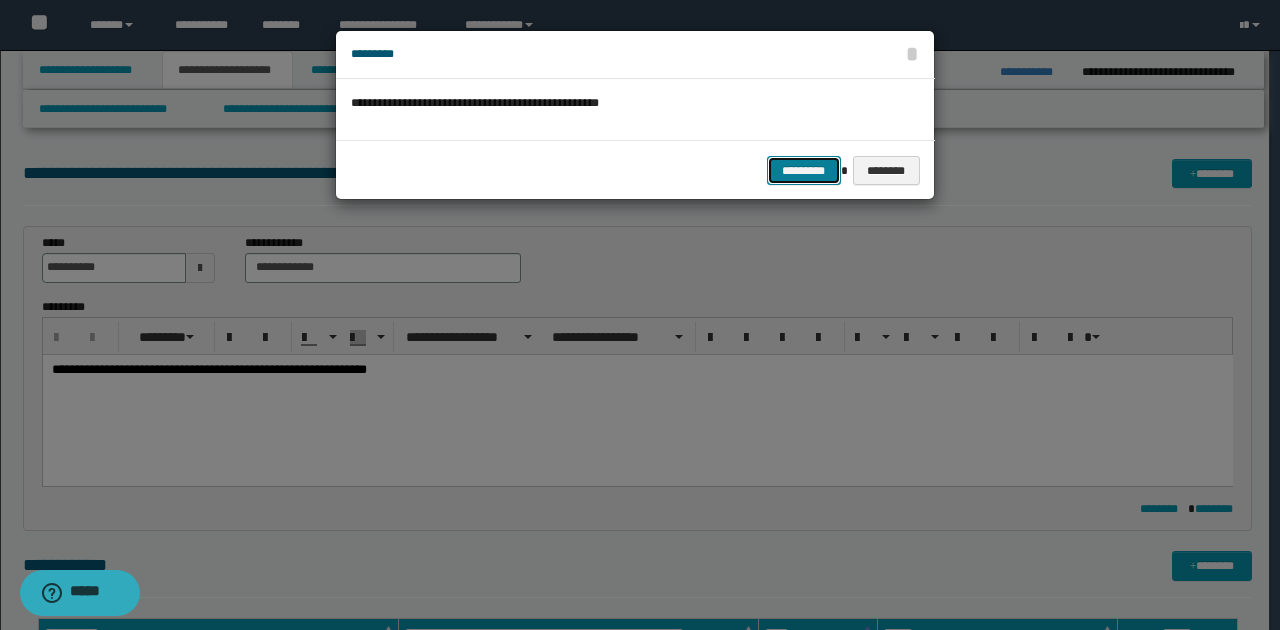 click on "*********" at bounding box center (804, 170) 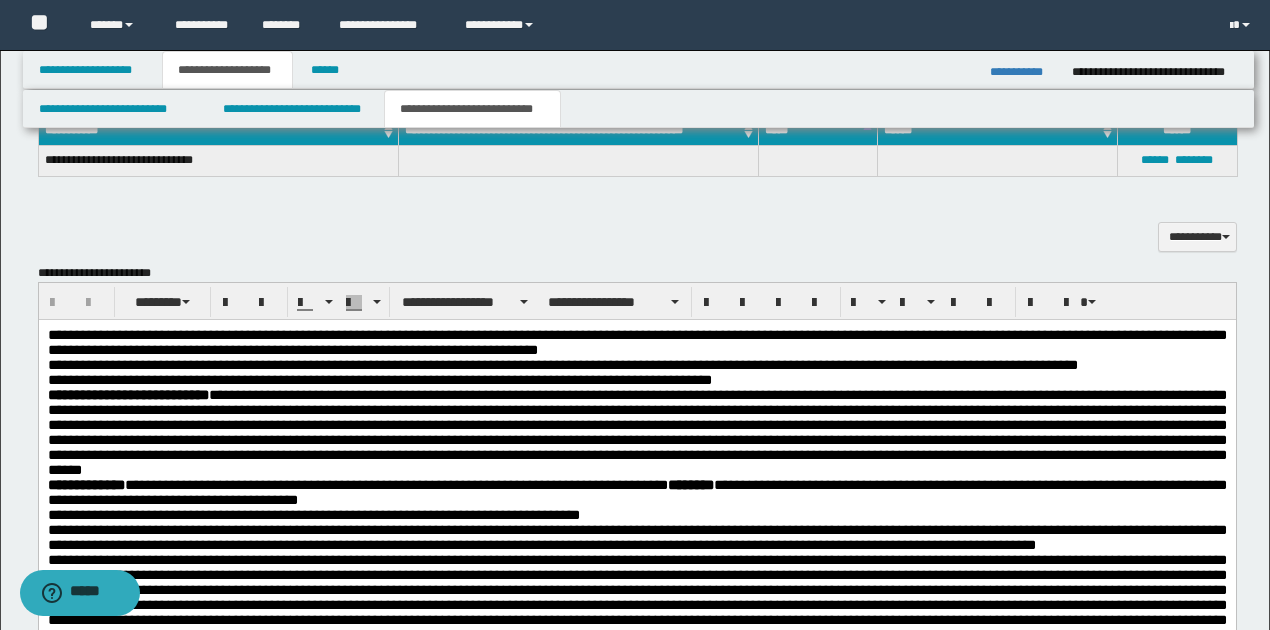 scroll, scrollTop: 533, scrollLeft: 0, axis: vertical 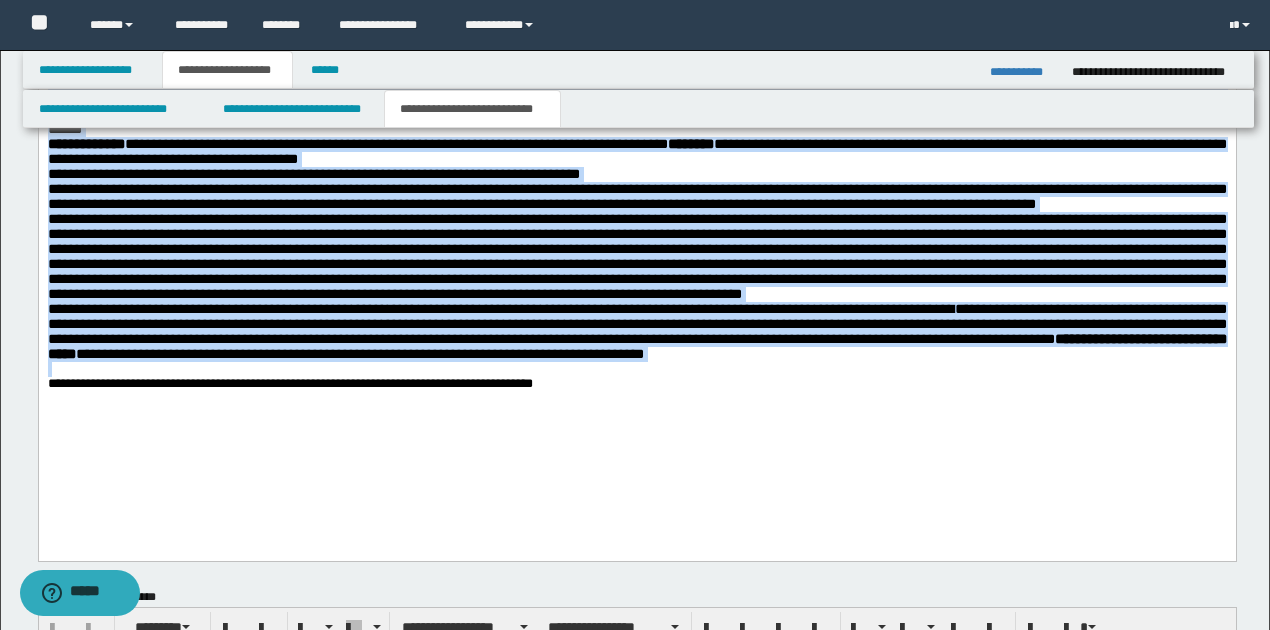 drag, startPoint x: 48, startPoint y: -4, endPoint x: 854, endPoint y: 427, distance: 914.00055 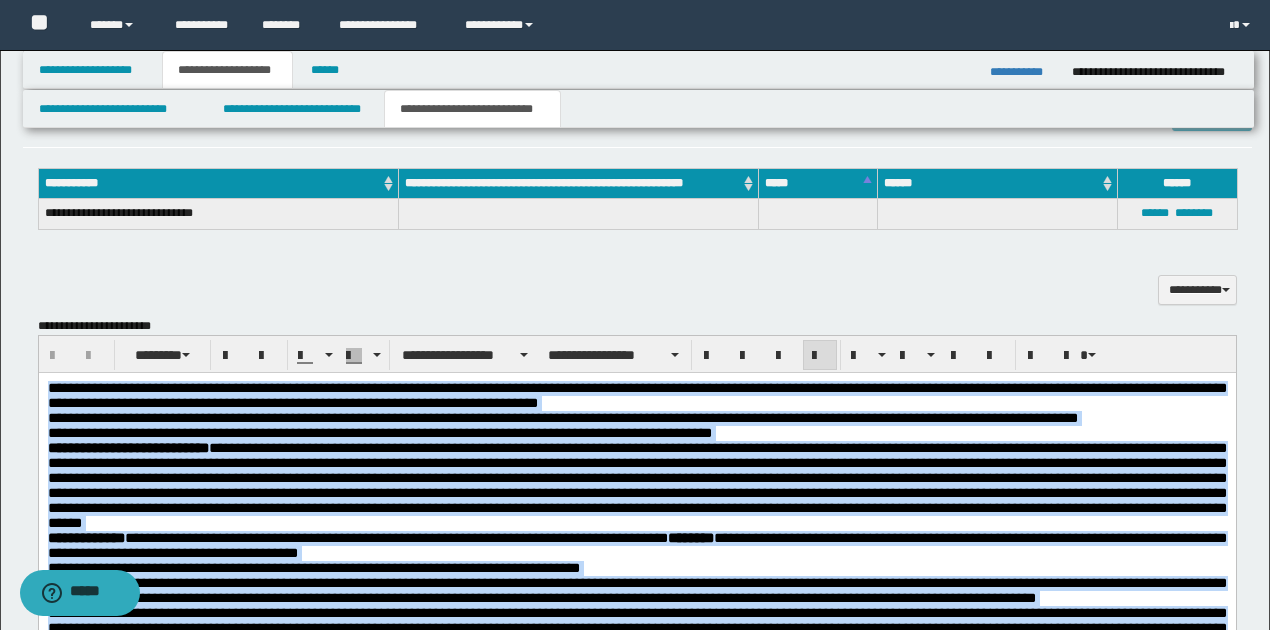 scroll, scrollTop: 444, scrollLeft: 0, axis: vertical 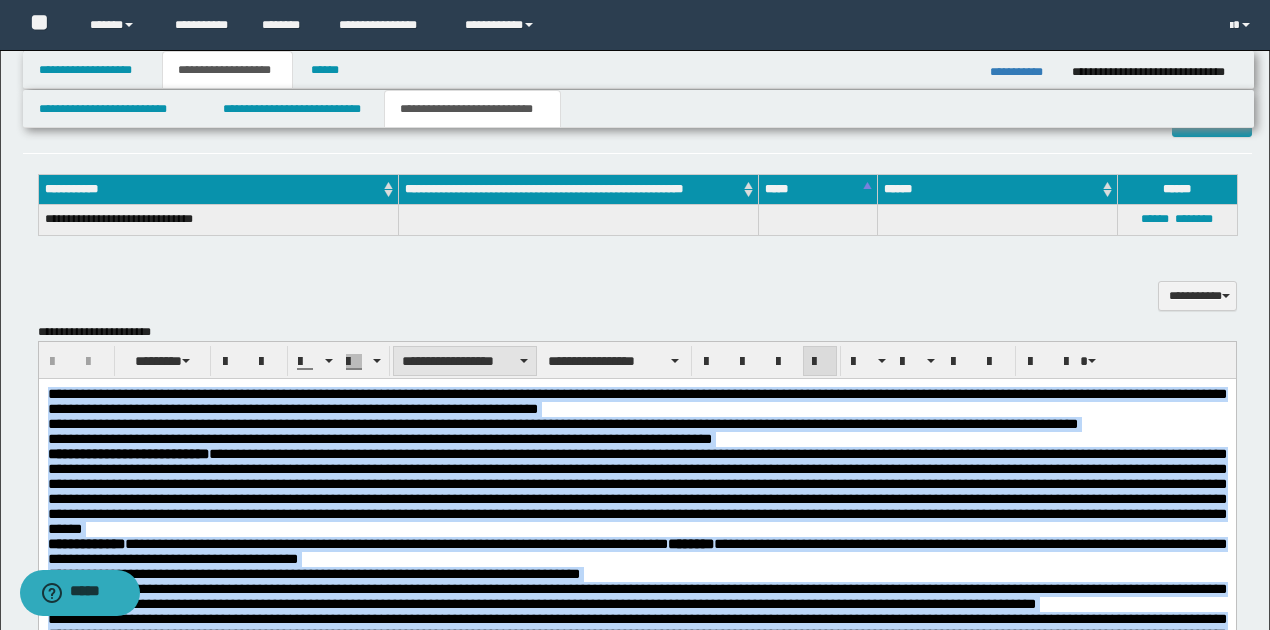 click at bounding box center [524, 361] 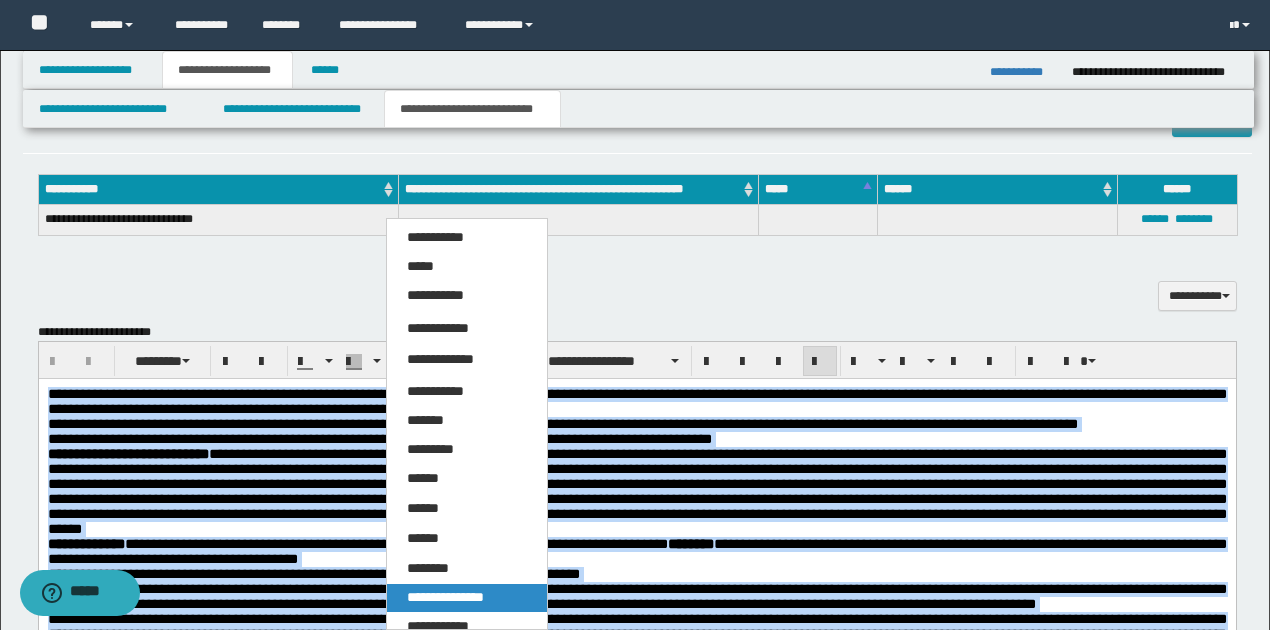click on "**********" at bounding box center (445, 597) 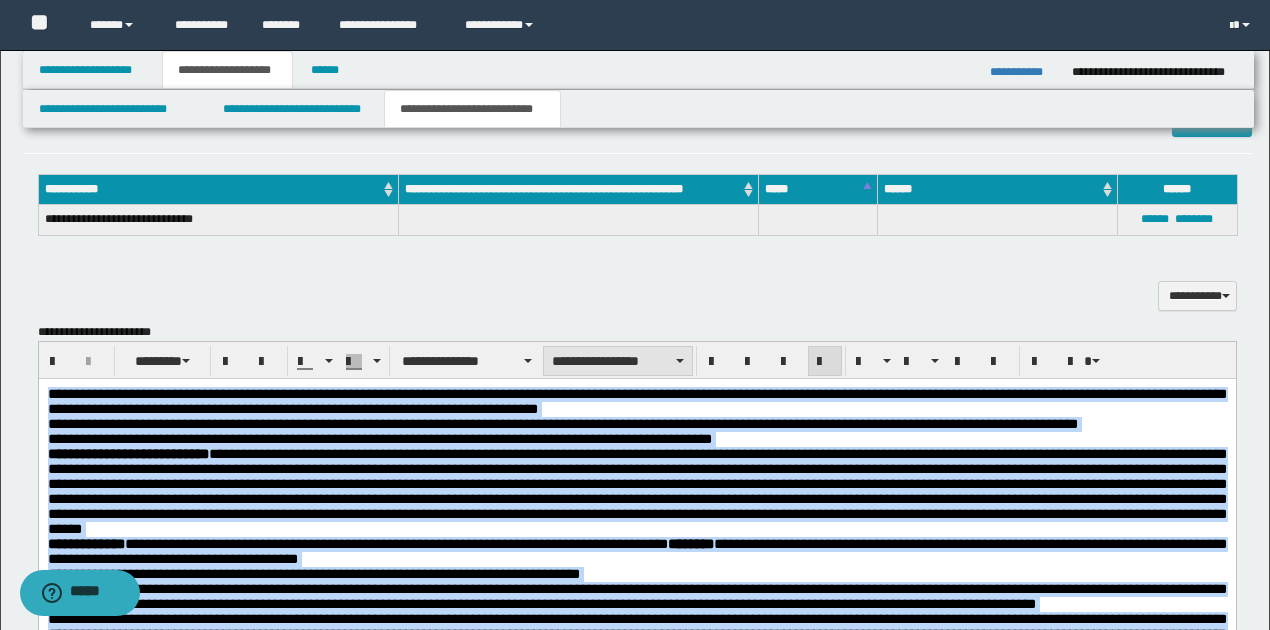 click on "**********" at bounding box center [617, 361] 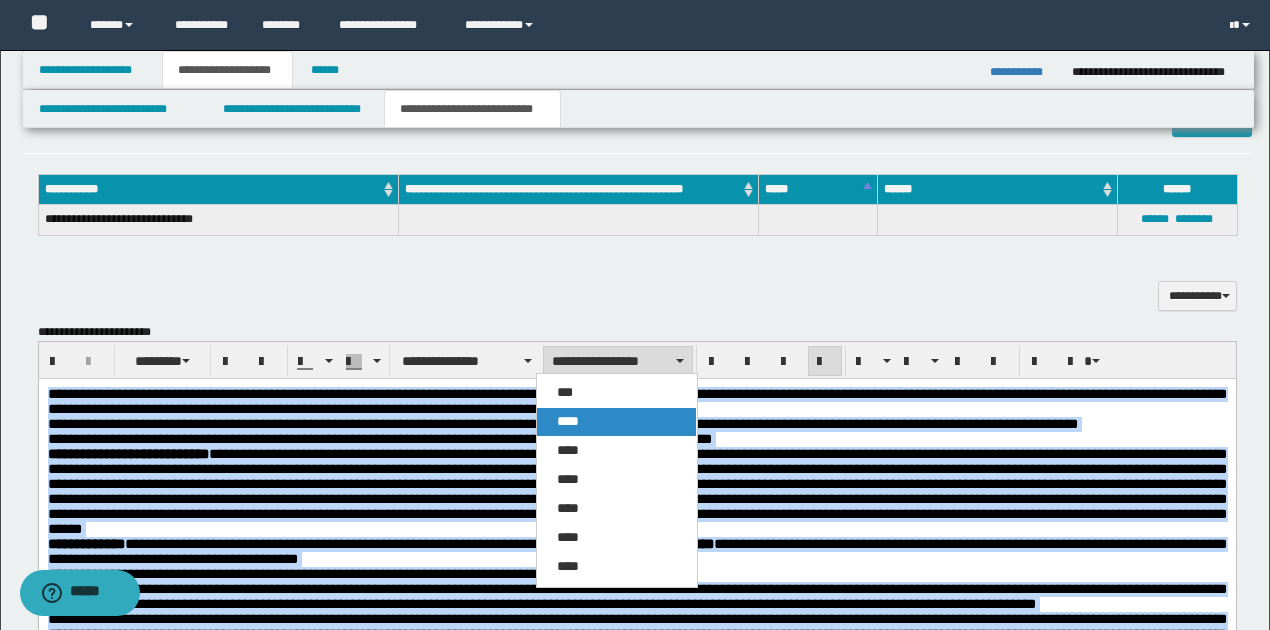 click on "****" at bounding box center [616, 422] 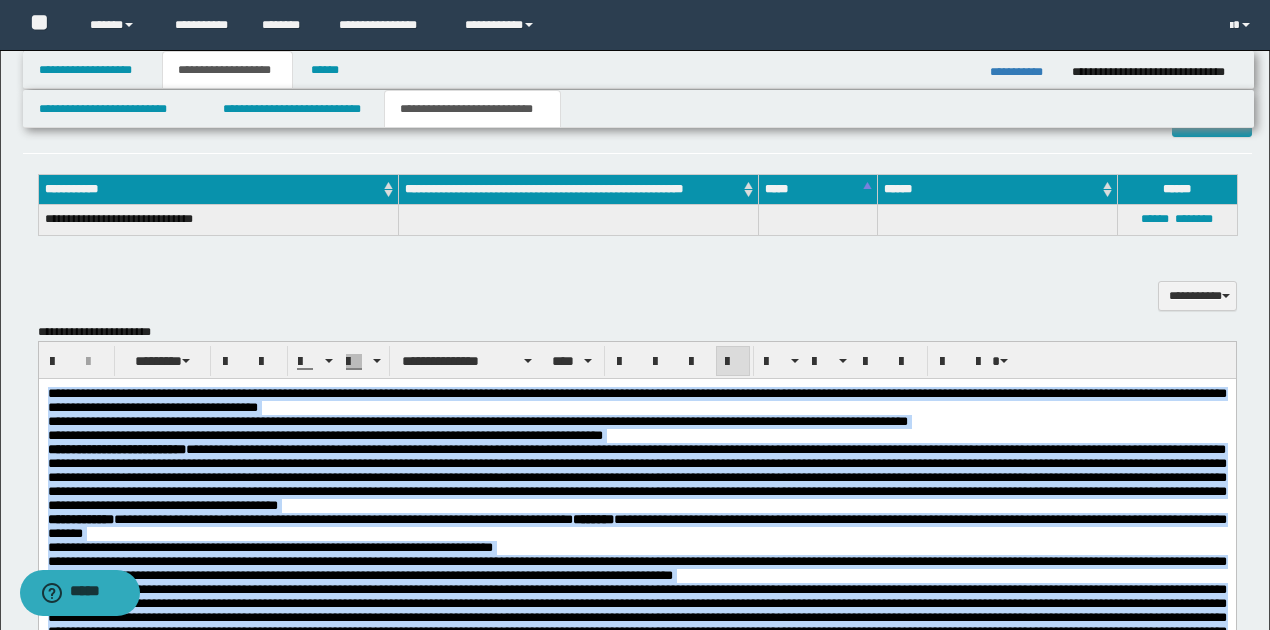 click on "**********" at bounding box center [636, 477] 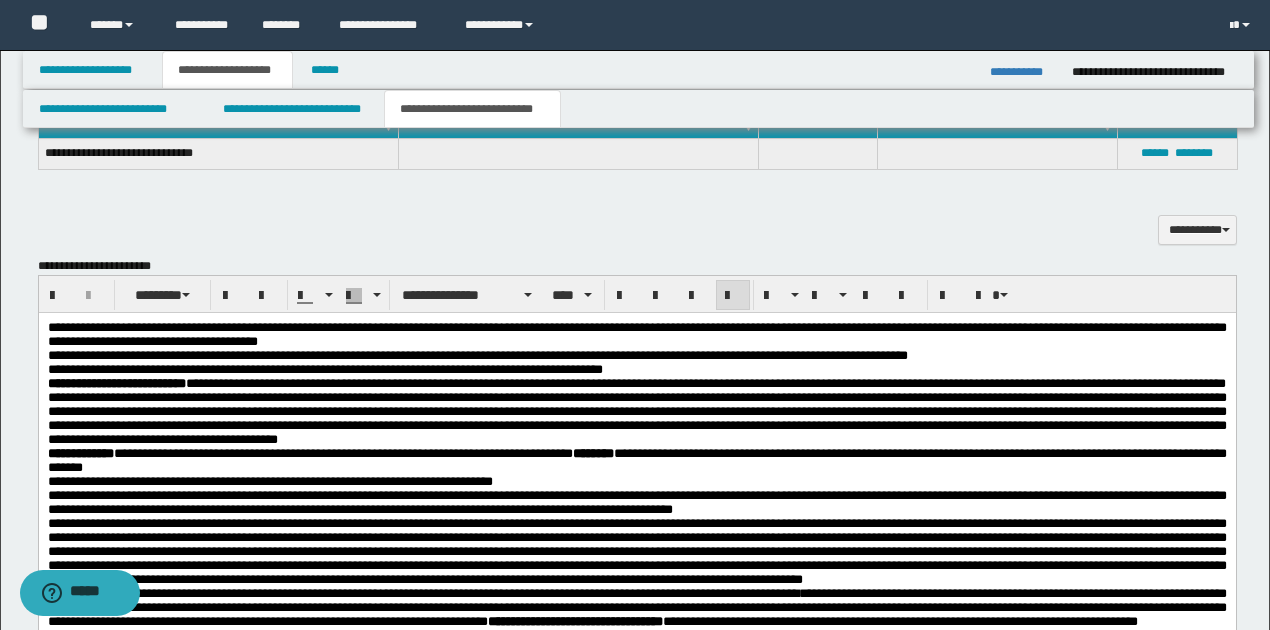 scroll, scrollTop: 511, scrollLeft: 0, axis: vertical 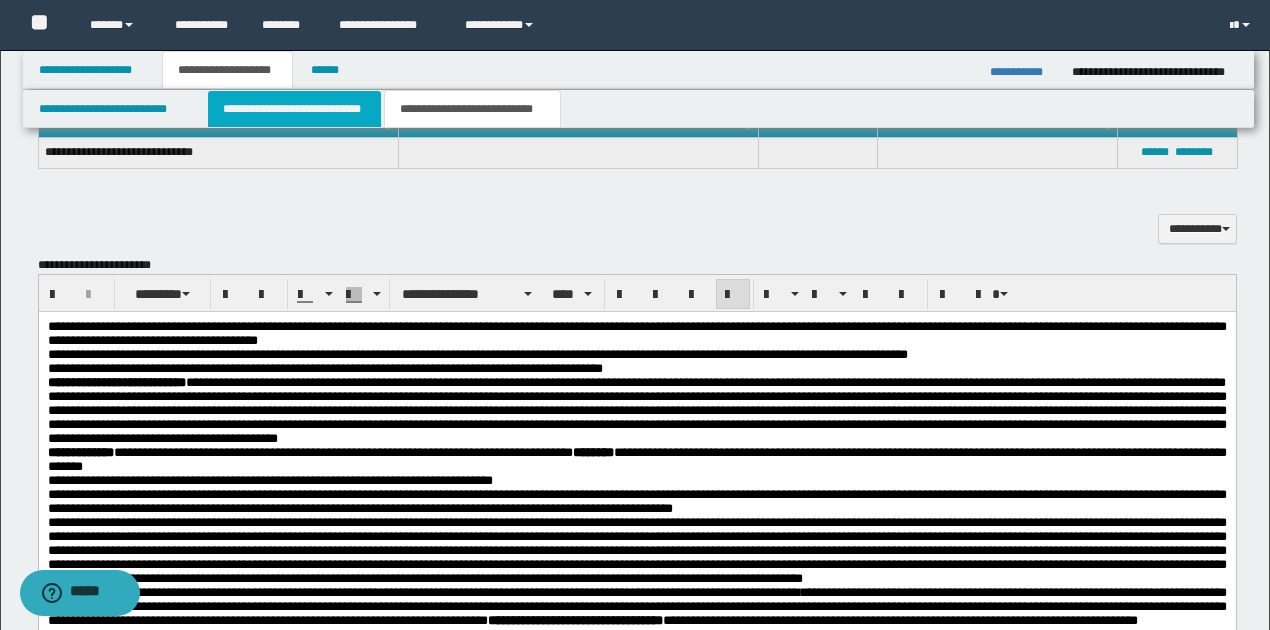 click on "**********" at bounding box center (294, 109) 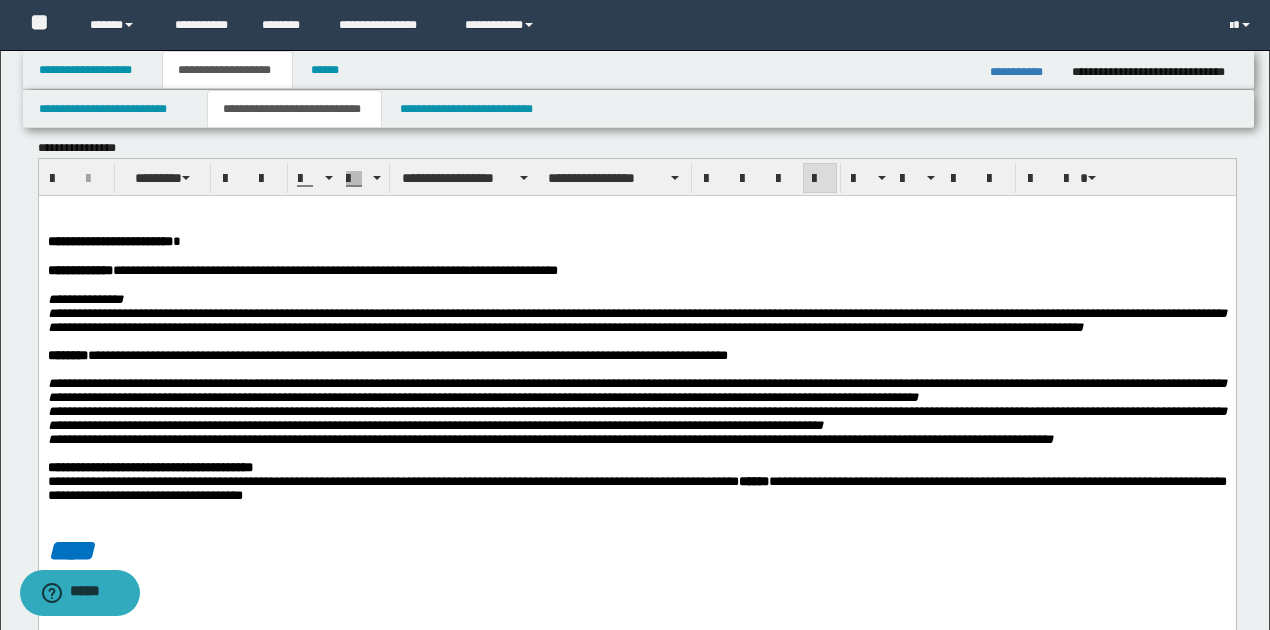 scroll, scrollTop: 0, scrollLeft: 0, axis: both 